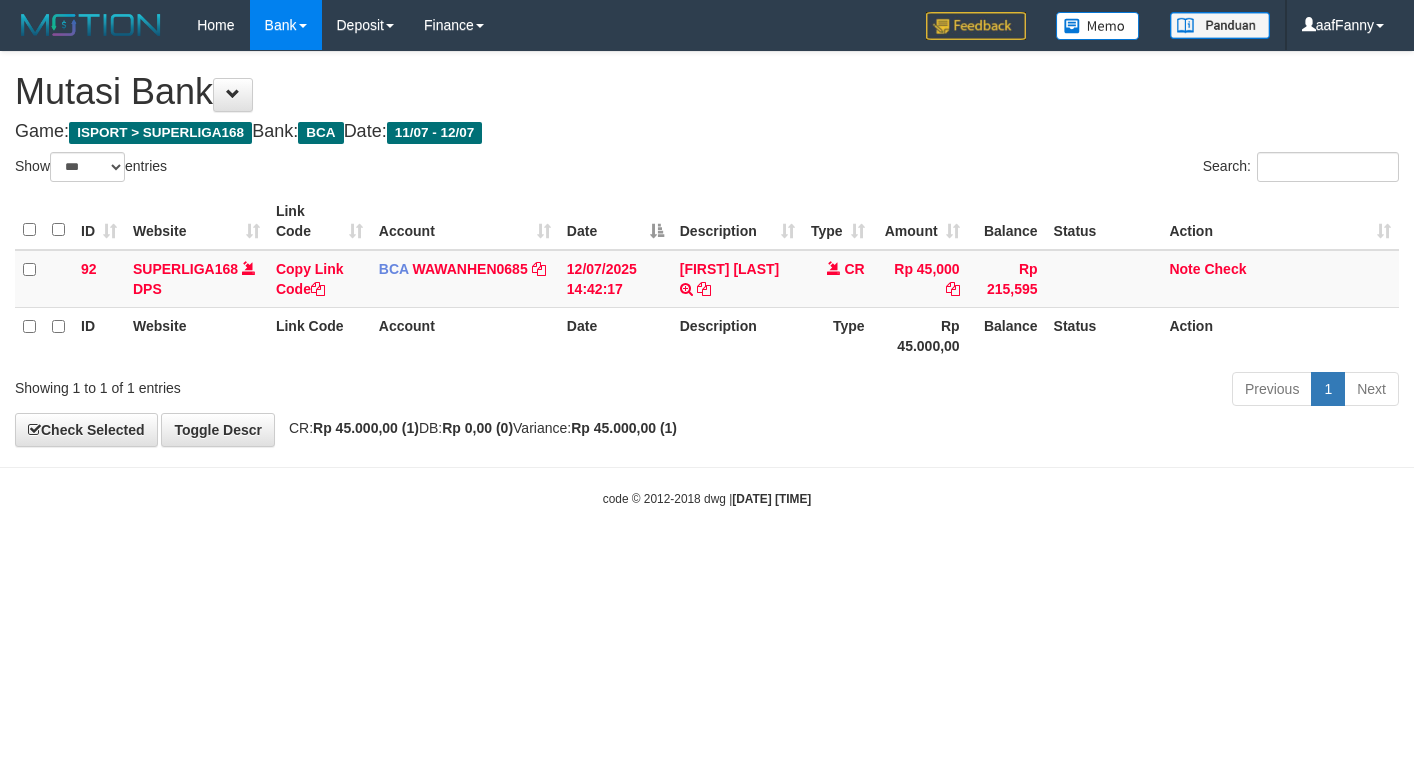 select on "***" 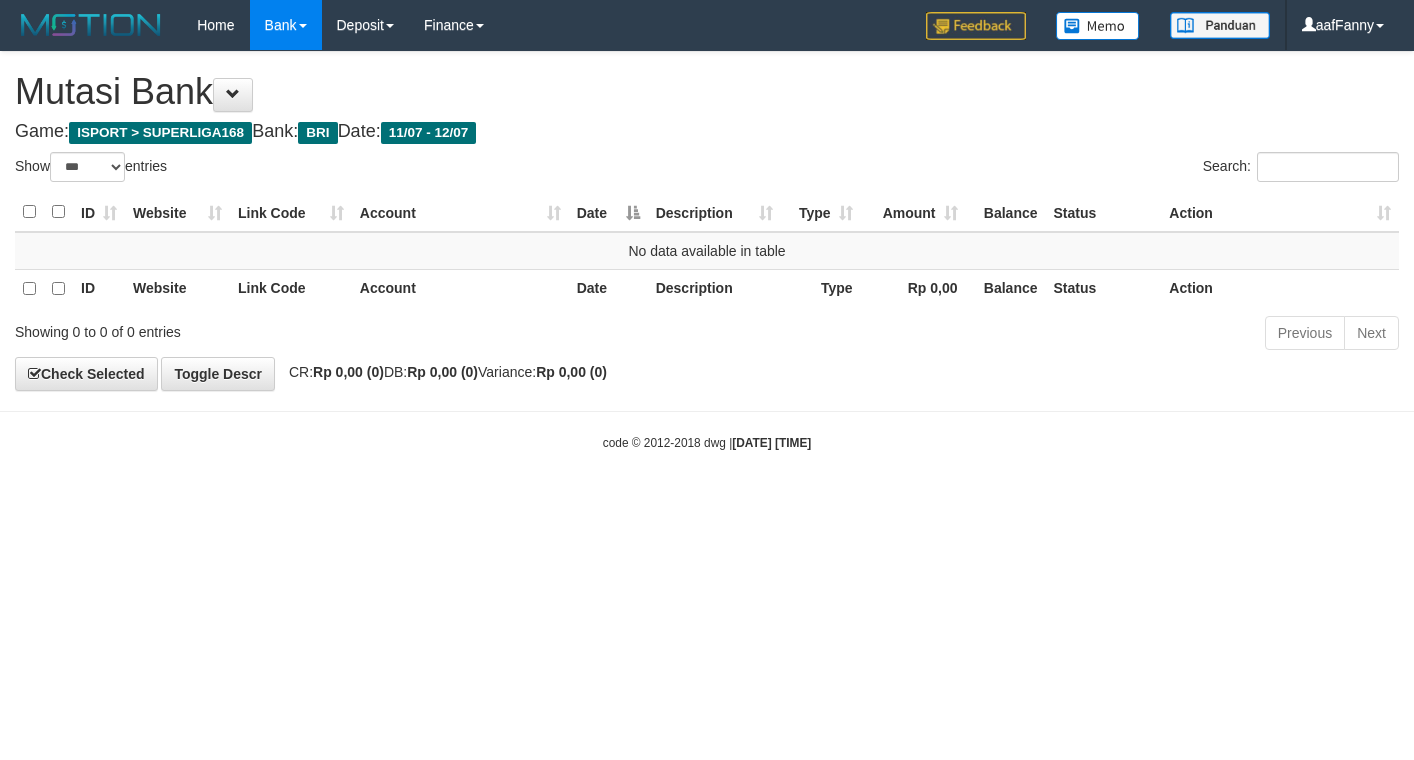 select on "***" 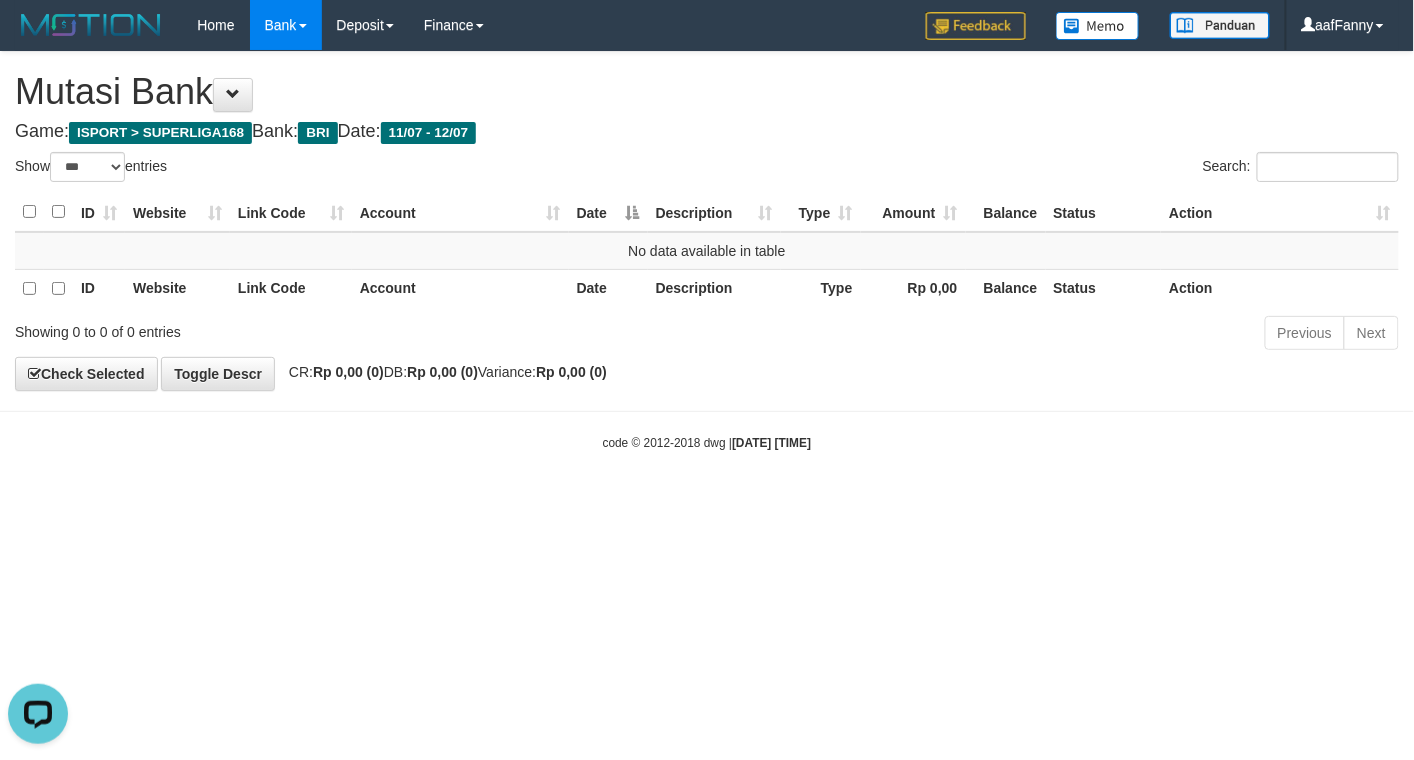 scroll, scrollTop: 0, scrollLeft: 0, axis: both 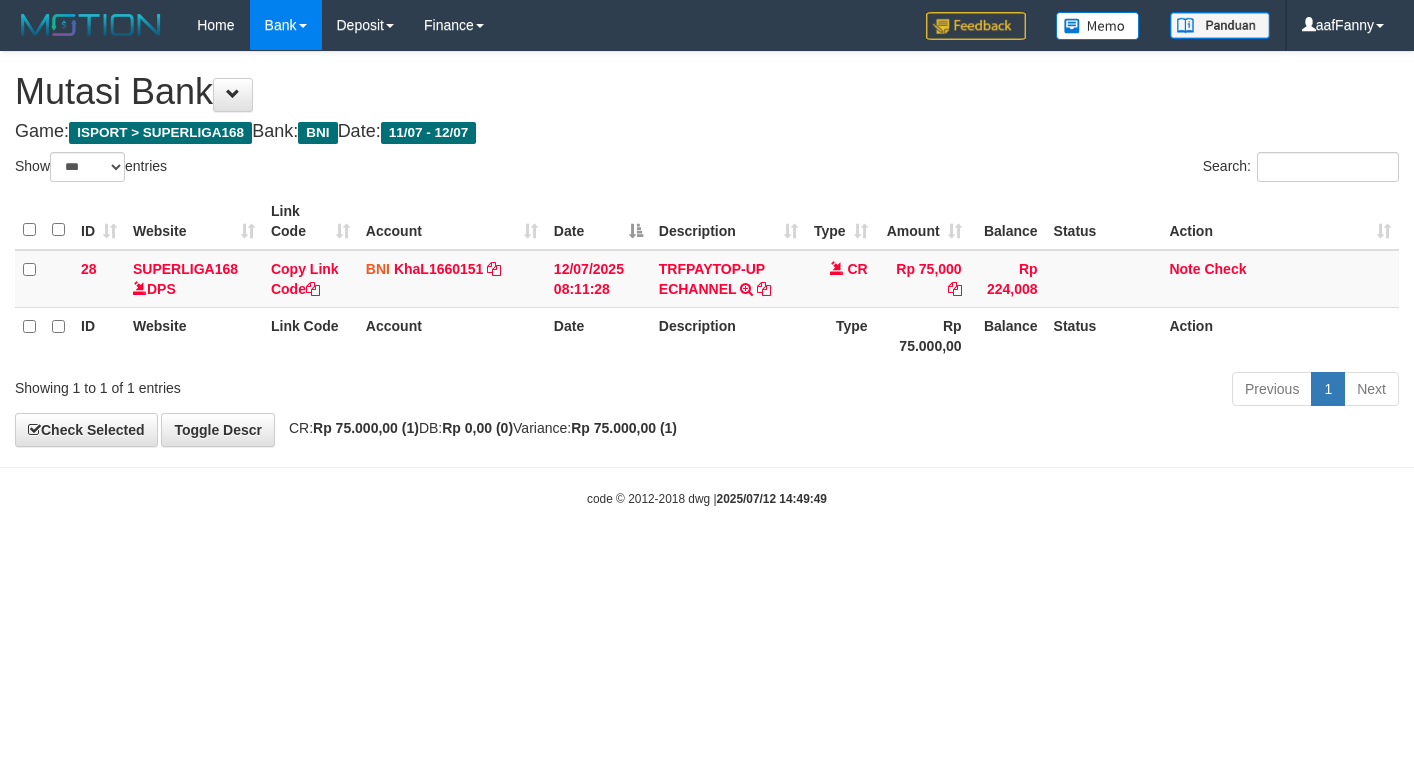select on "***" 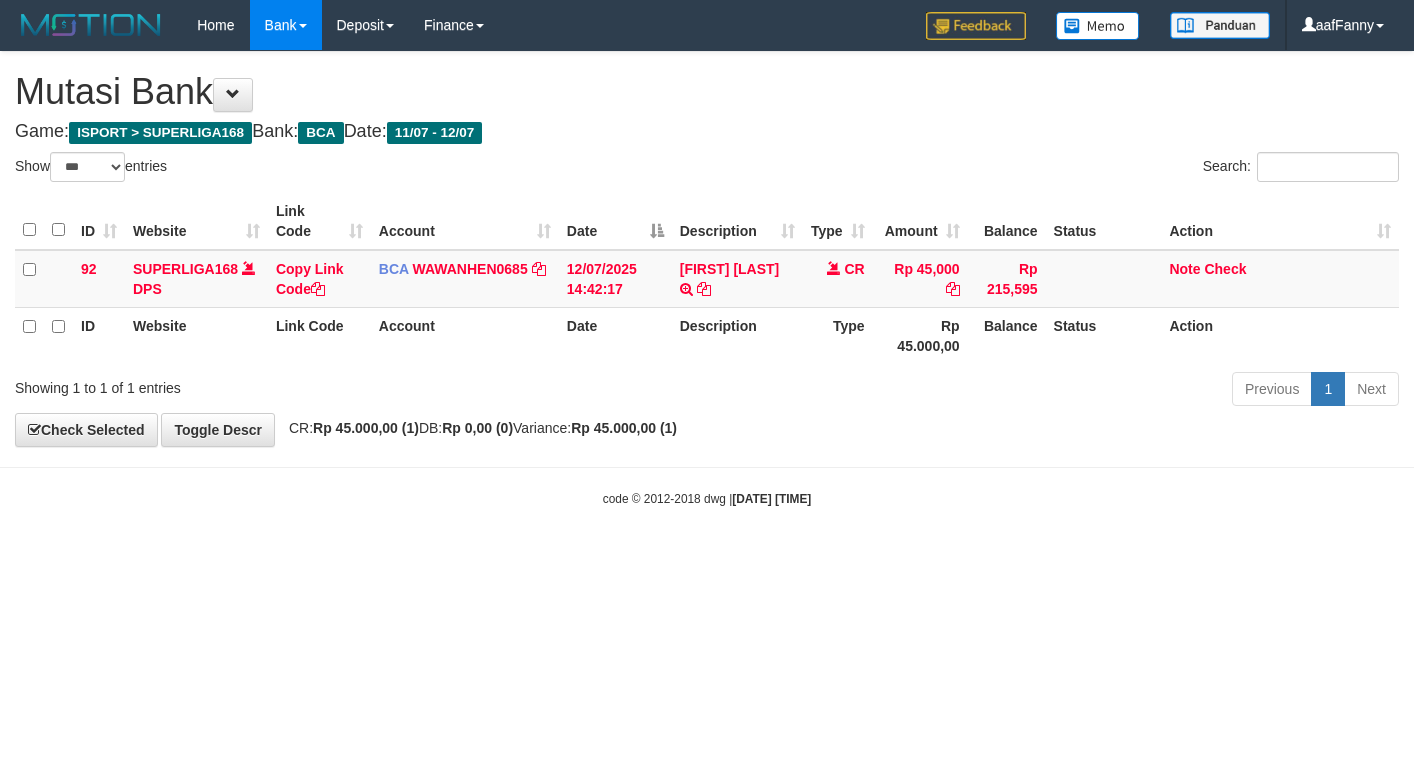 select on "***" 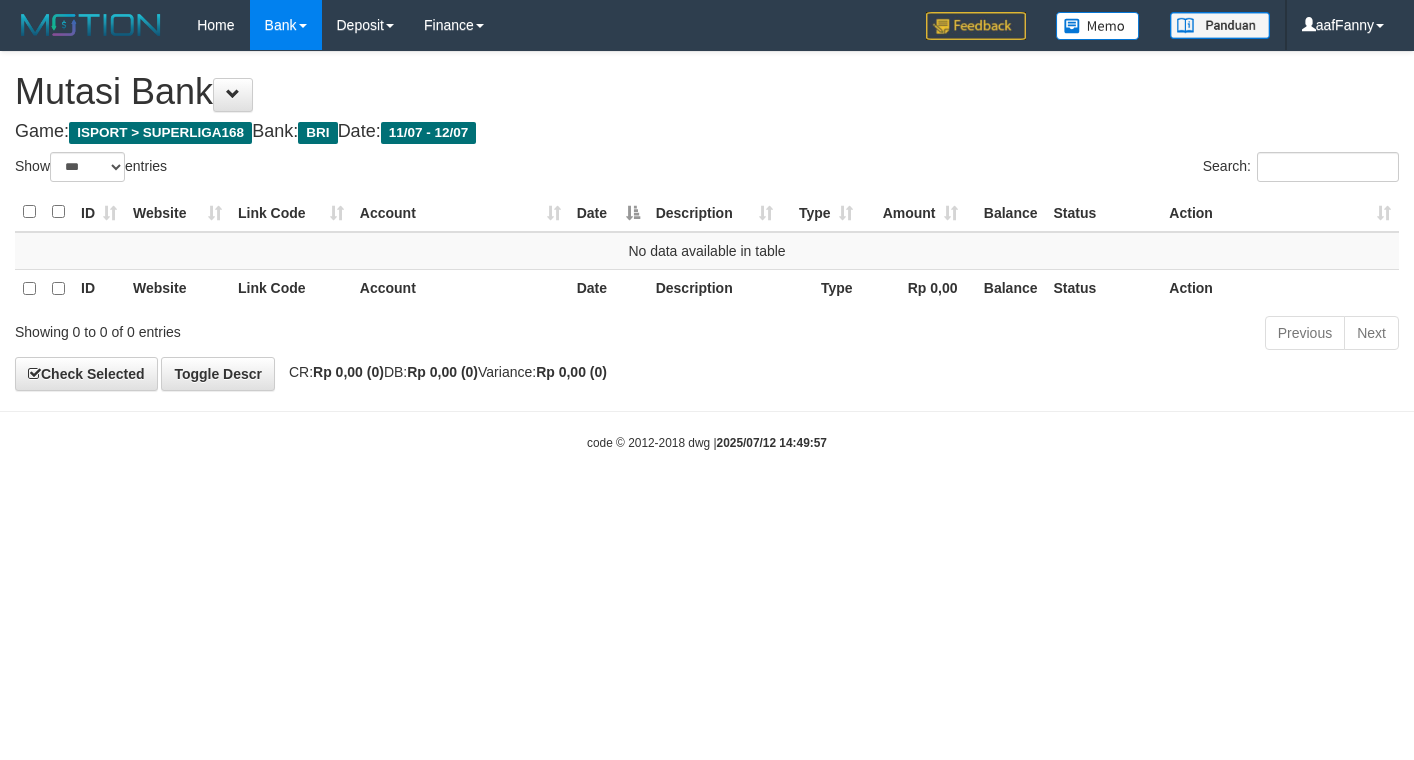 select on "***" 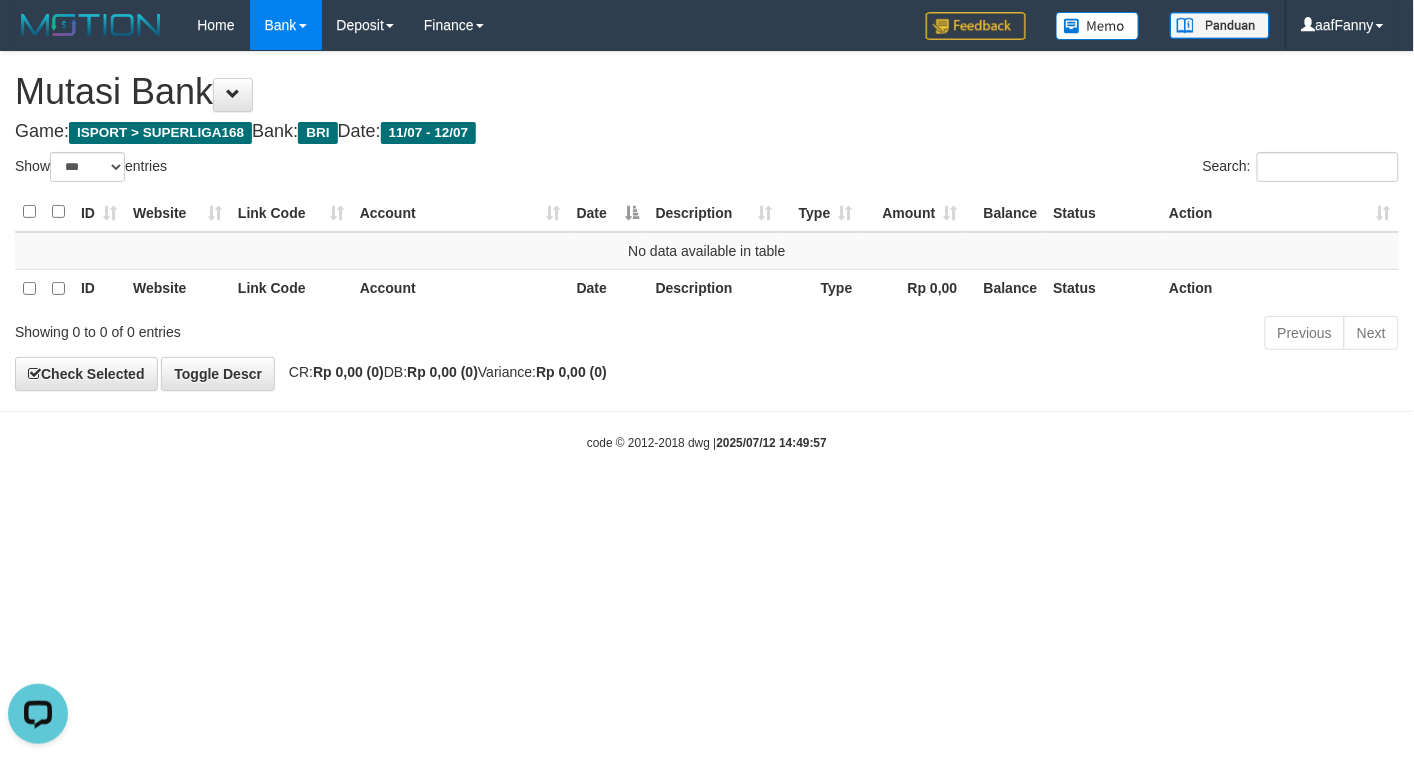 scroll, scrollTop: 0, scrollLeft: 0, axis: both 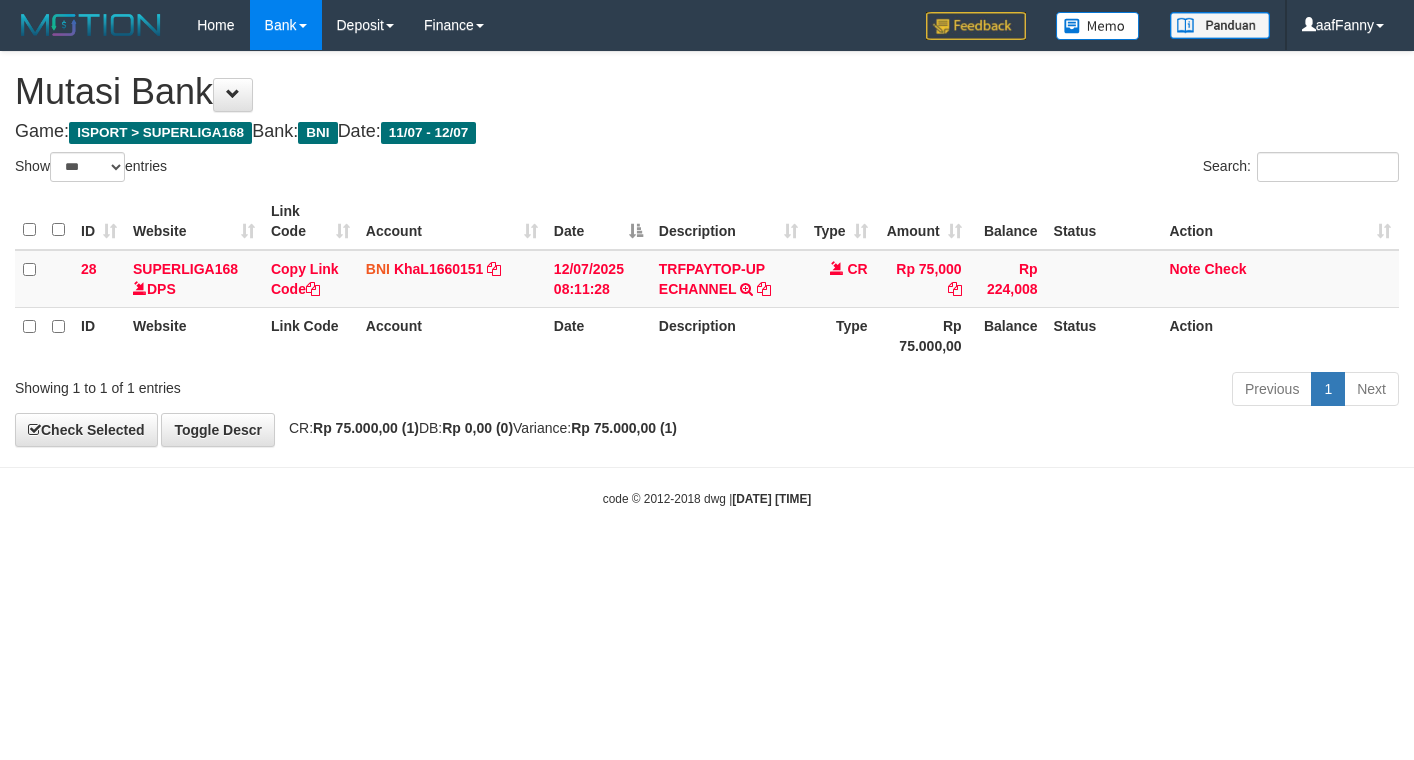 select on "***" 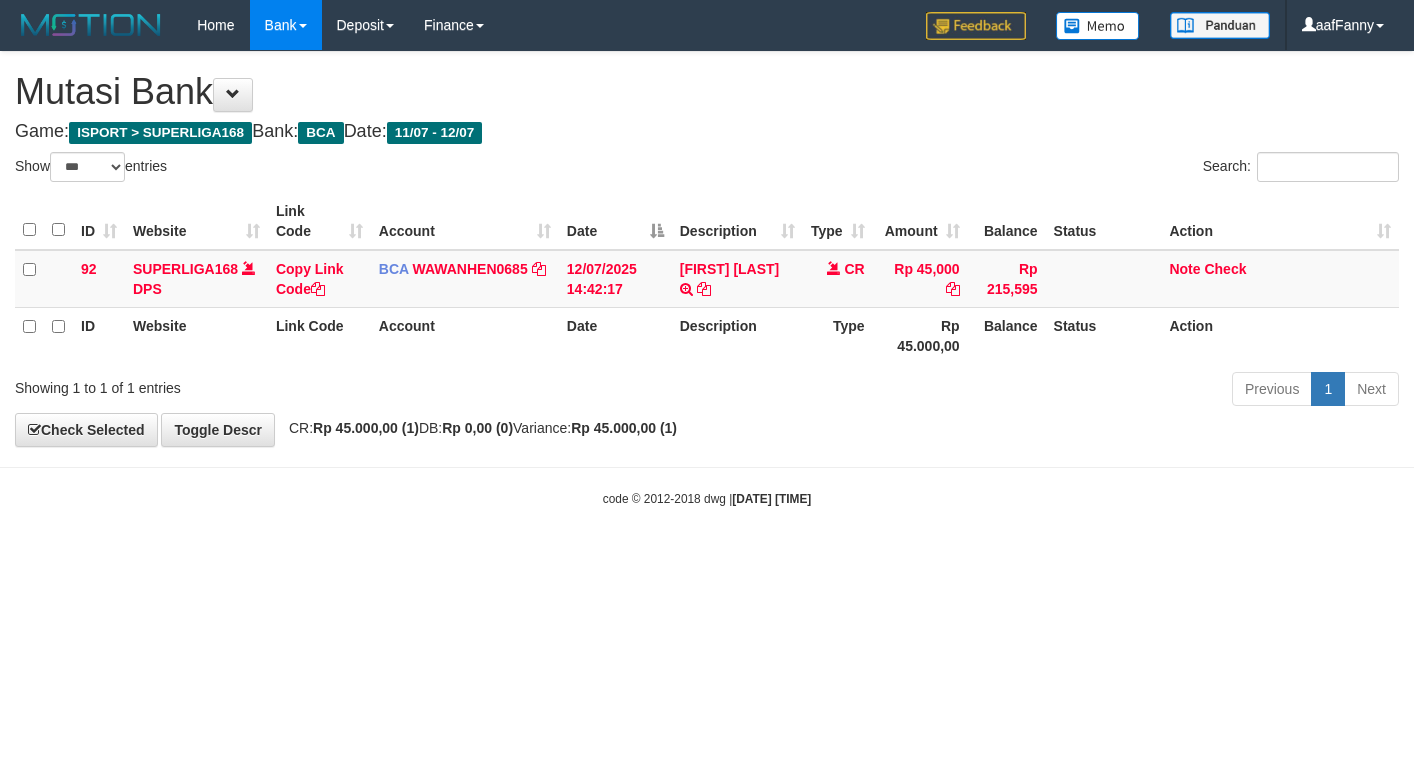 select on "***" 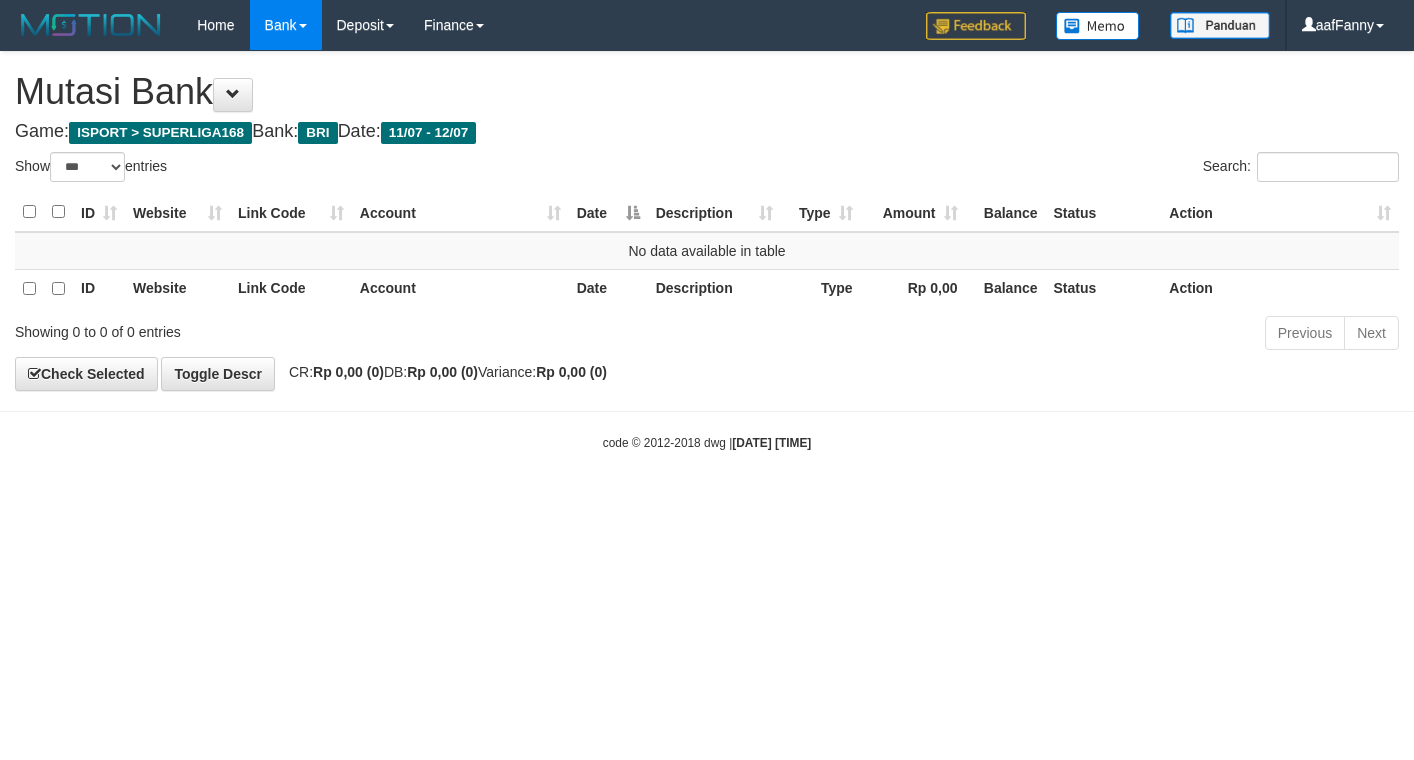 select on "***" 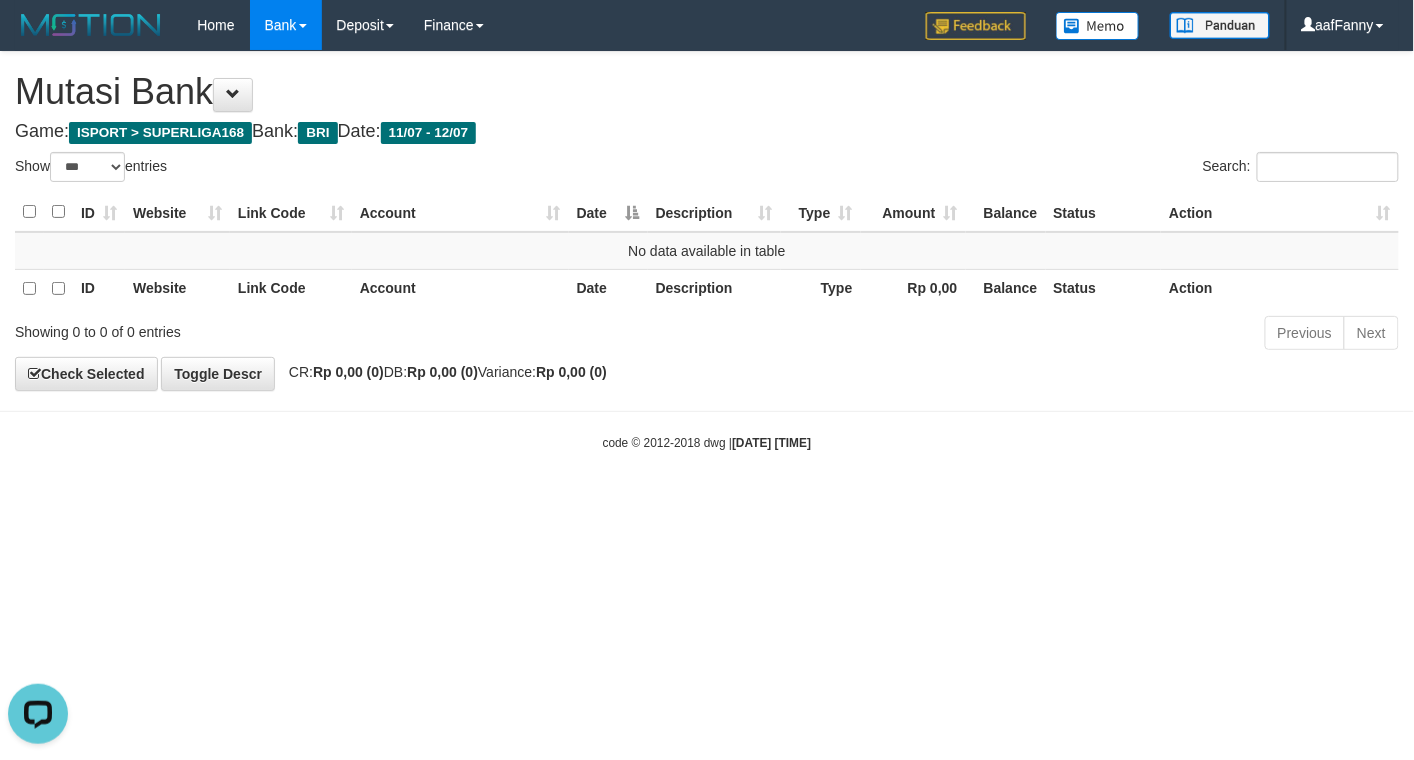 scroll, scrollTop: 0, scrollLeft: 0, axis: both 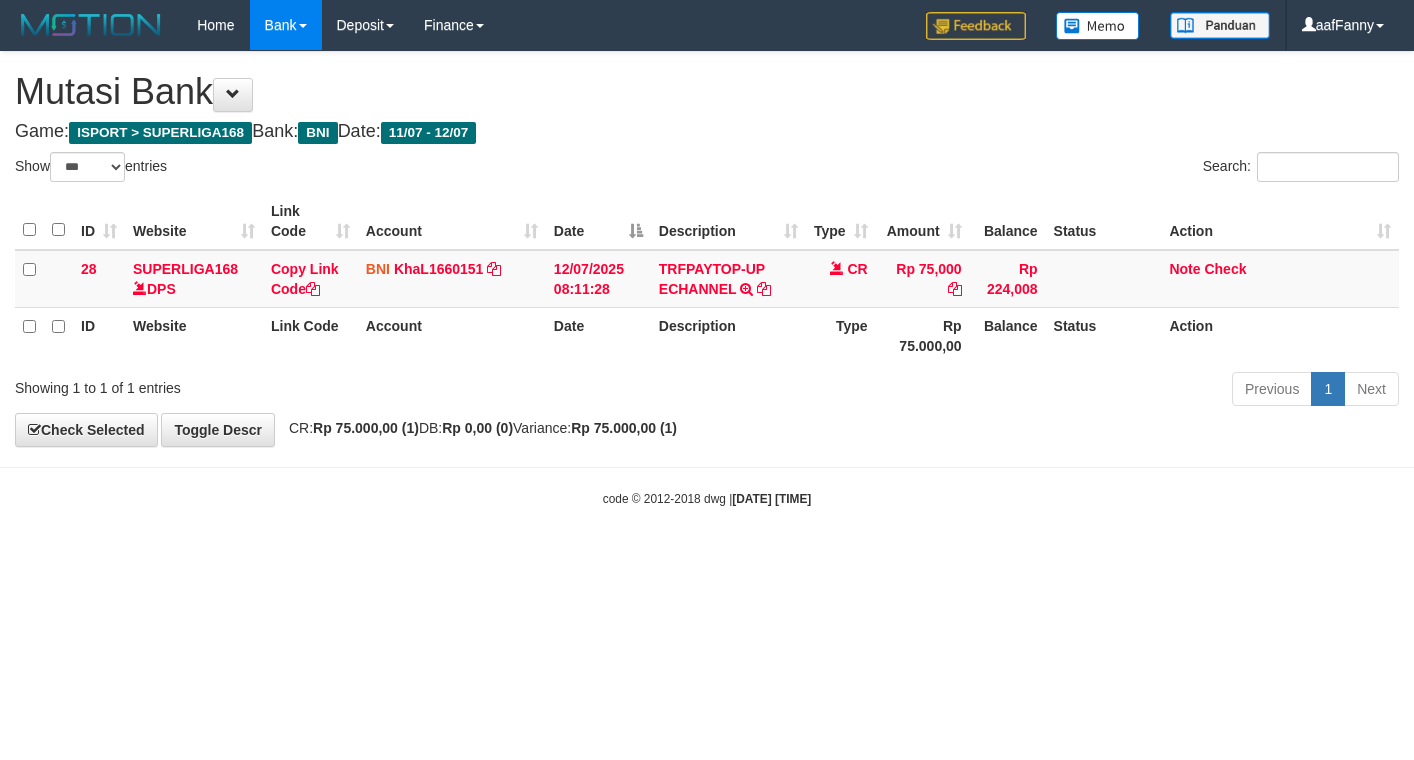 select on "***" 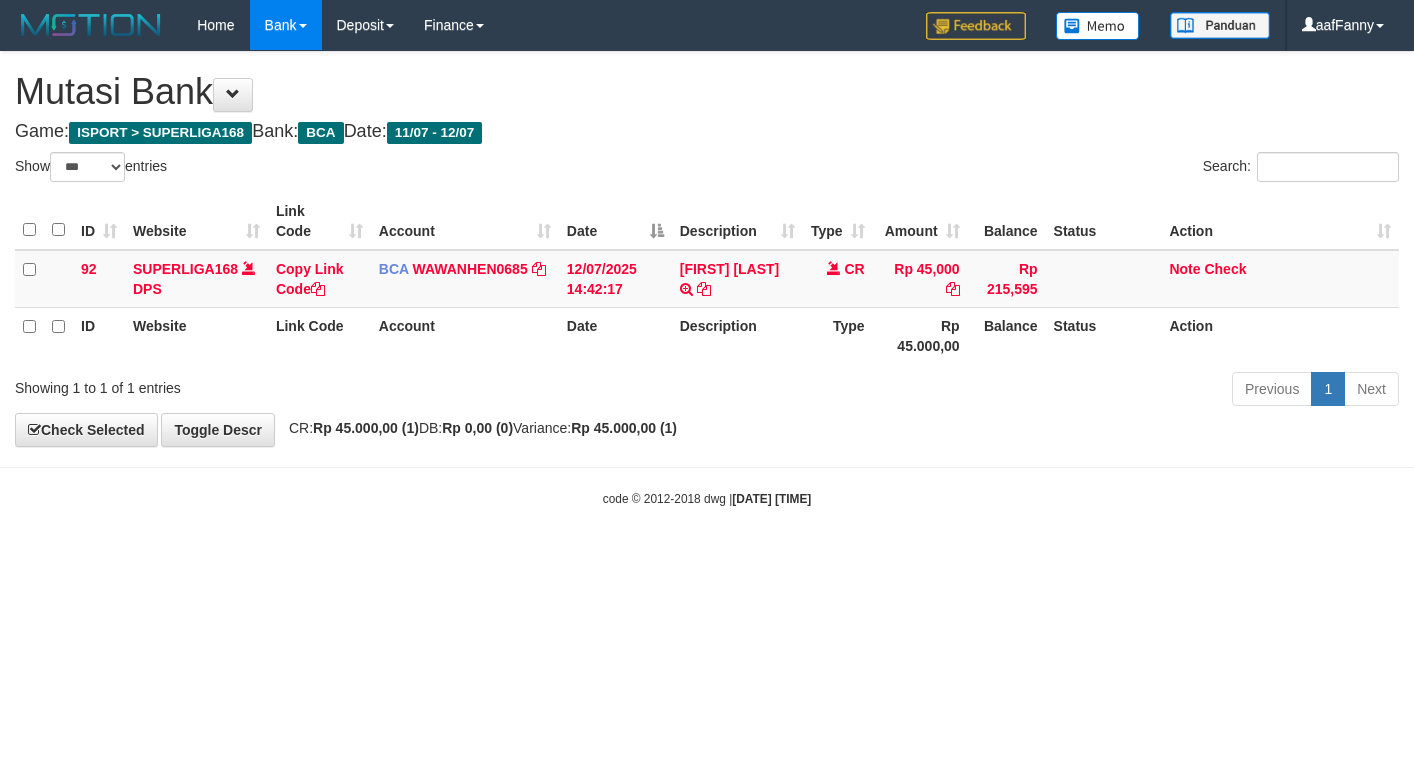 select on "***" 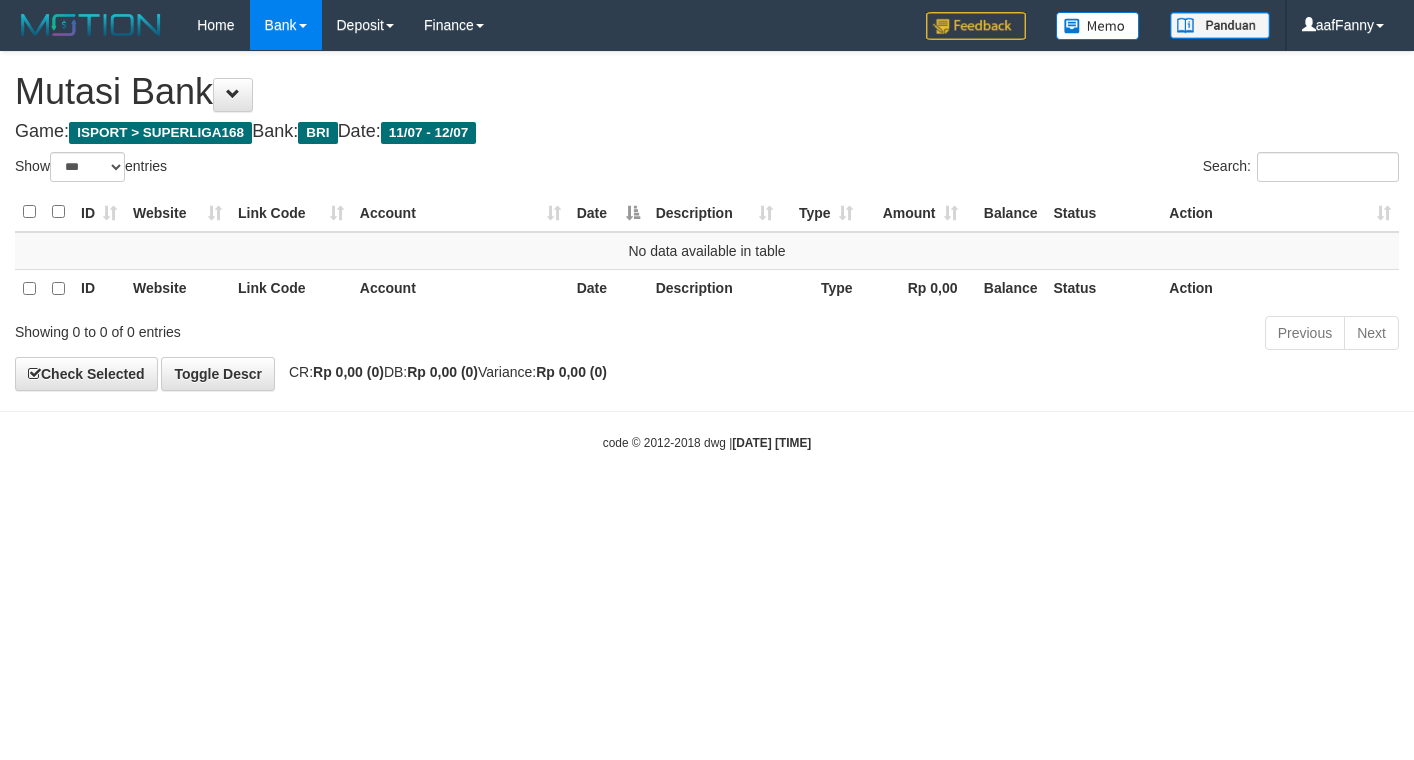 select on "***" 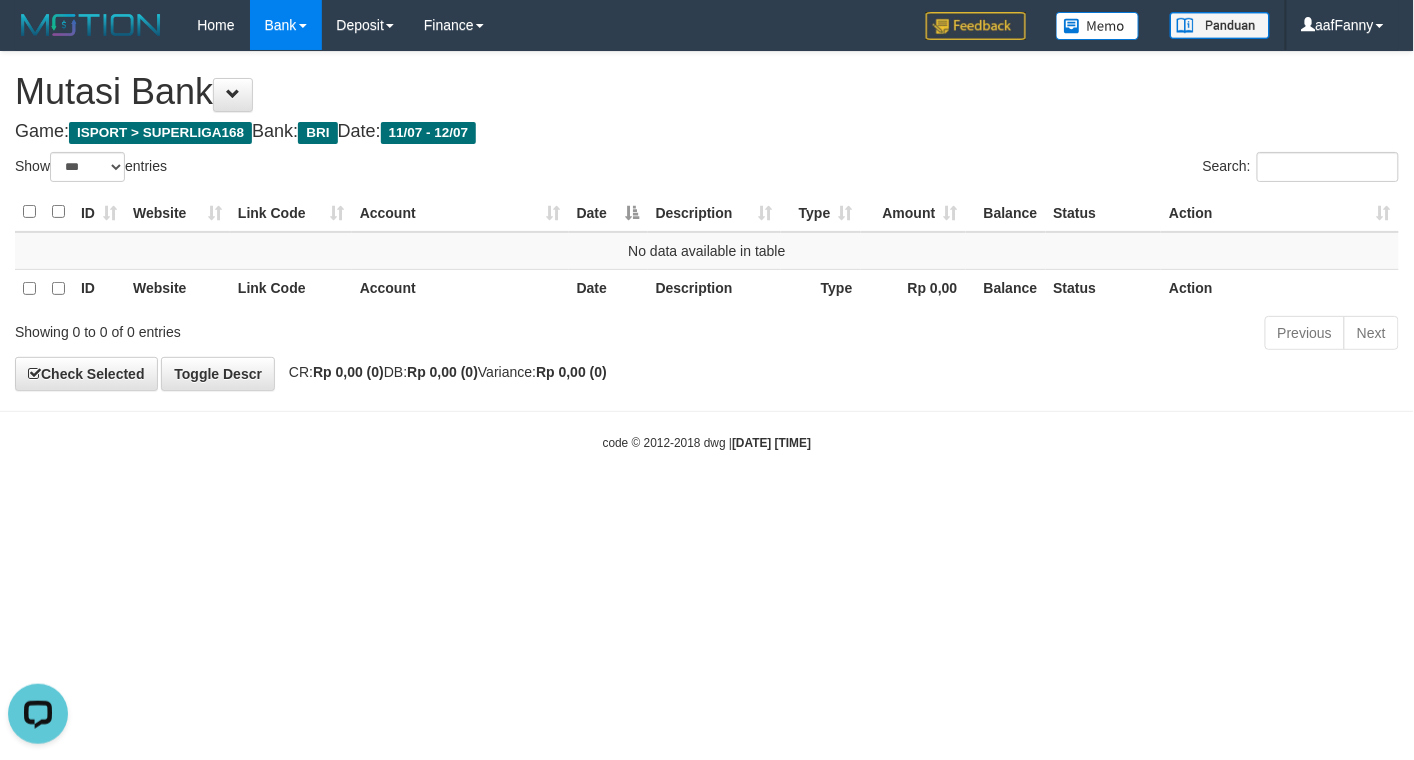 scroll, scrollTop: 0, scrollLeft: 0, axis: both 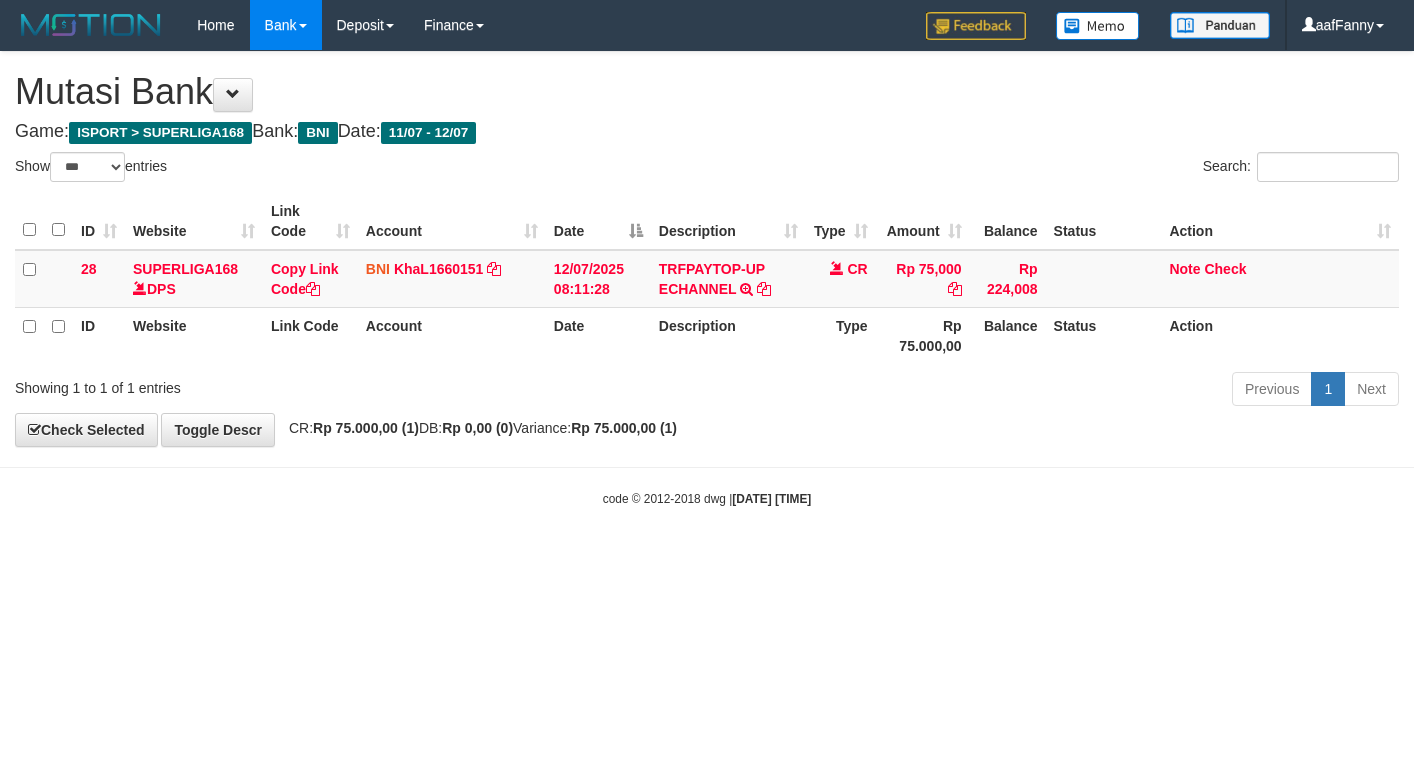 select on "***" 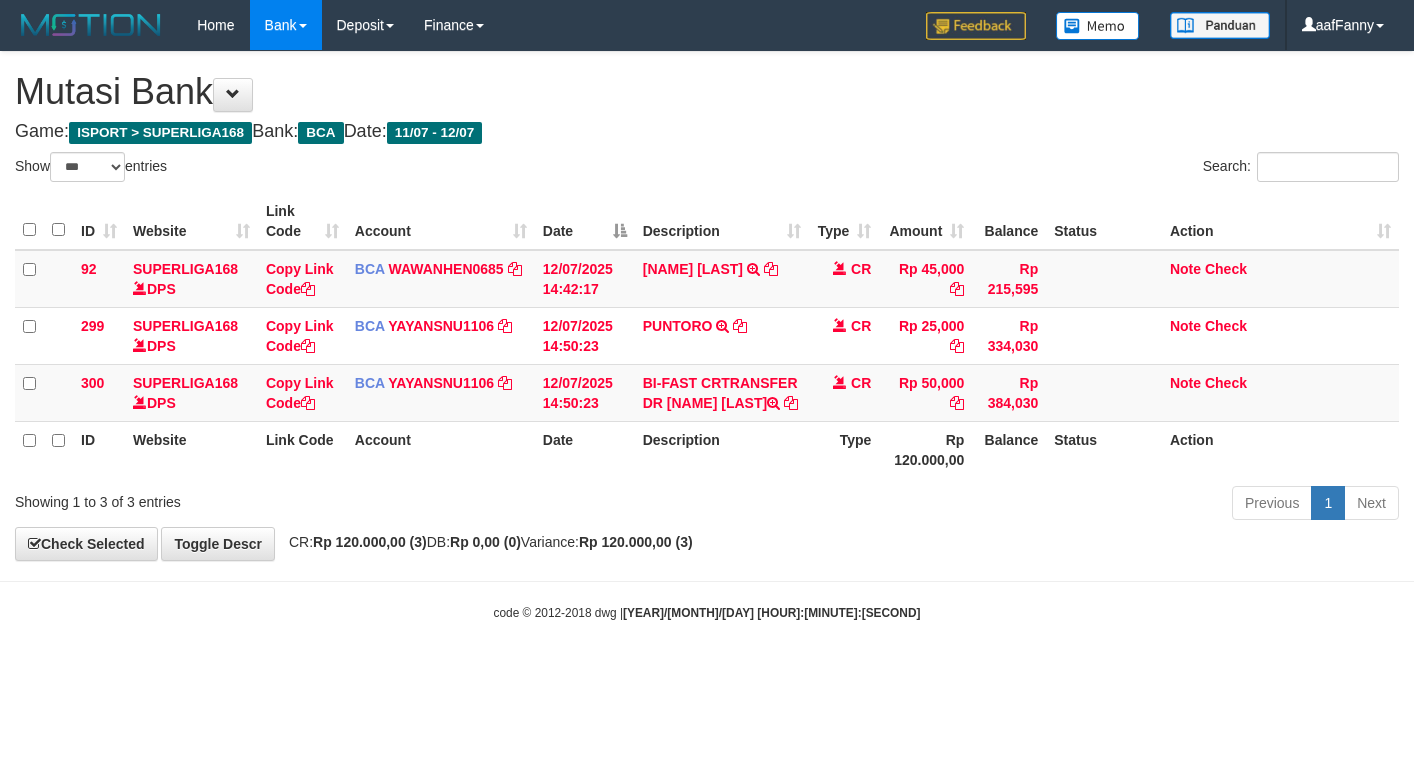 select on "***" 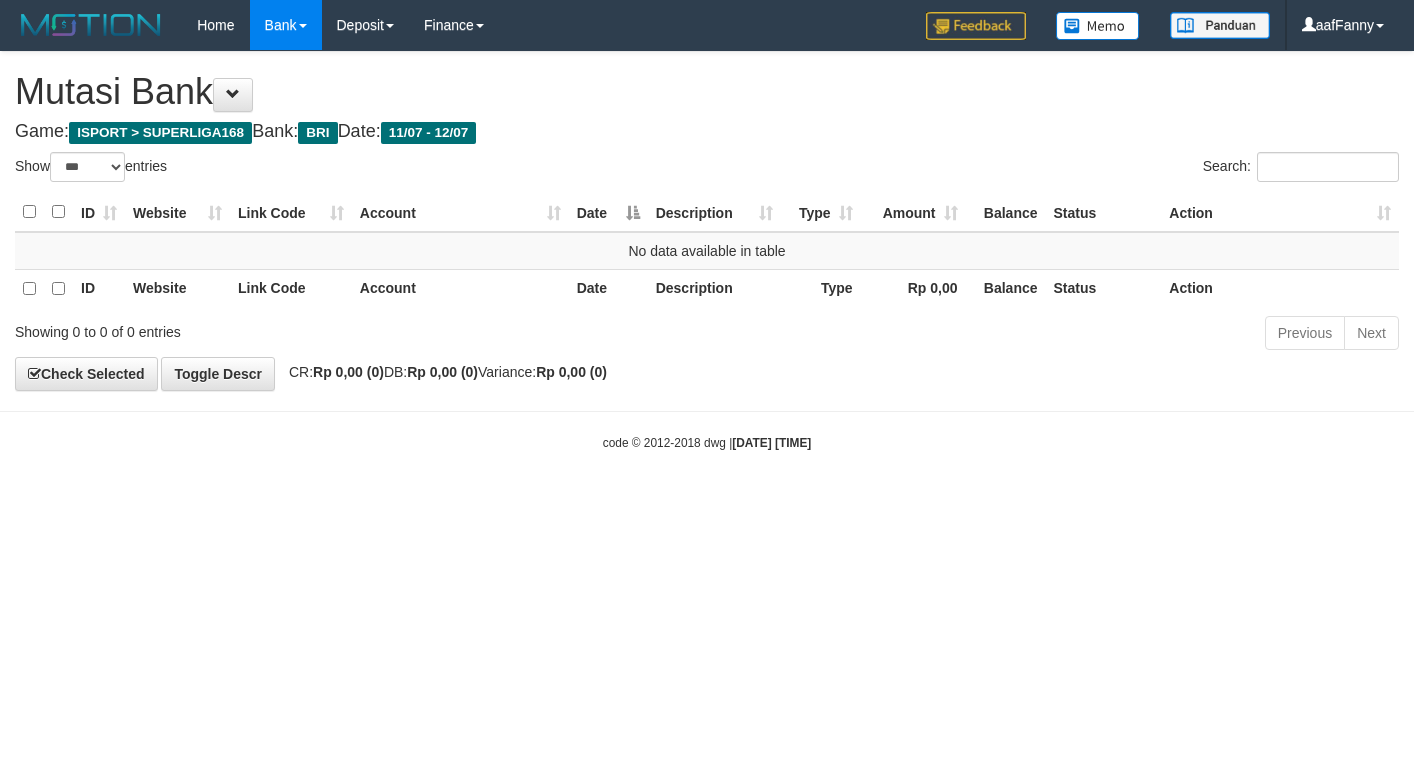 select on "***" 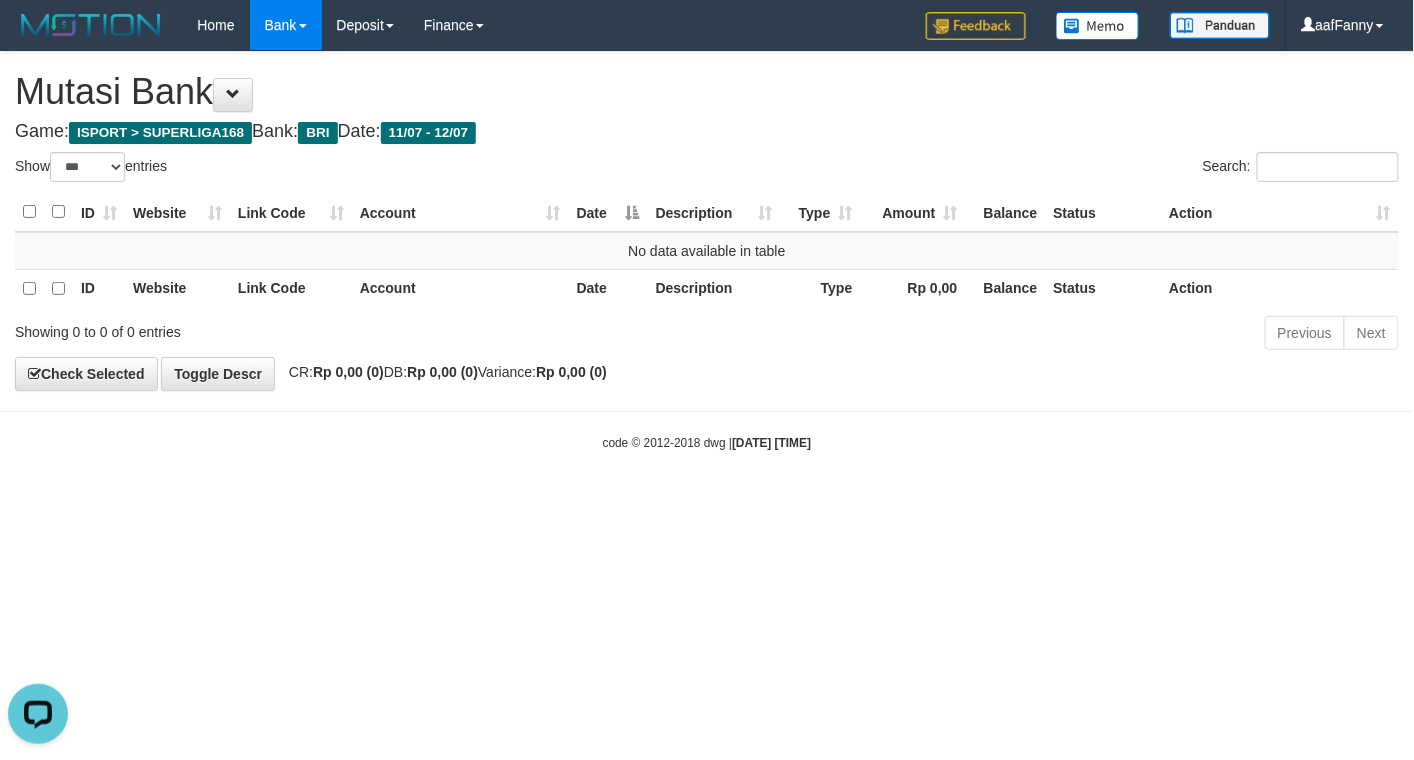 scroll, scrollTop: 0, scrollLeft: 0, axis: both 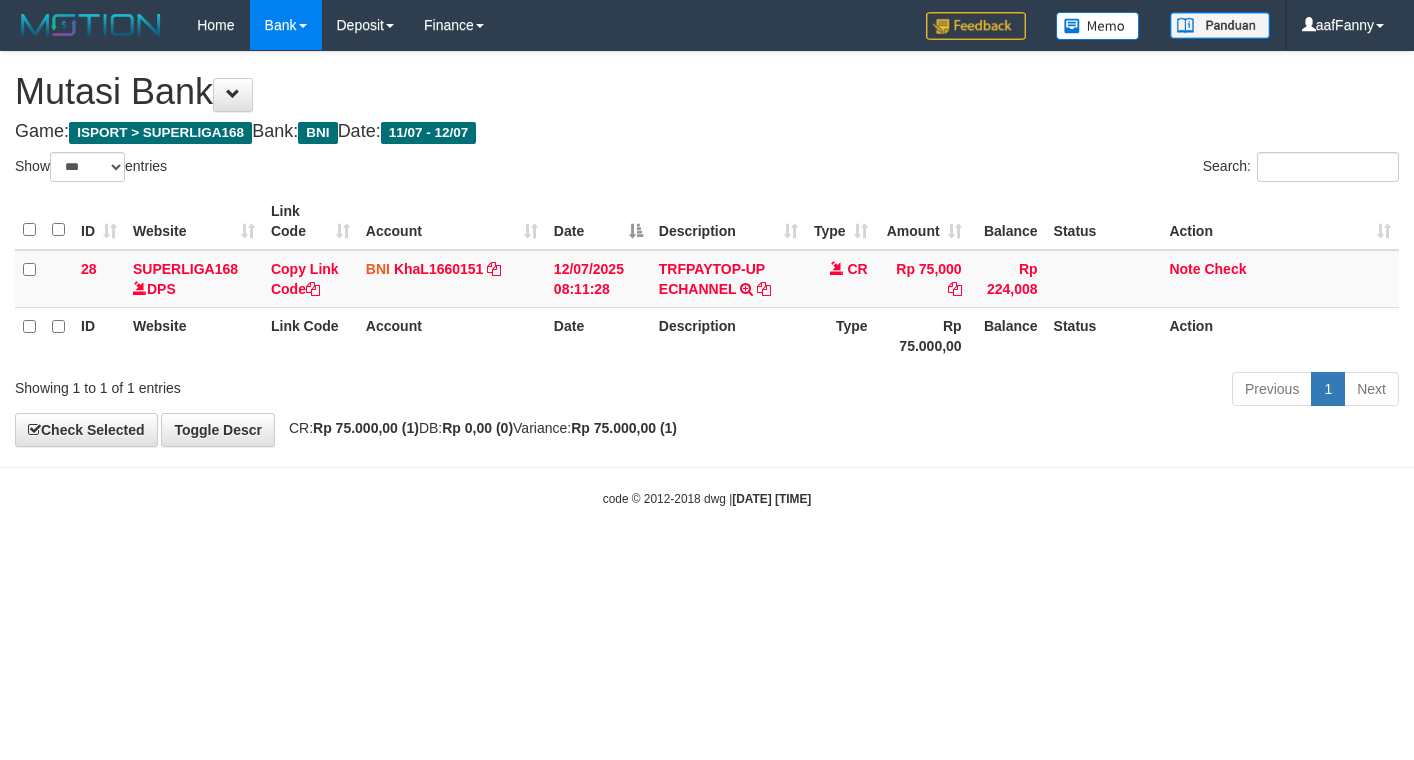 select on "***" 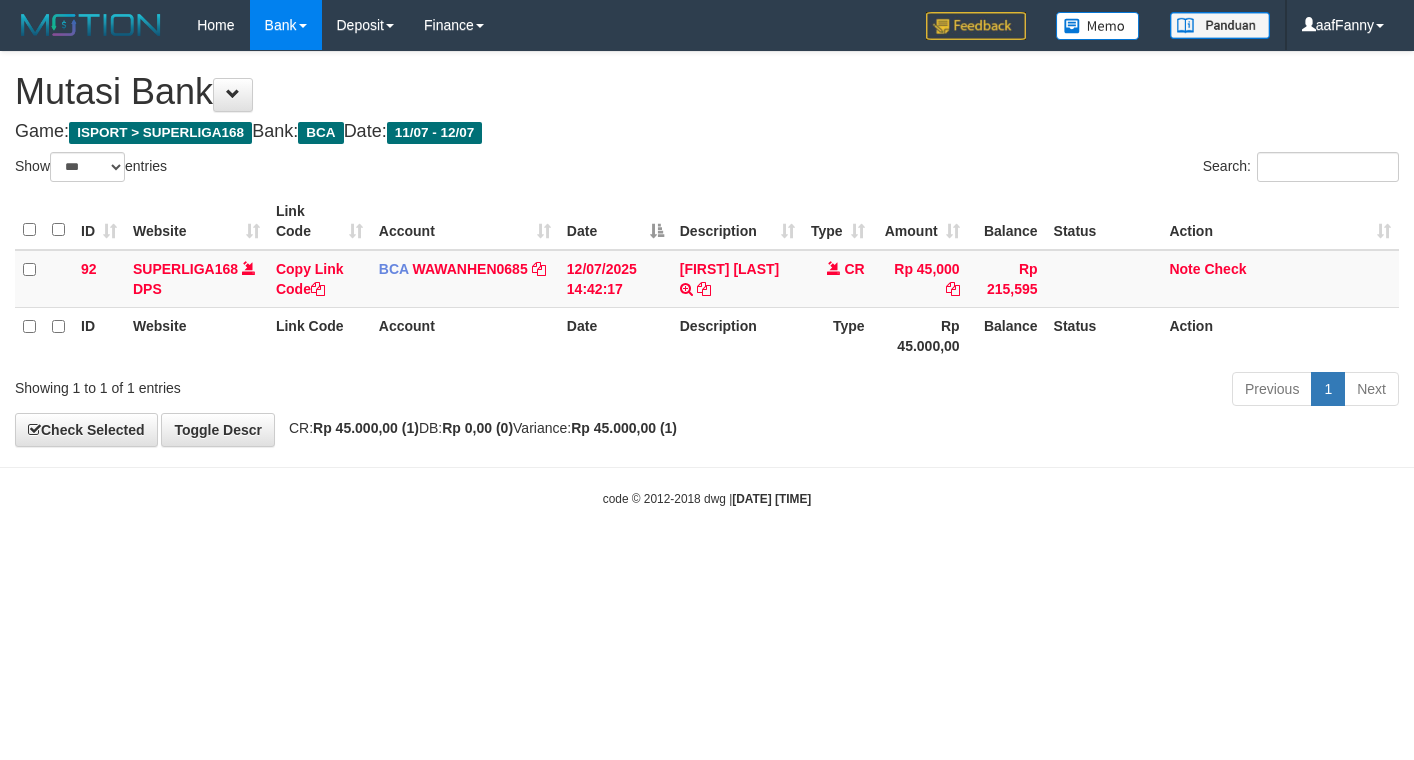 select on "***" 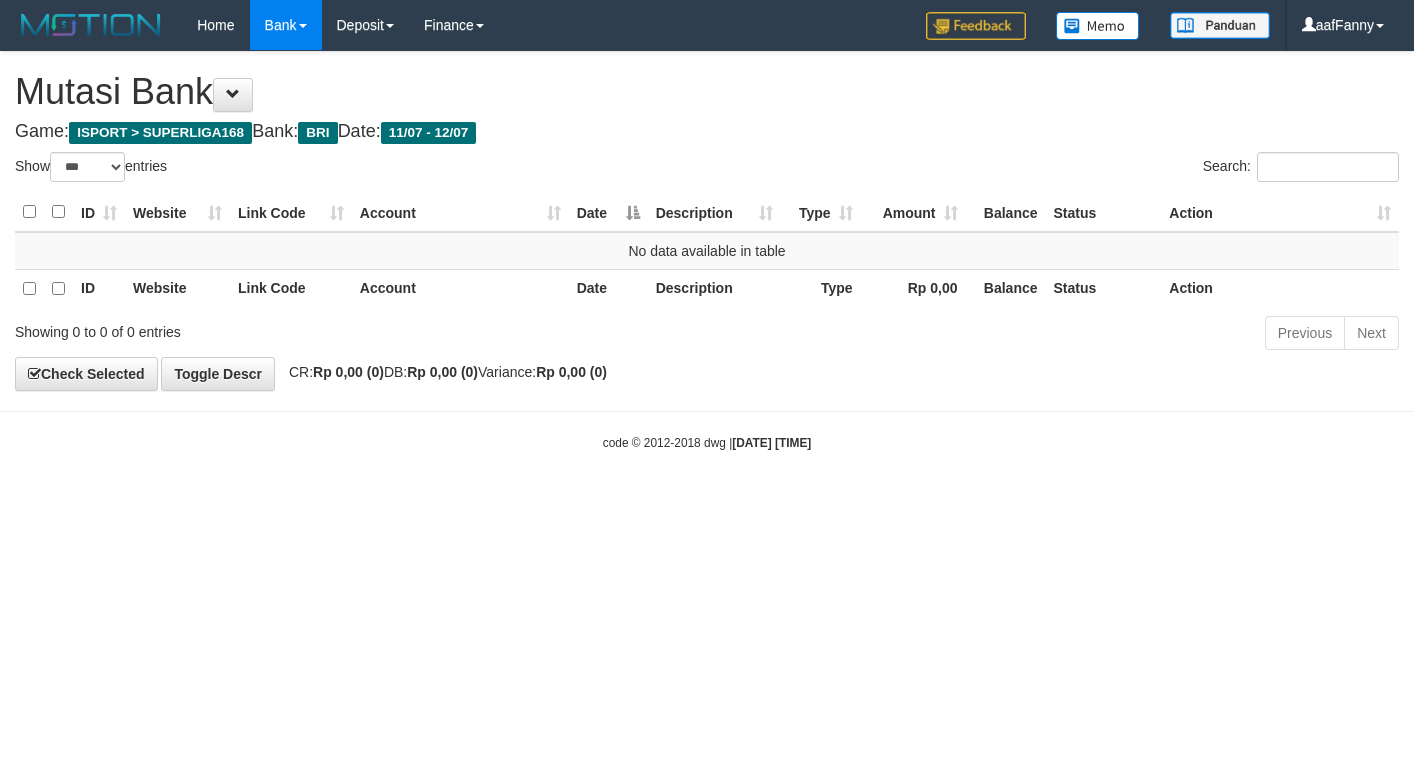 select on "***" 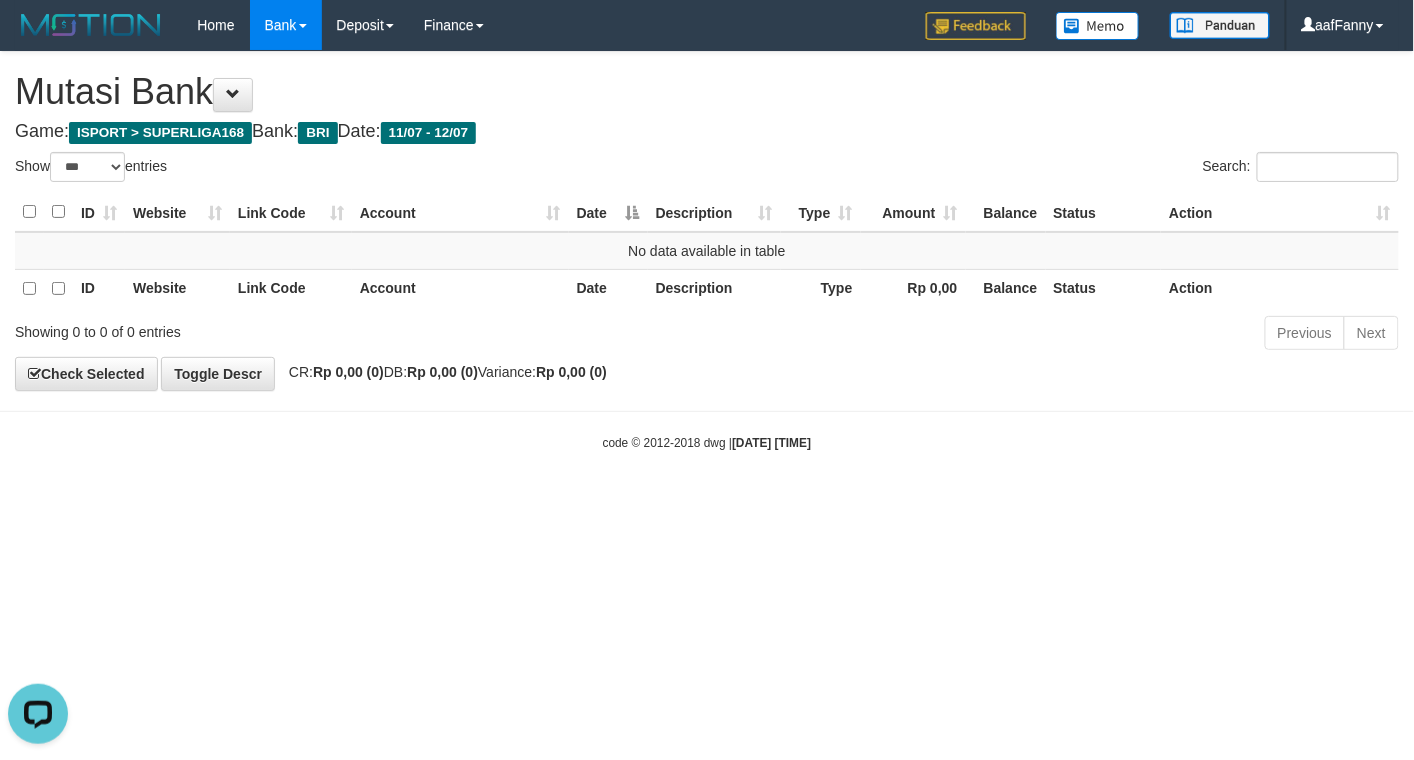 scroll, scrollTop: 0, scrollLeft: 0, axis: both 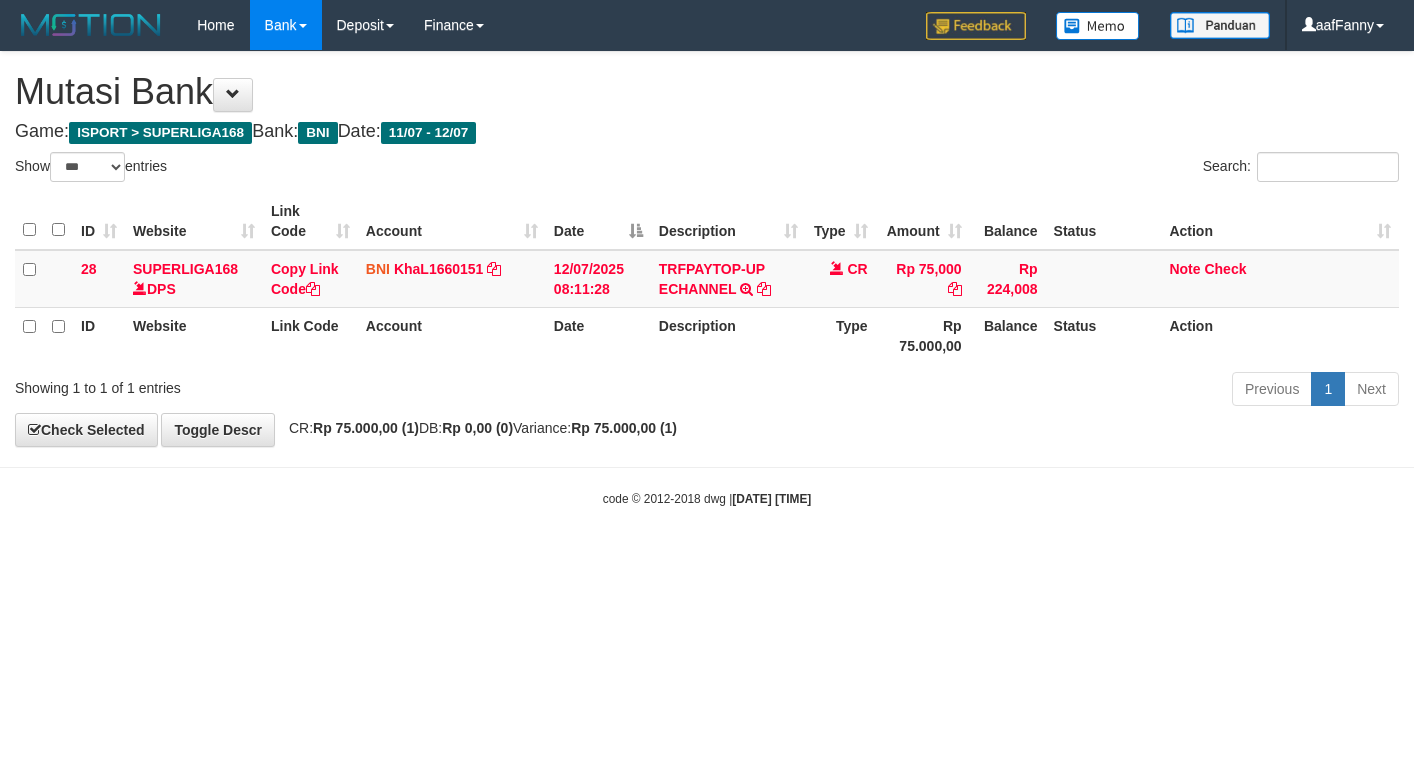 select on "***" 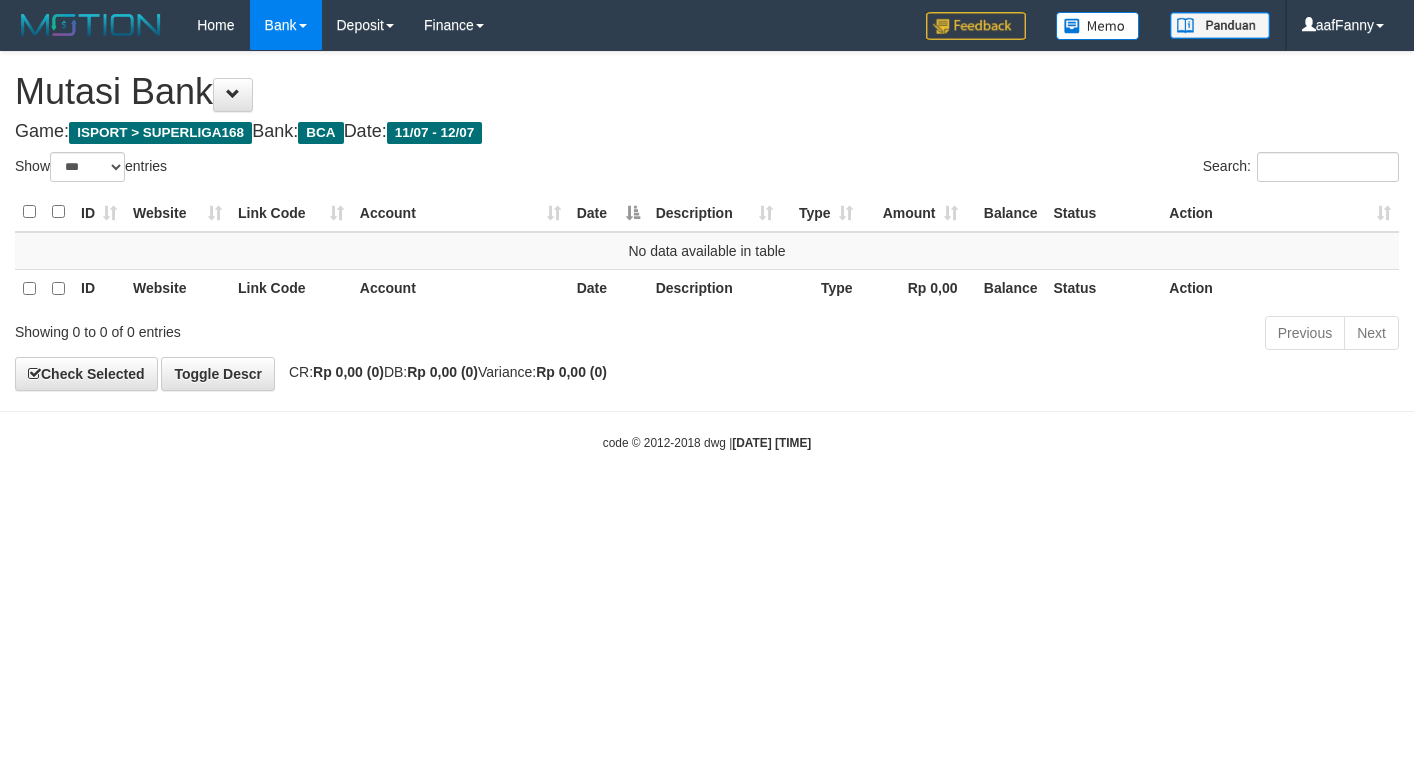 select on "***" 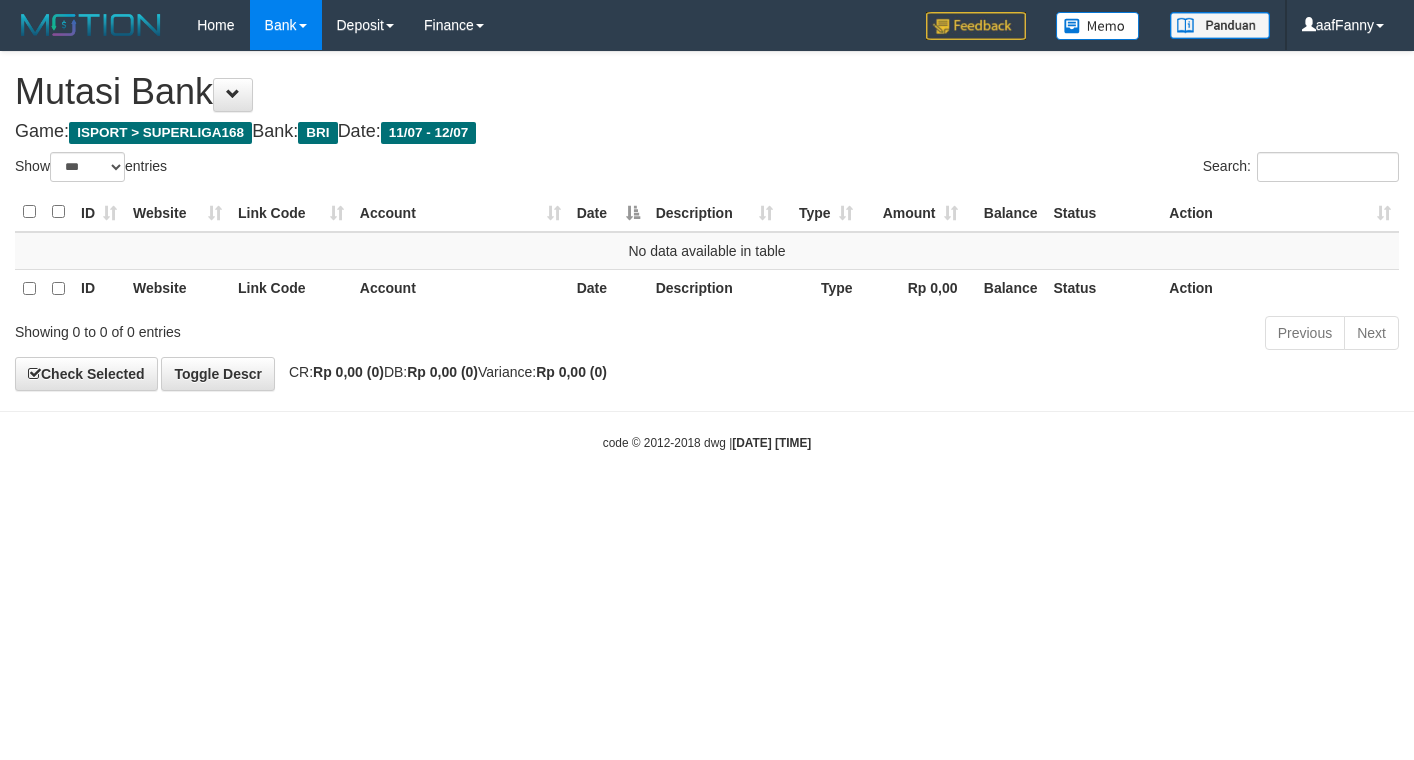 select on "***" 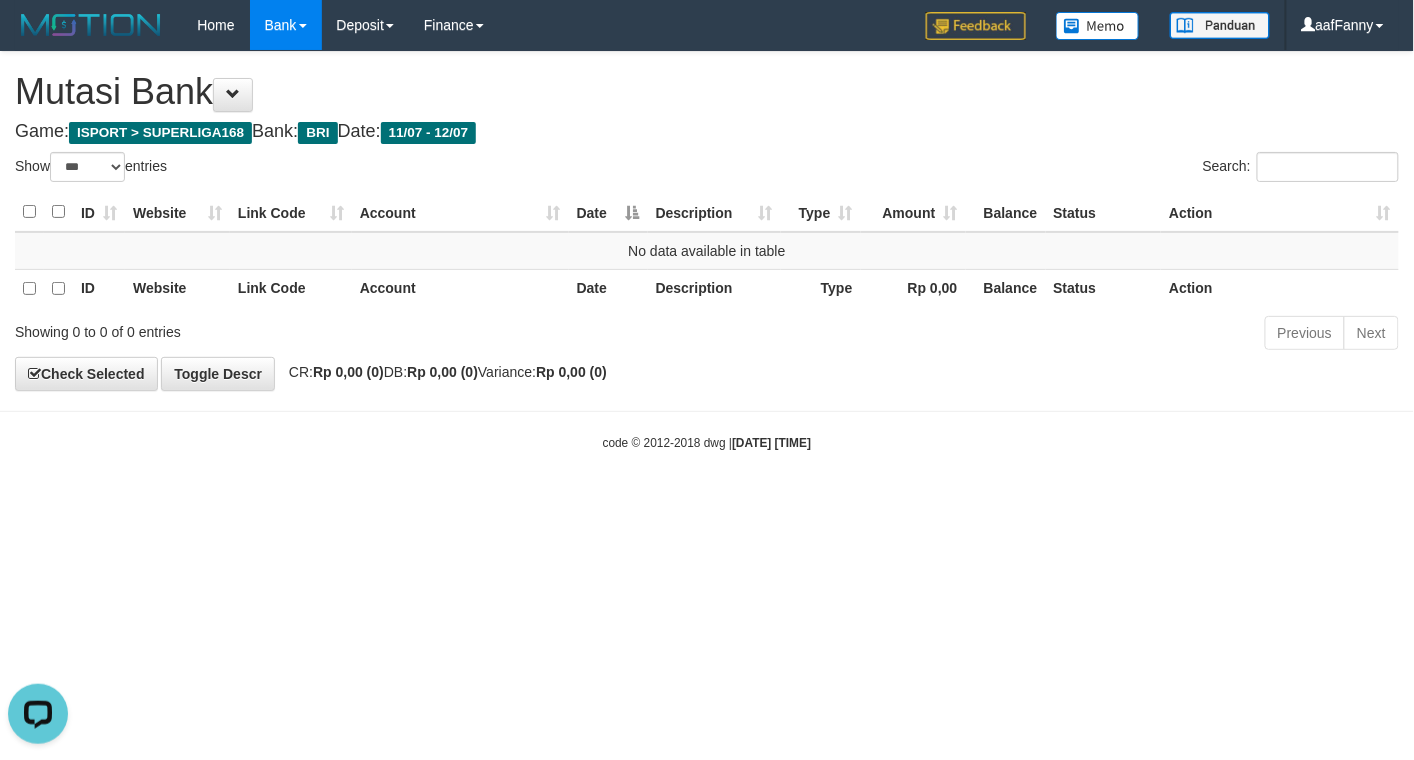 scroll, scrollTop: 0, scrollLeft: 0, axis: both 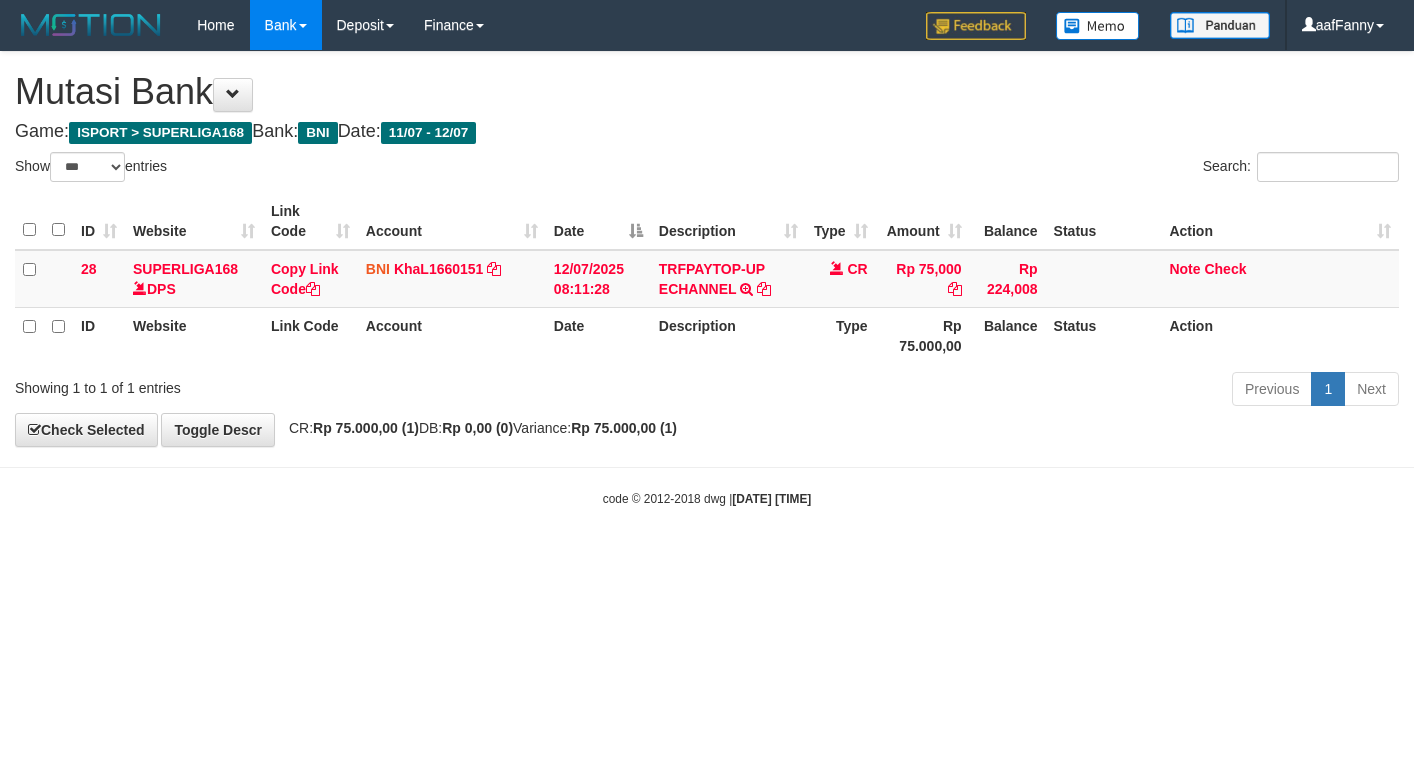 select on "***" 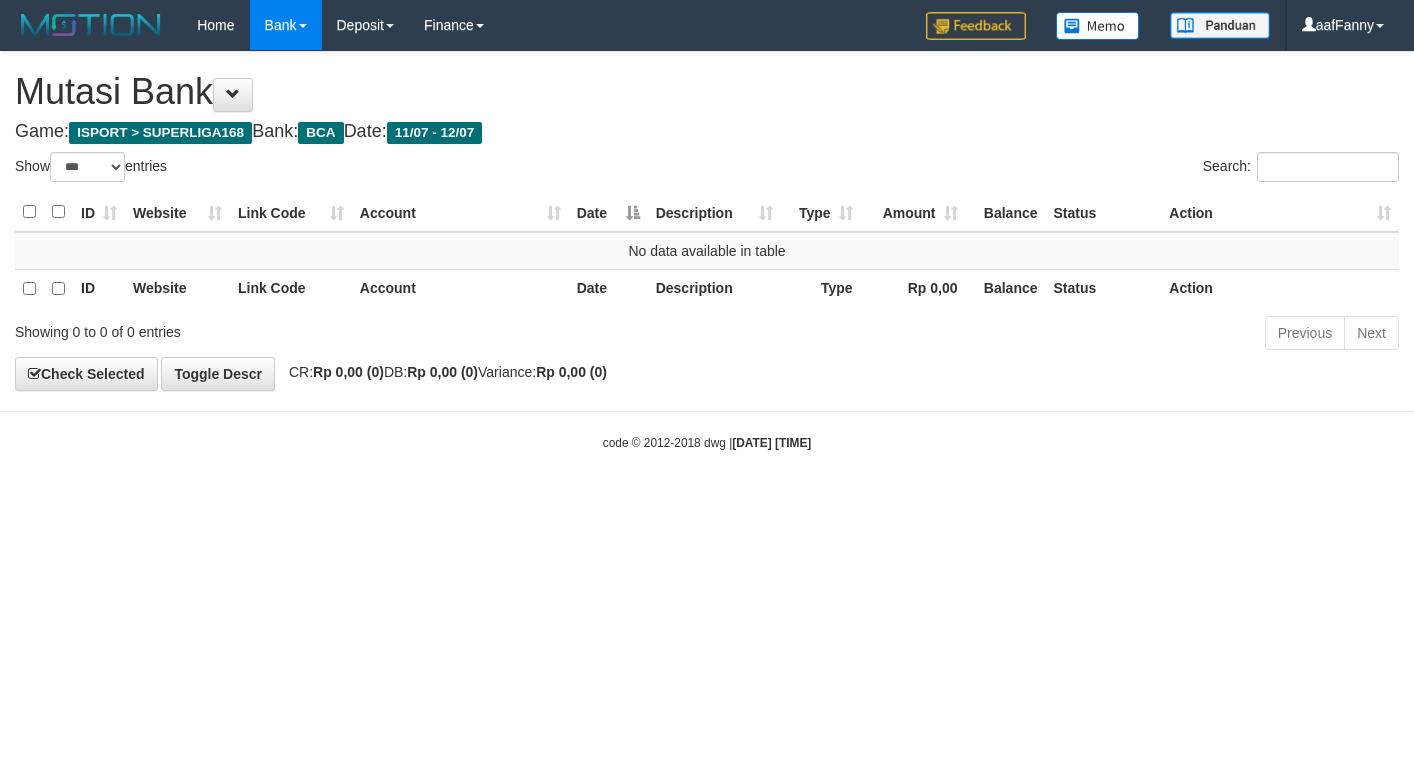 select on "***" 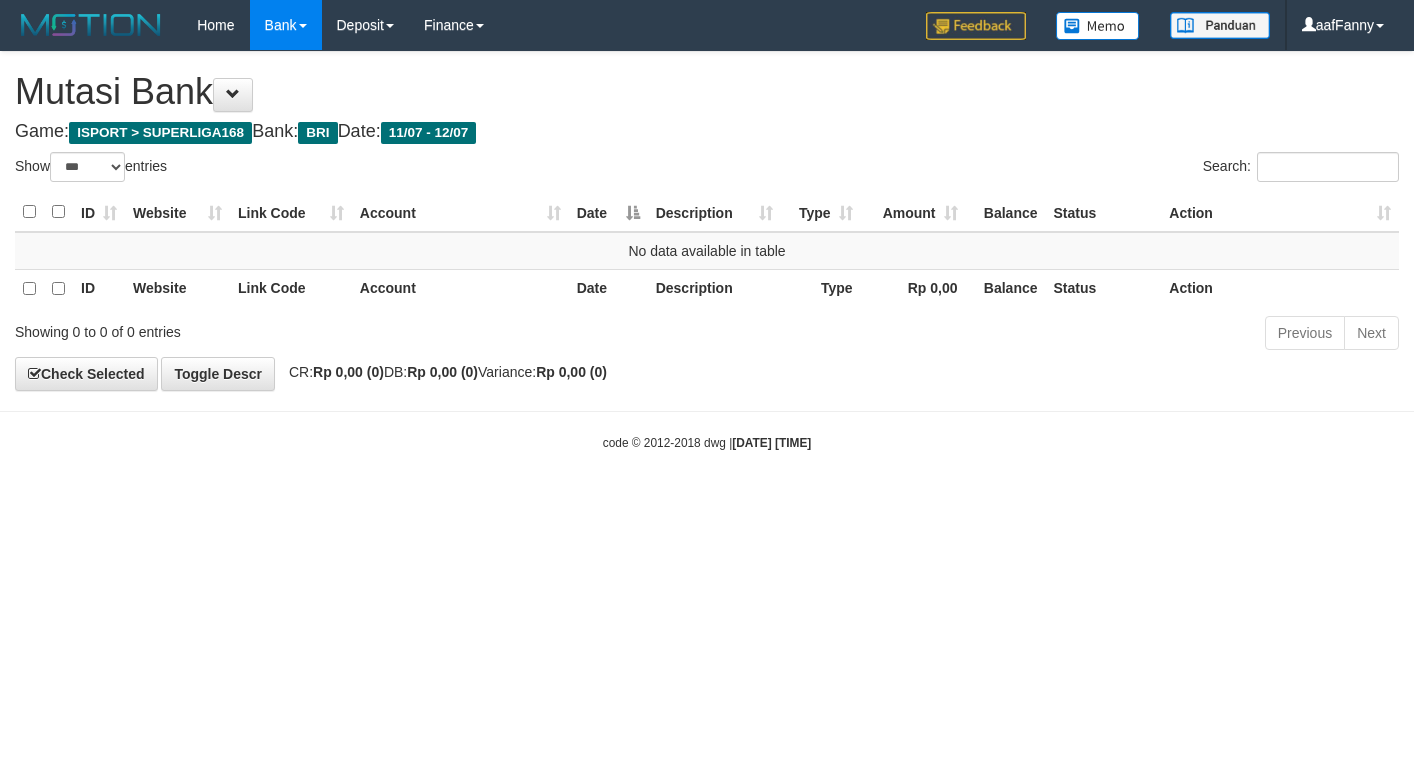 select on "***" 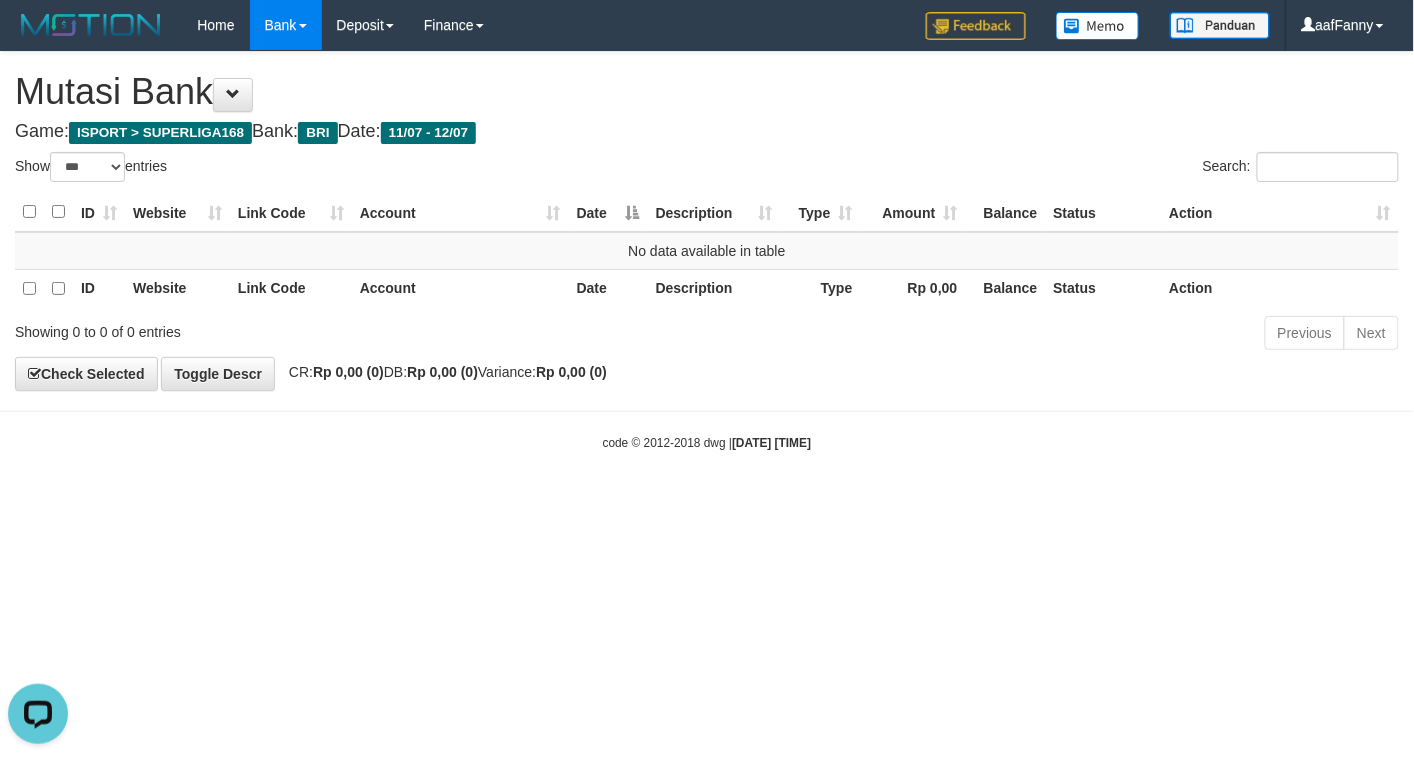 scroll, scrollTop: 0, scrollLeft: 0, axis: both 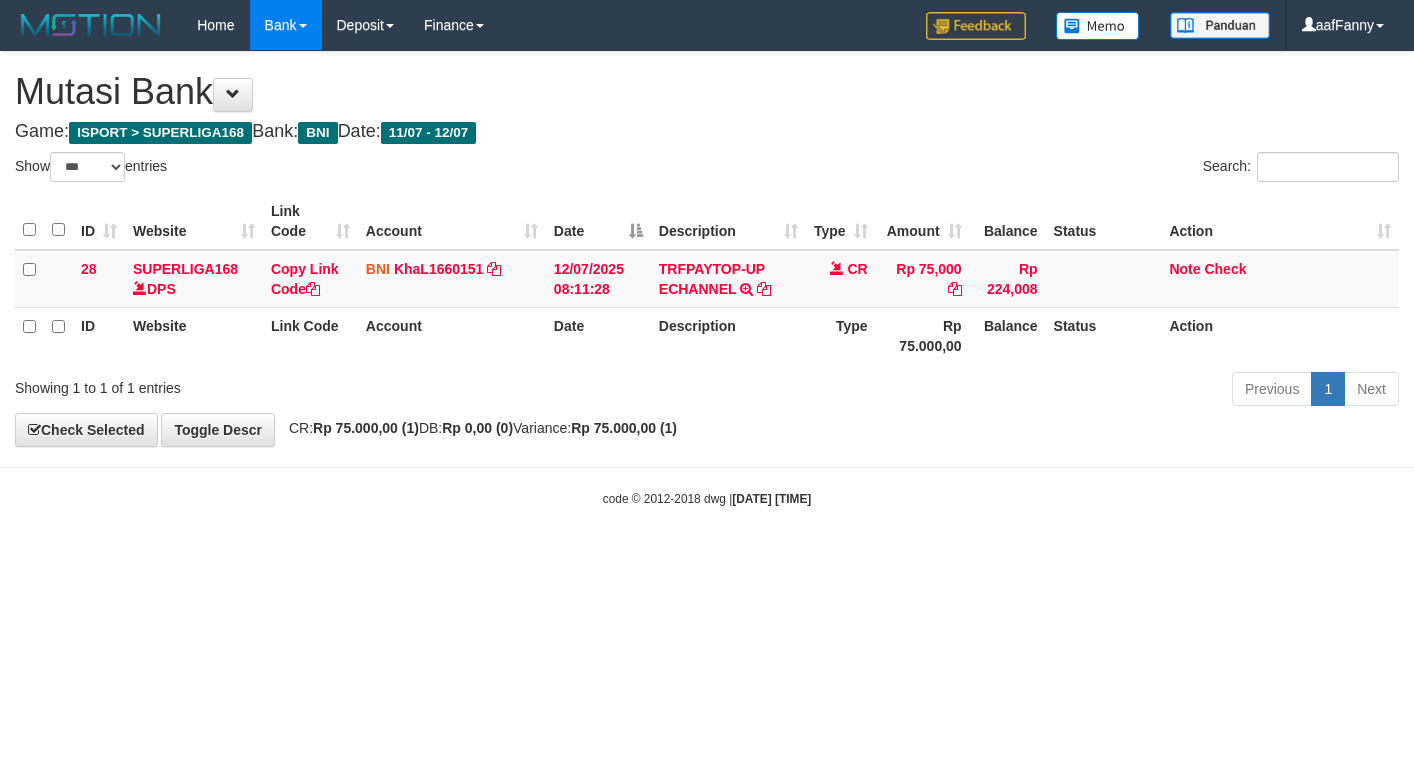 select on "***" 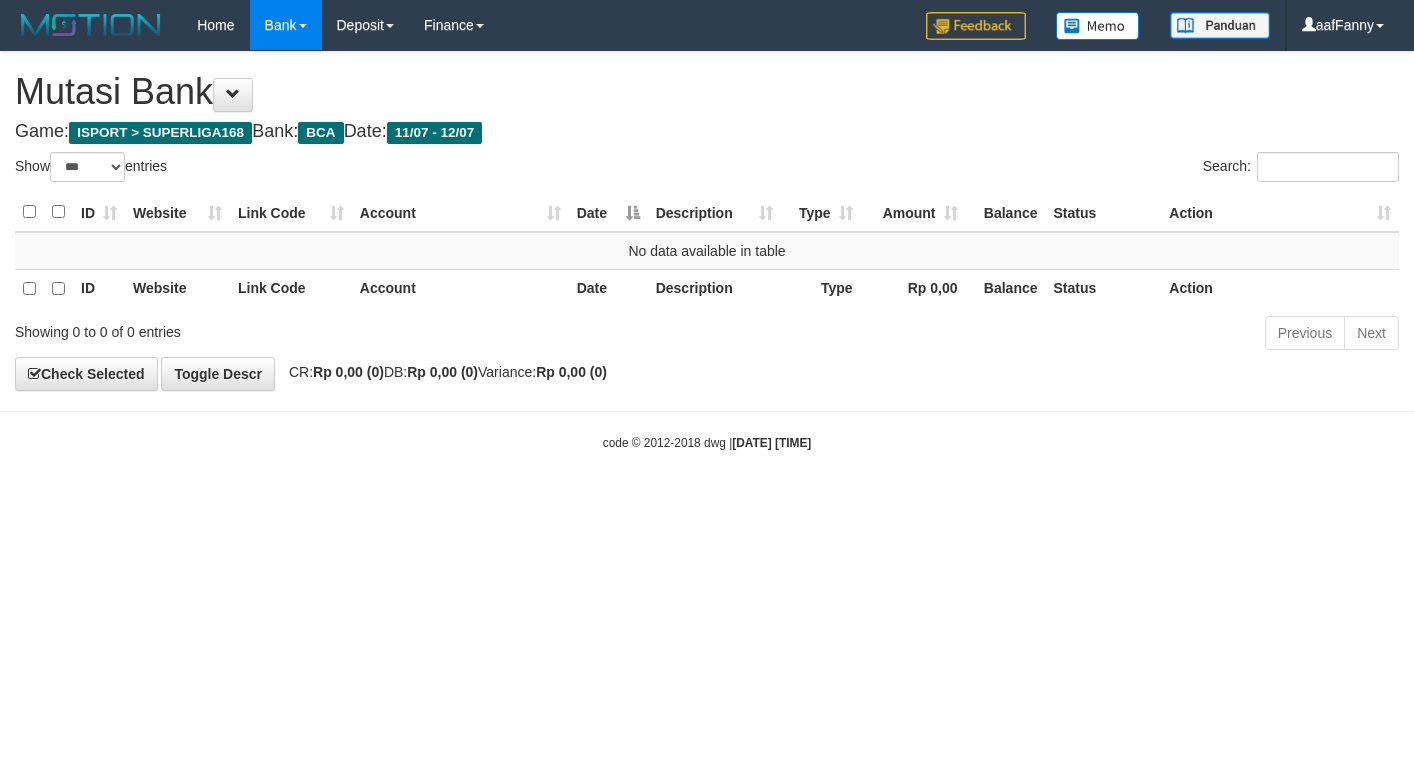select on "***" 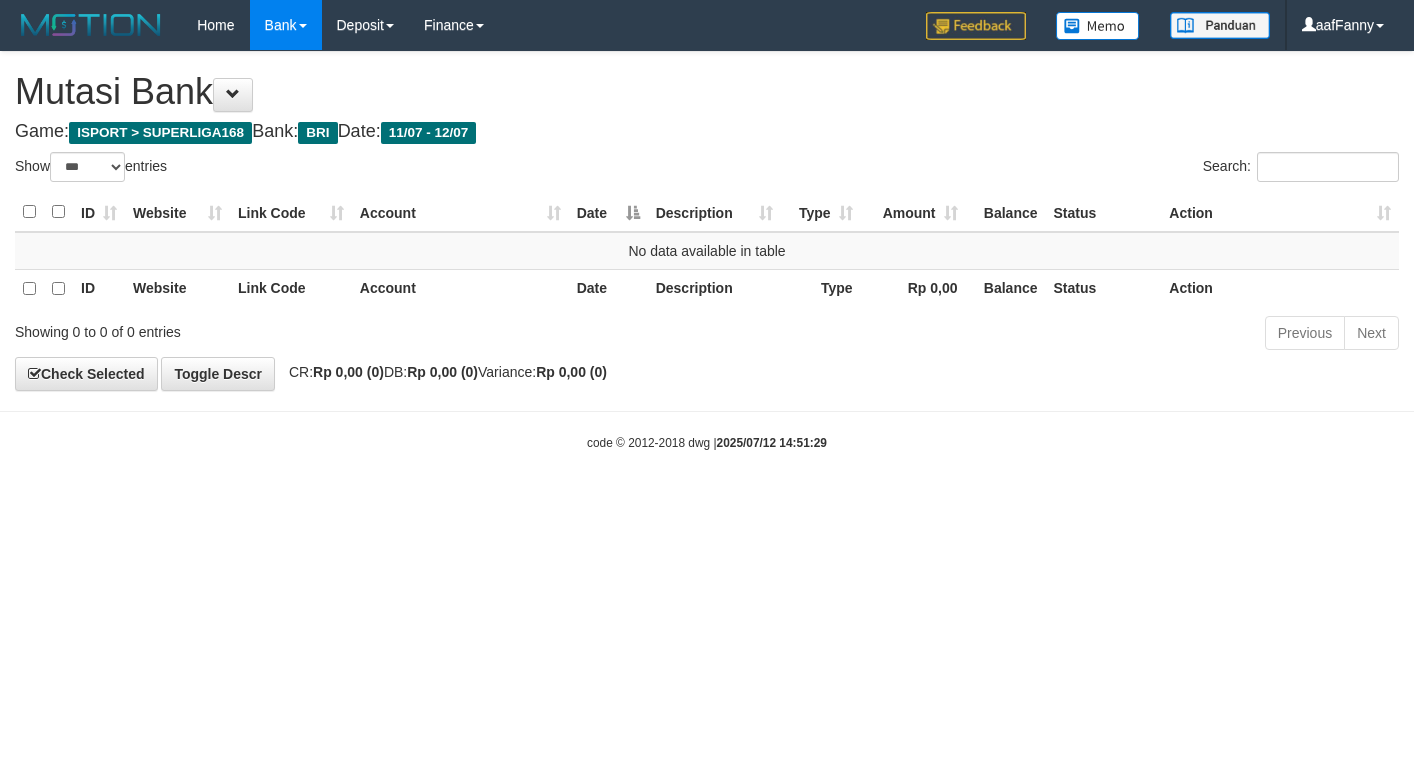 select on "***" 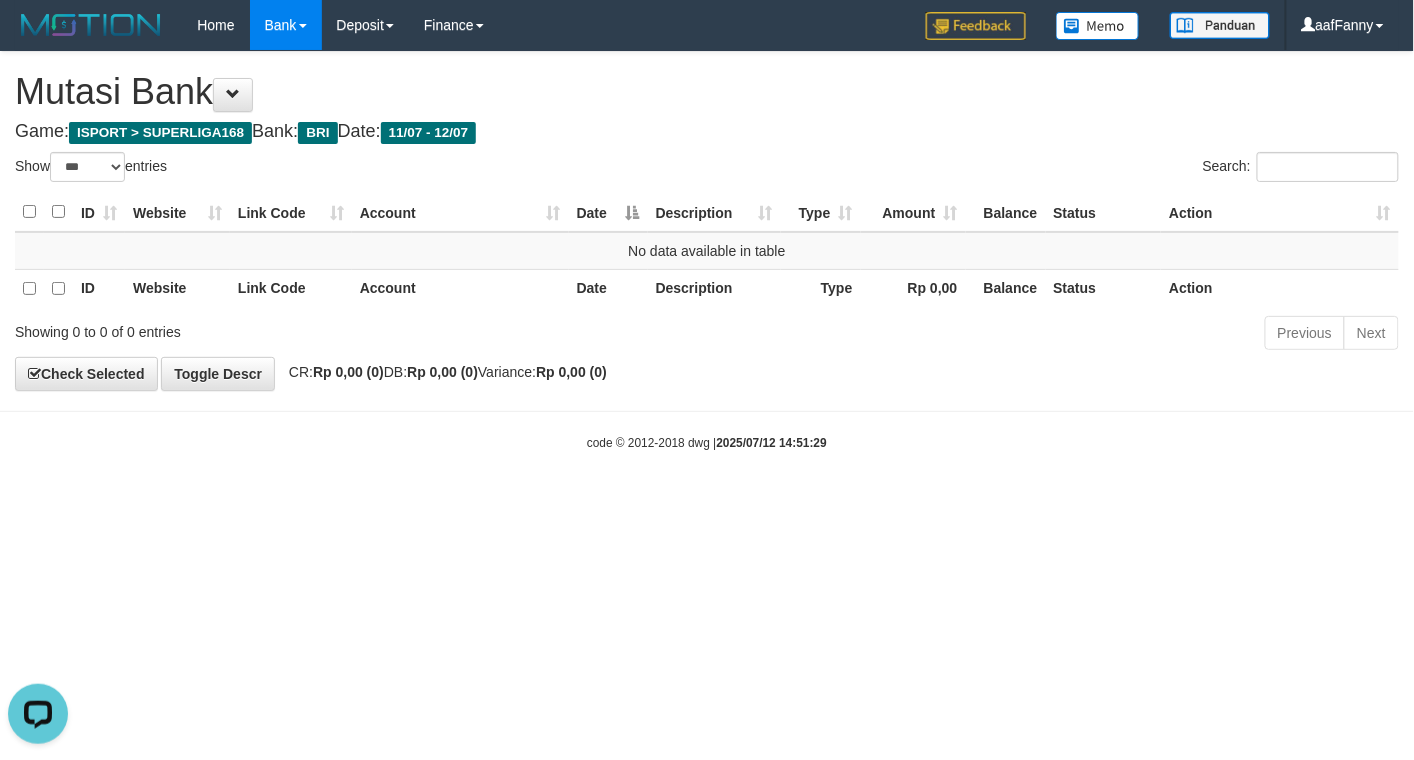 scroll, scrollTop: 0, scrollLeft: 0, axis: both 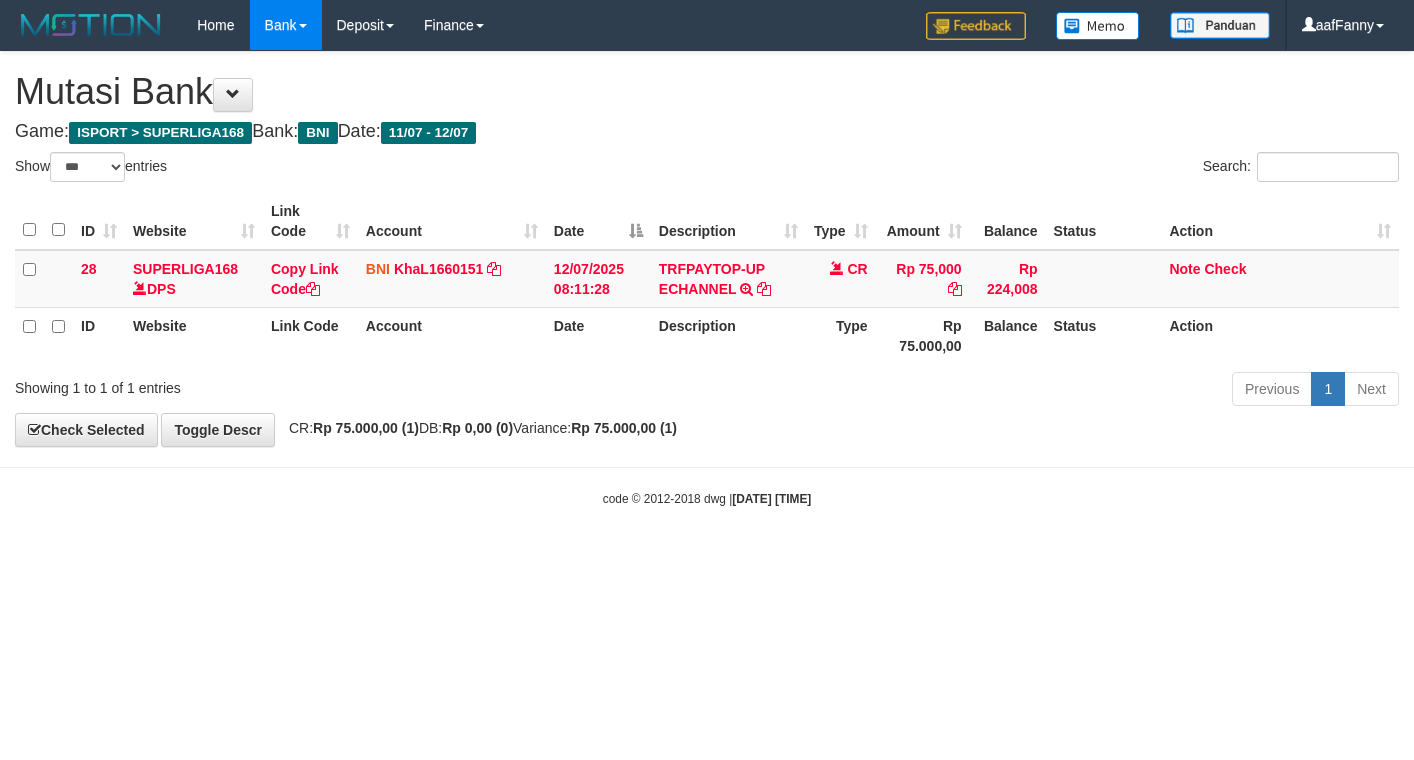select on "***" 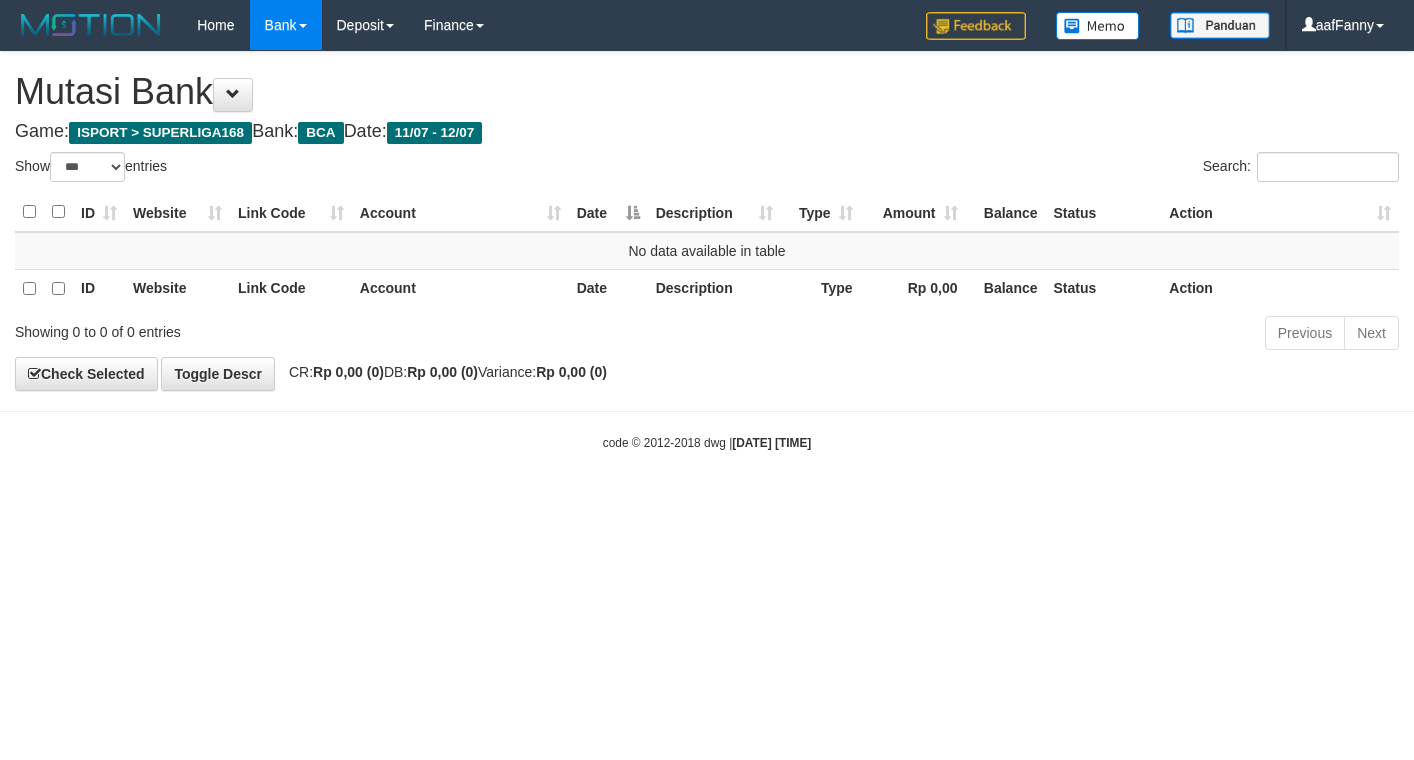 select on "***" 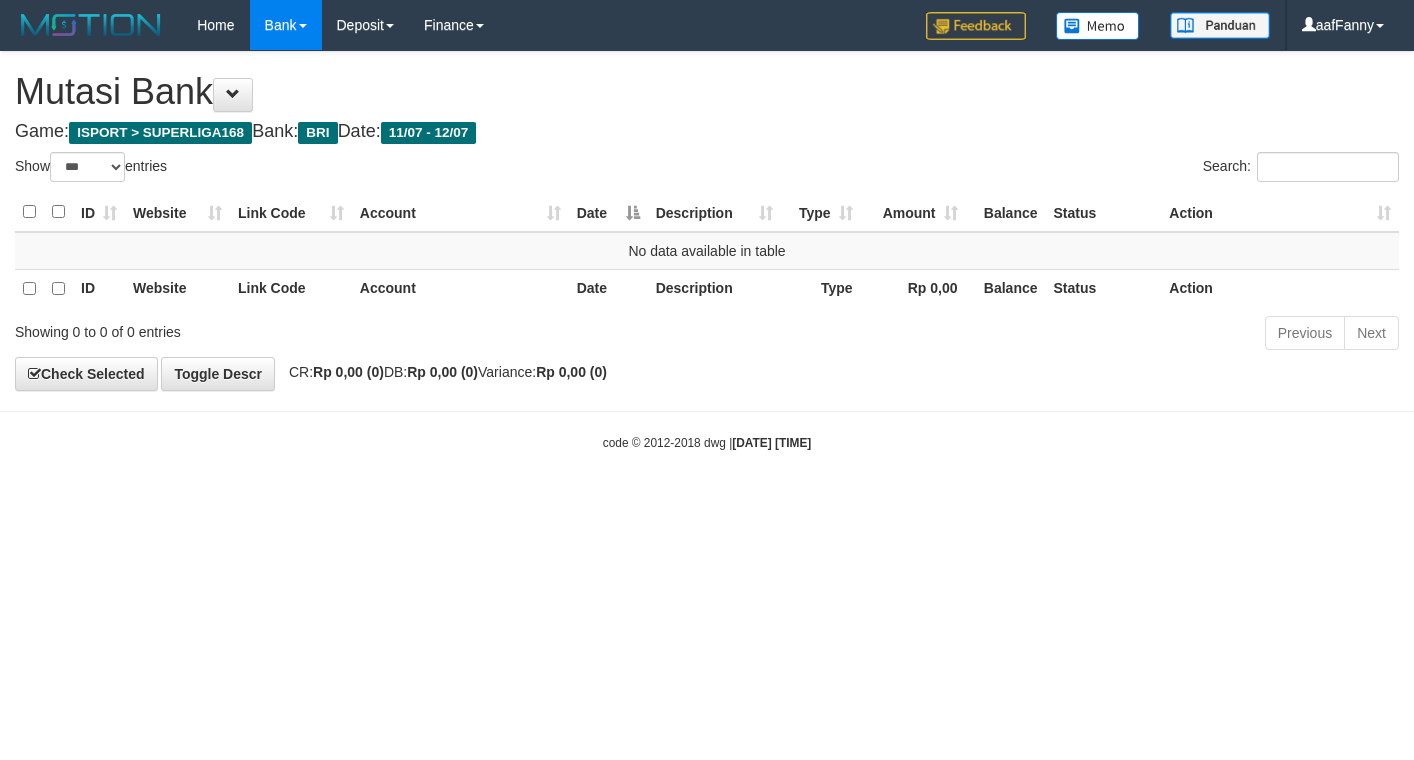 select on "***" 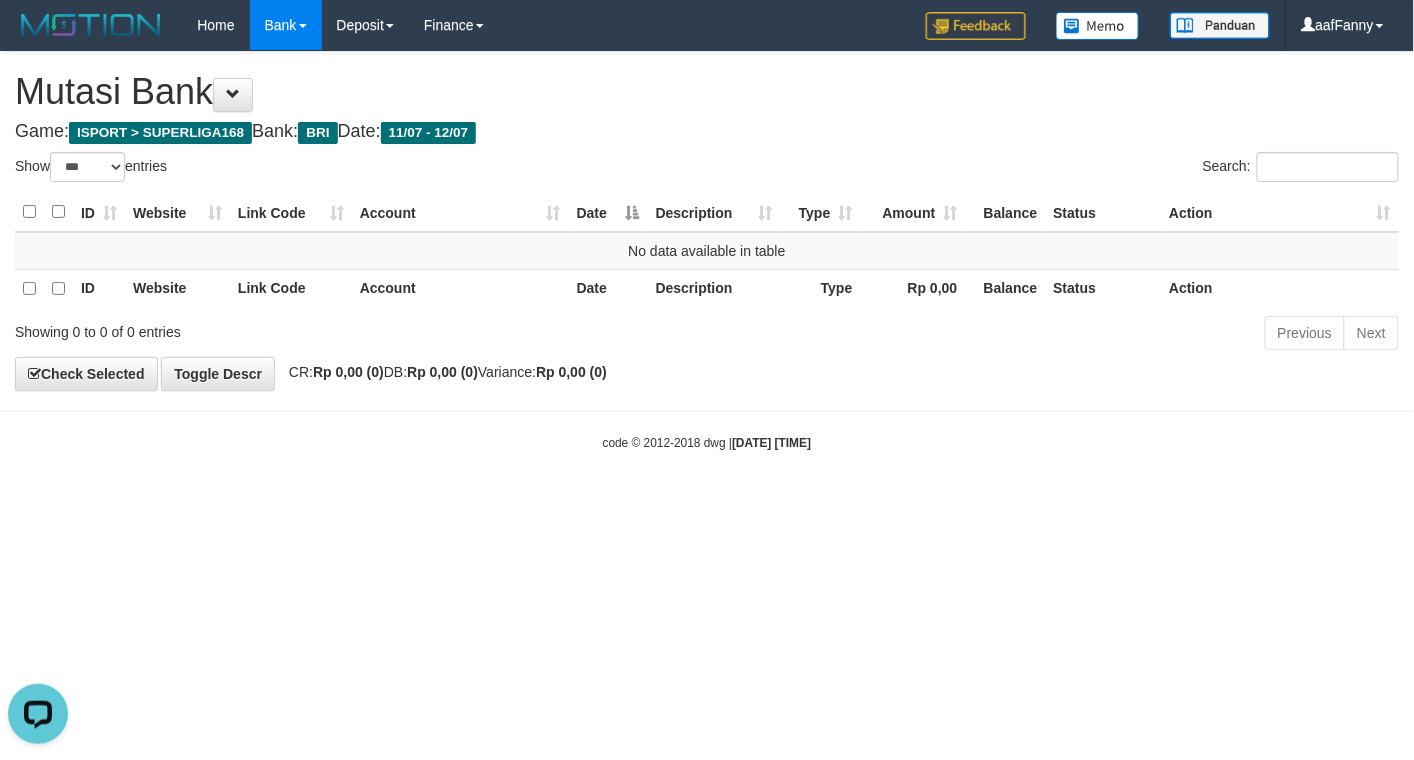 scroll, scrollTop: 0, scrollLeft: 0, axis: both 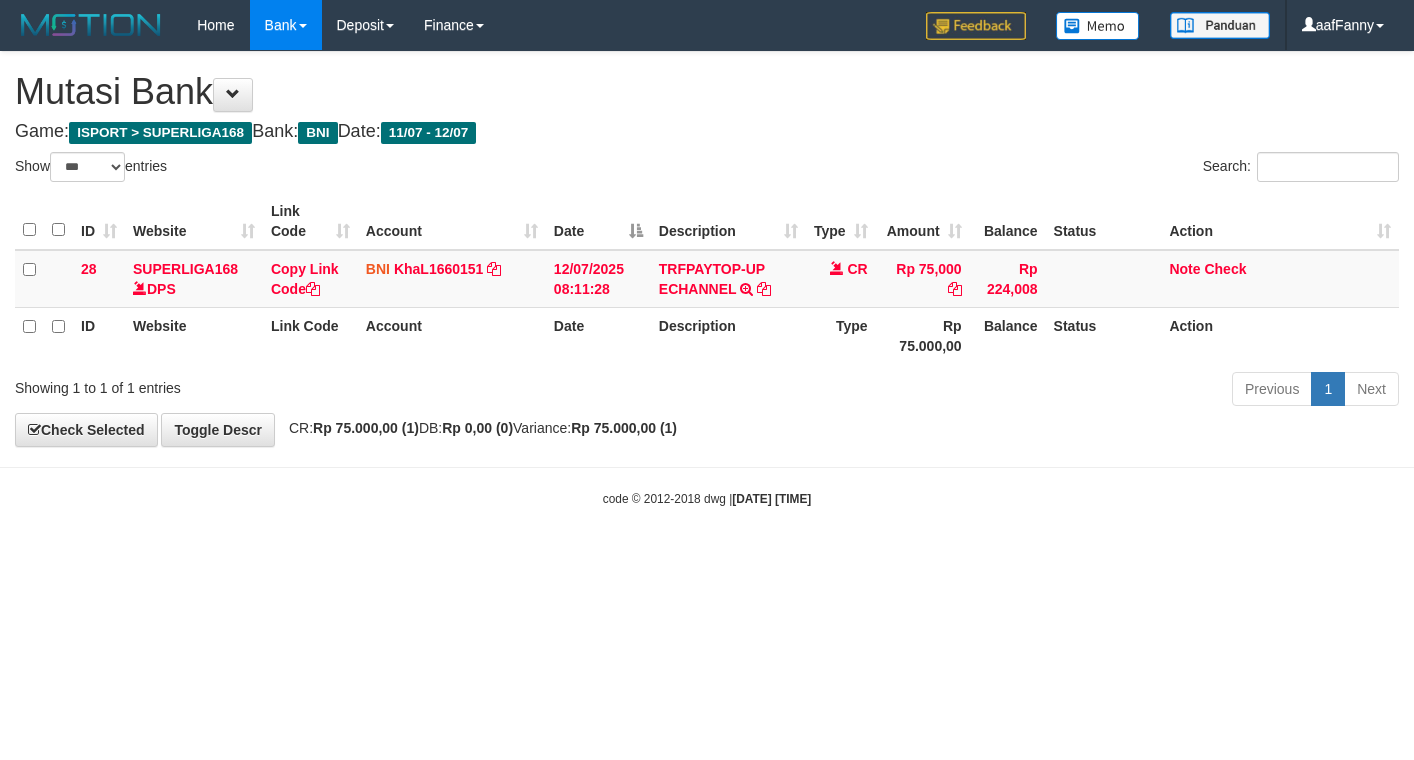 select on "***" 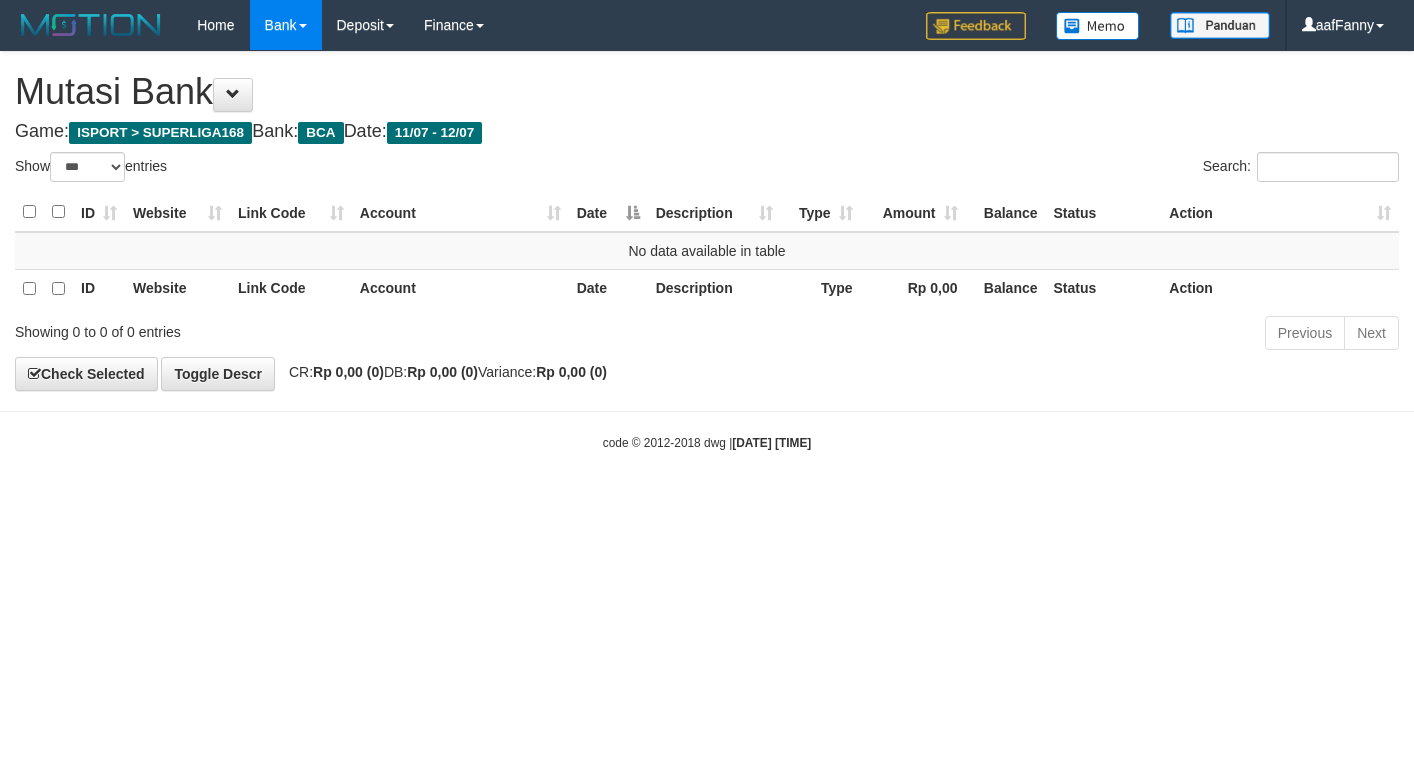 select on "***" 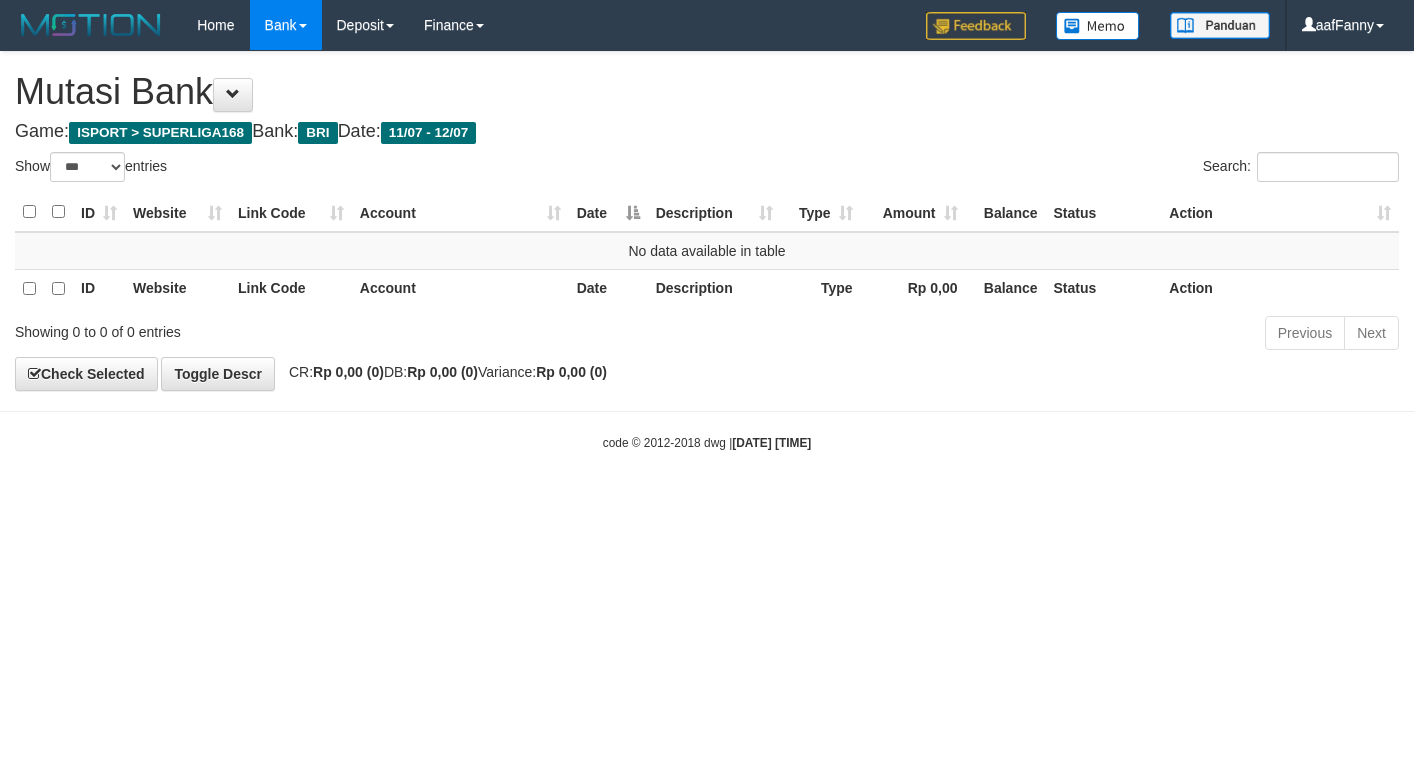 select on "***" 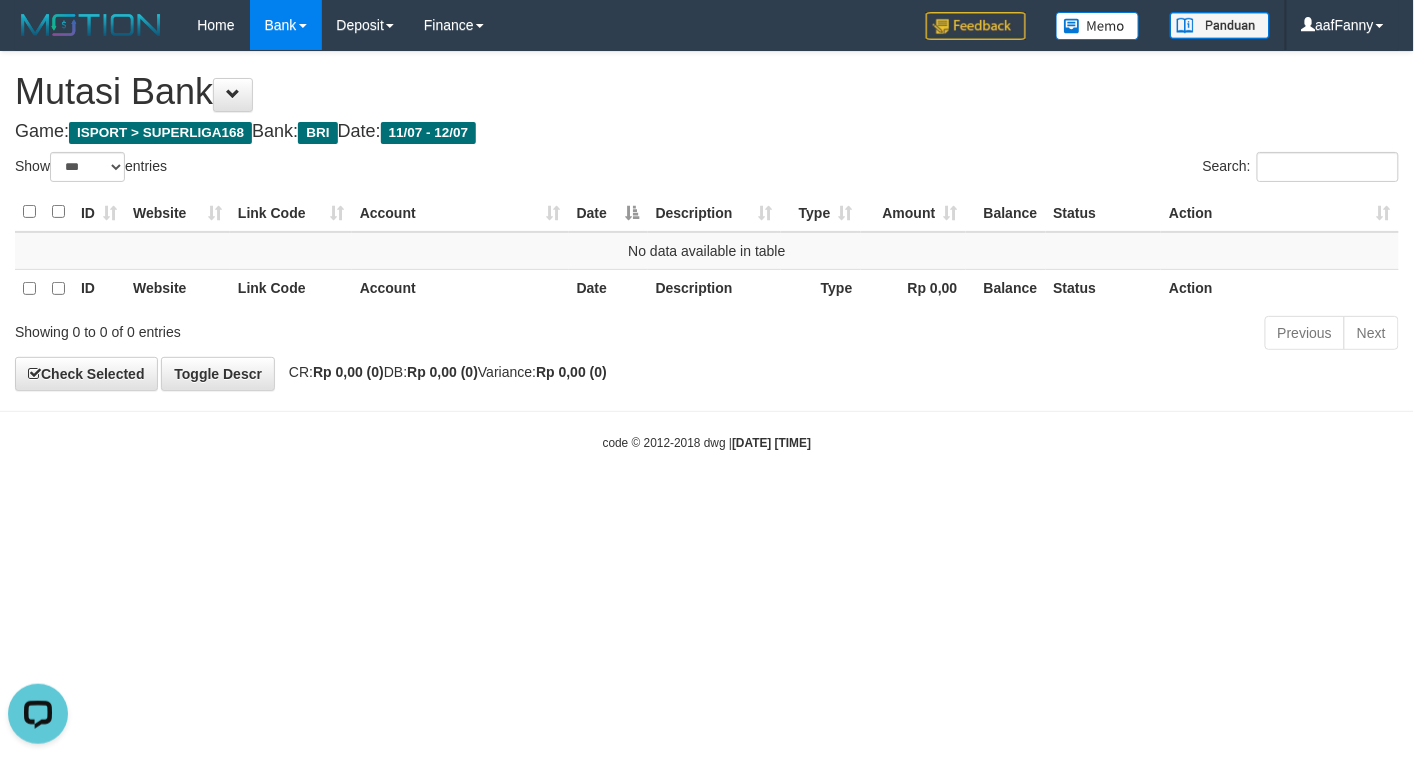 scroll, scrollTop: 0, scrollLeft: 0, axis: both 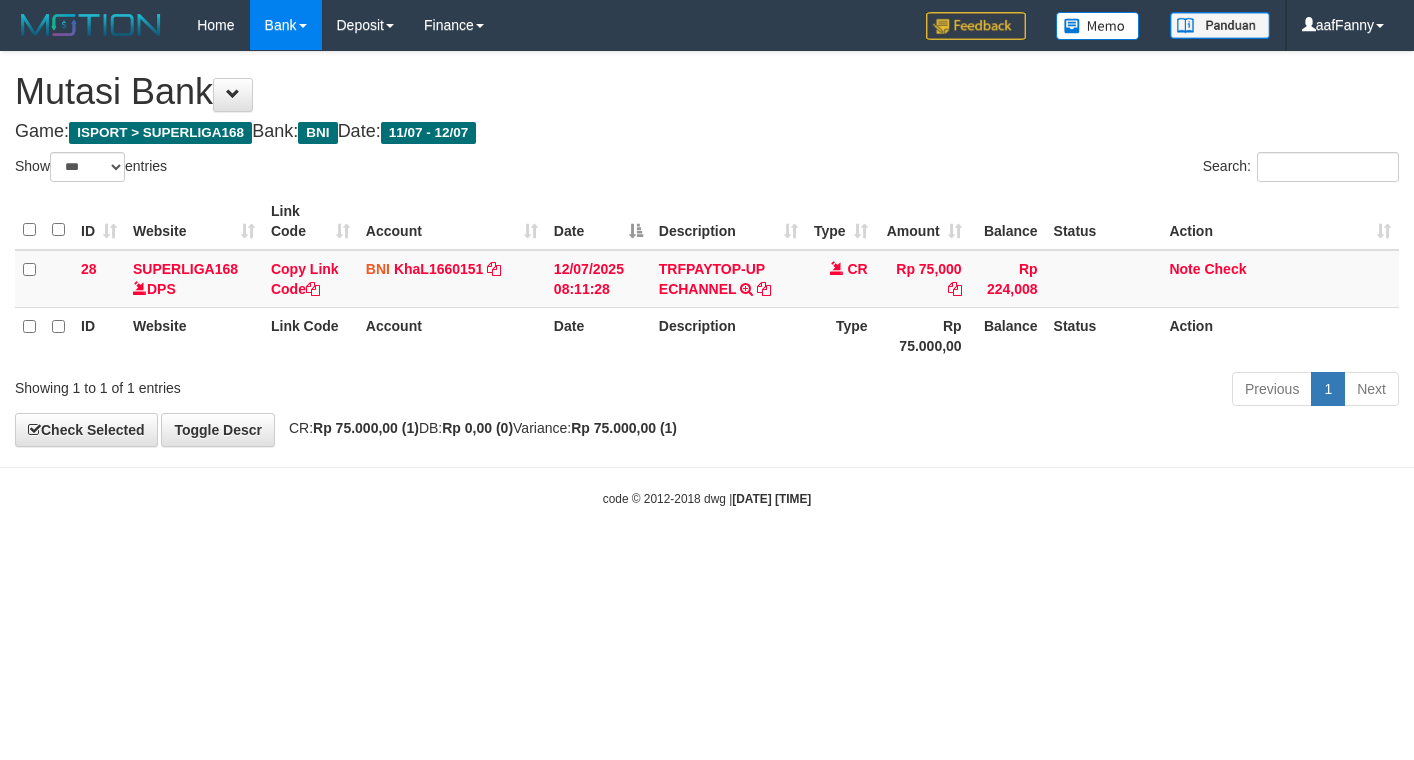 select on "***" 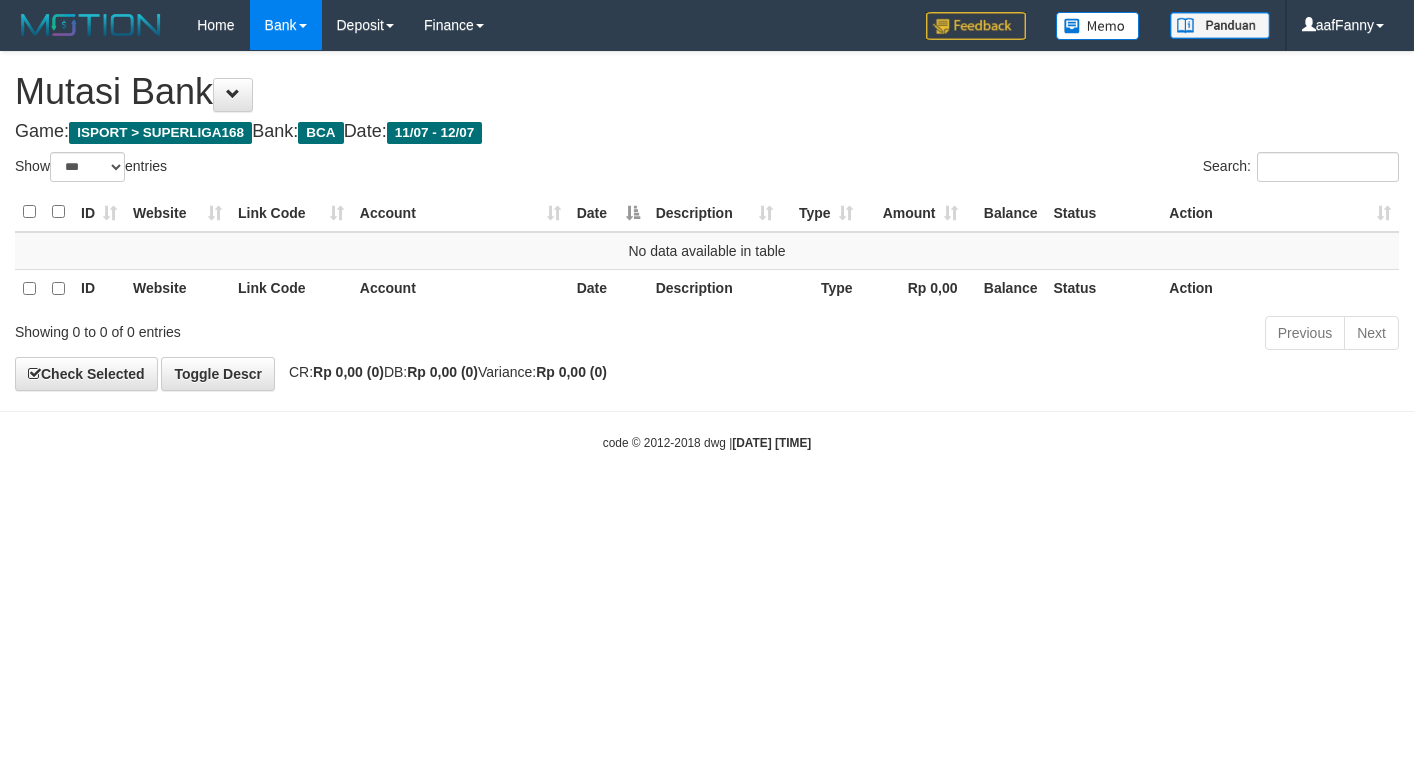 select on "***" 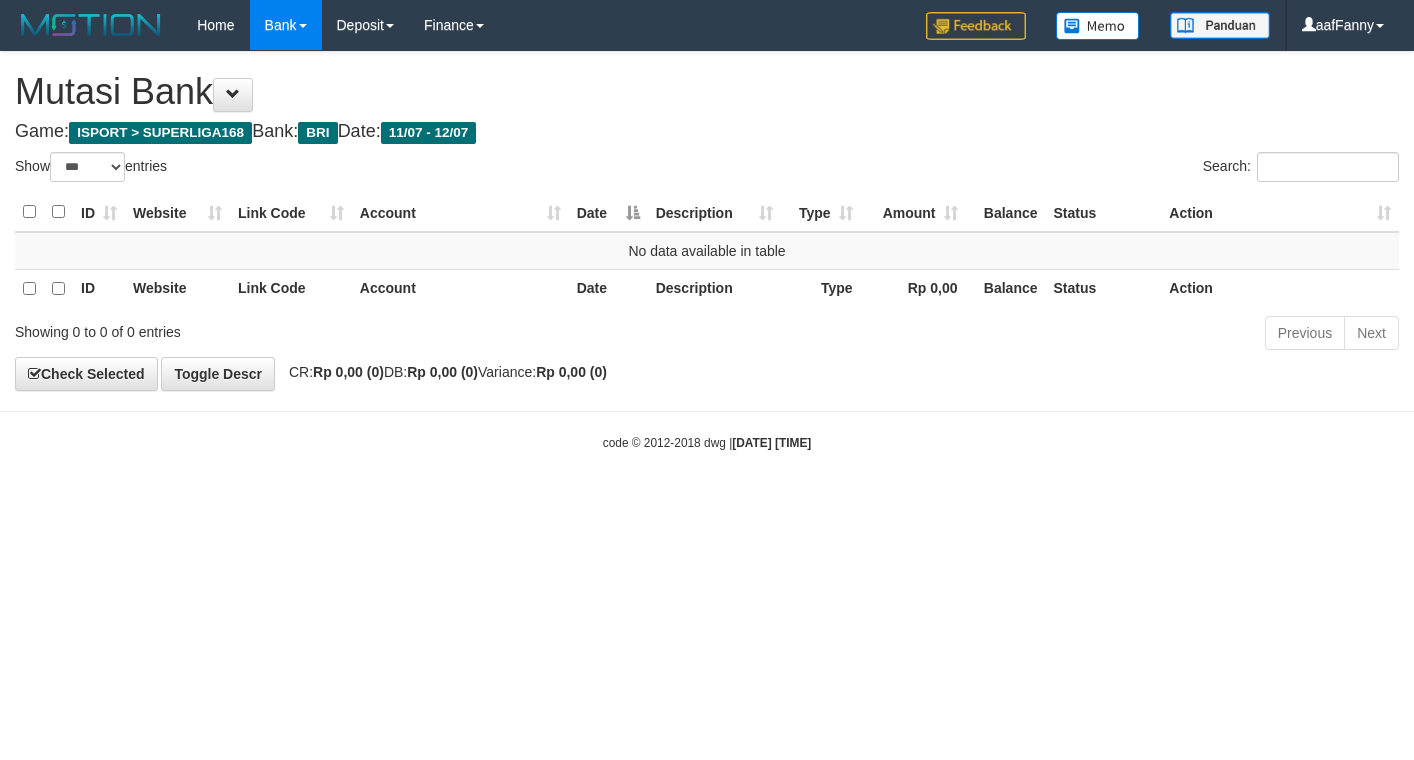 select on "***" 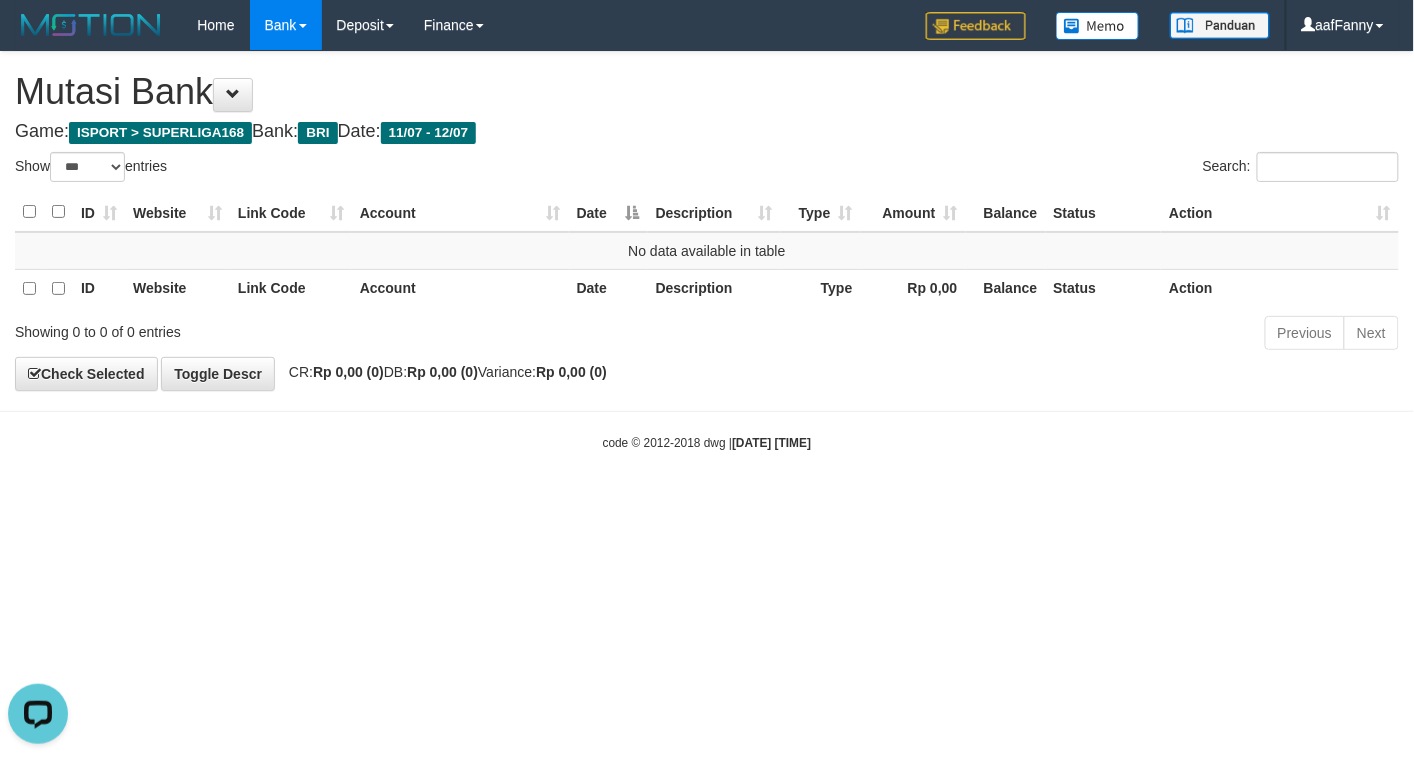 scroll, scrollTop: 0, scrollLeft: 0, axis: both 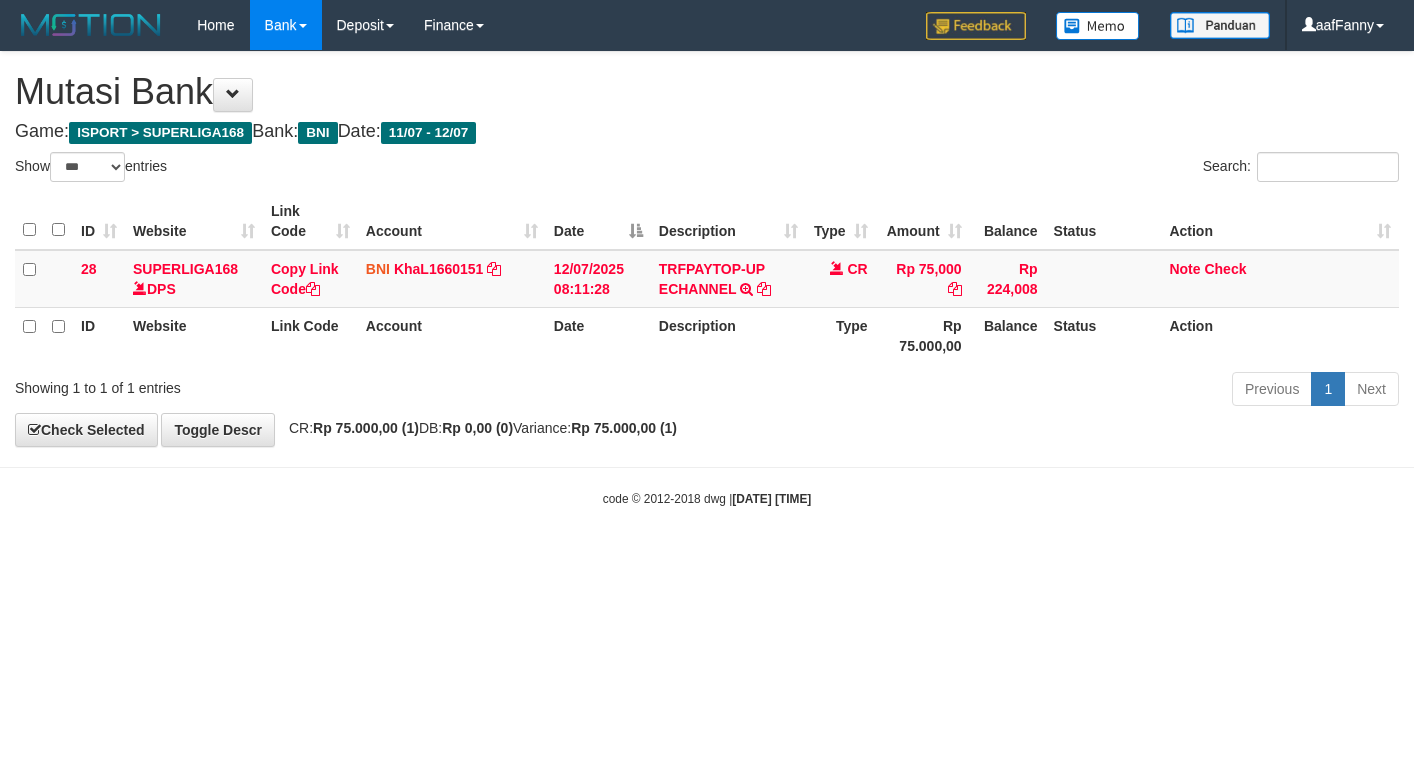 select on "***" 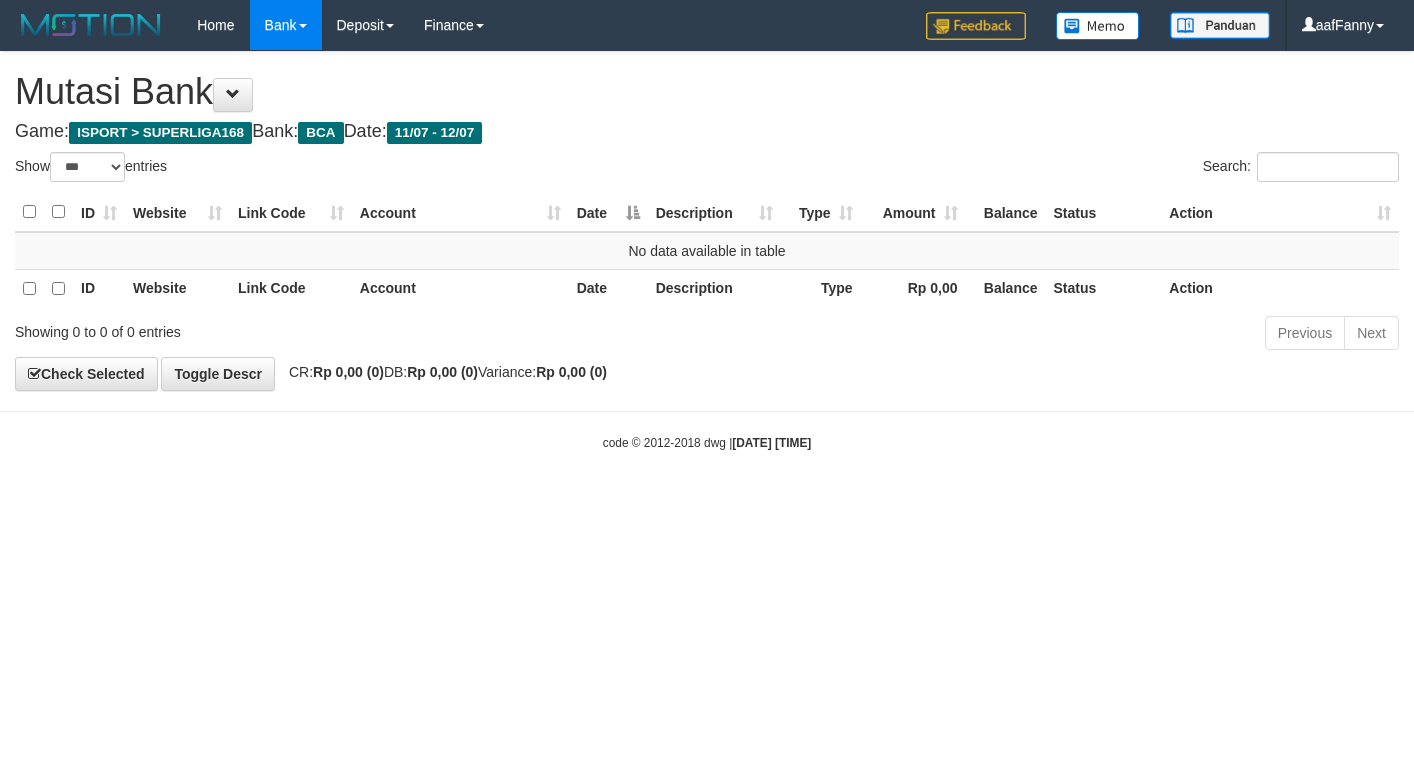 select on "***" 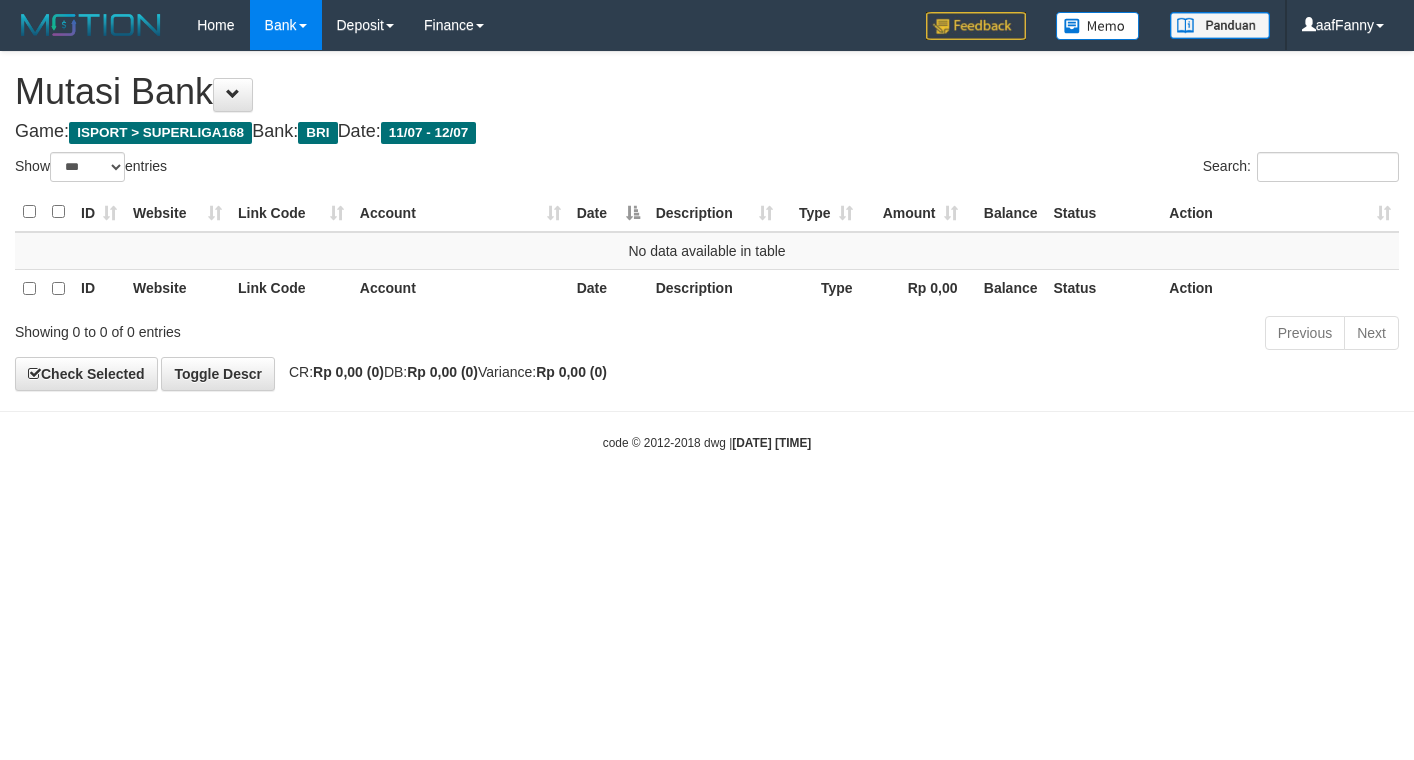 select on "***" 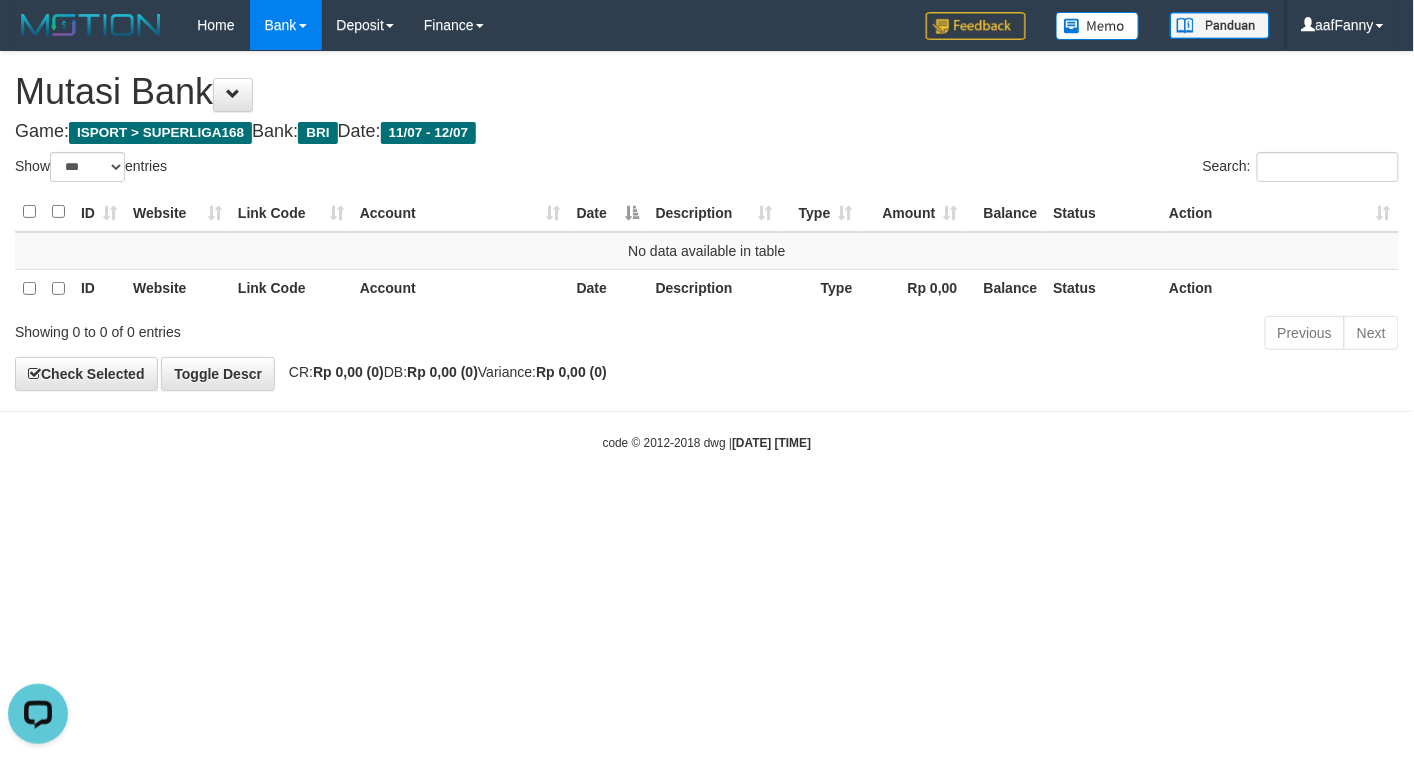 scroll, scrollTop: 0, scrollLeft: 0, axis: both 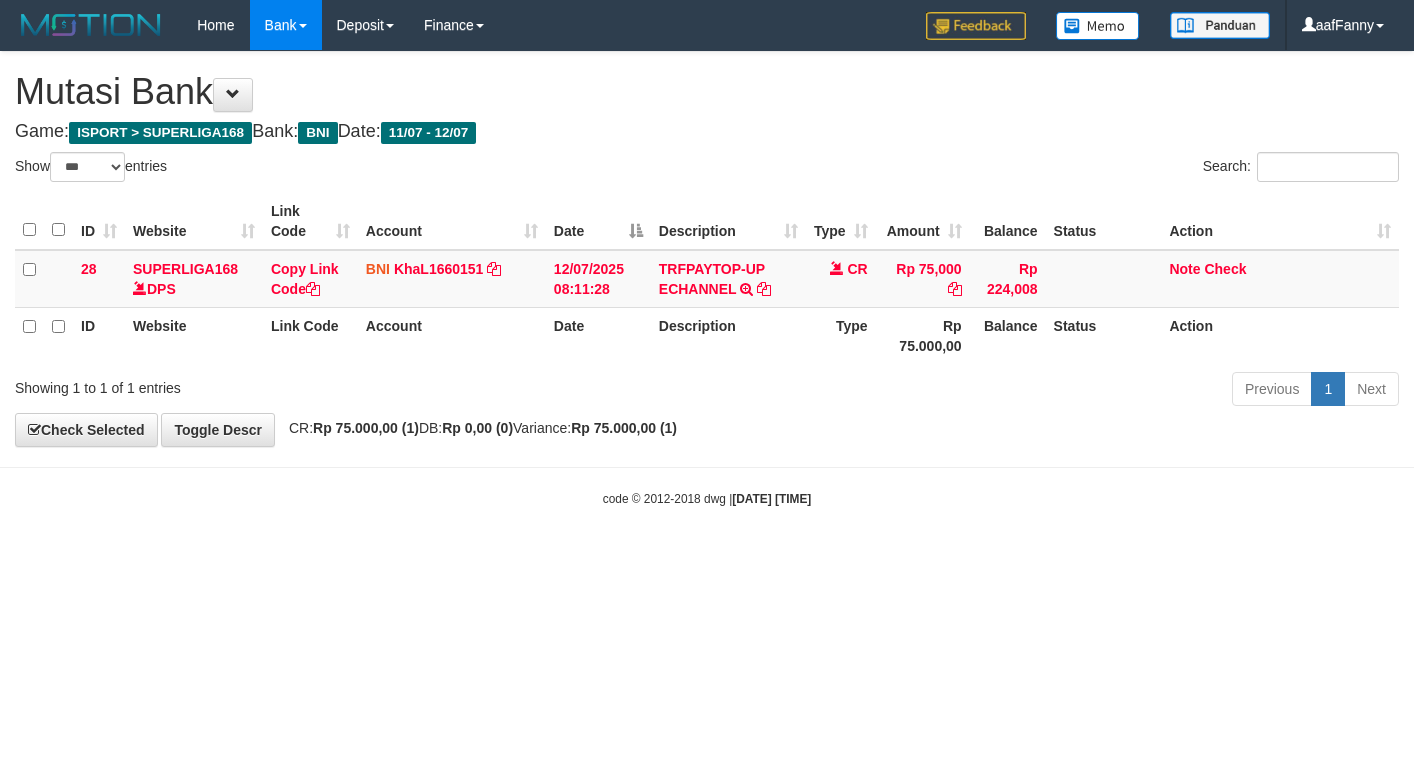 select on "***" 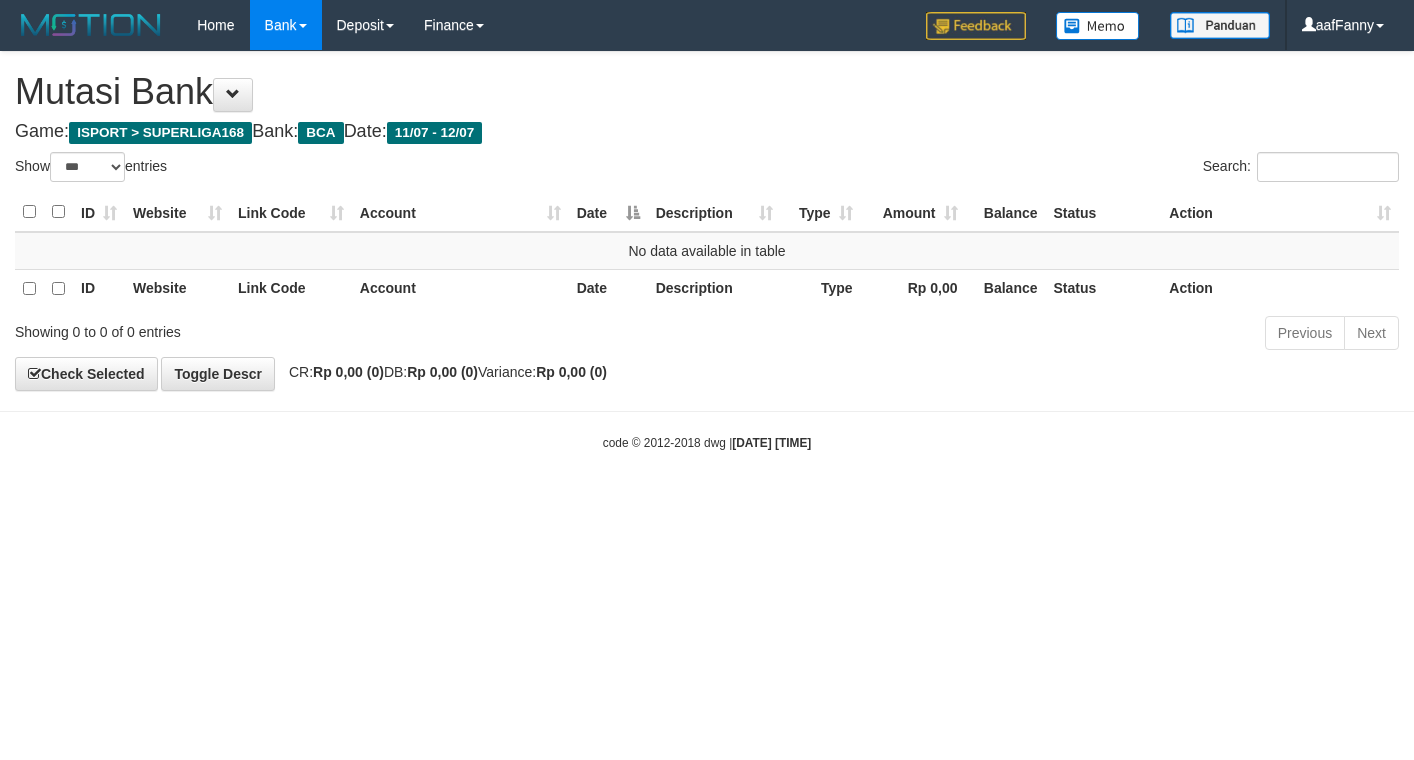 select on "***" 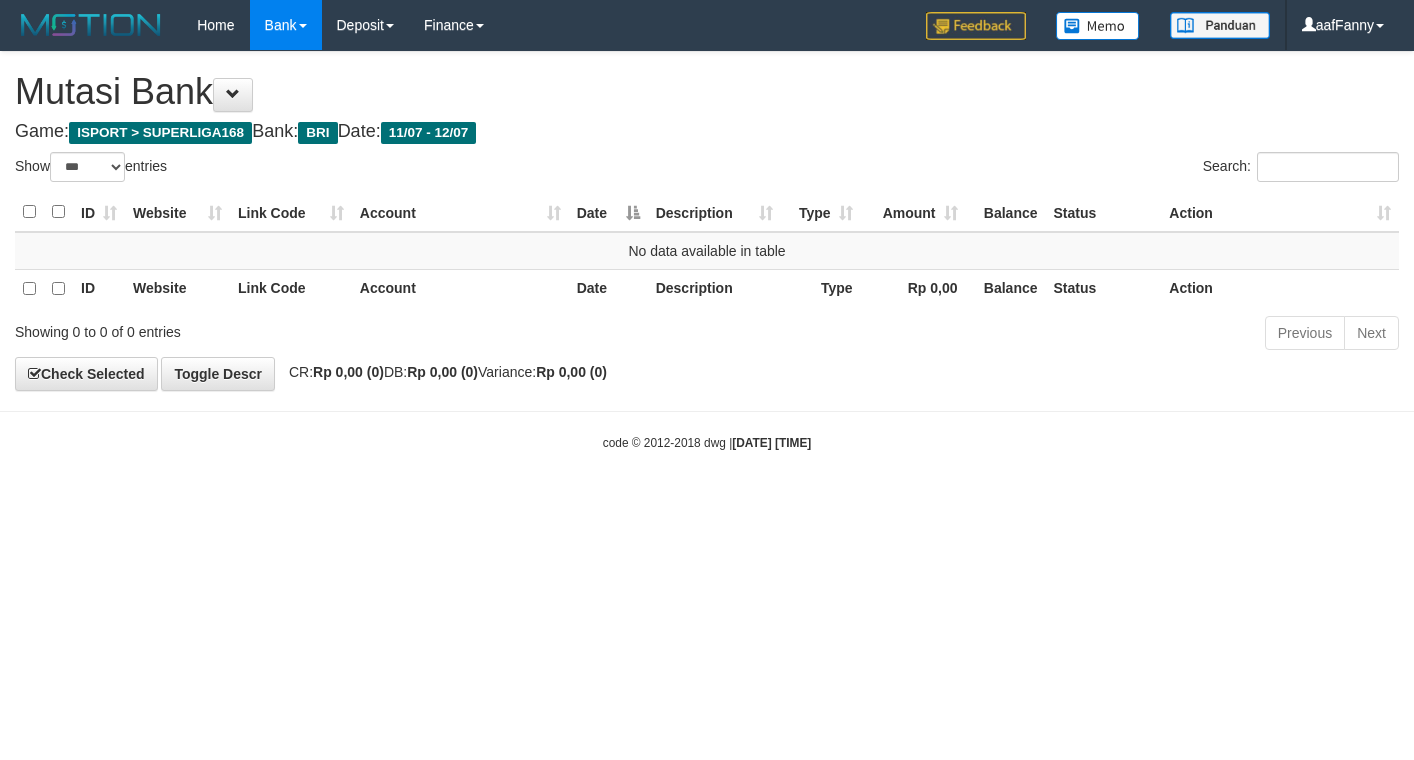 select on "***" 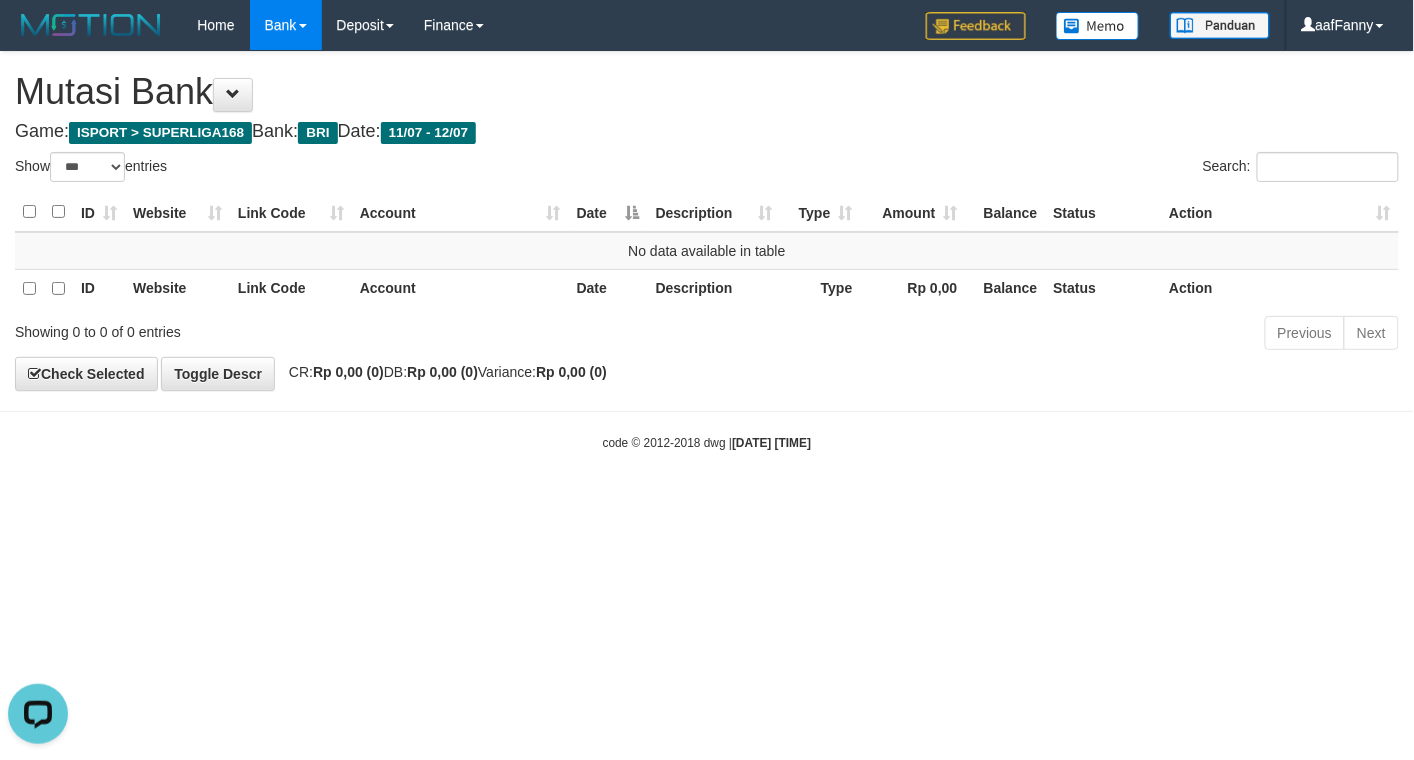 scroll, scrollTop: 0, scrollLeft: 0, axis: both 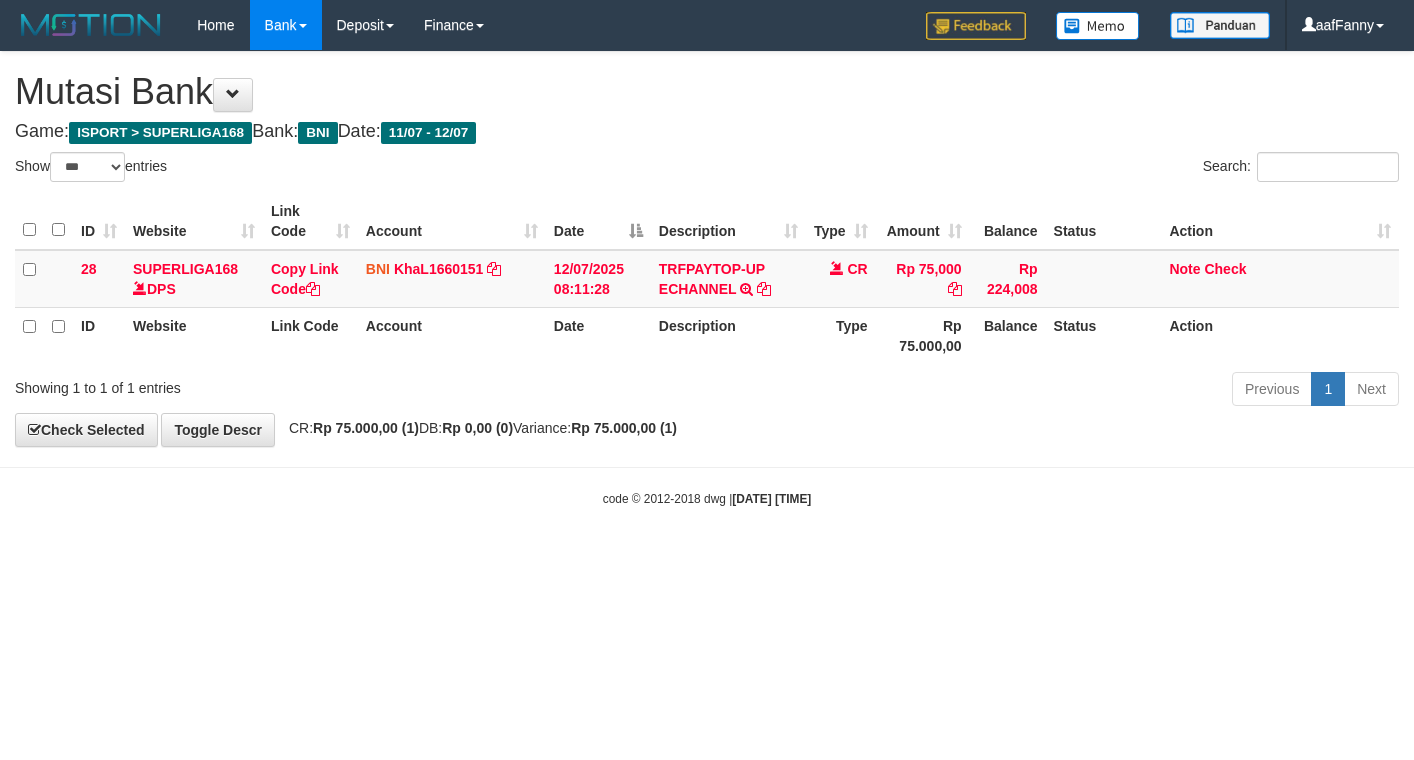 select on "***" 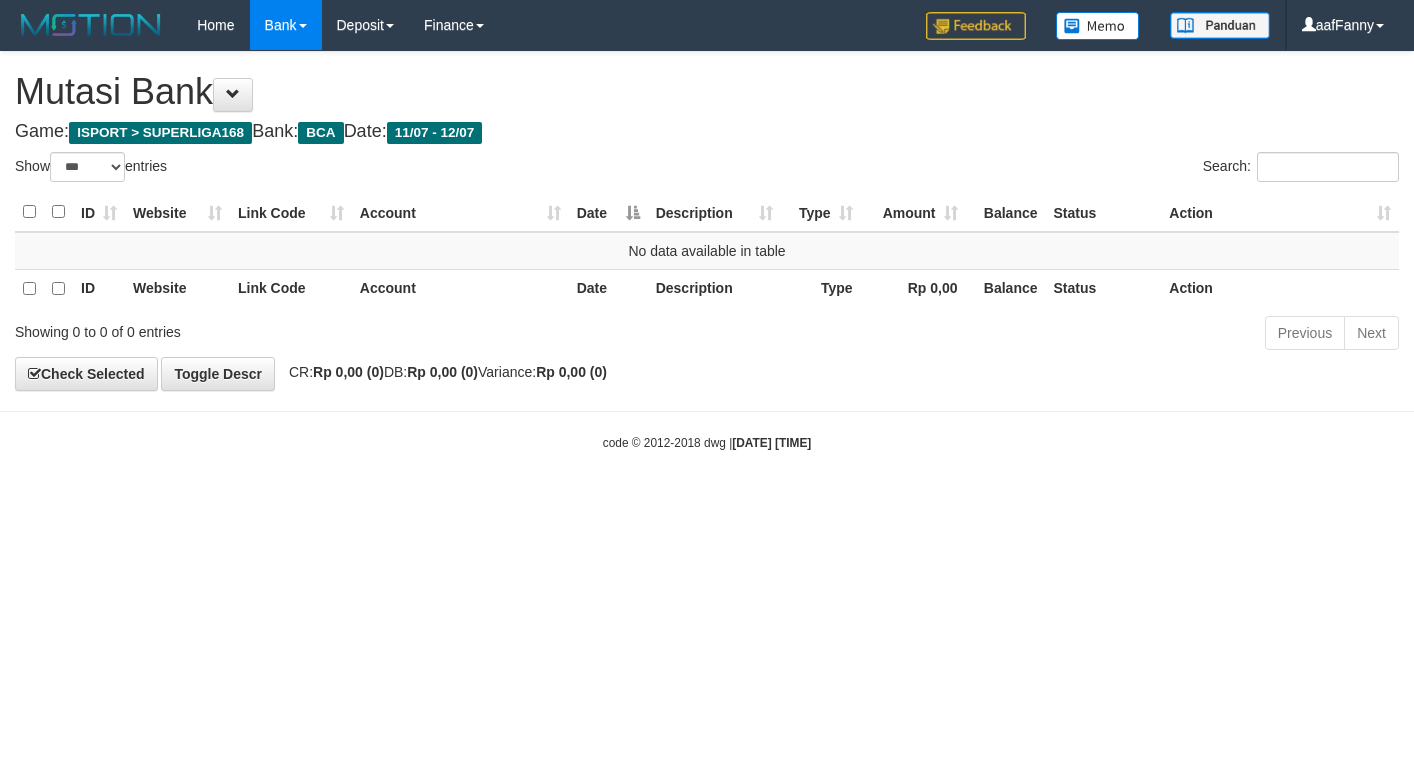 select on "***" 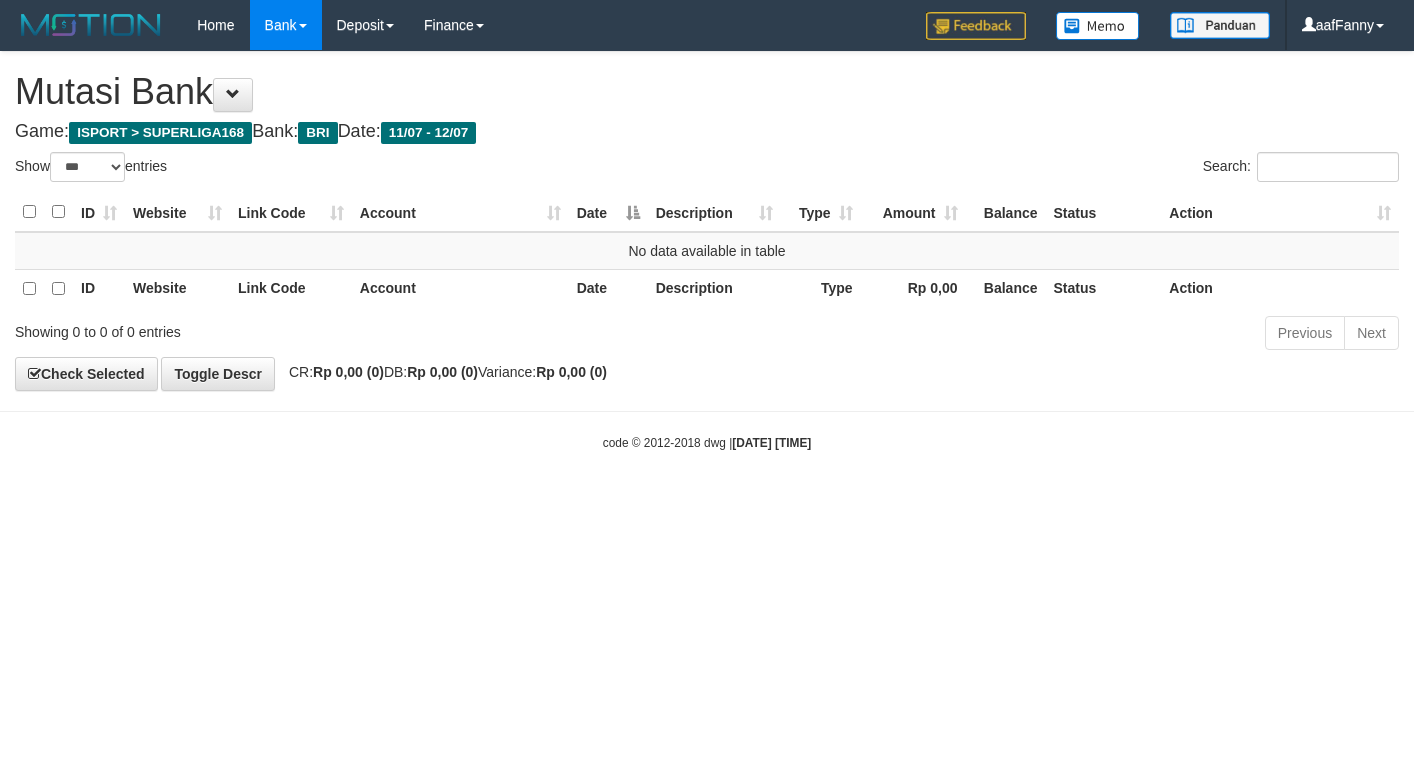 select on "***" 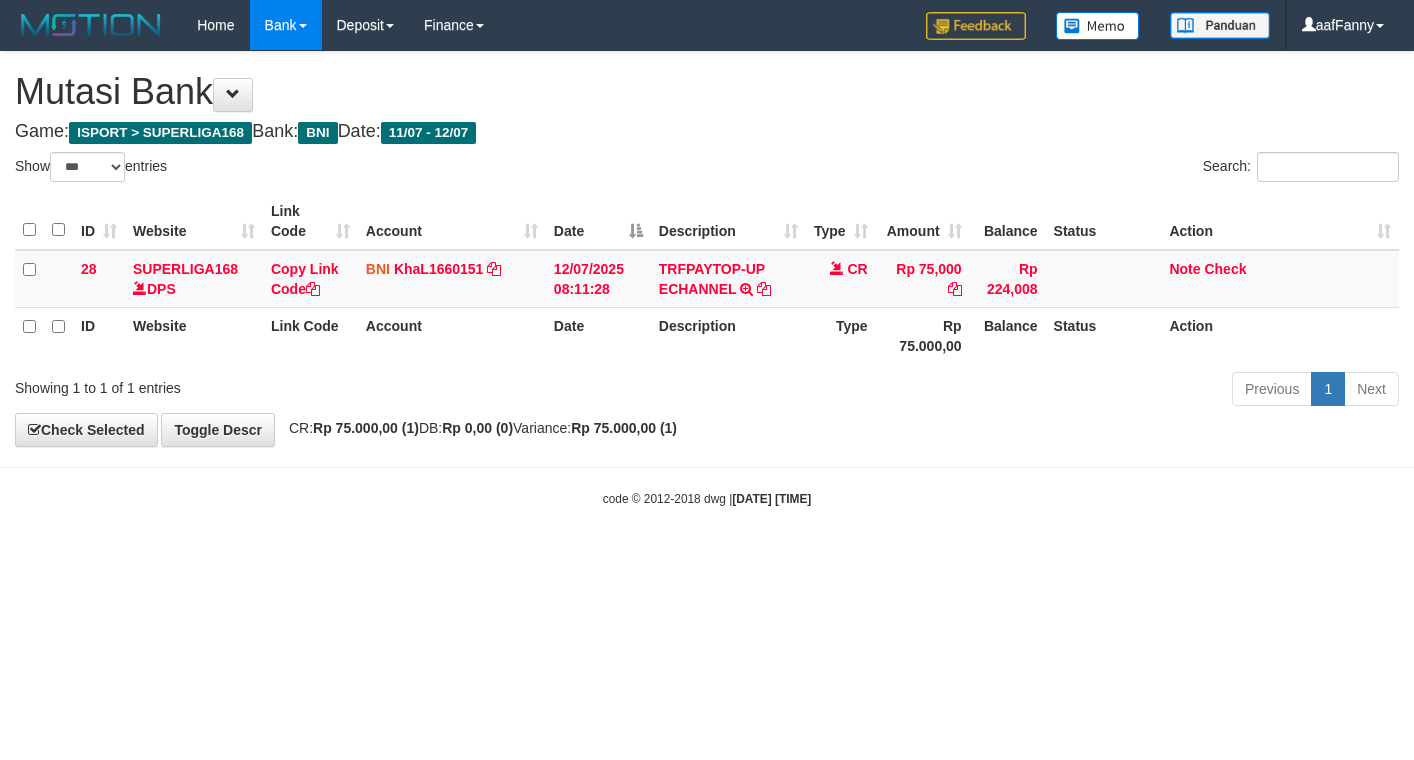 select on "***" 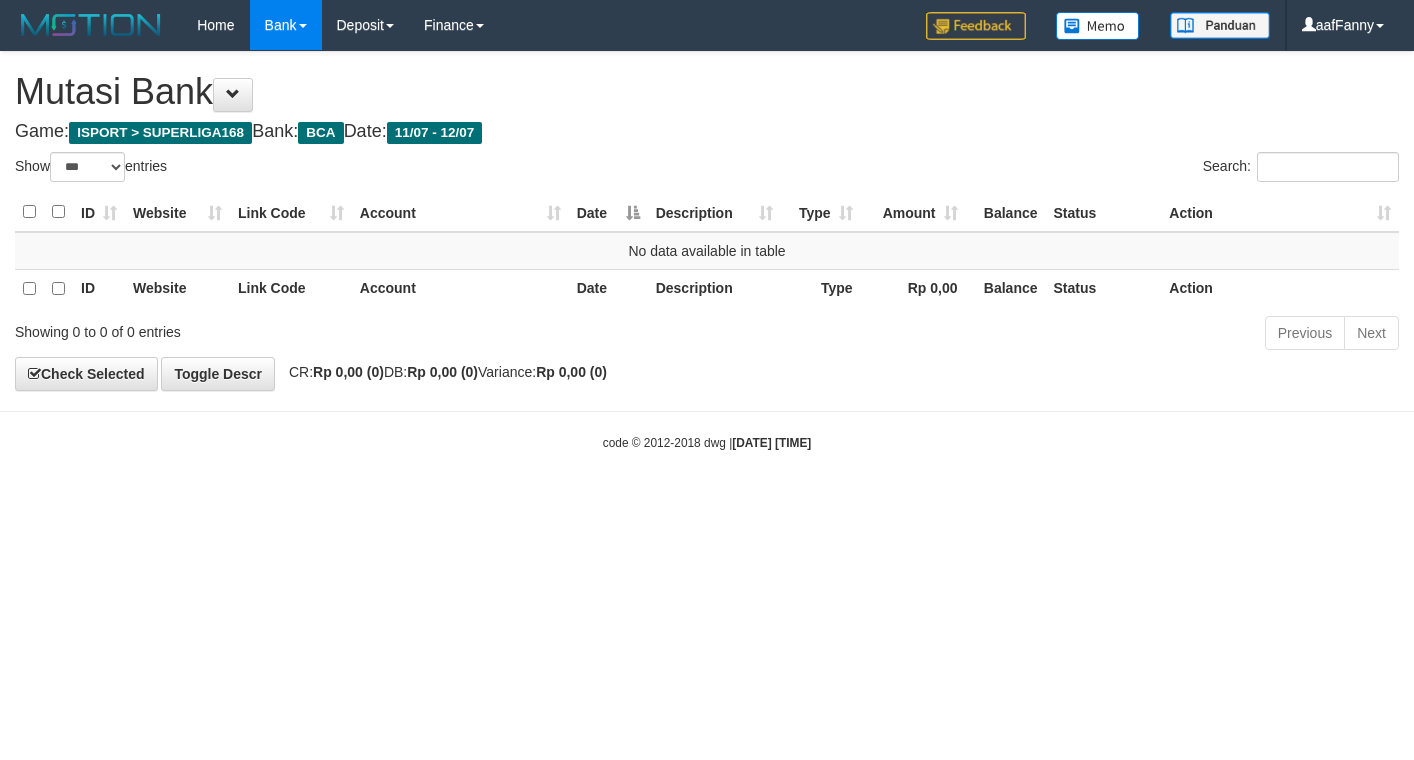 select on "***" 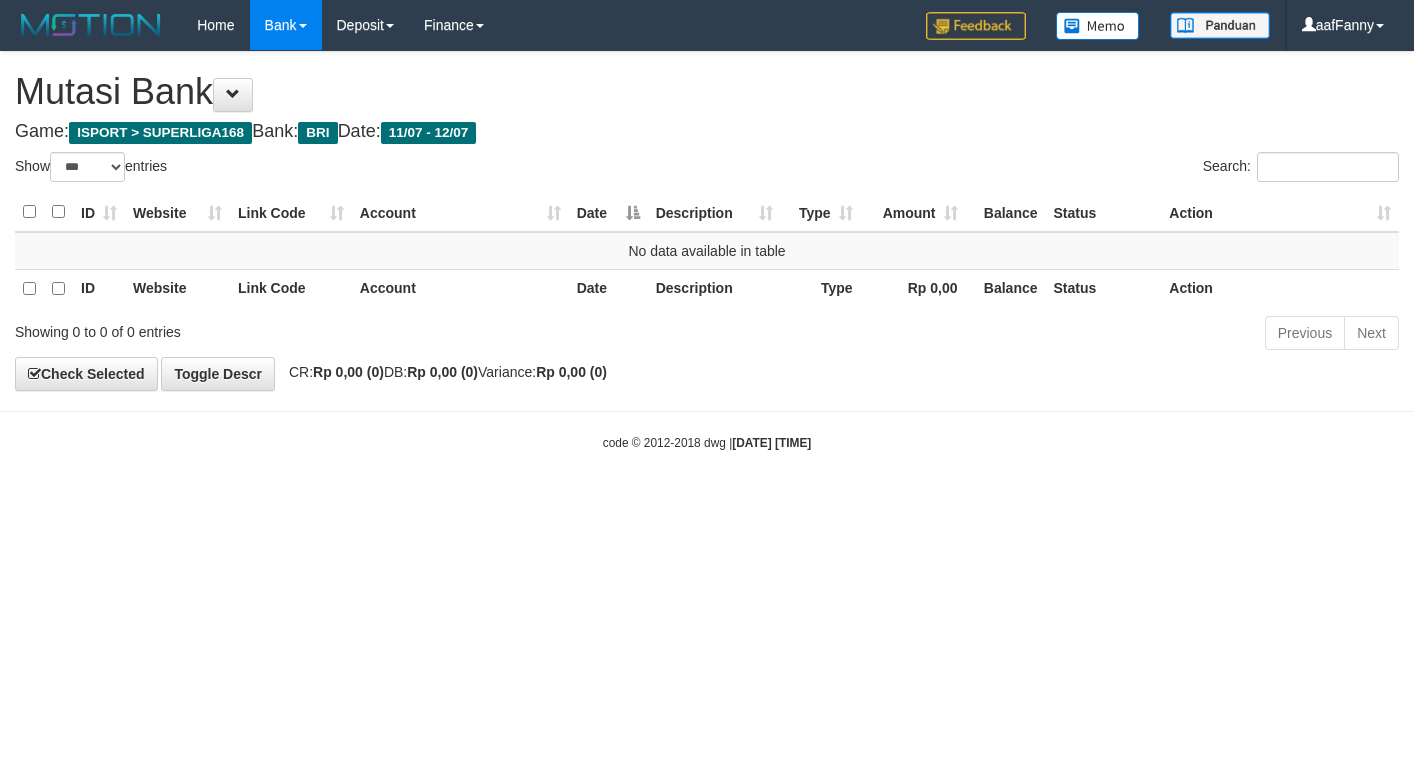 select on "***" 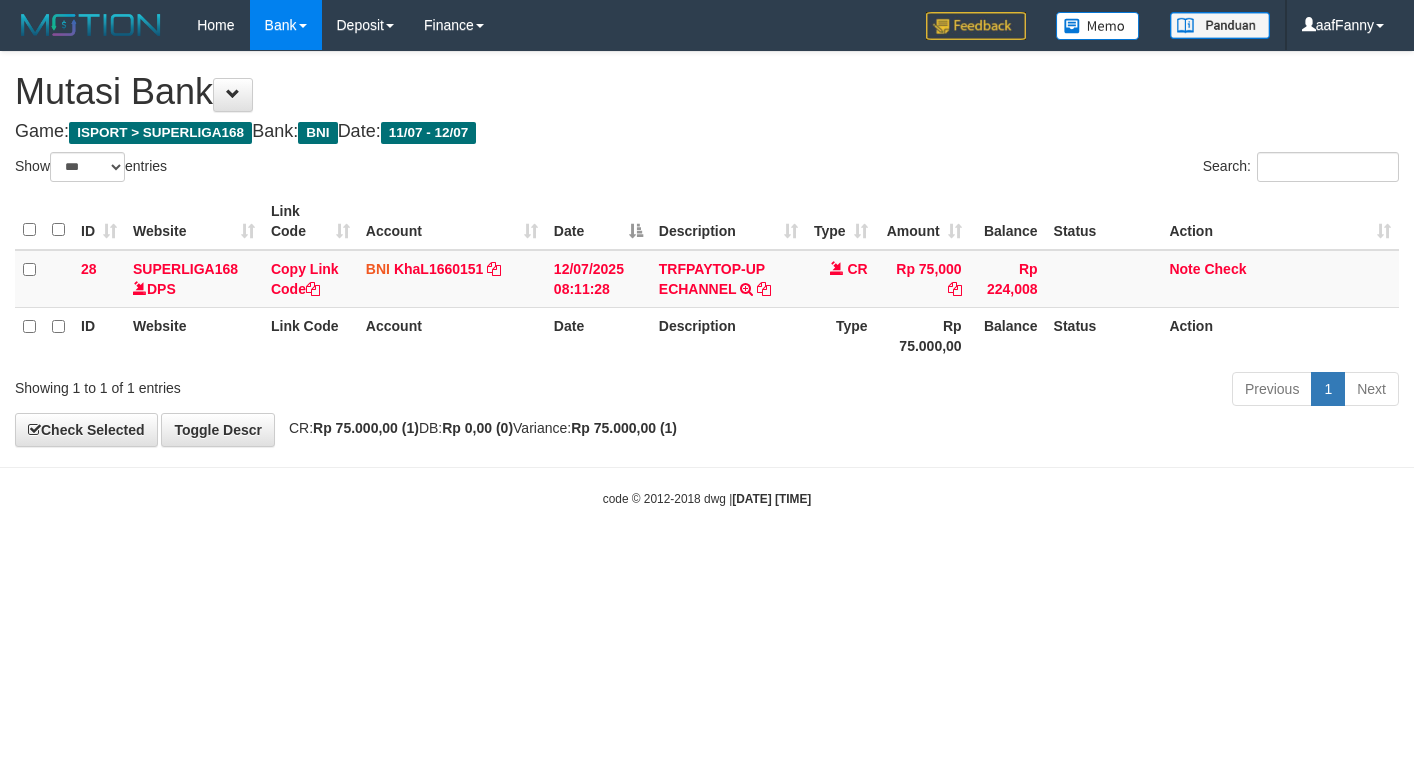 select on "***" 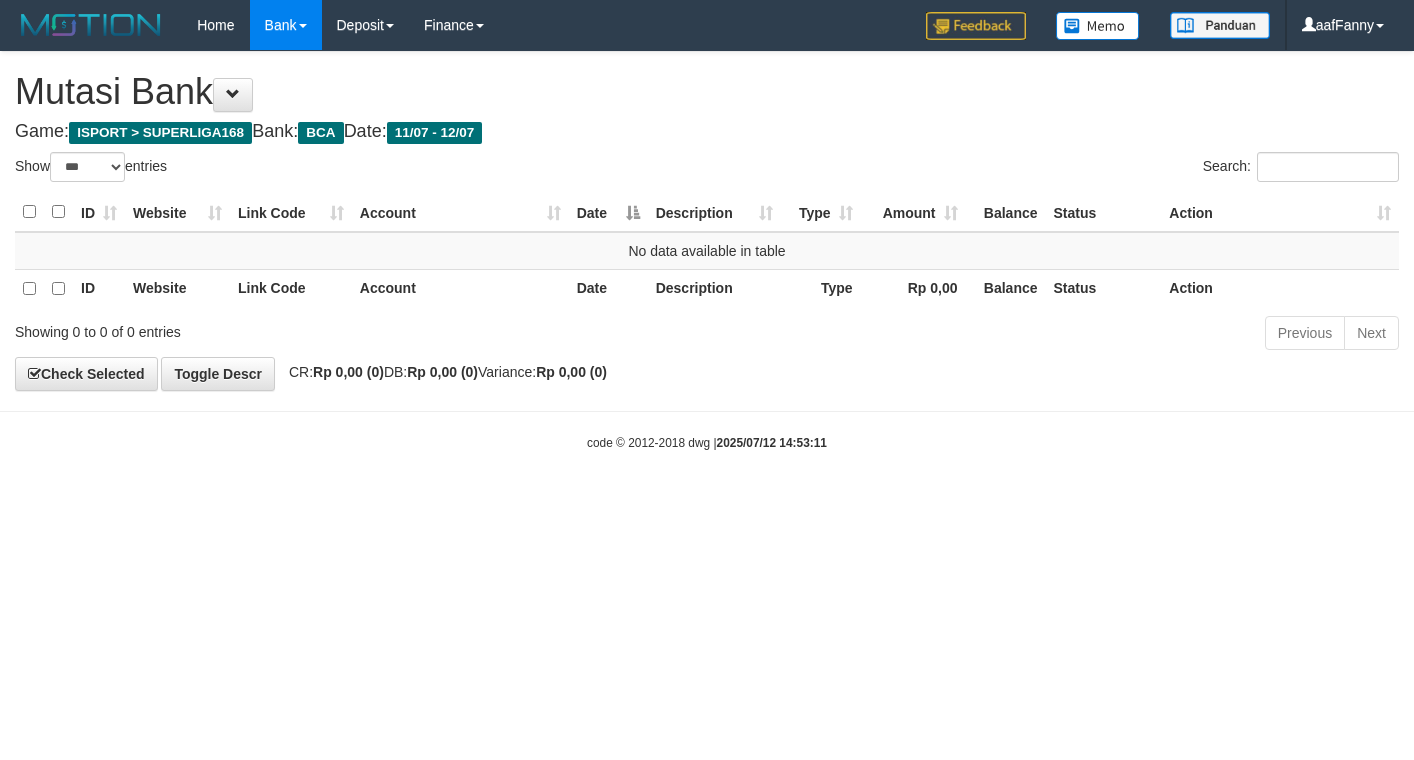 select on "***" 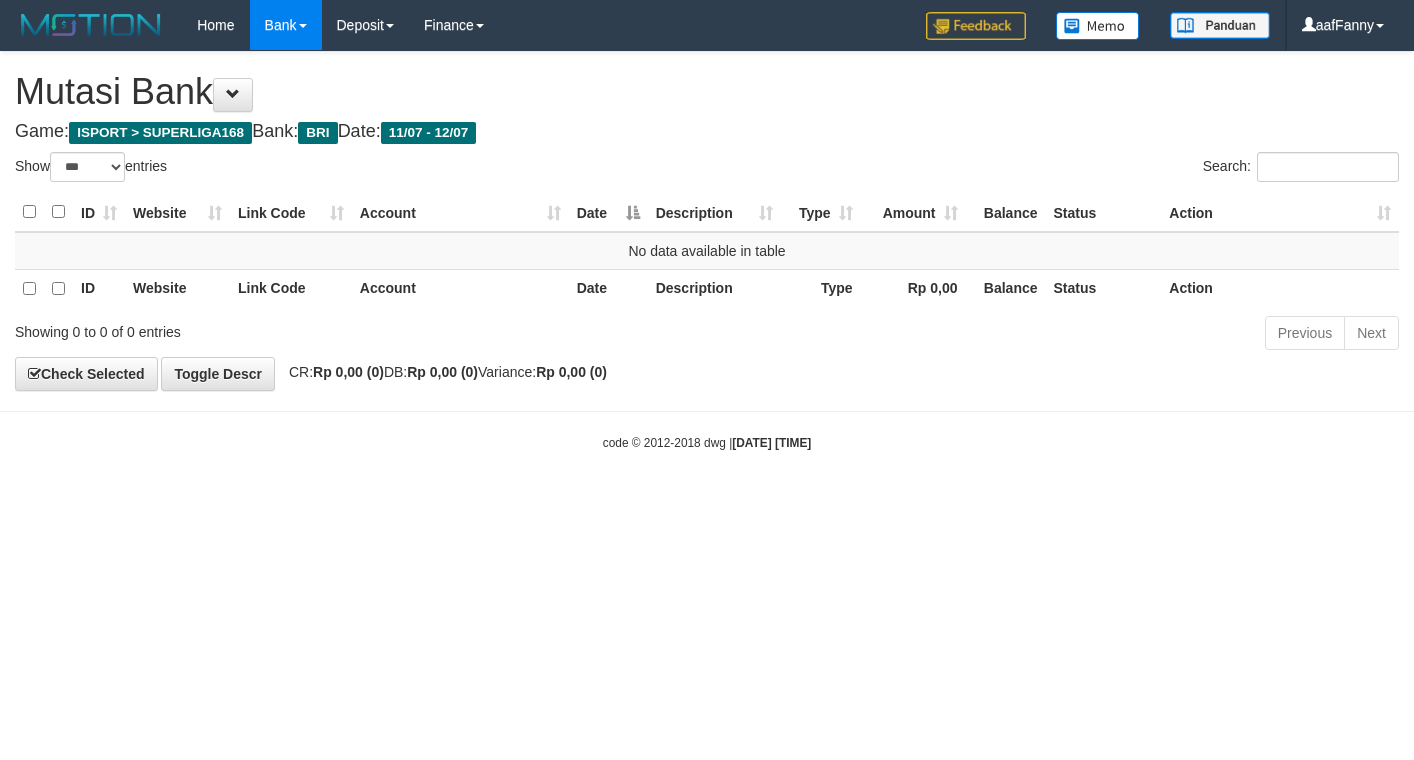 select on "***" 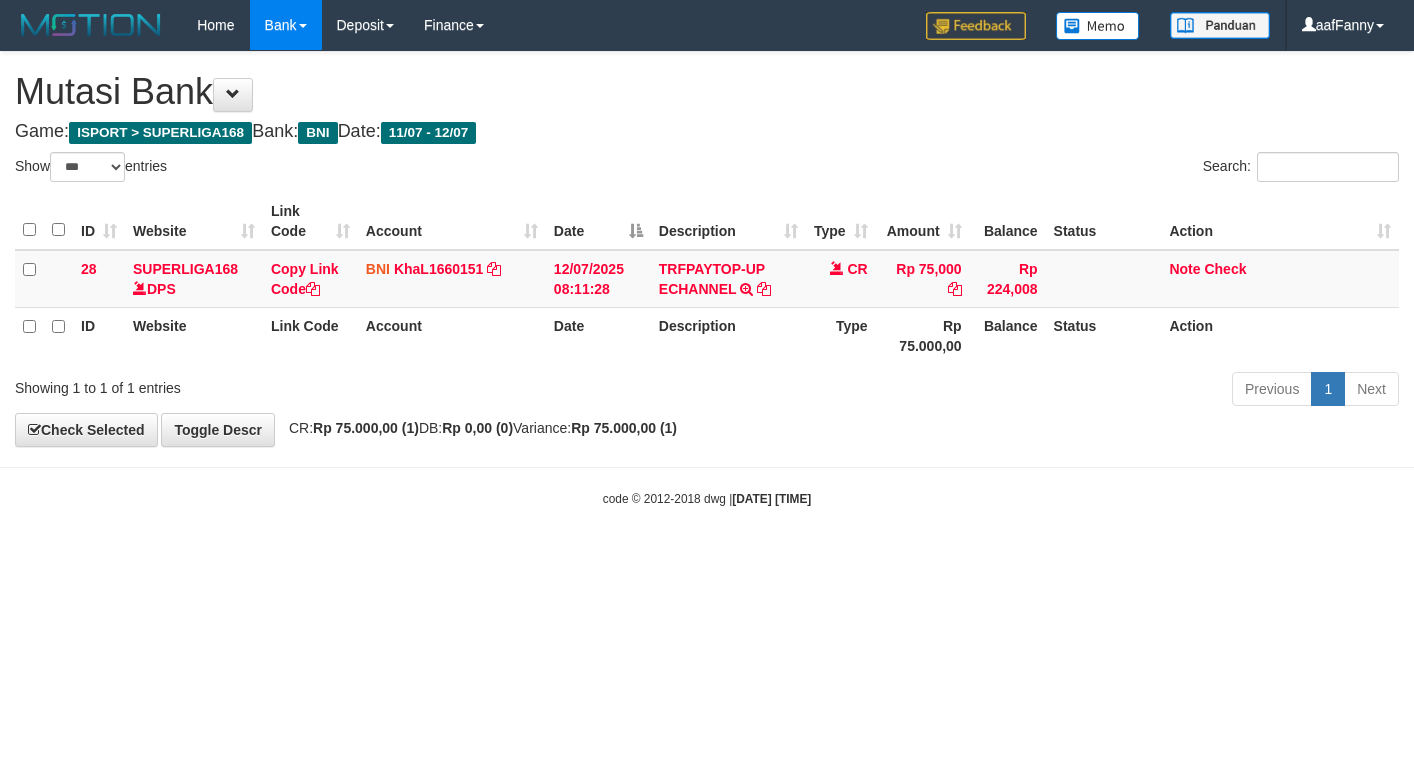 select on "***" 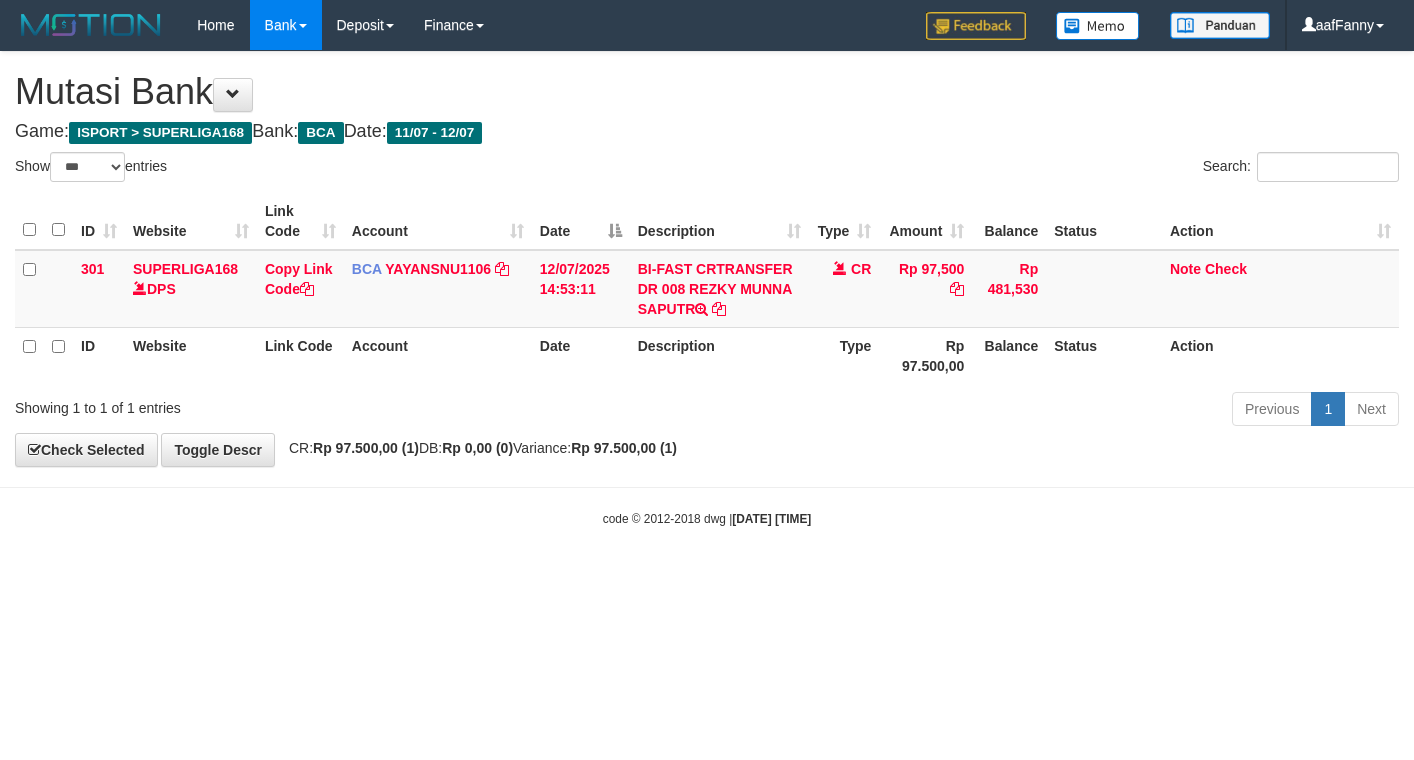 select on "***" 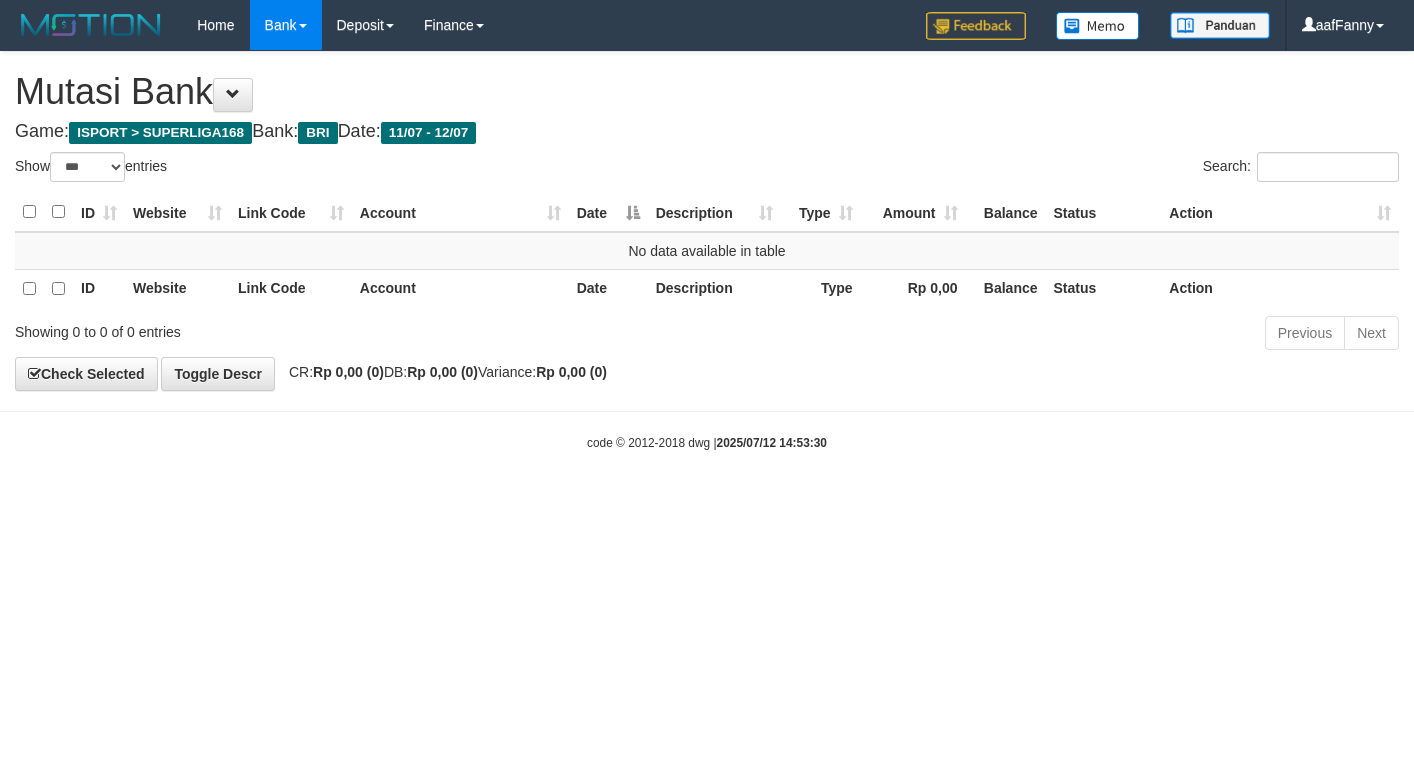 select on "***" 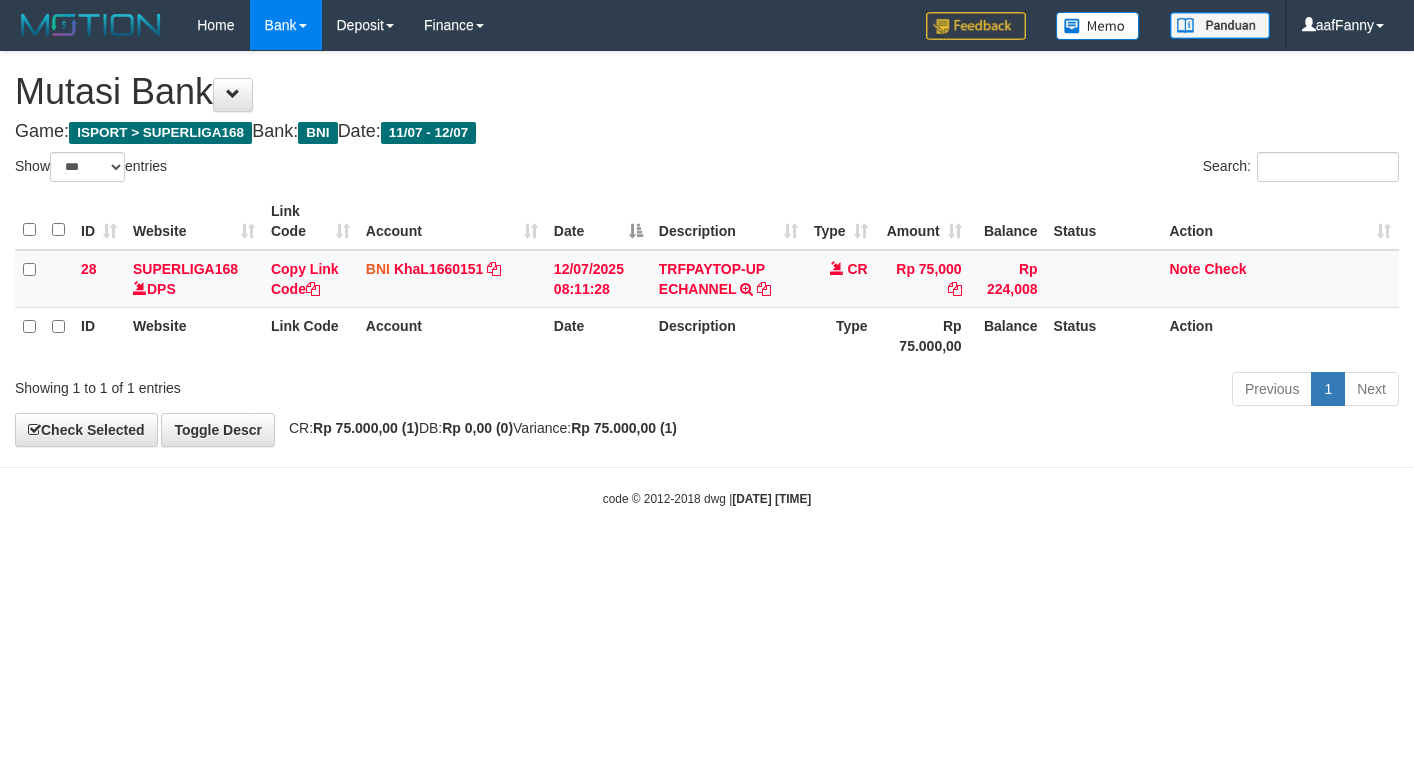 select on "***" 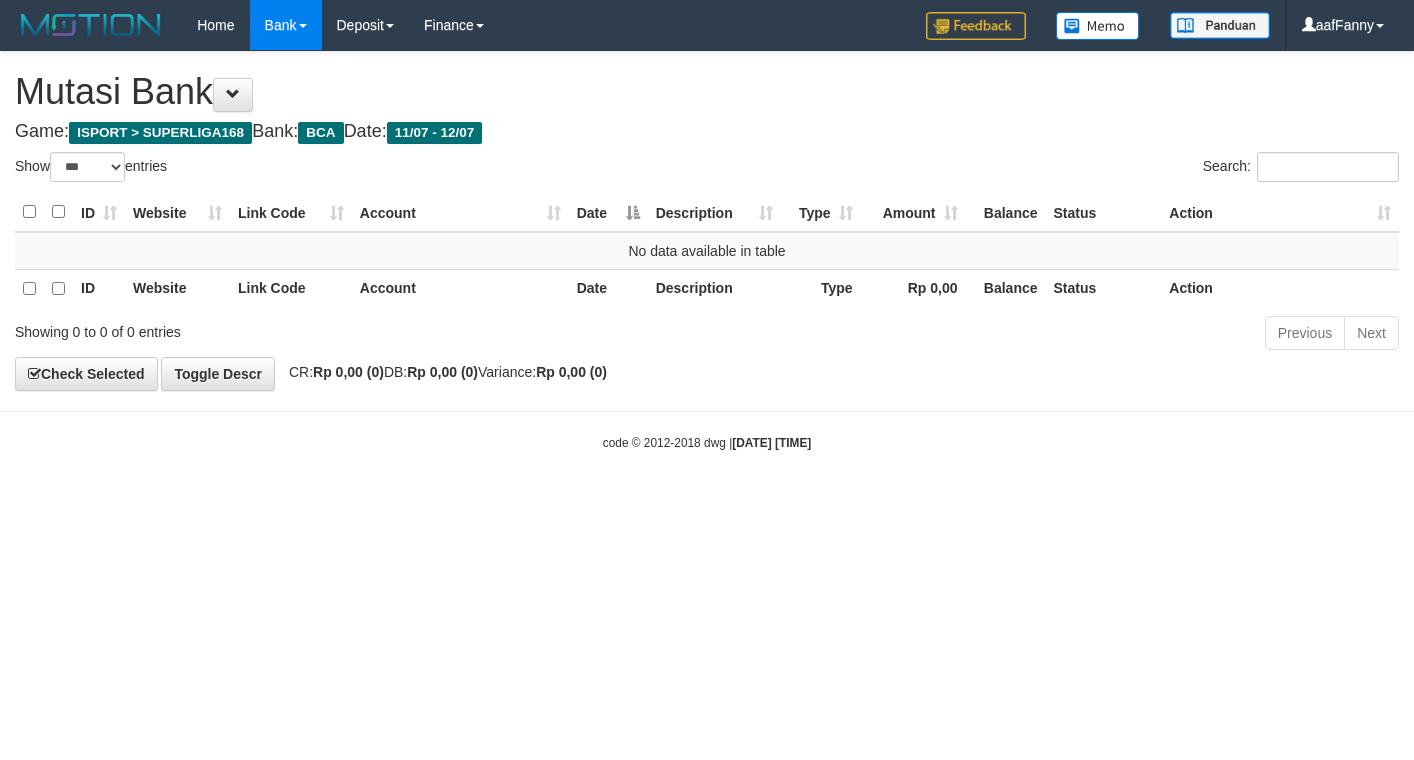select on "***" 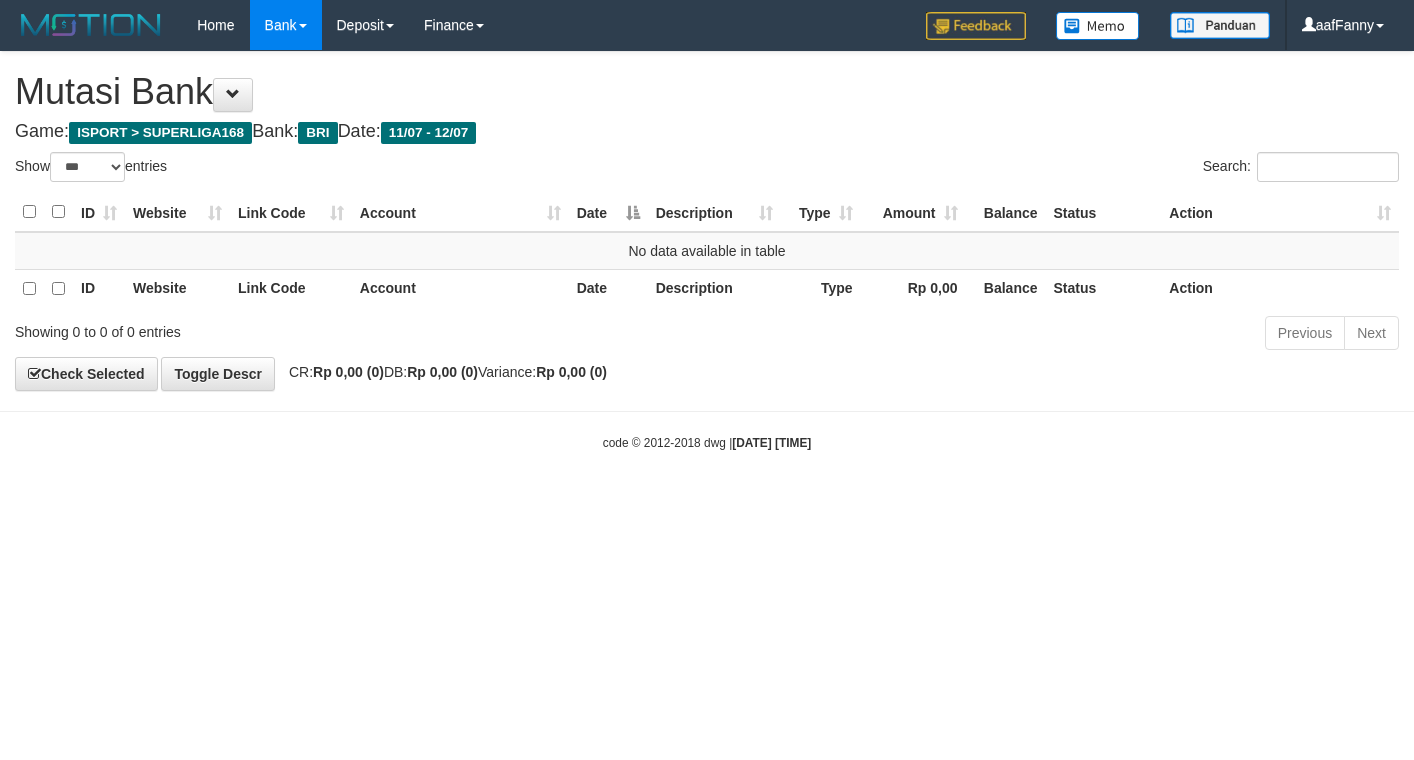 select on "***" 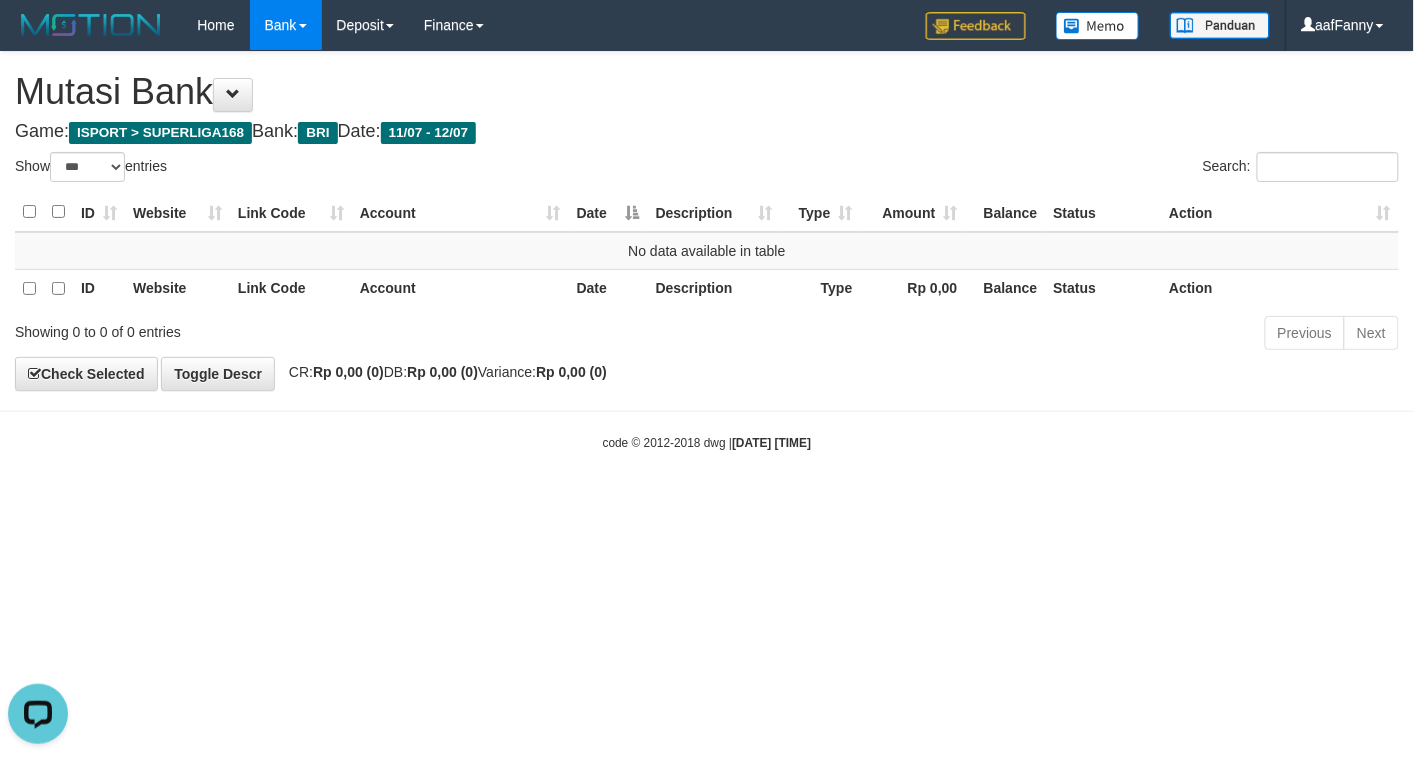 scroll, scrollTop: 0, scrollLeft: 0, axis: both 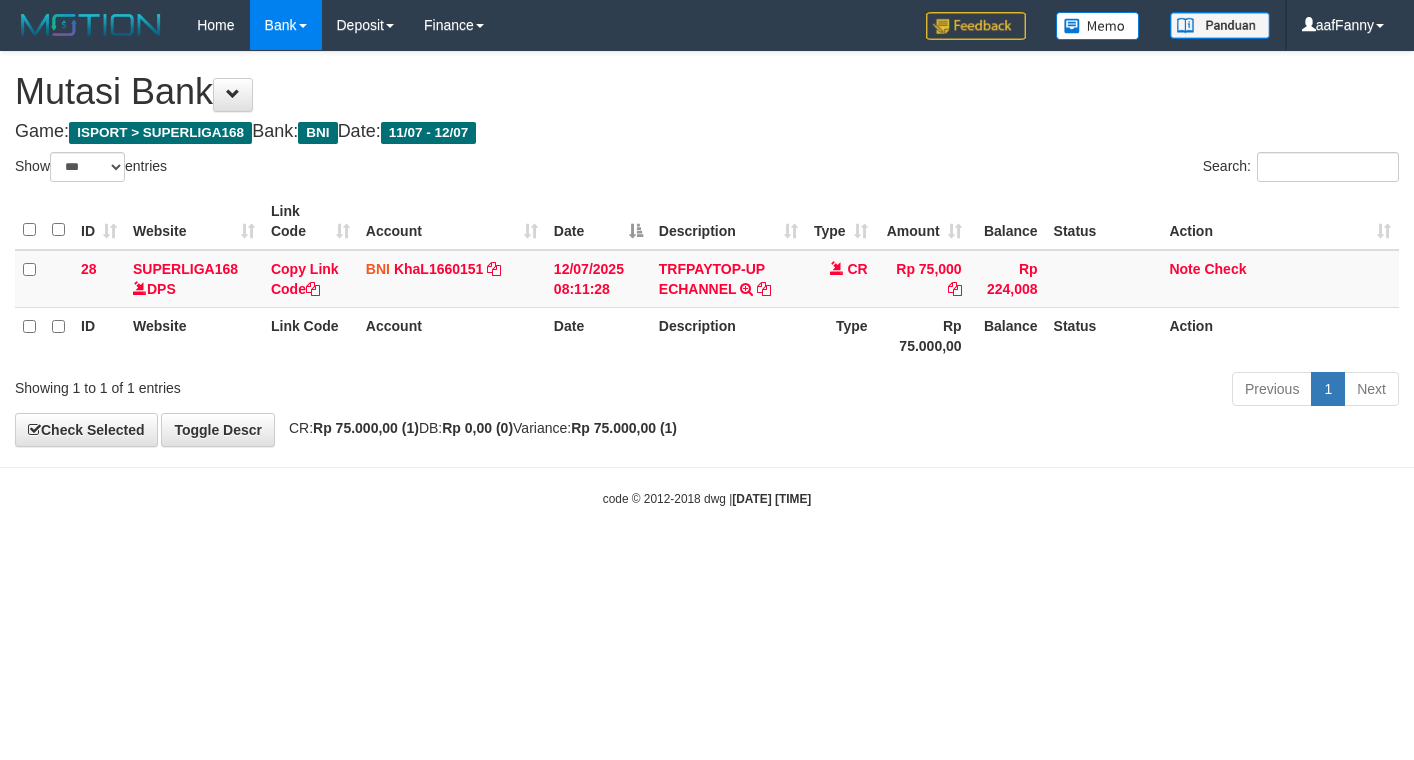 select on "***" 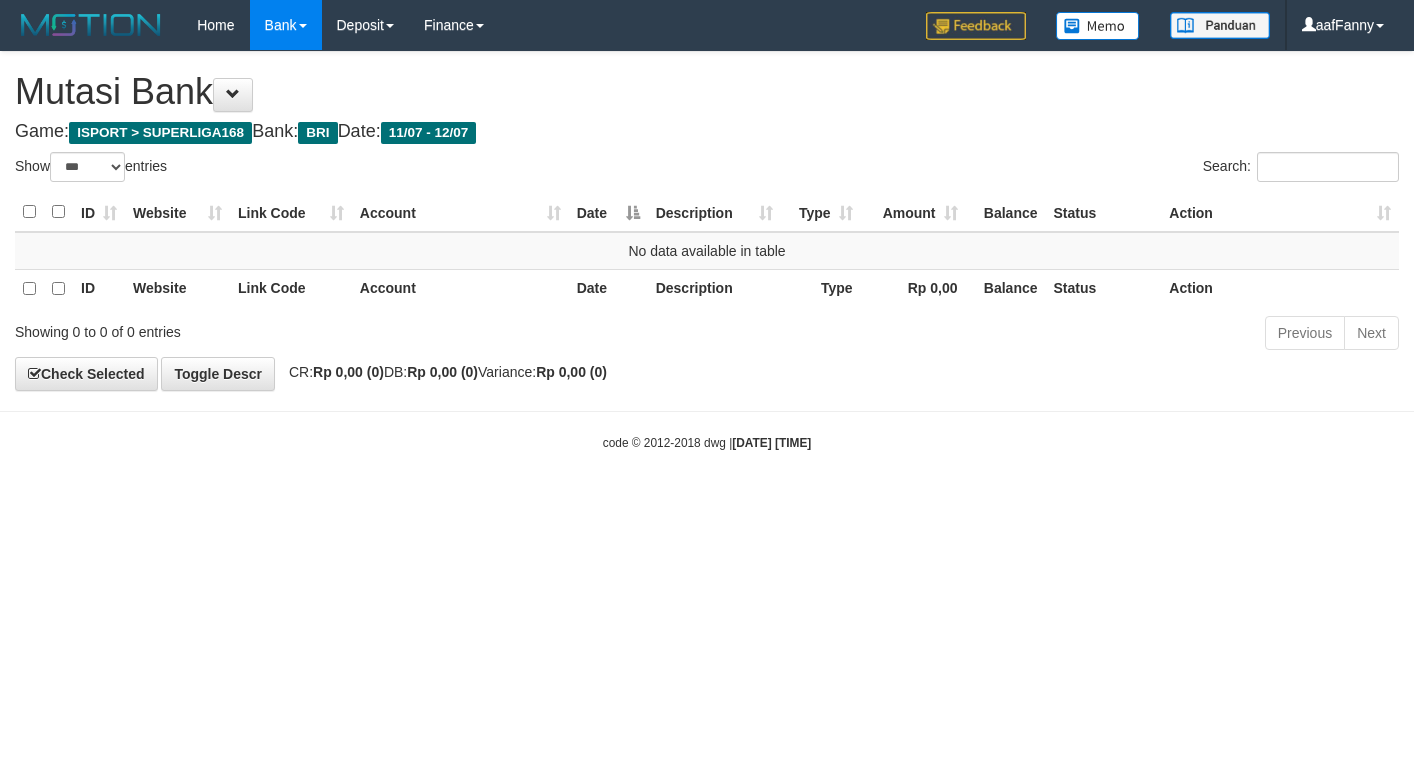 select on "***" 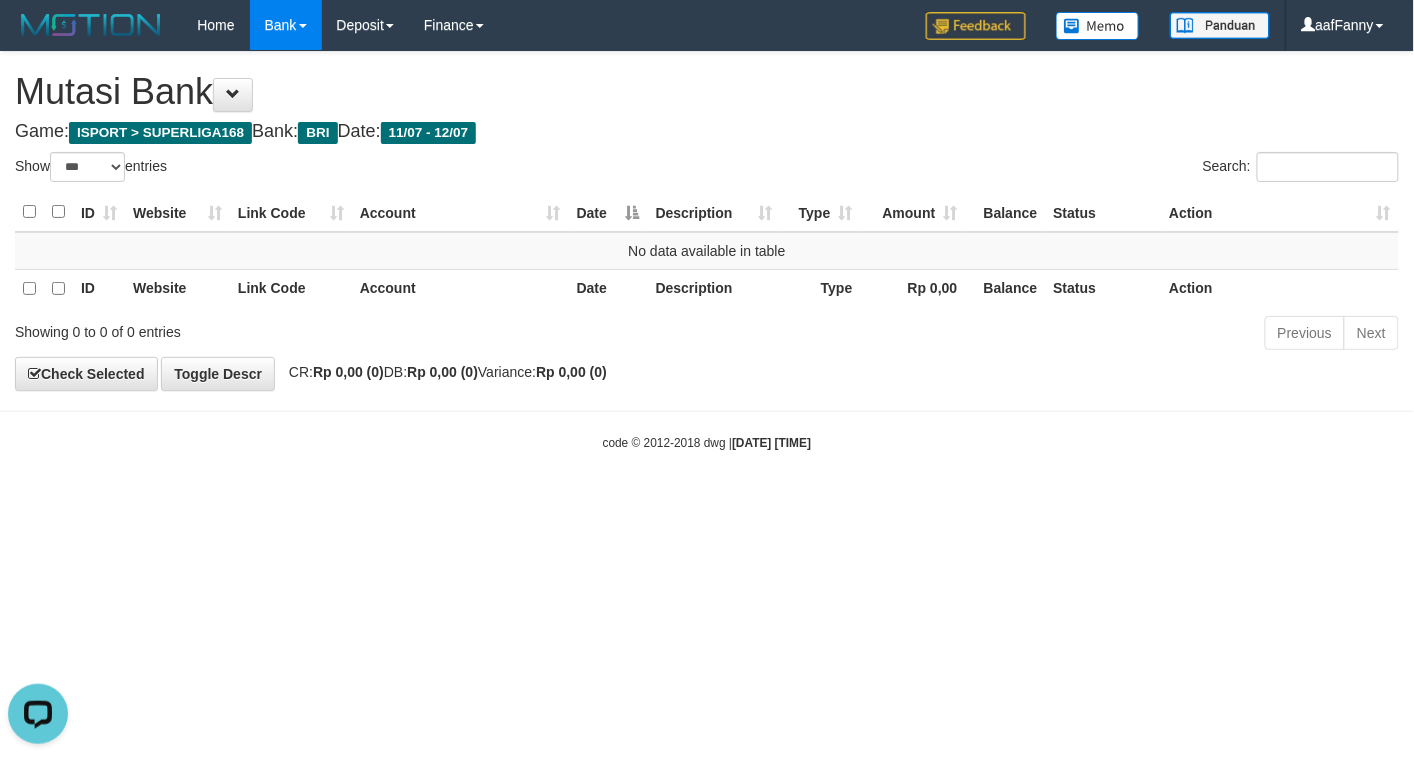 scroll, scrollTop: 0, scrollLeft: 0, axis: both 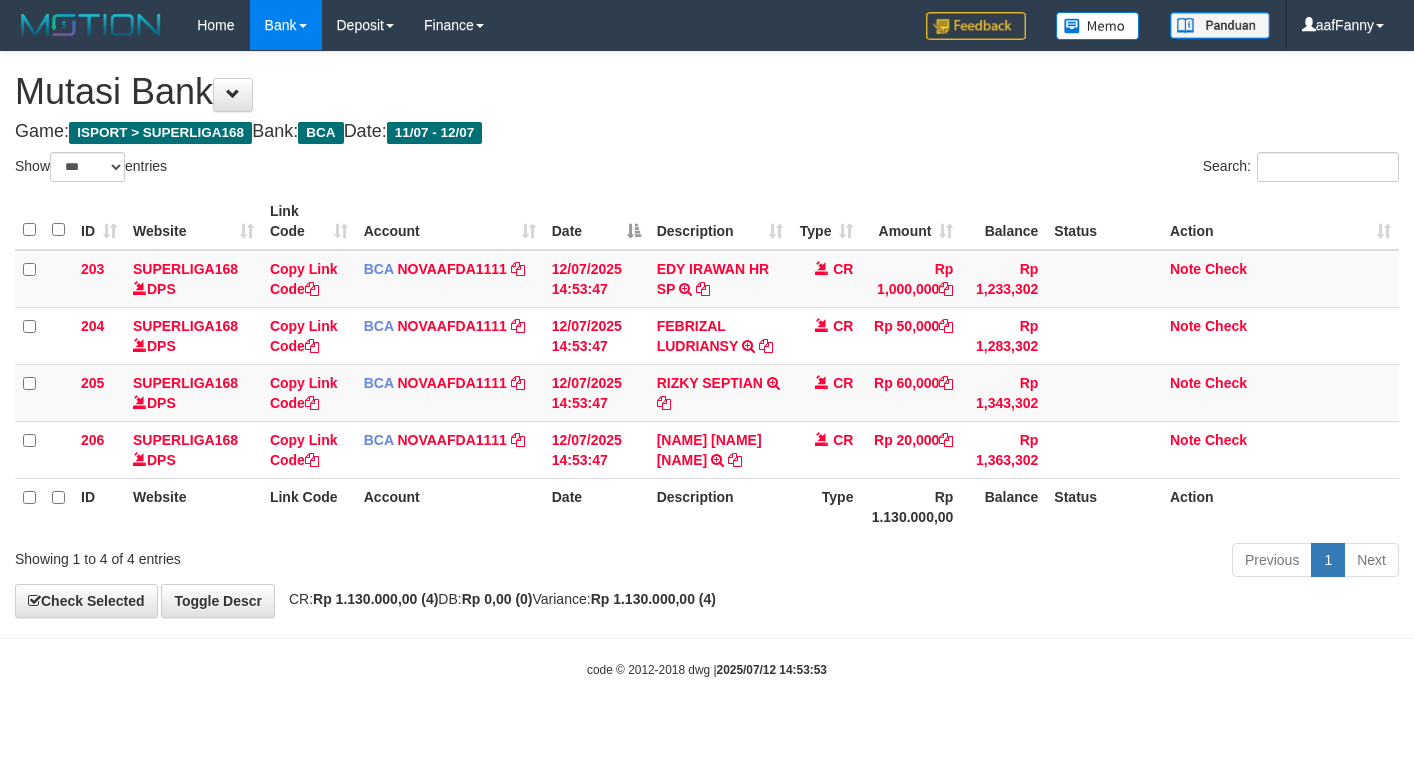 select on "***" 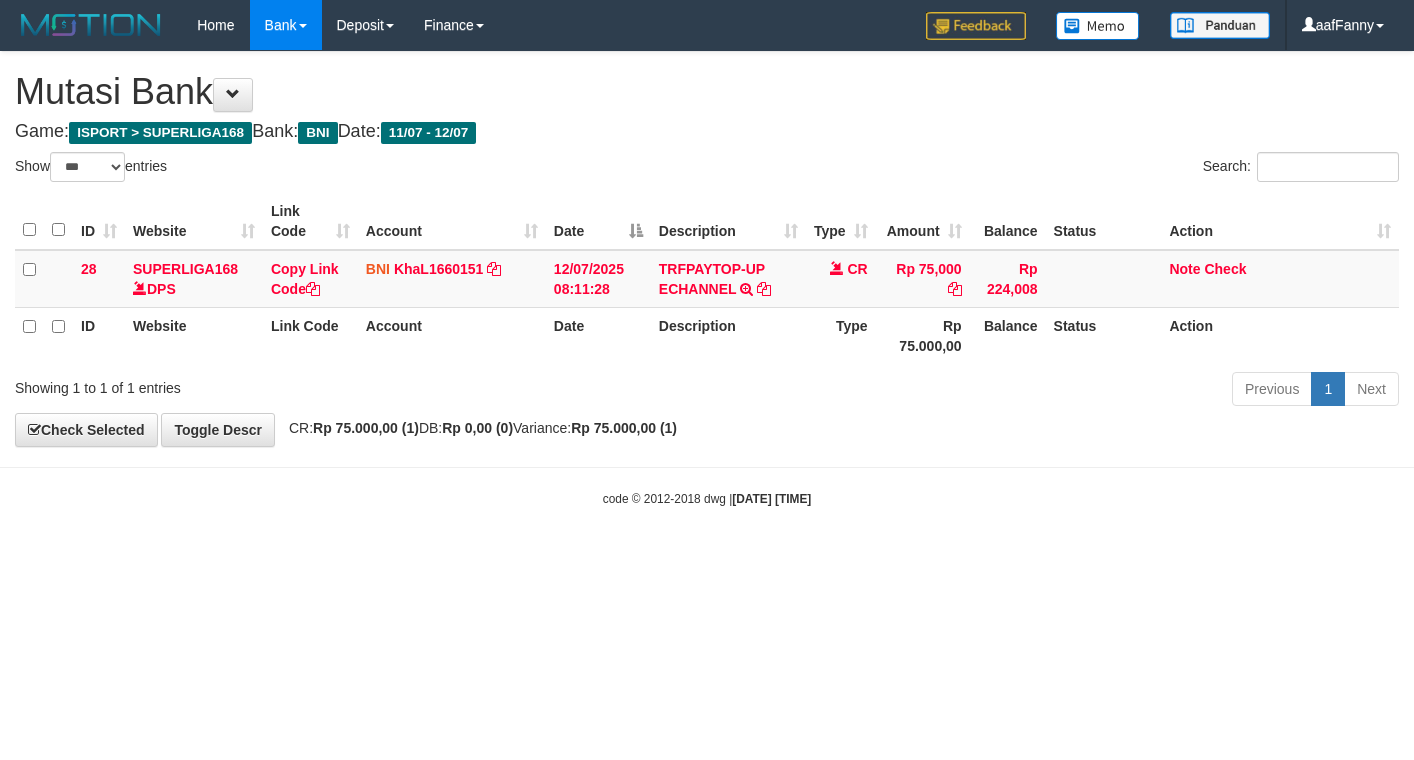 select on "***" 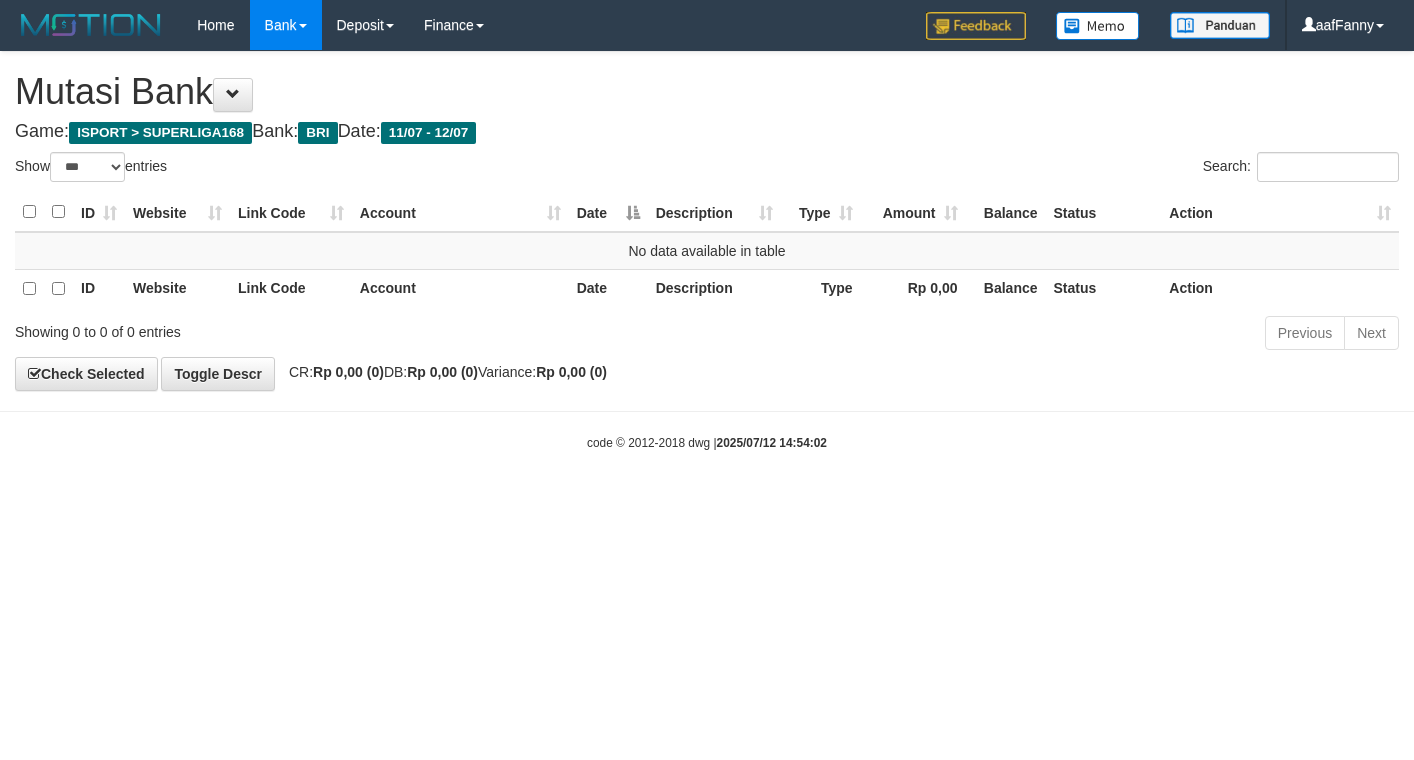 select on "***" 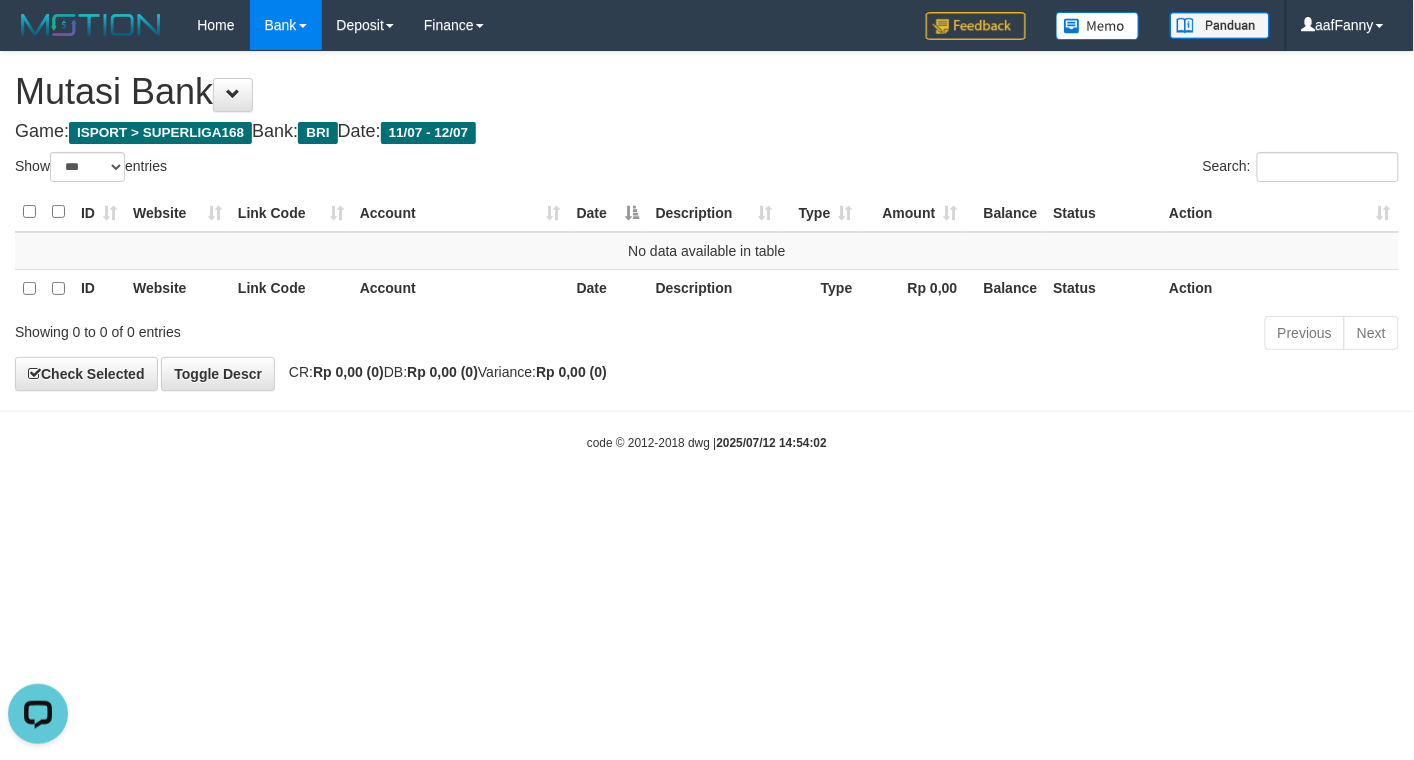 scroll, scrollTop: 0, scrollLeft: 0, axis: both 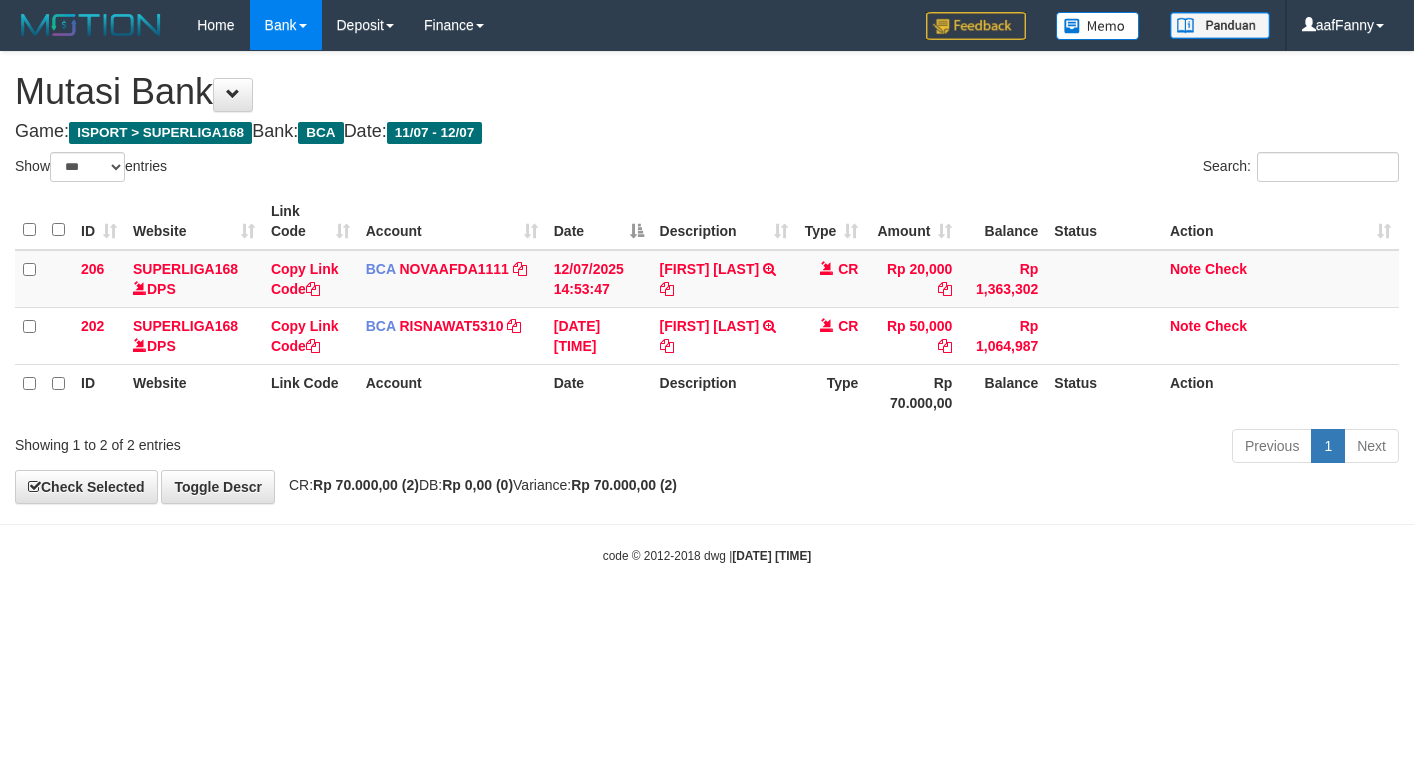 select on "***" 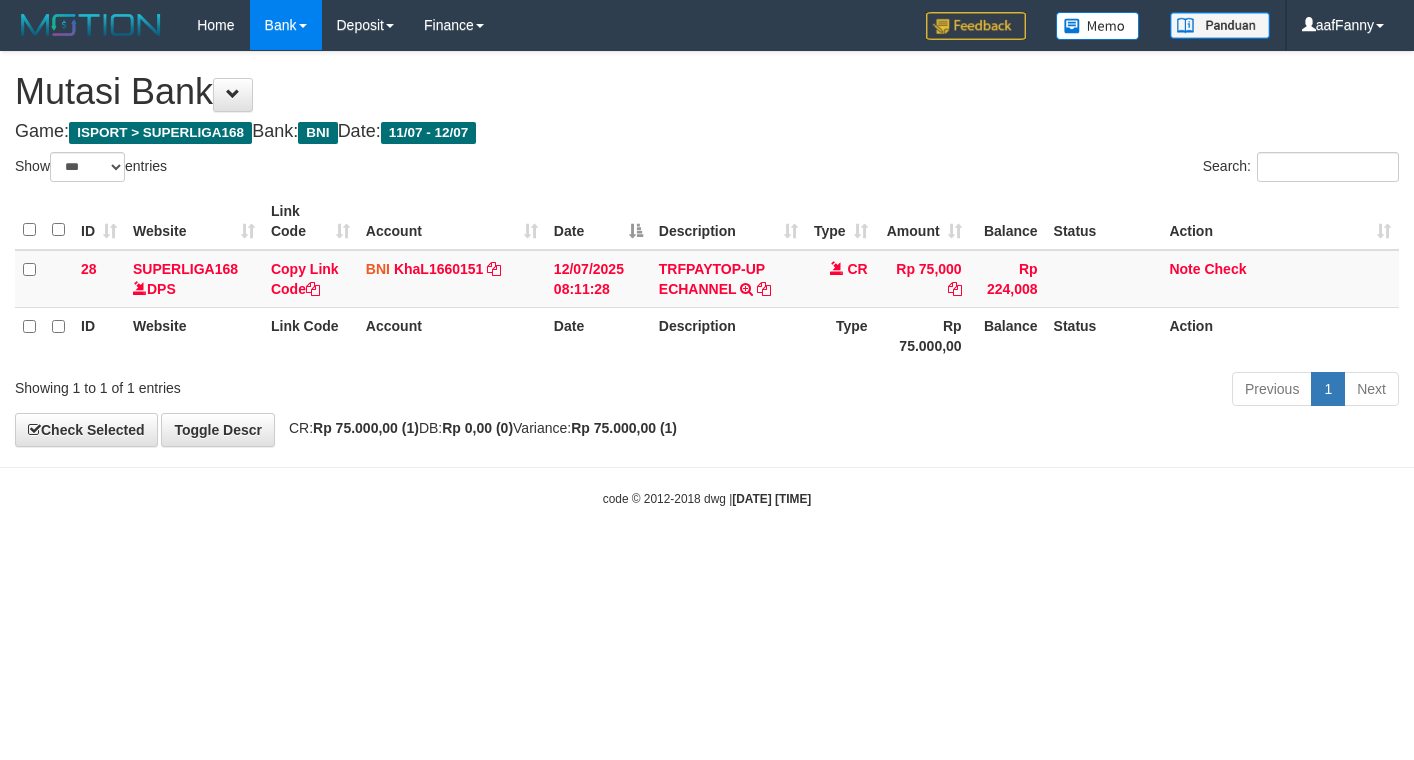 select on "***" 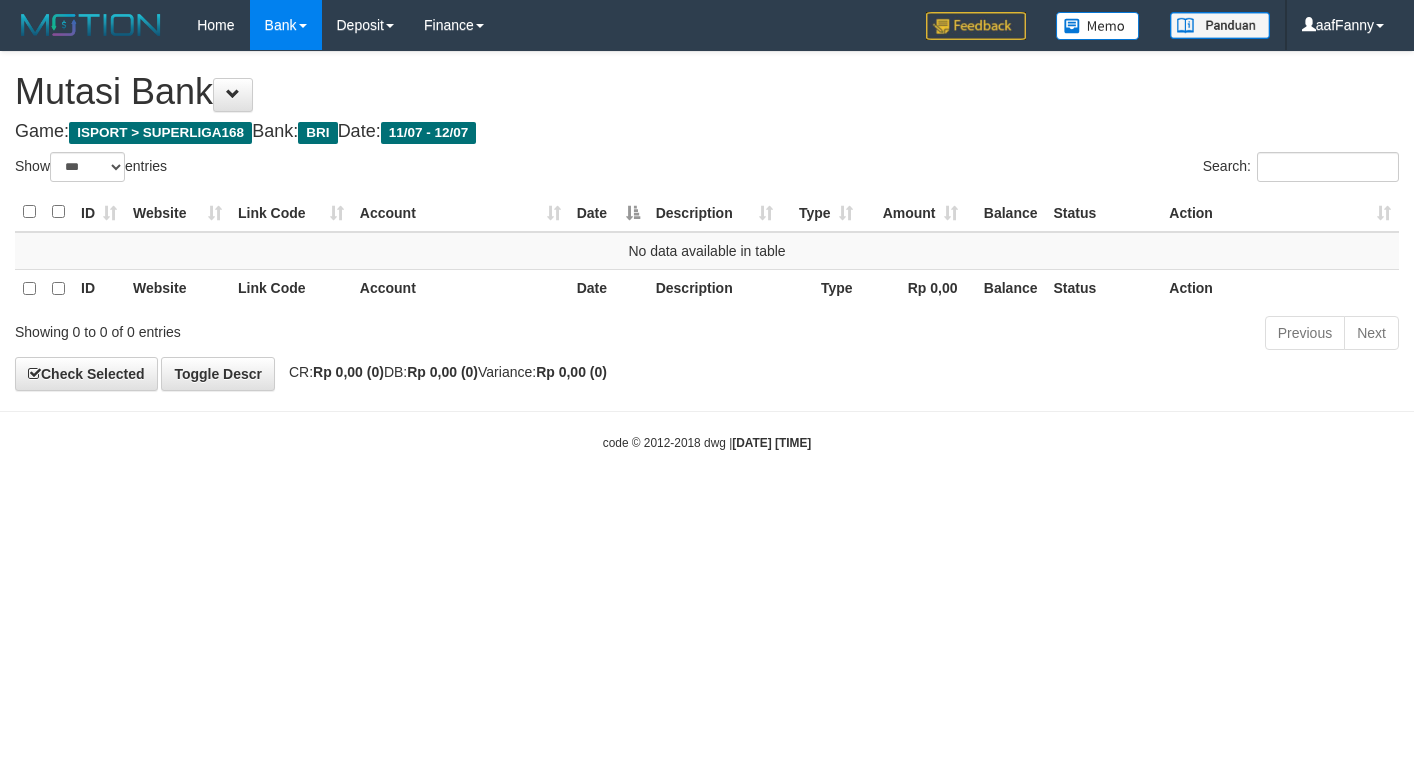 select on "***" 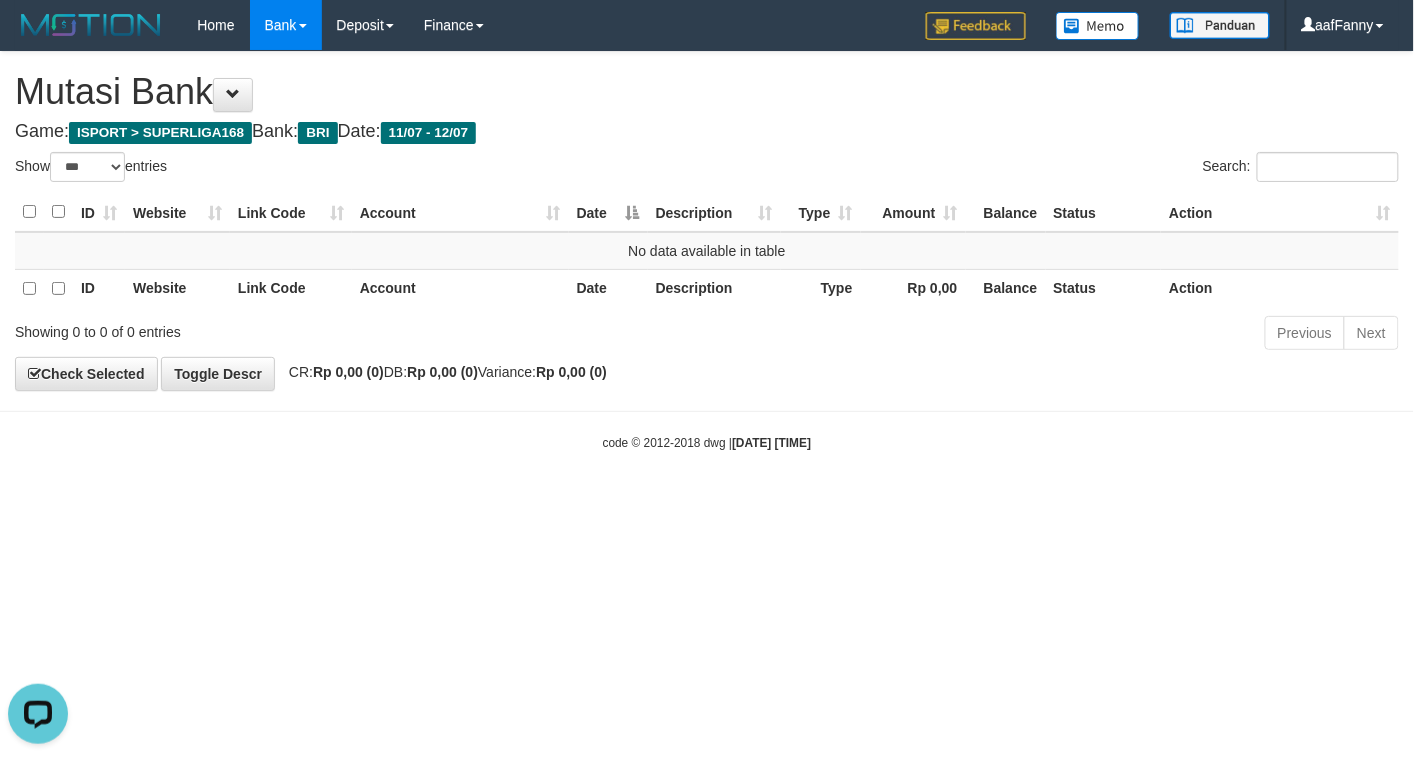 scroll, scrollTop: 0, scrollLeft: 0, axis: both 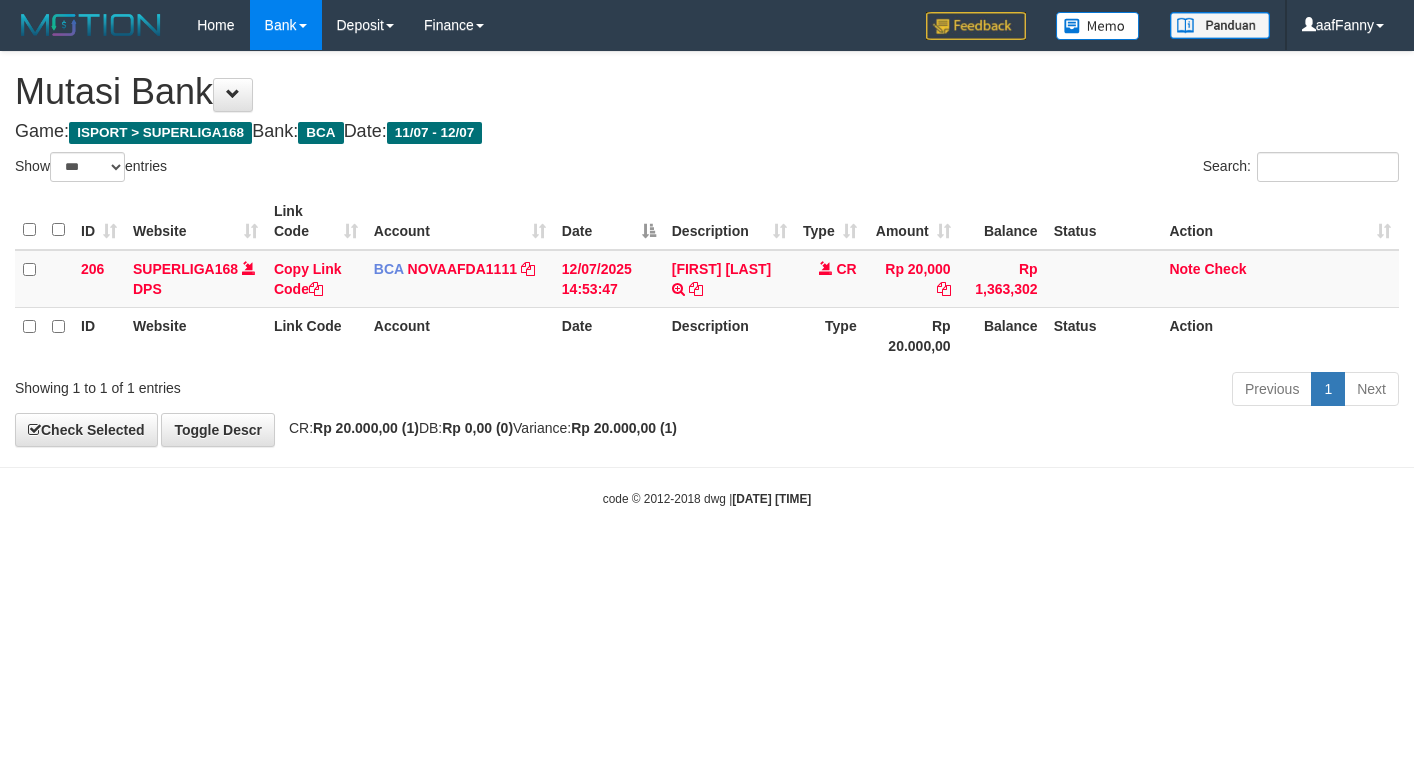 select on "***" 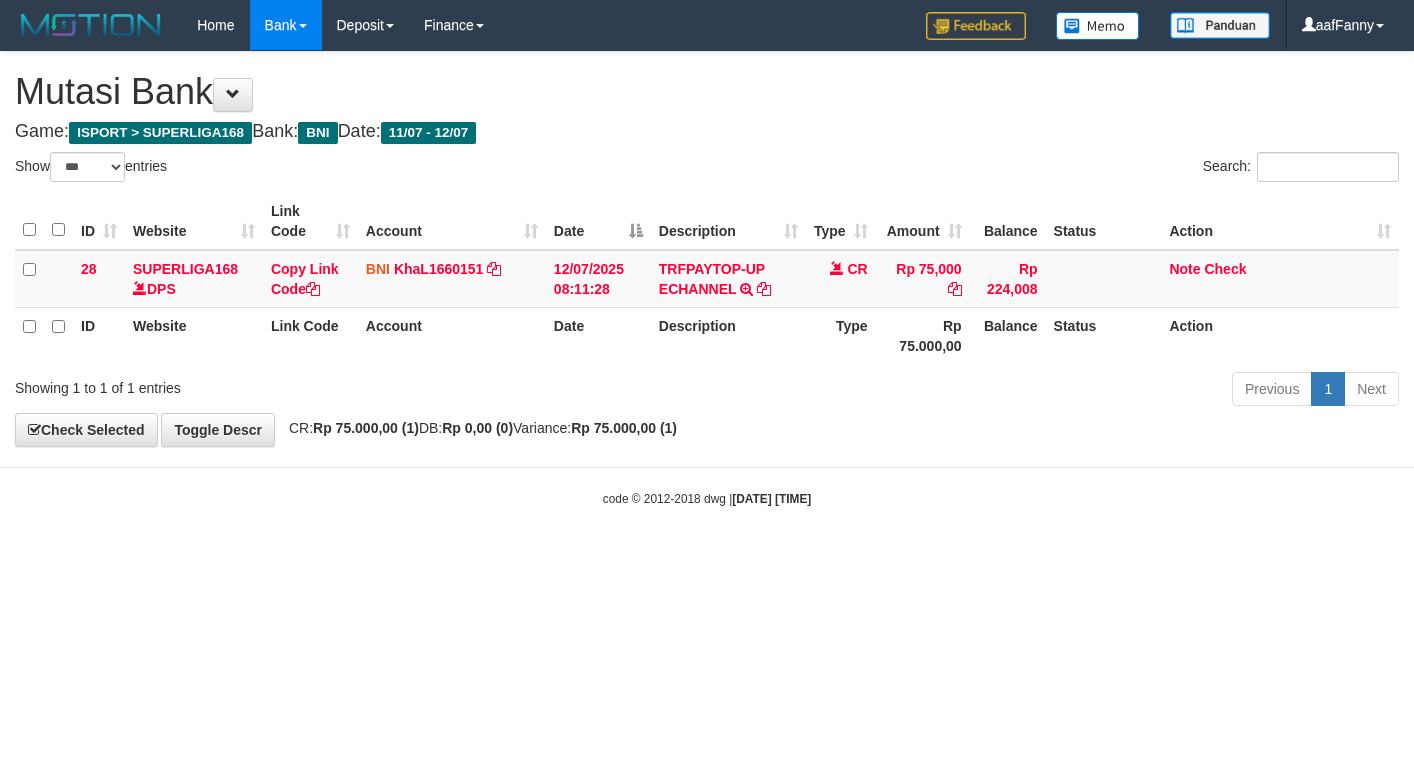 select on "***" 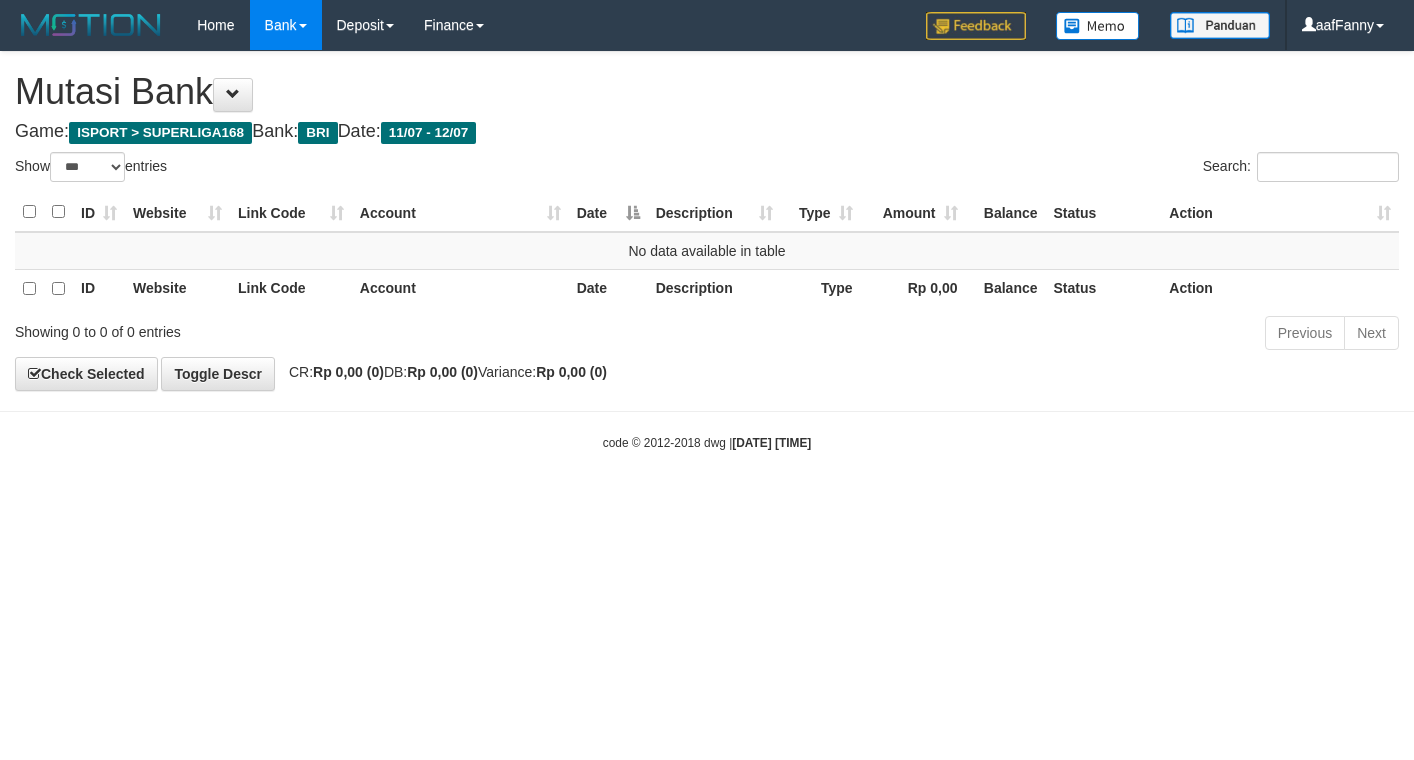 select on "***" 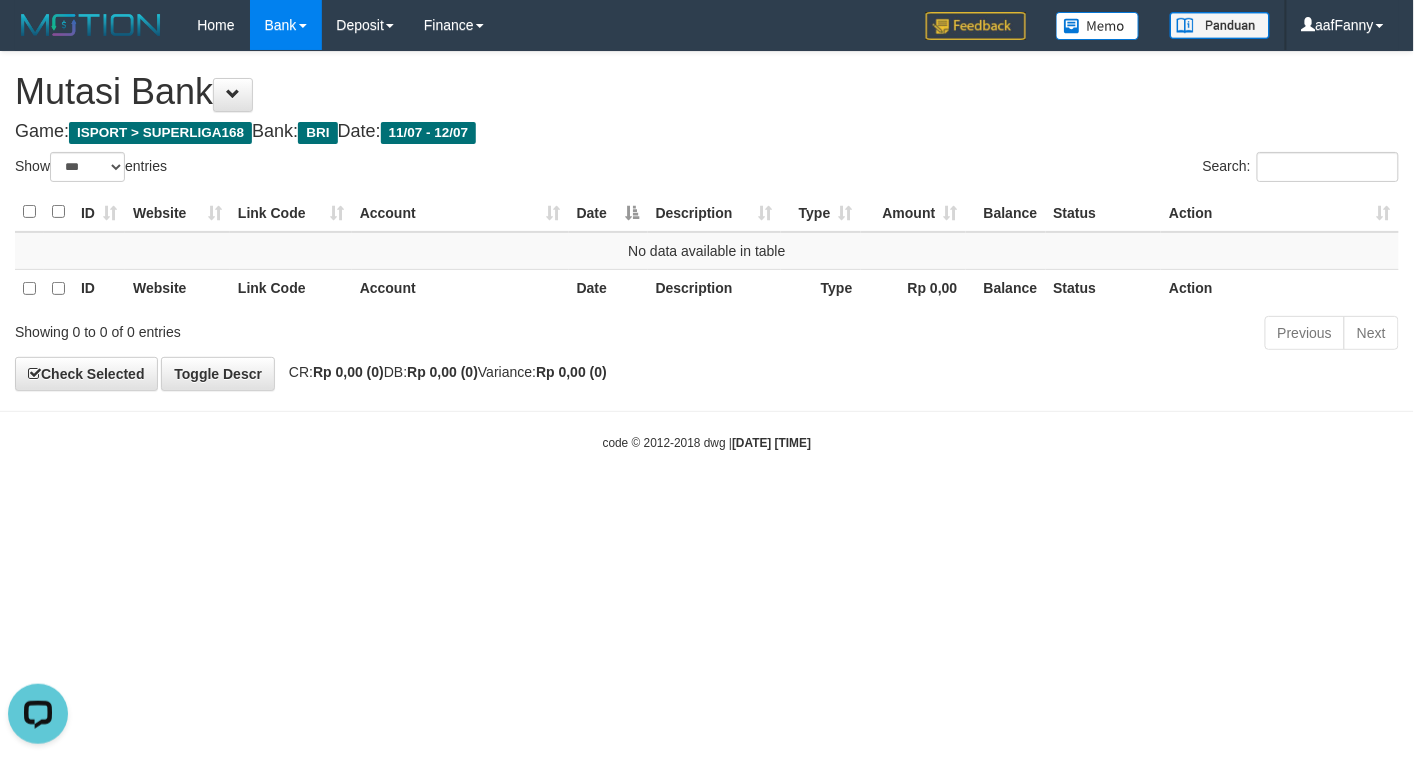 scroll, scrollTop: 0, scrollLeft: 0, axis: both 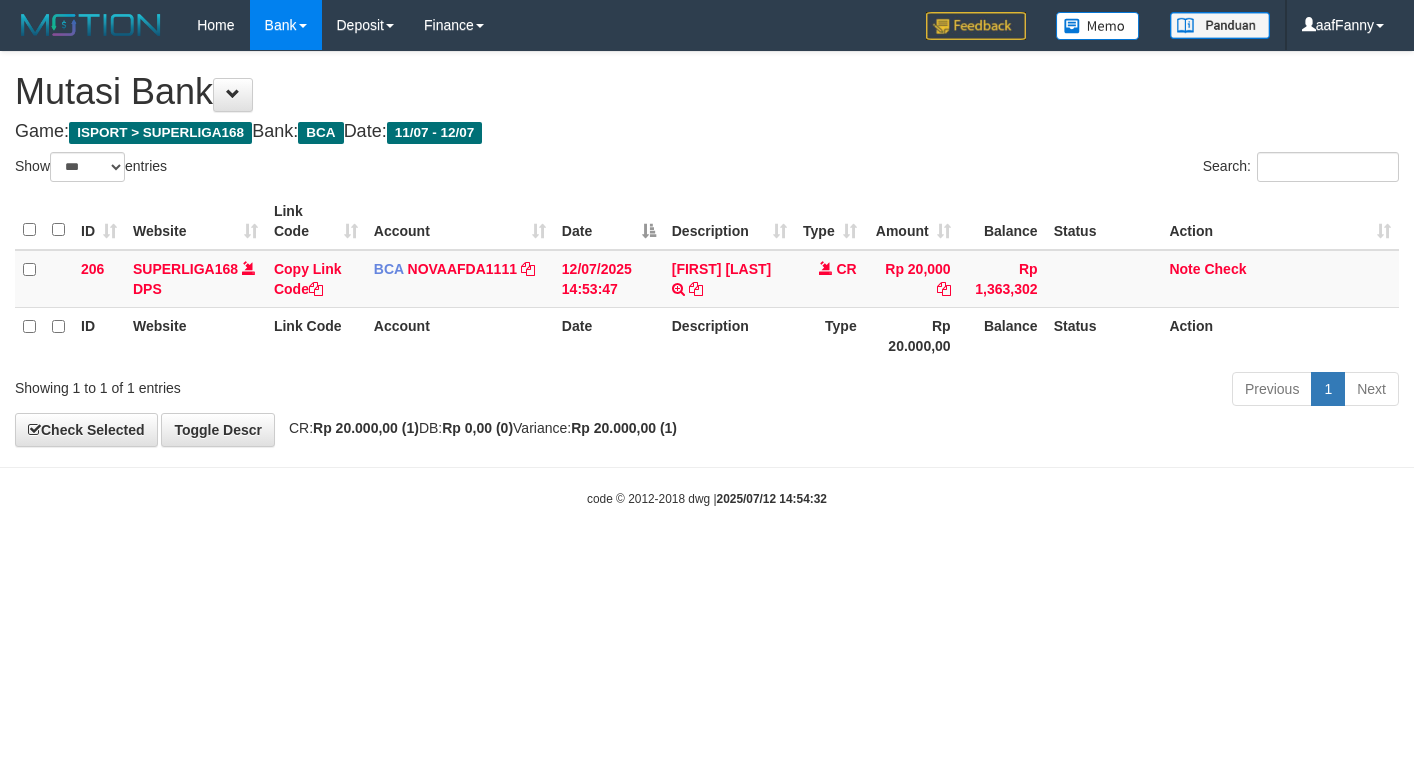 select on "***" 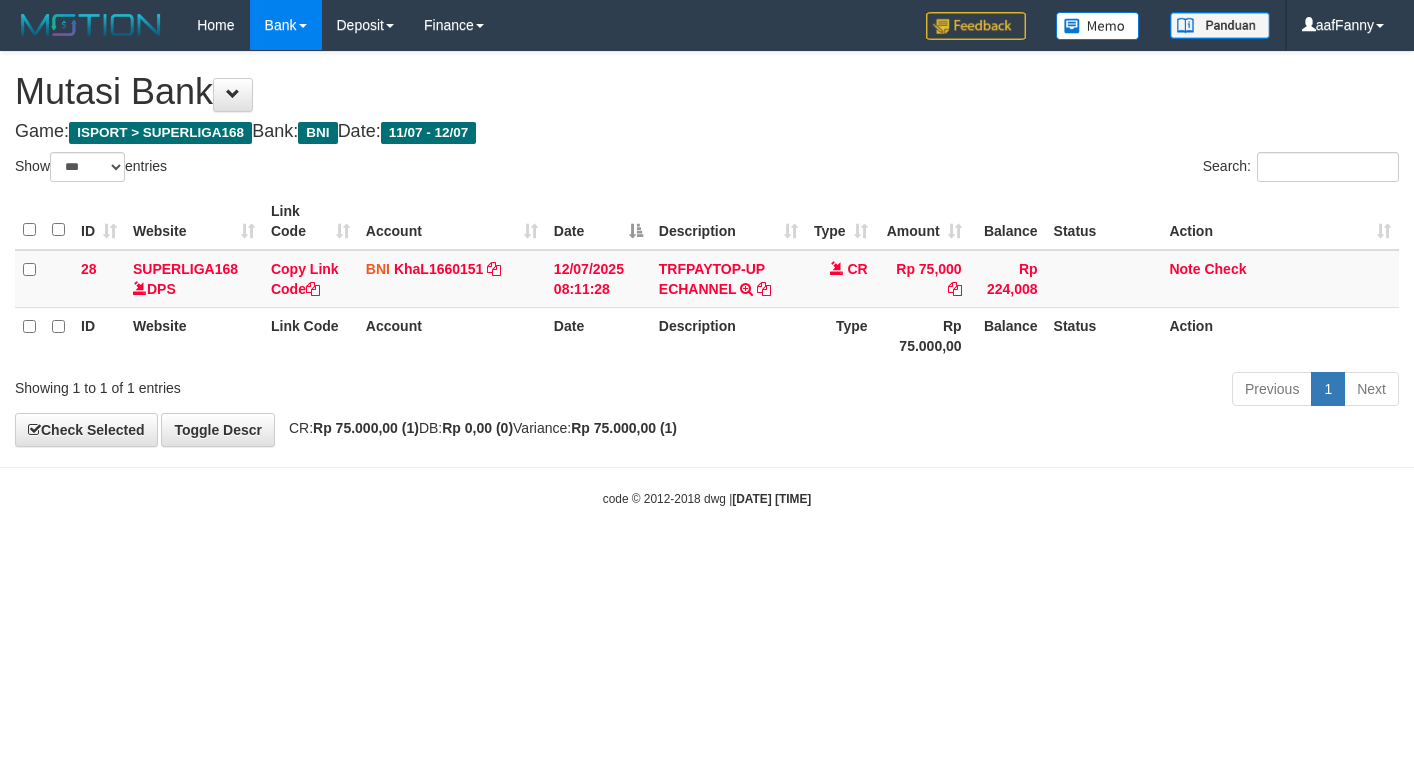 select on "***" 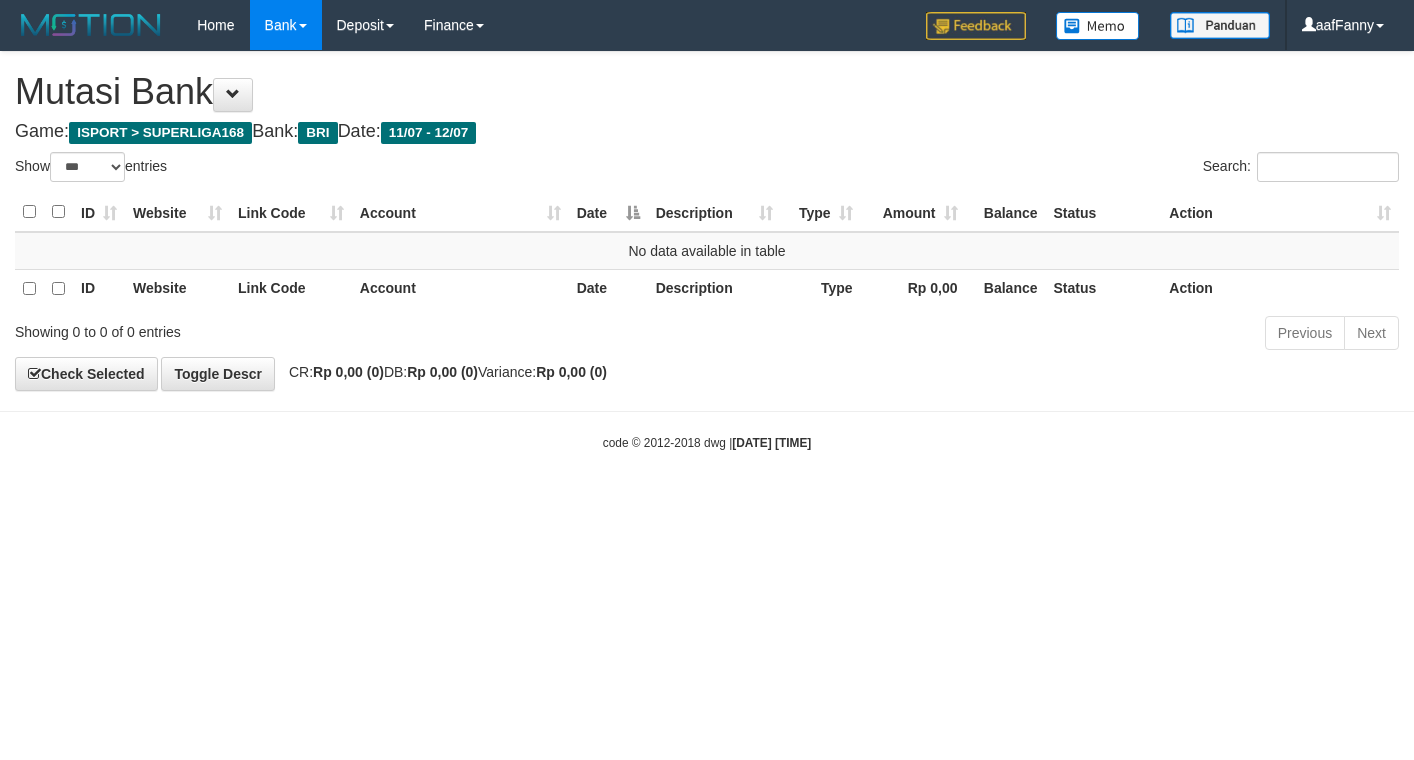 select on "***" 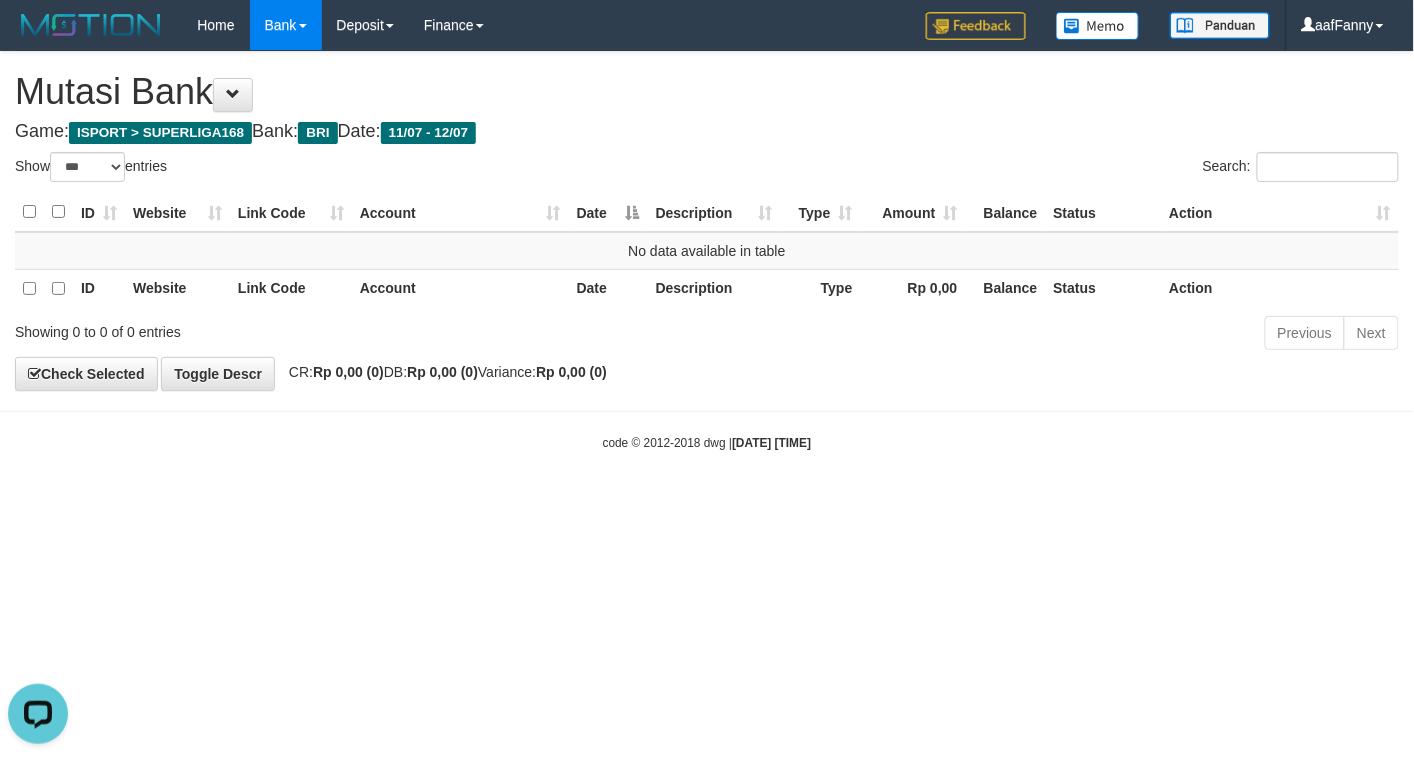 scroll, scrollTop: 0, scrollLeft: 0, axis: both 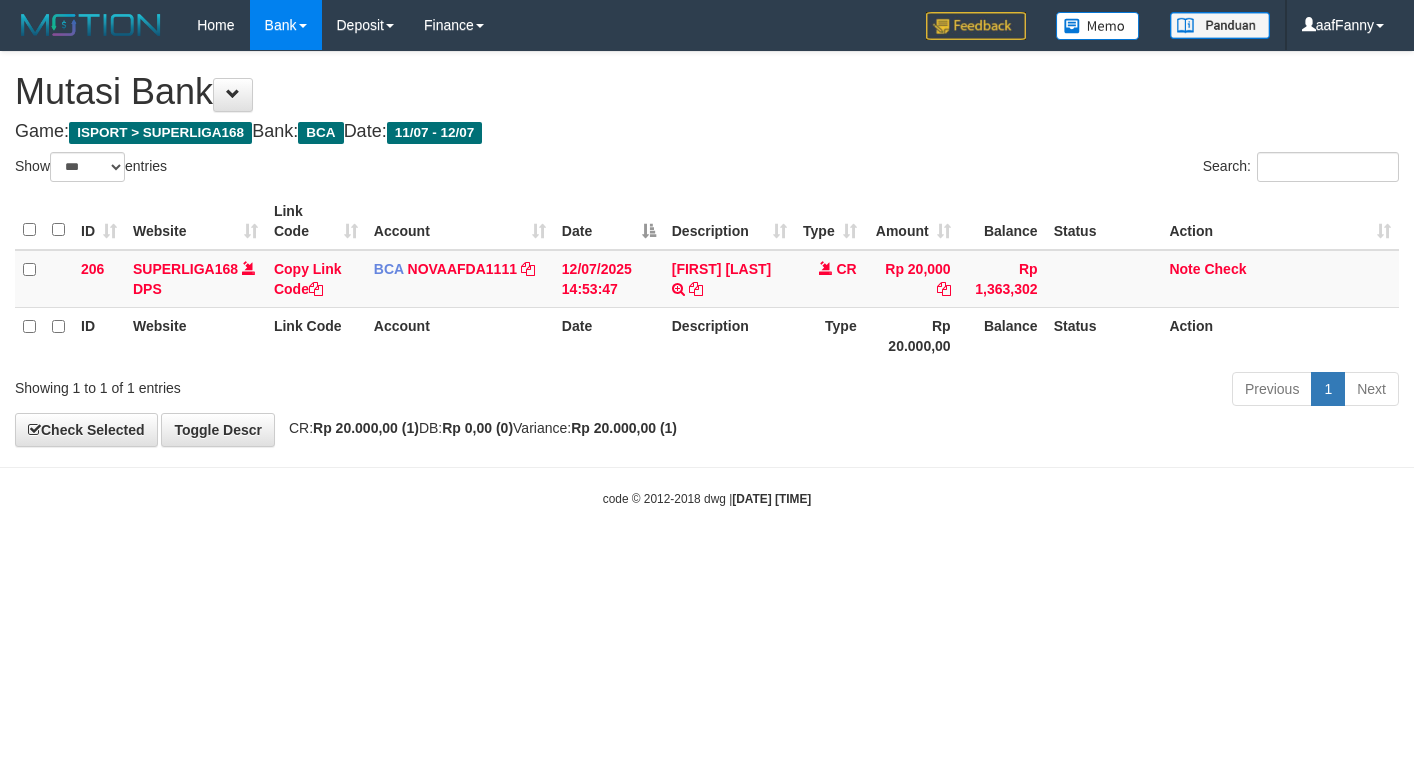 select on "***" 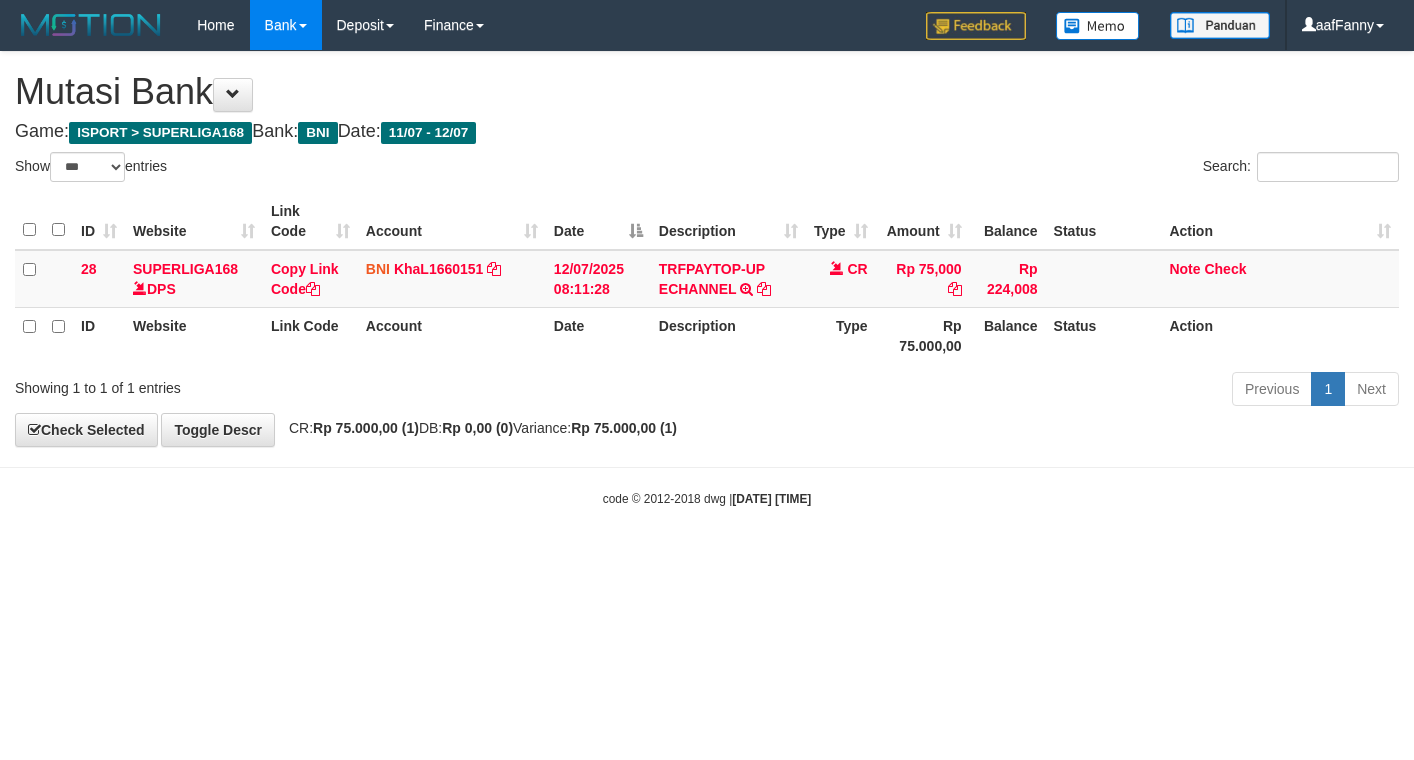 select on "***" 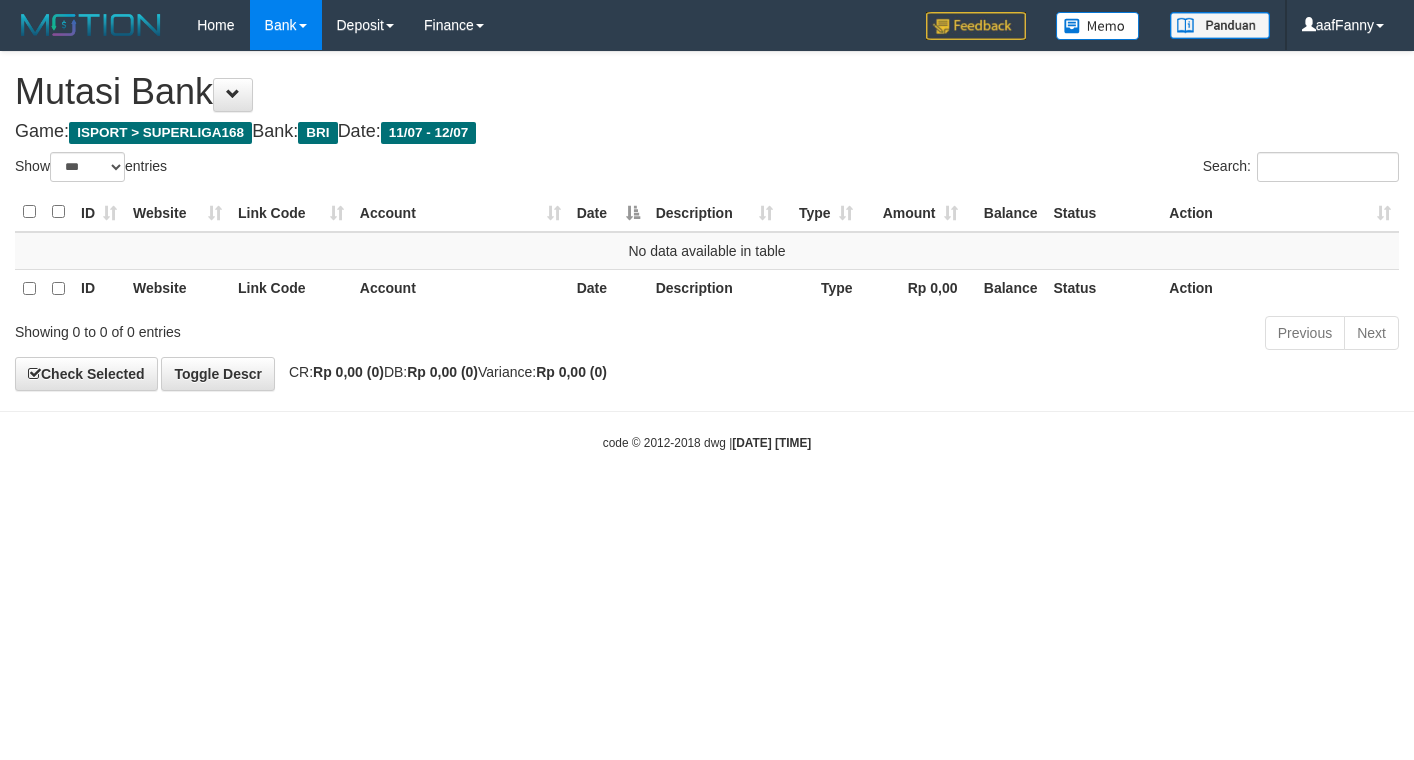 select on "***" 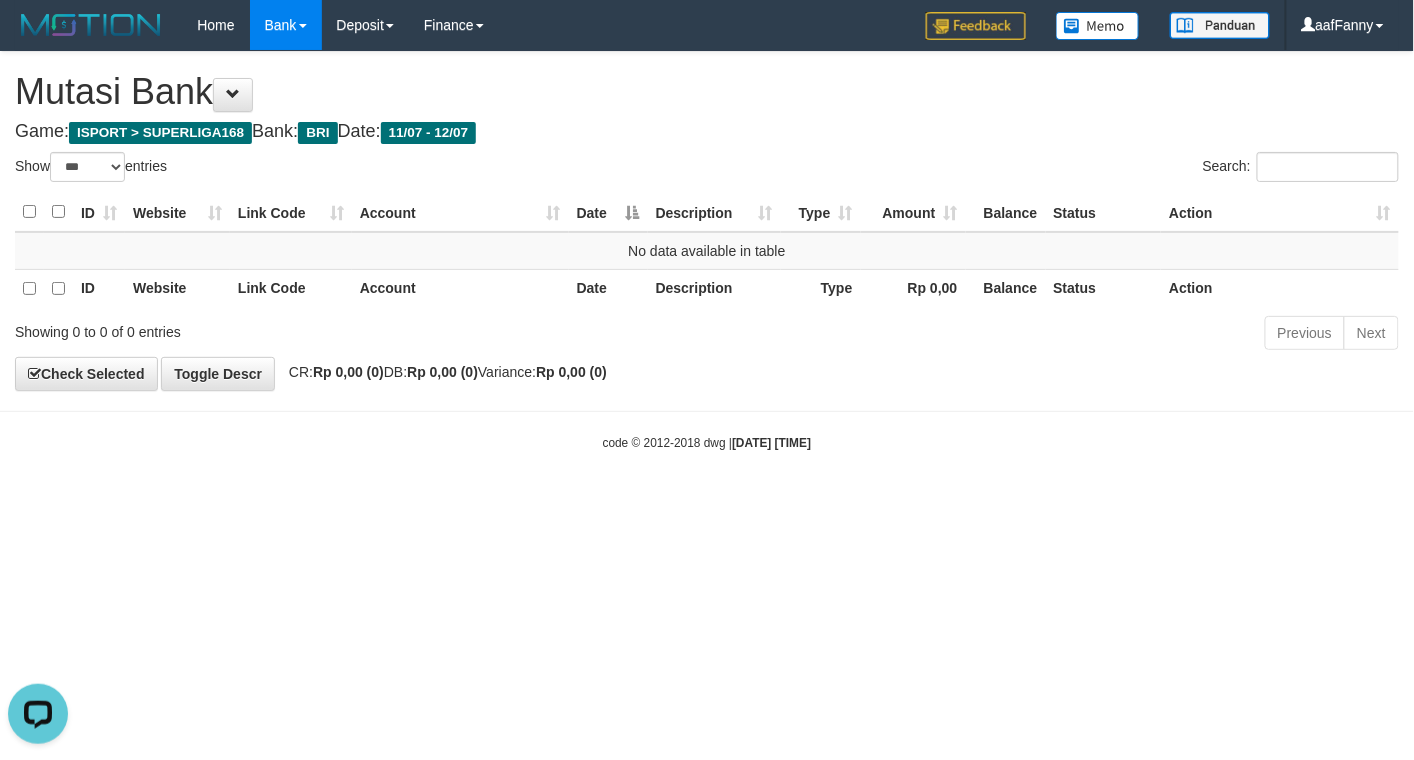 scroll, scrollTop: 0, scrollLeft: 0, axis: both 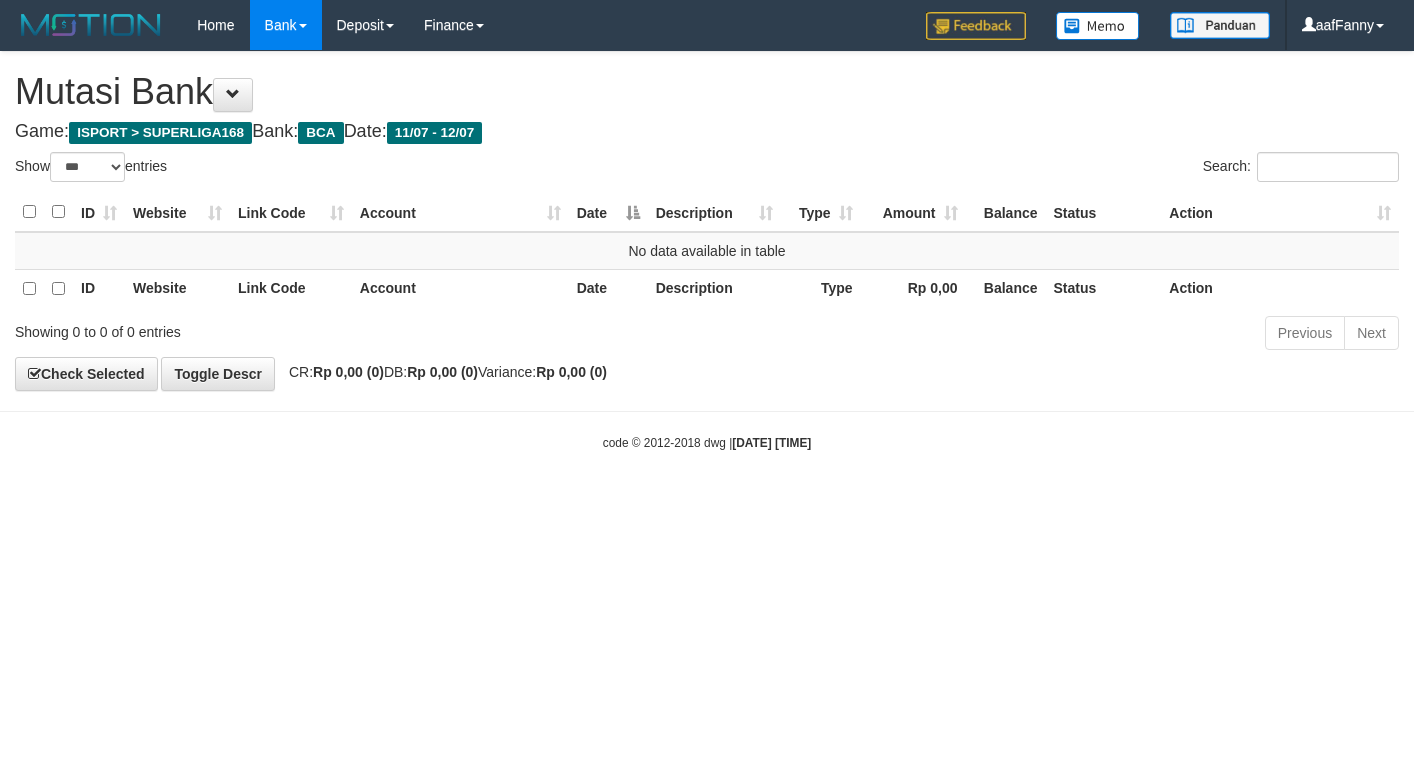 select on "***" 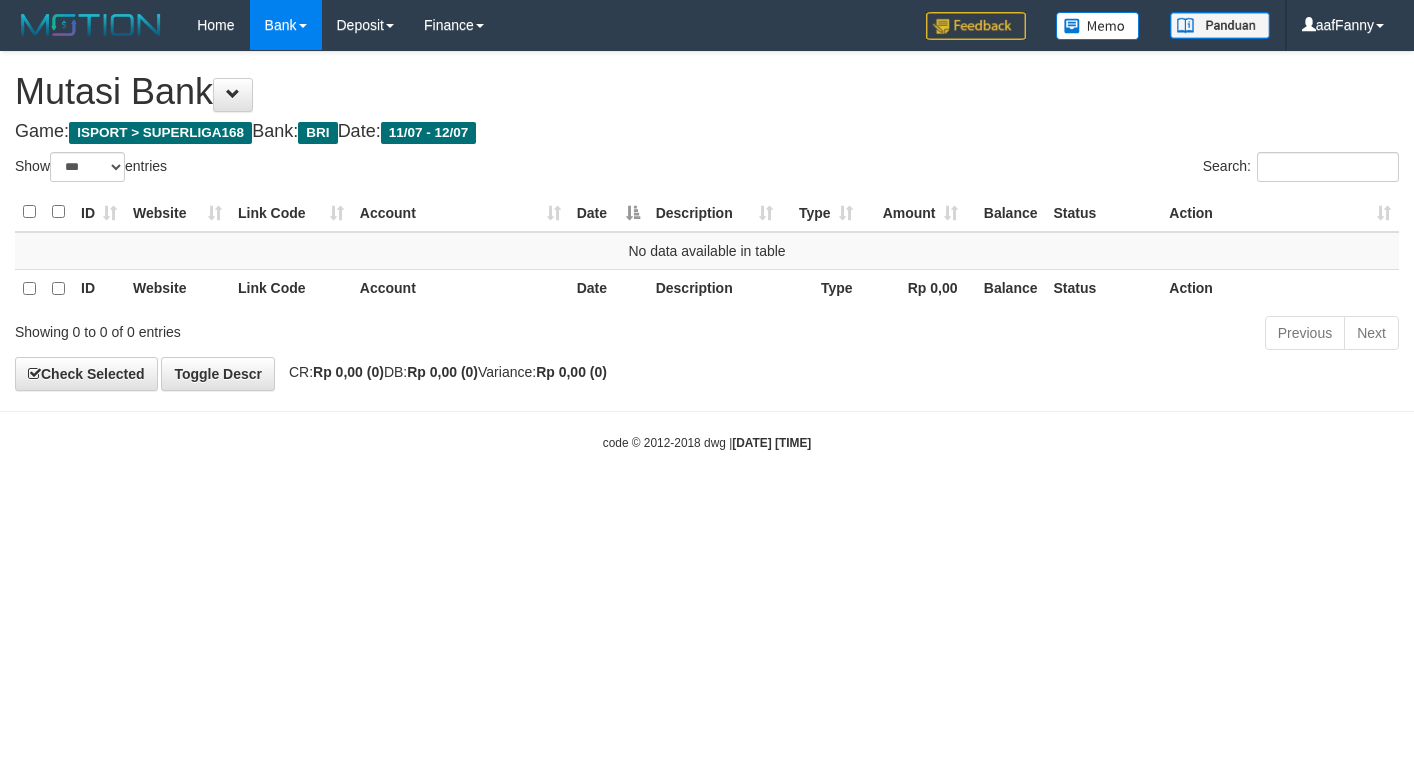 select on "***" 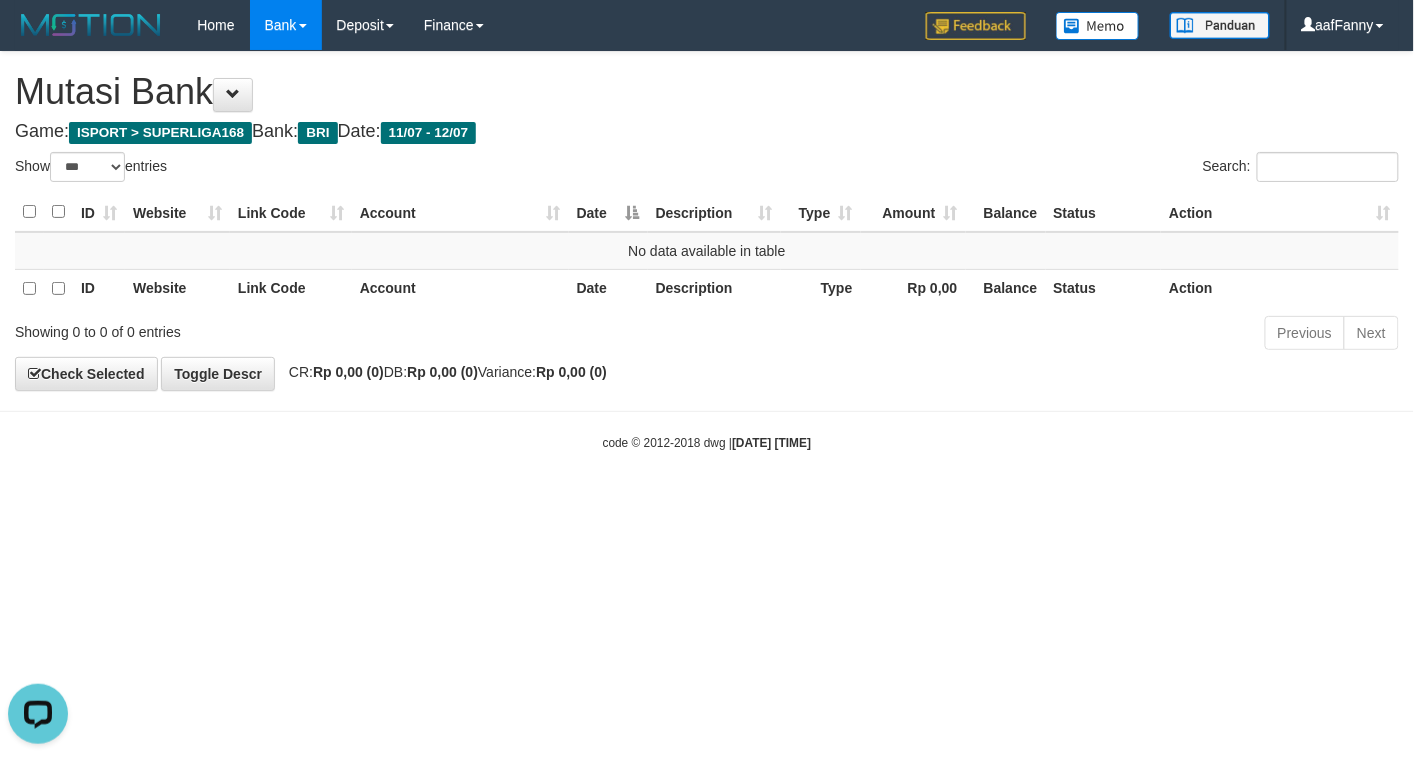 scroll, scrollTop: 0, scrollLeft: 0, axis: both 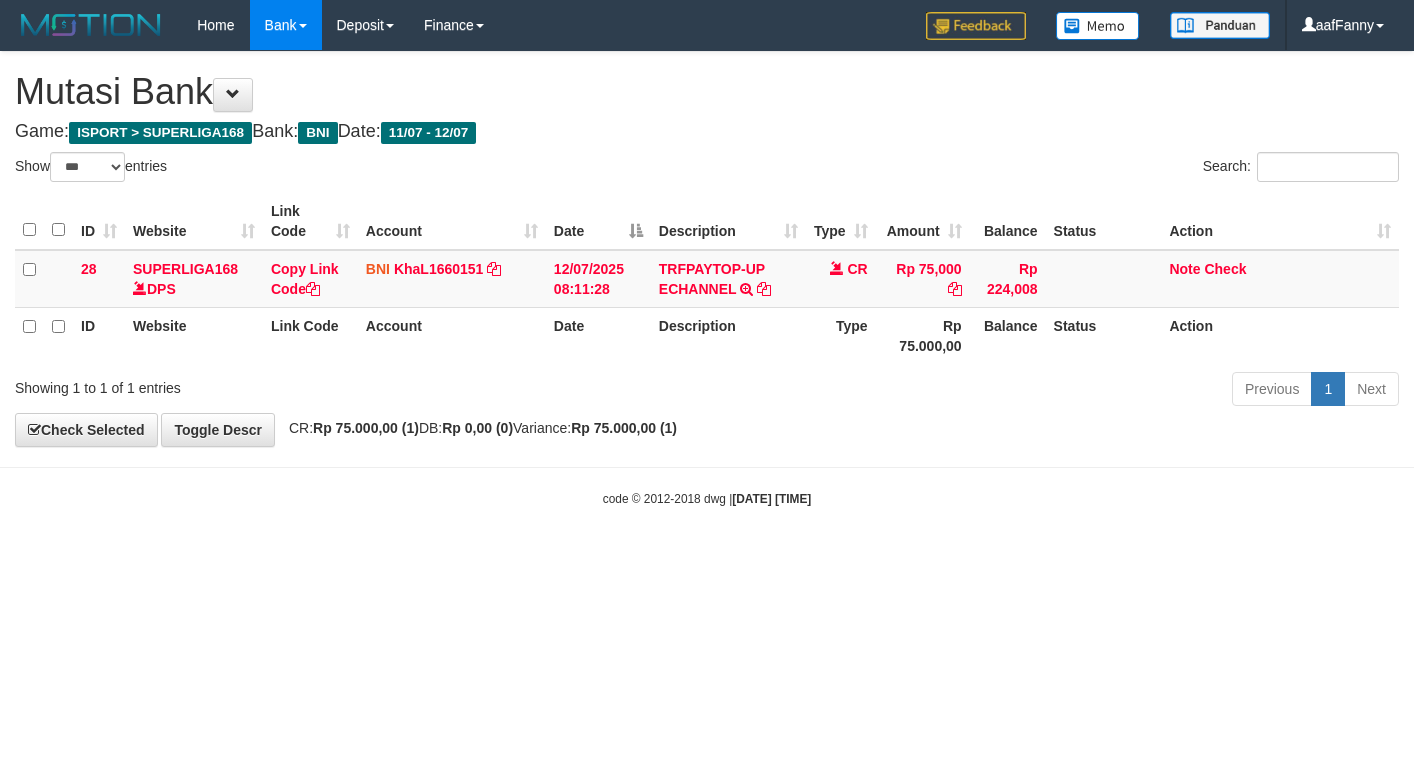 select on "***" 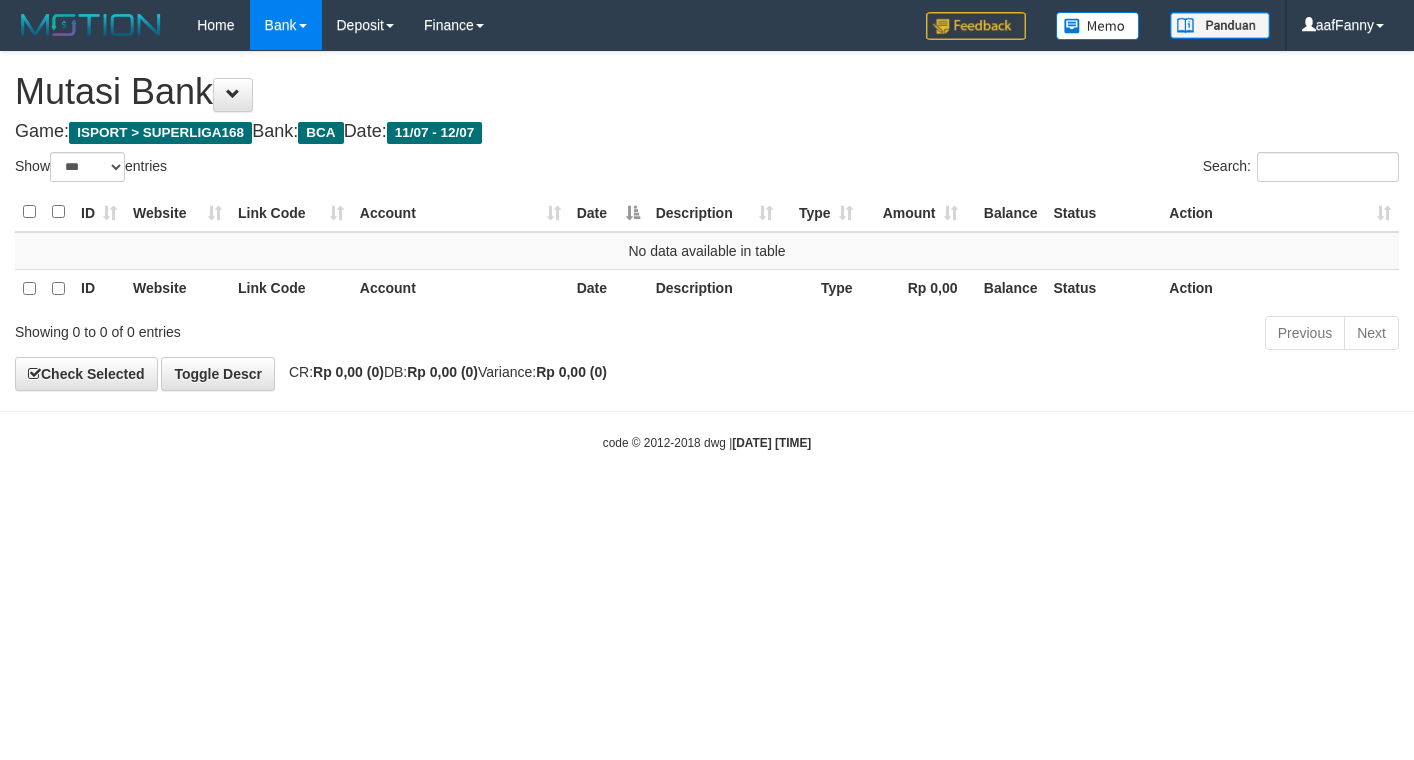 select on "***" 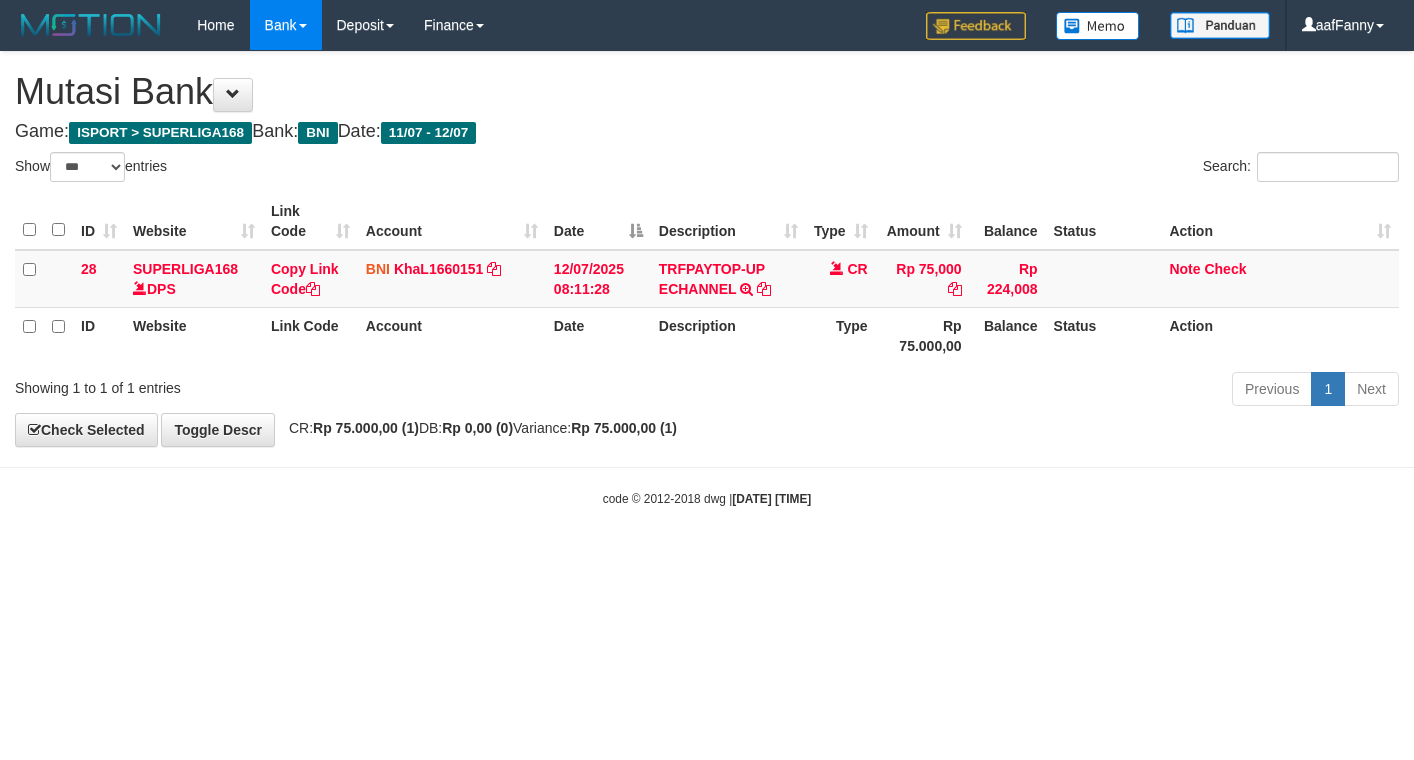 select on "***" 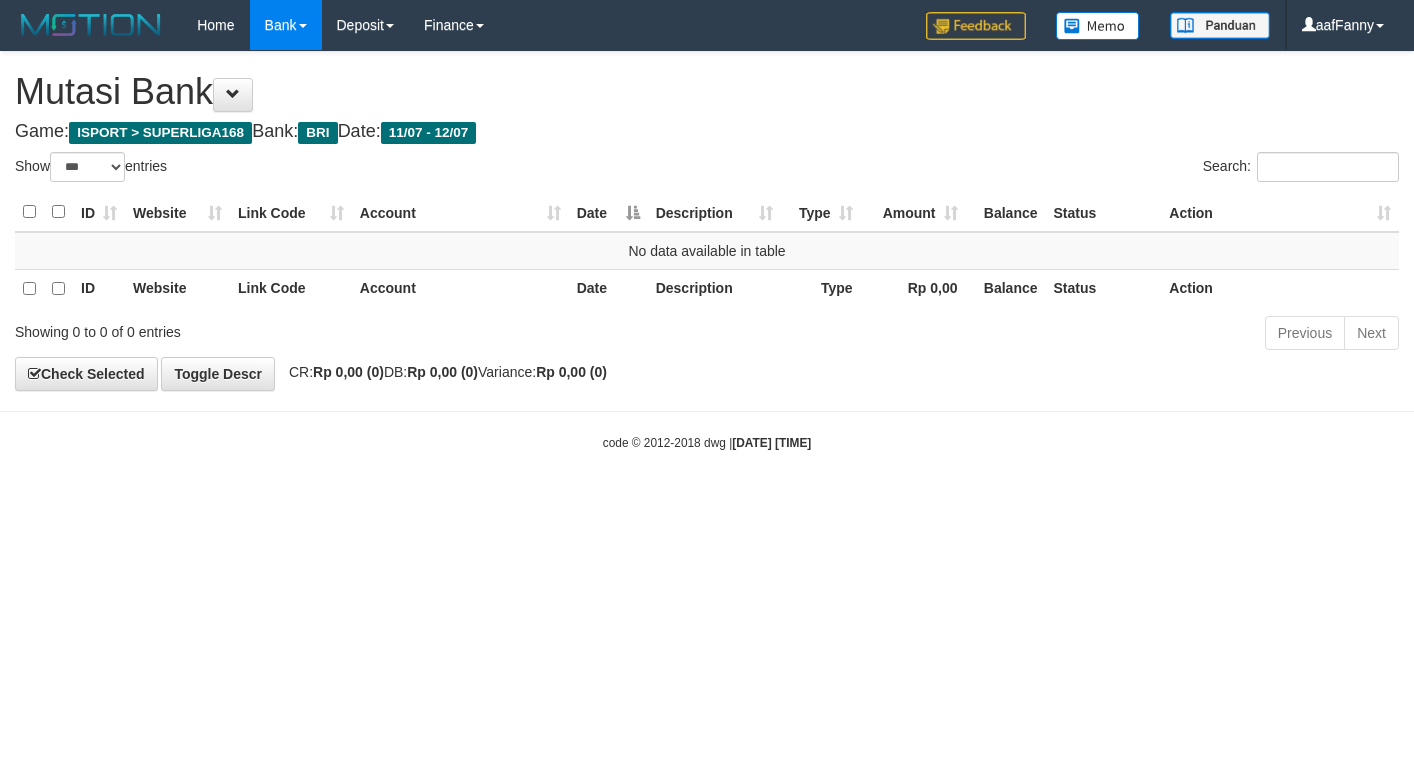 select on "***" 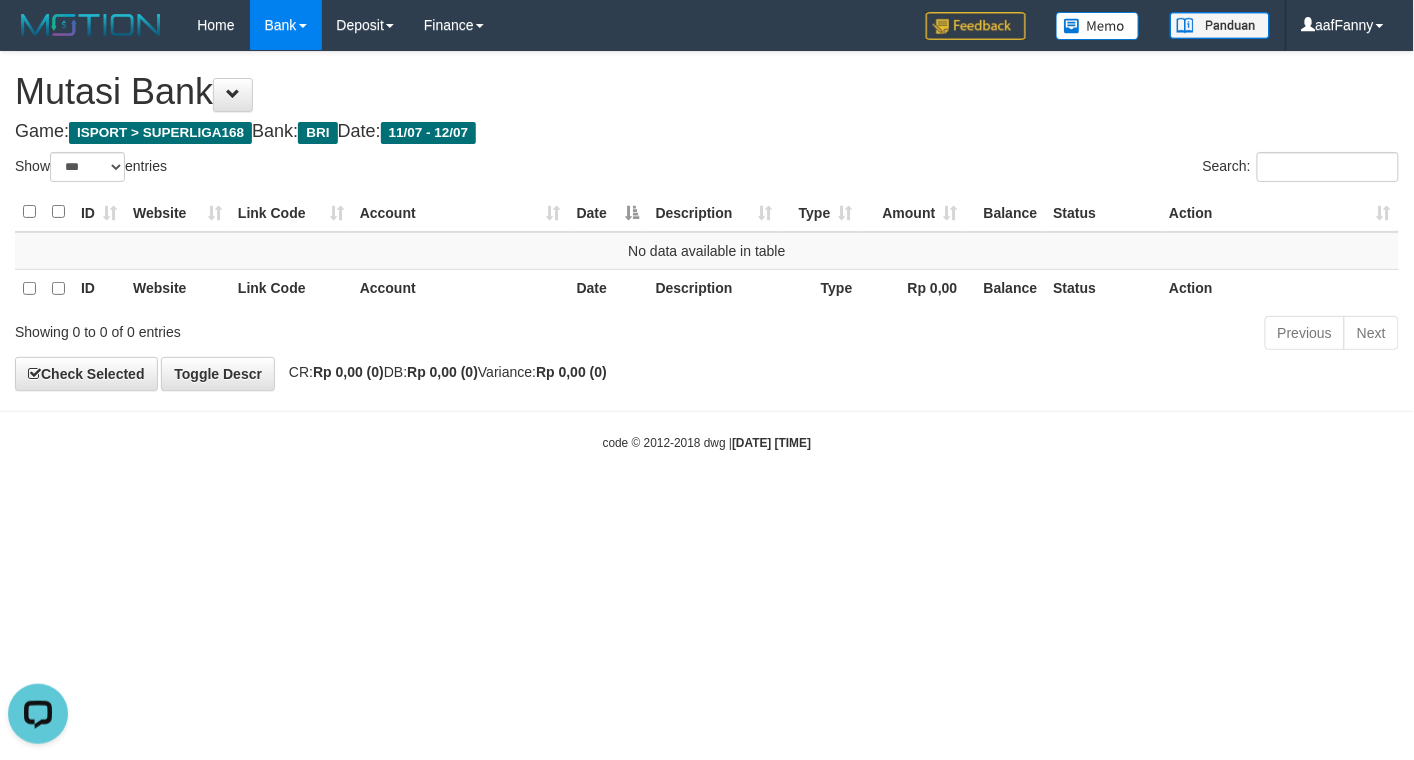 scroll, scrollTop: 0, scrollLeft: 0, axis: both 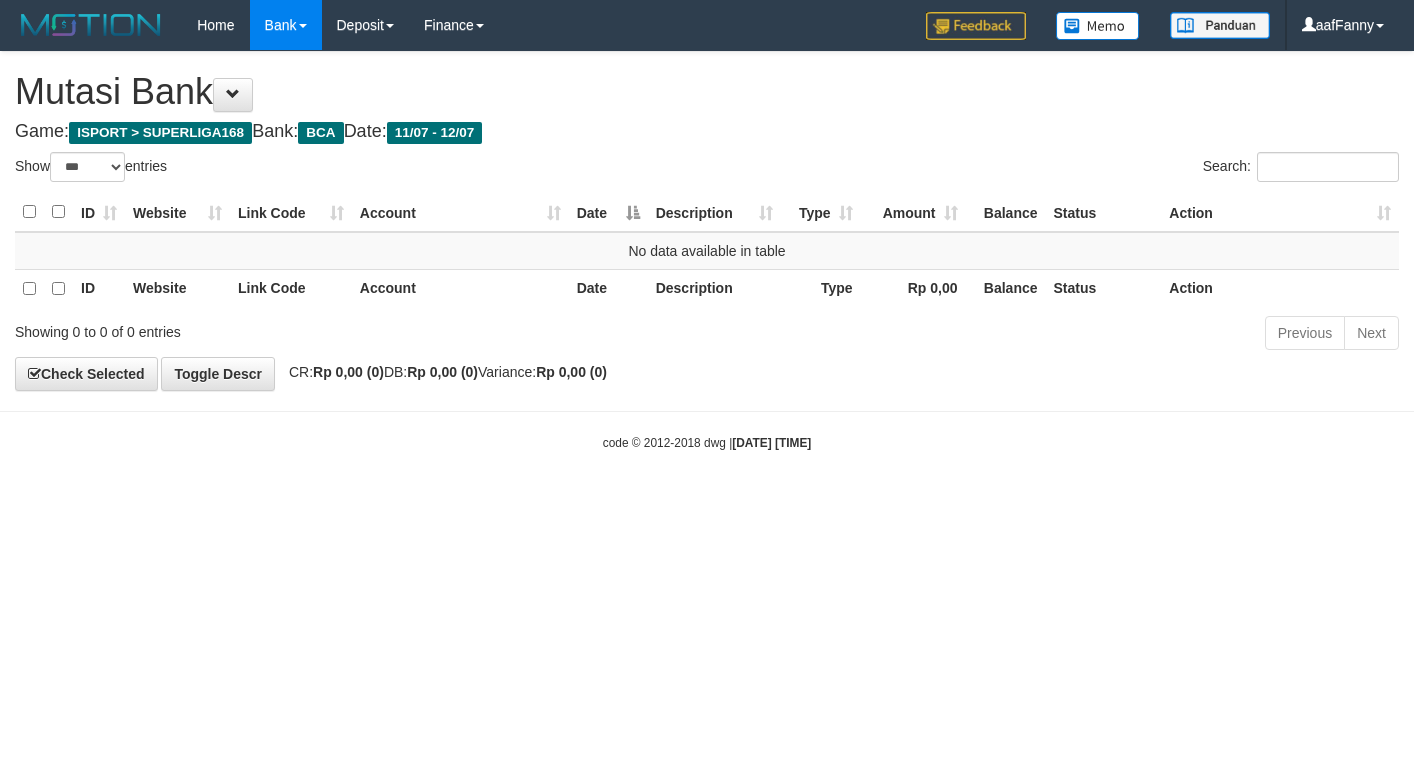 select on "***" 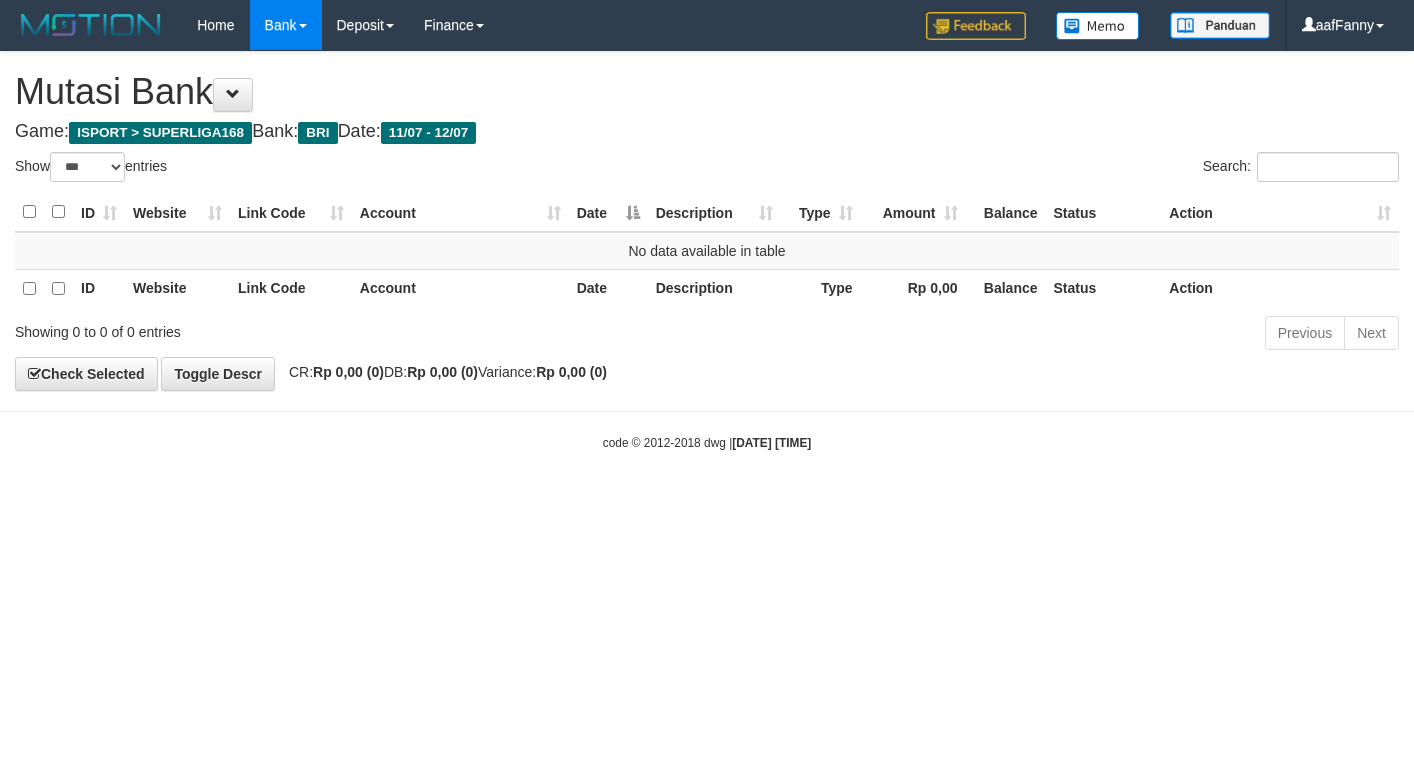 select on "***" 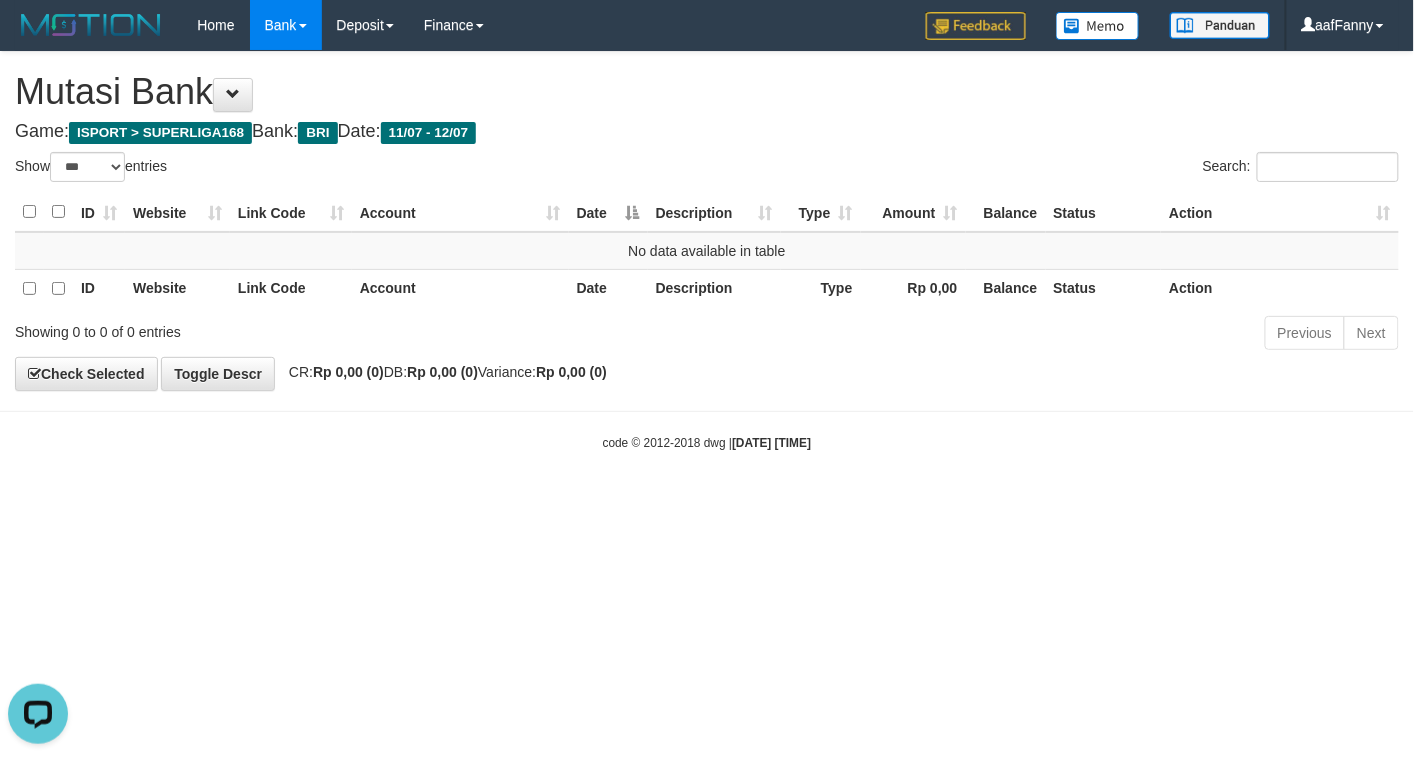 scroll, scrollTop: 0, scrollLeft: 0, axis: both 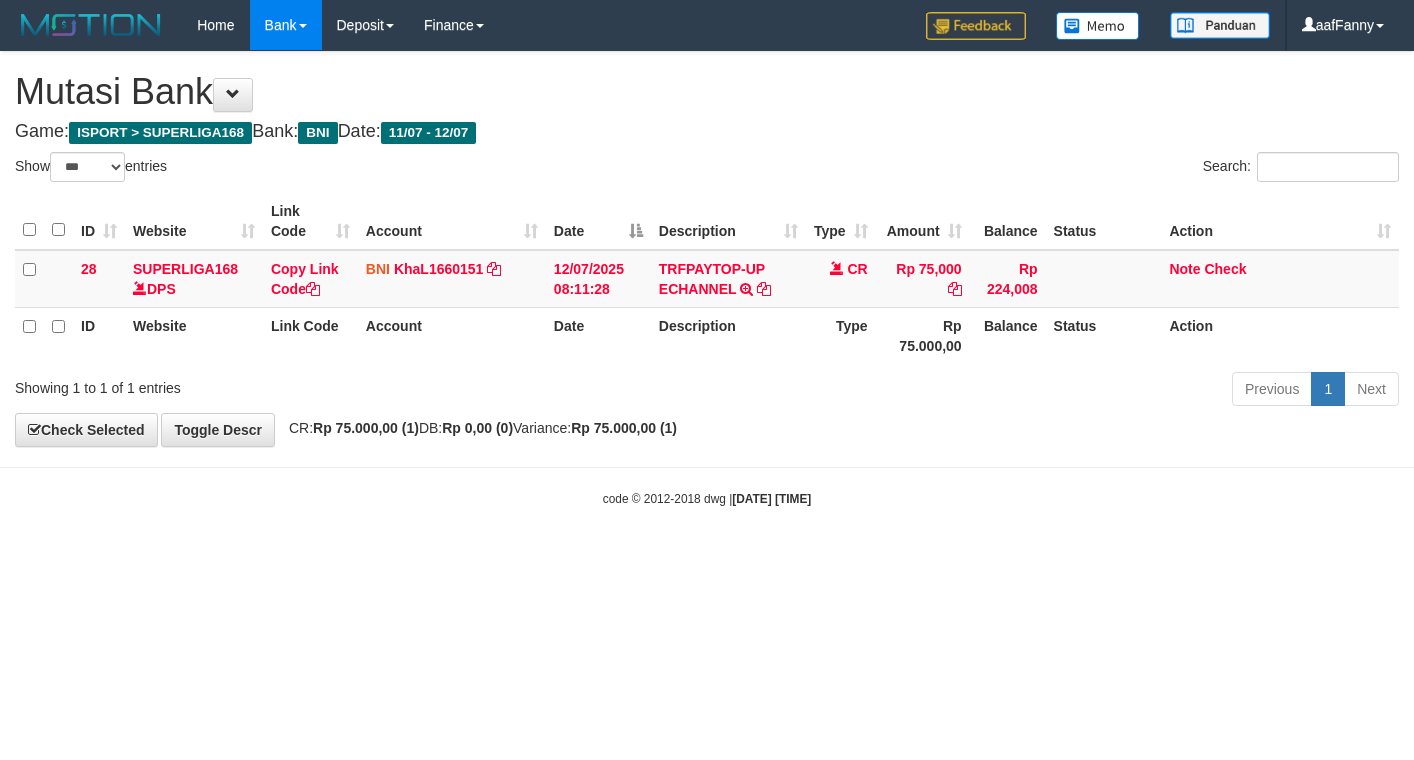 select on "***" 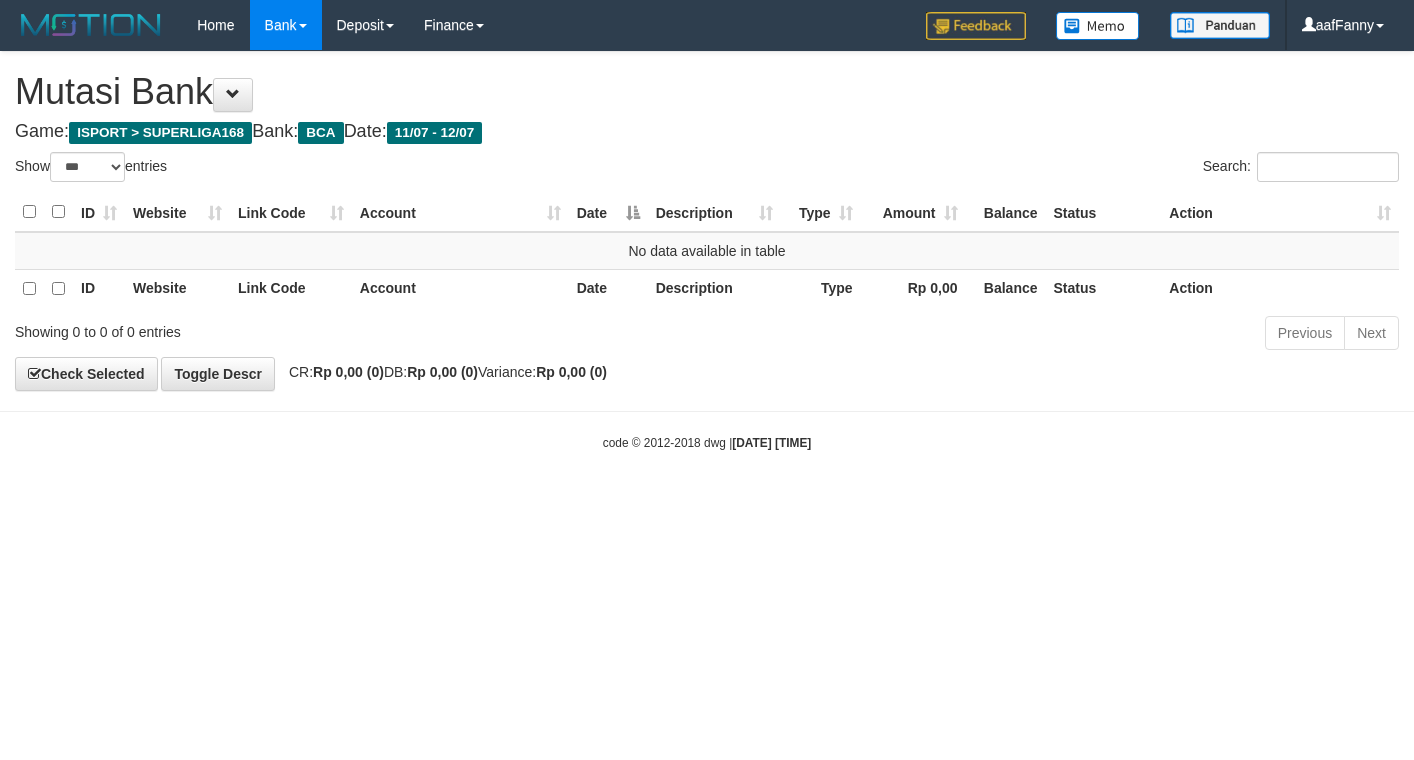 select on "***" 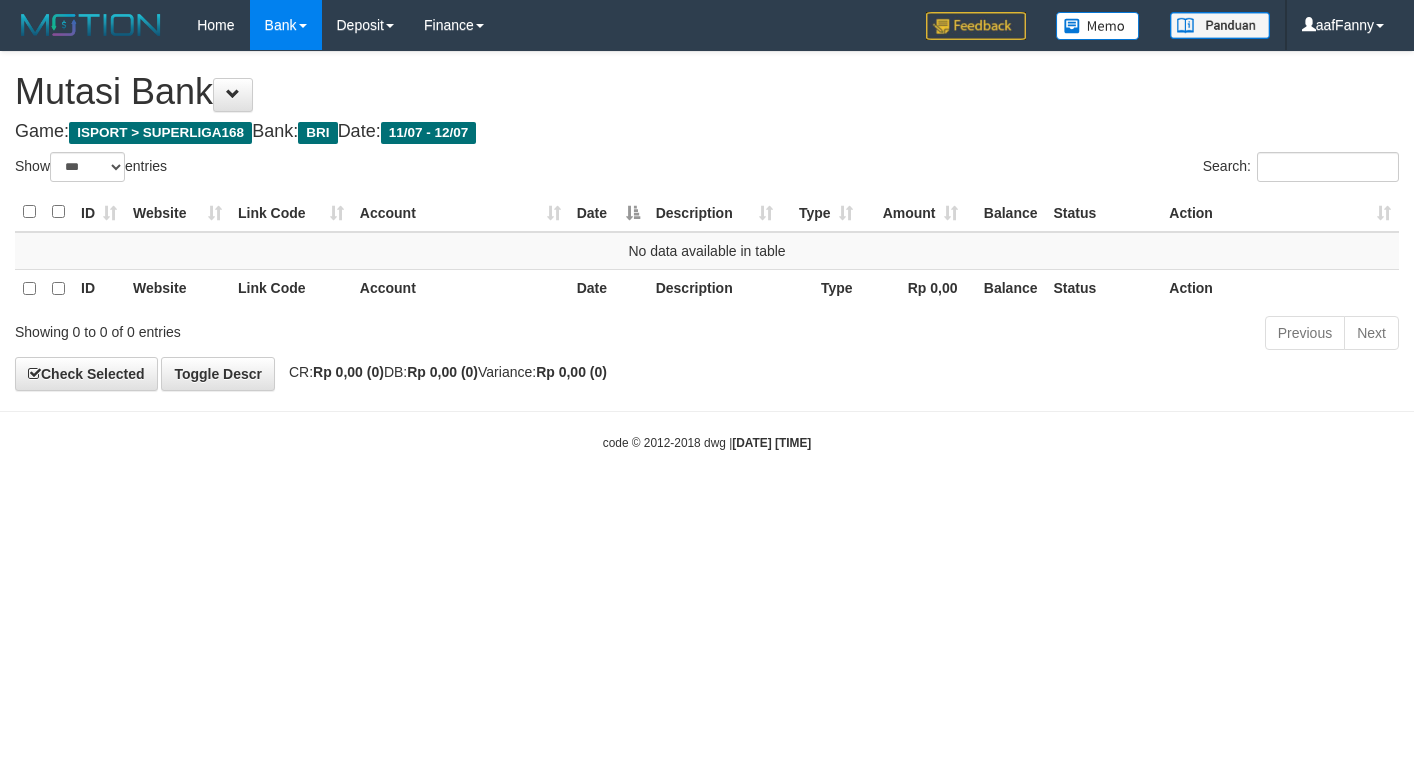 select on "***" 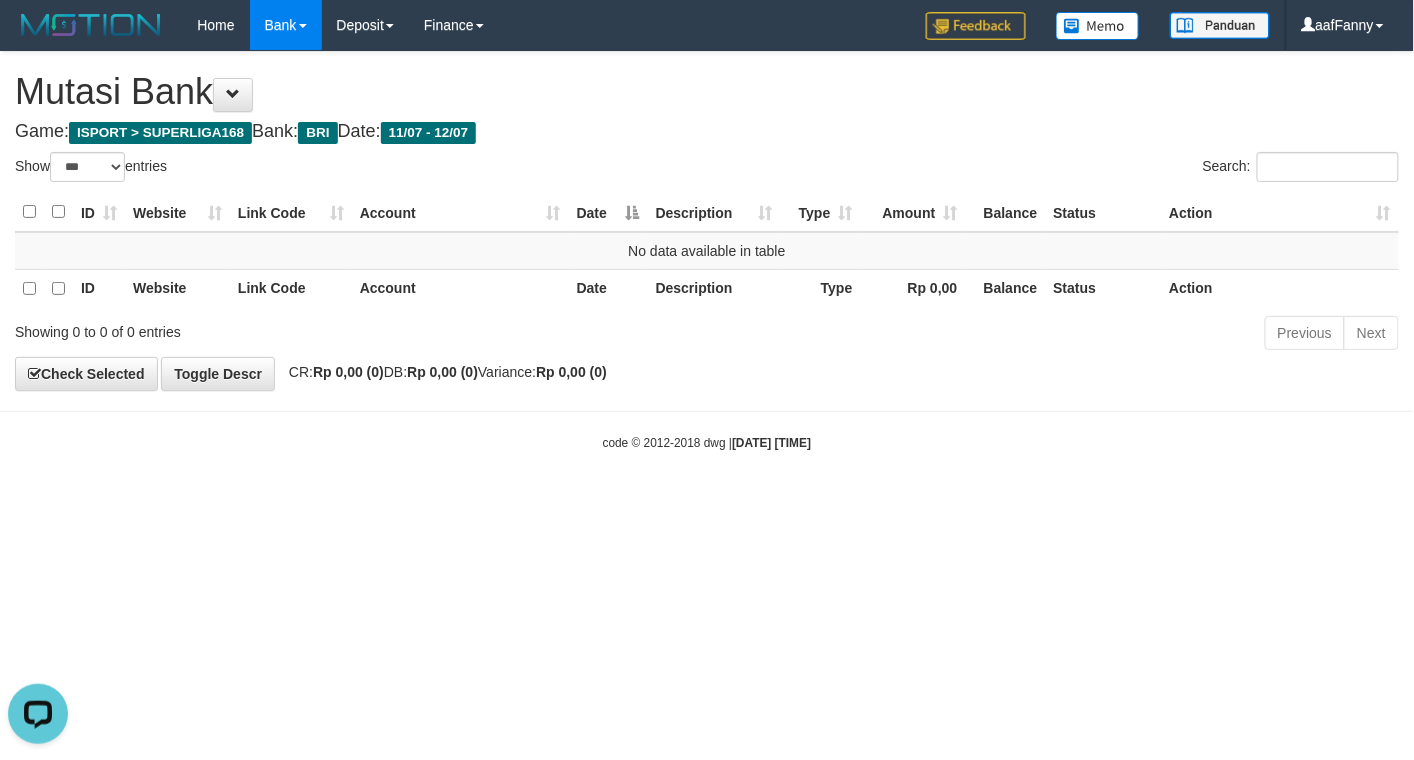 scroll, scrollTop: 0, scrollLeft: 0, axis: both 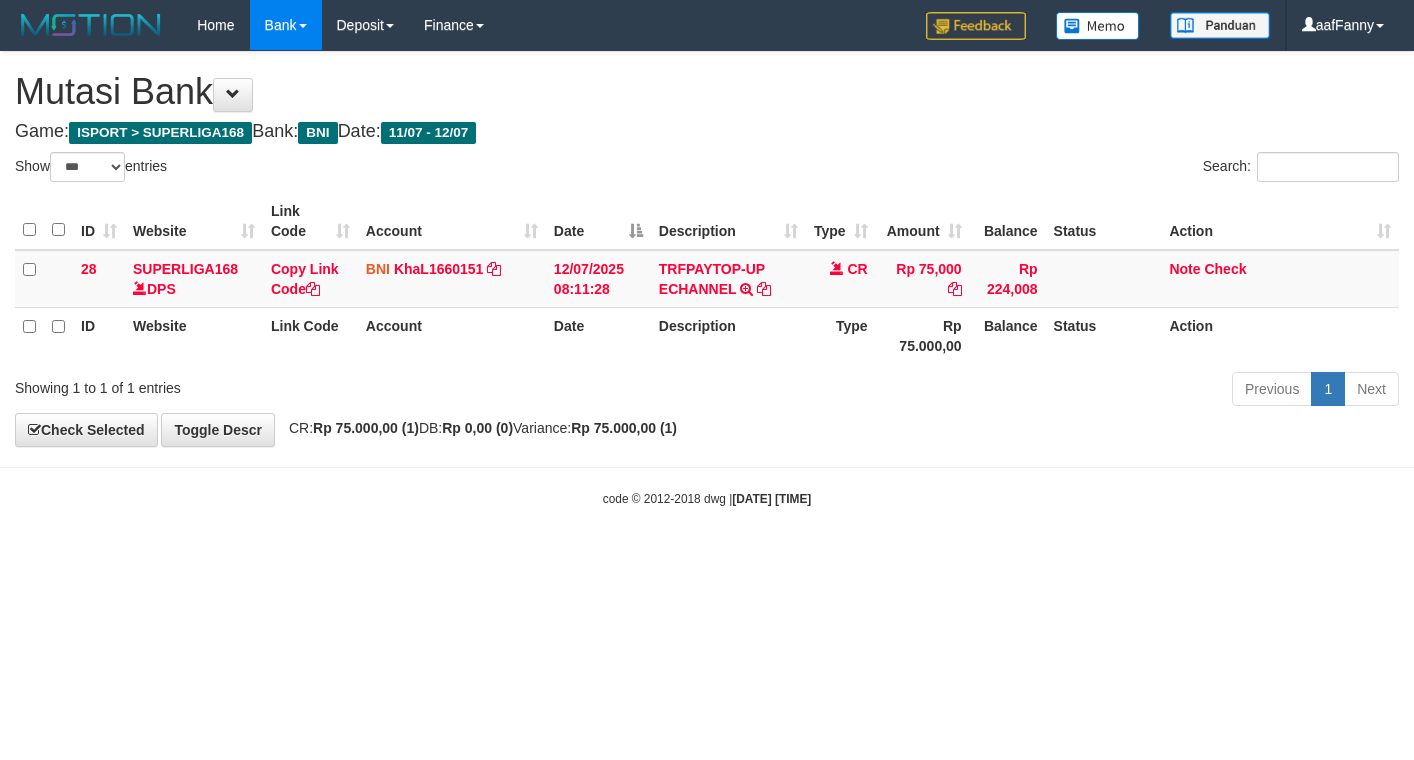 select on "***" 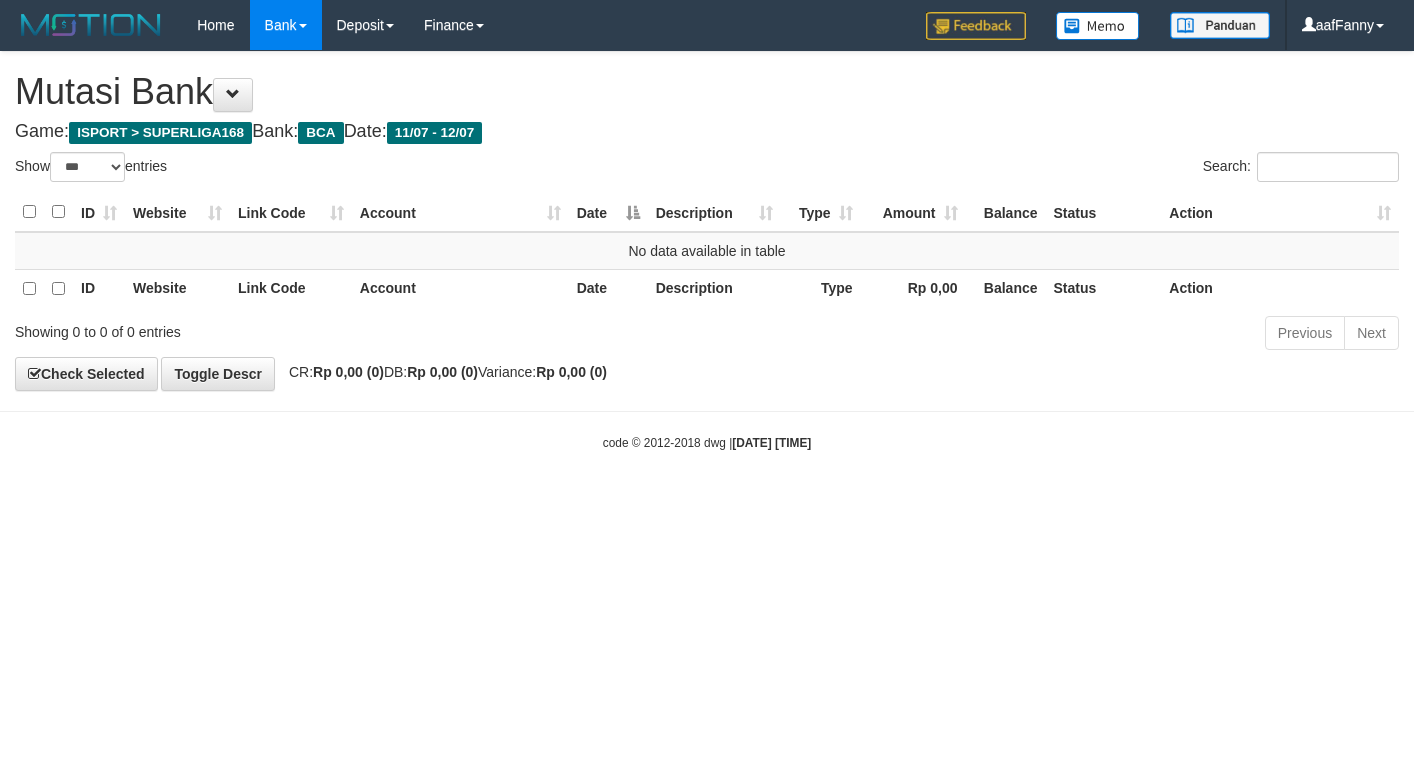 select on "***" 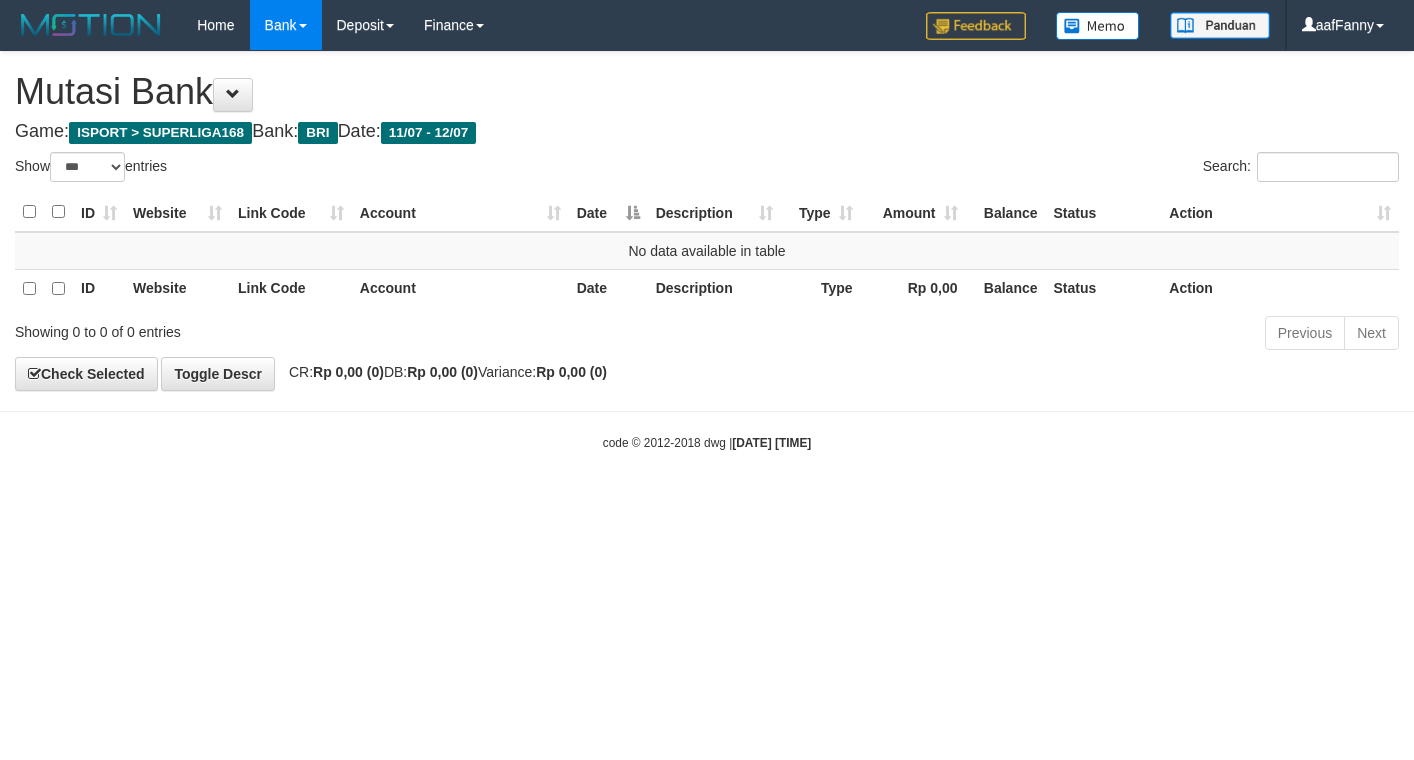 select on "***" 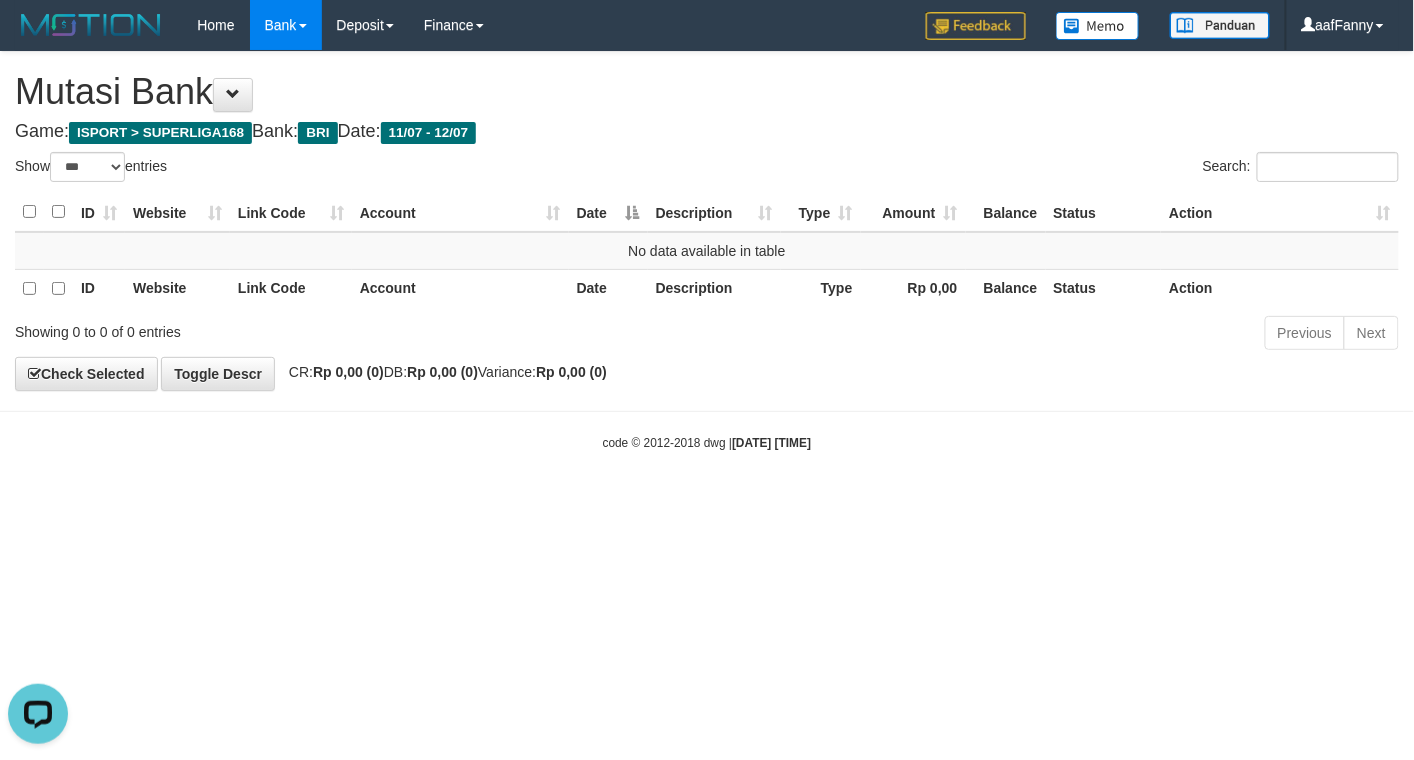 scroll, scrollTop: 0, scrollLeft: 0, axis: both 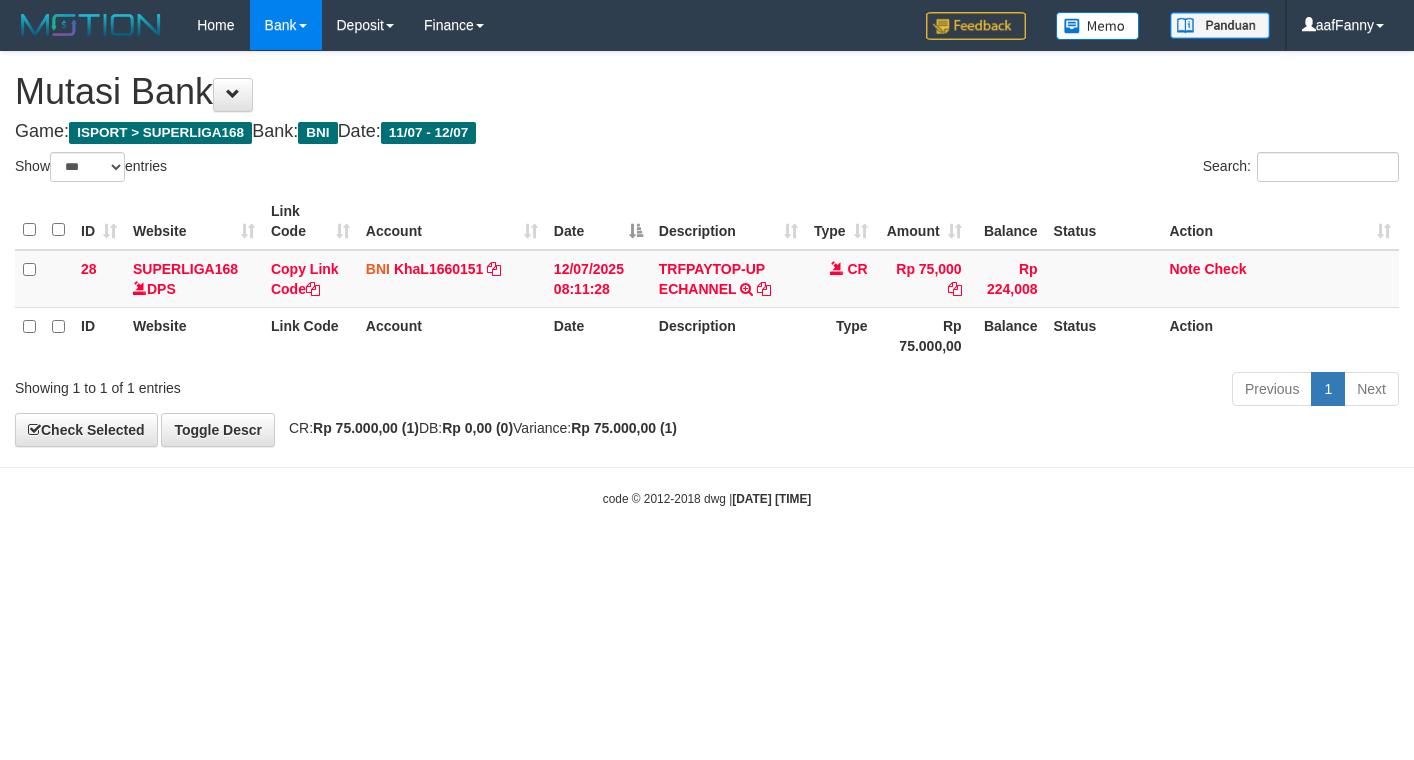 select on "***" 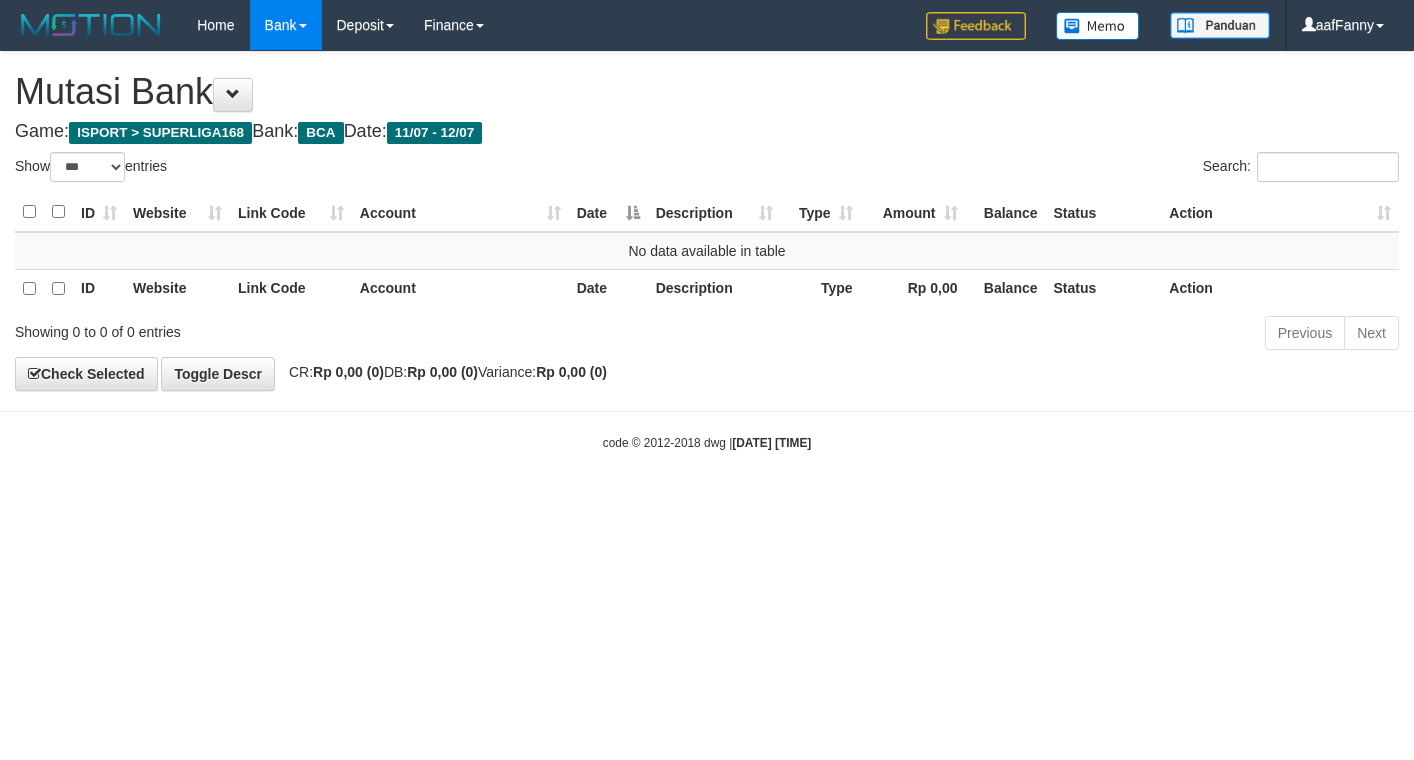 select on "***" 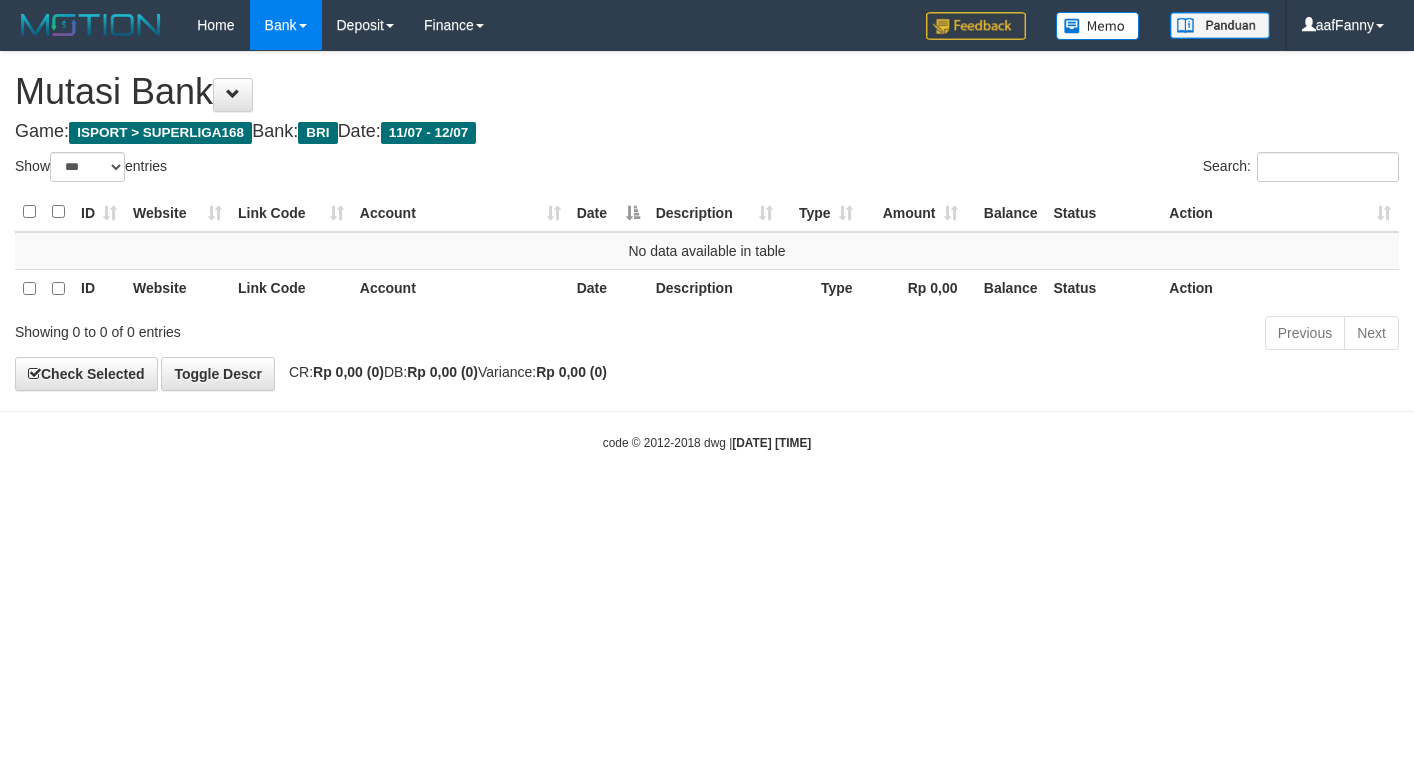 select on "***" 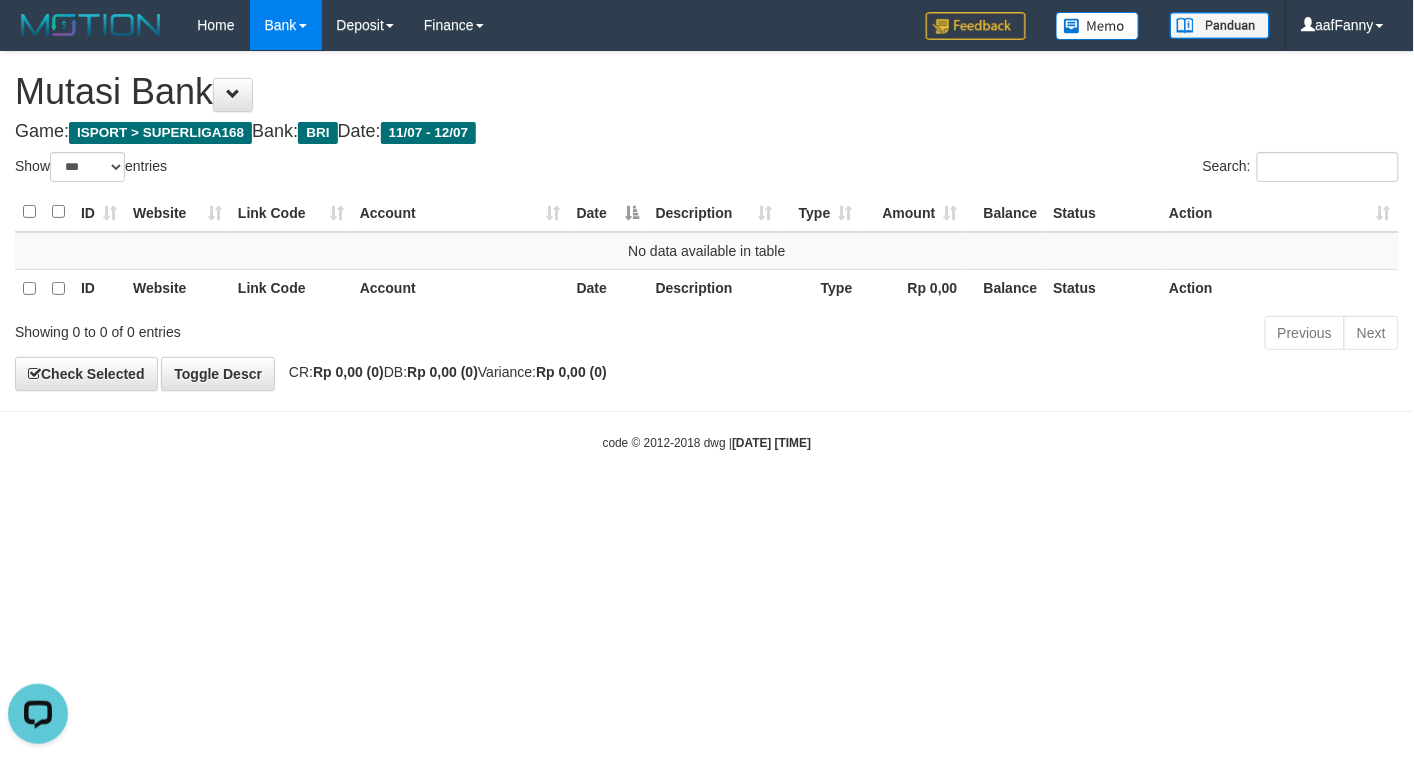 scroll, scrollTop: 0, scrollLeft: 0, axis: both 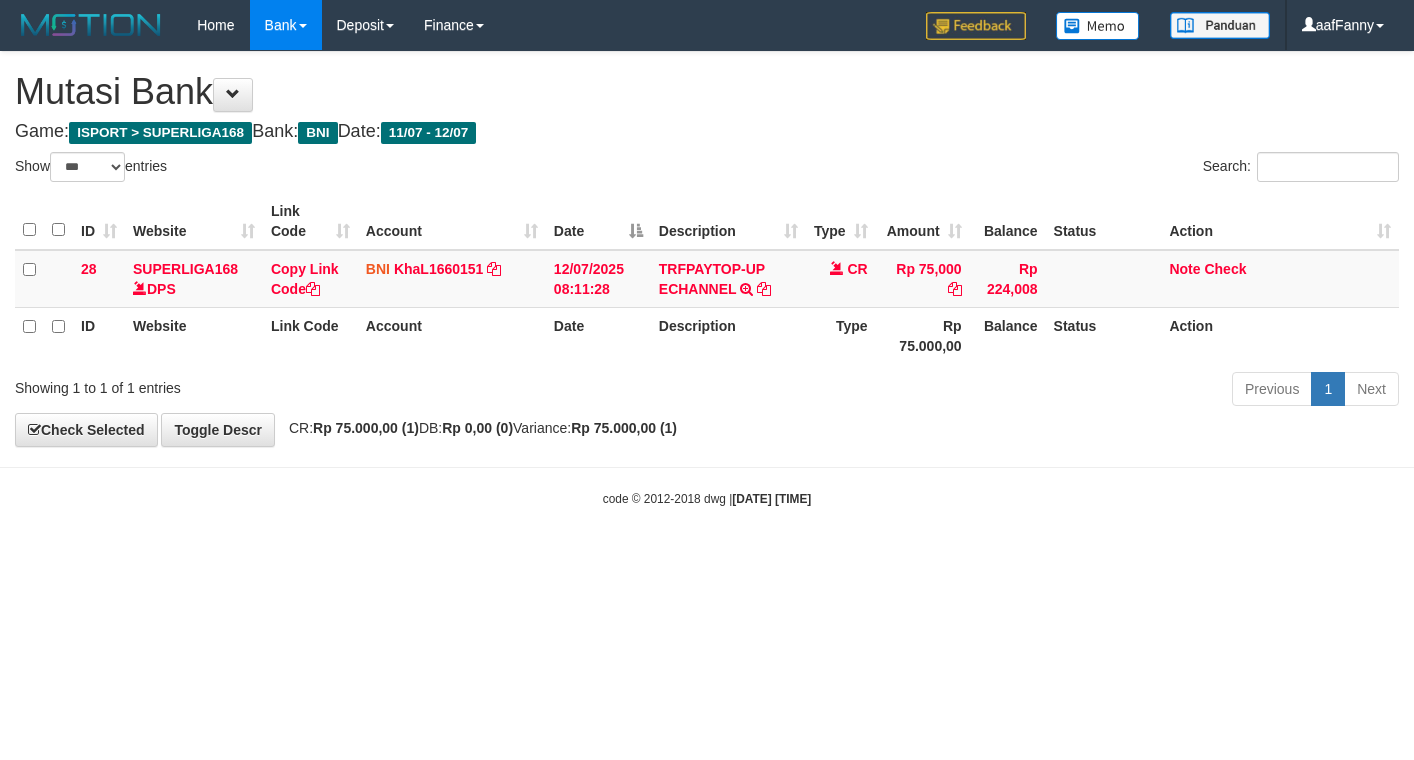 select on "***" 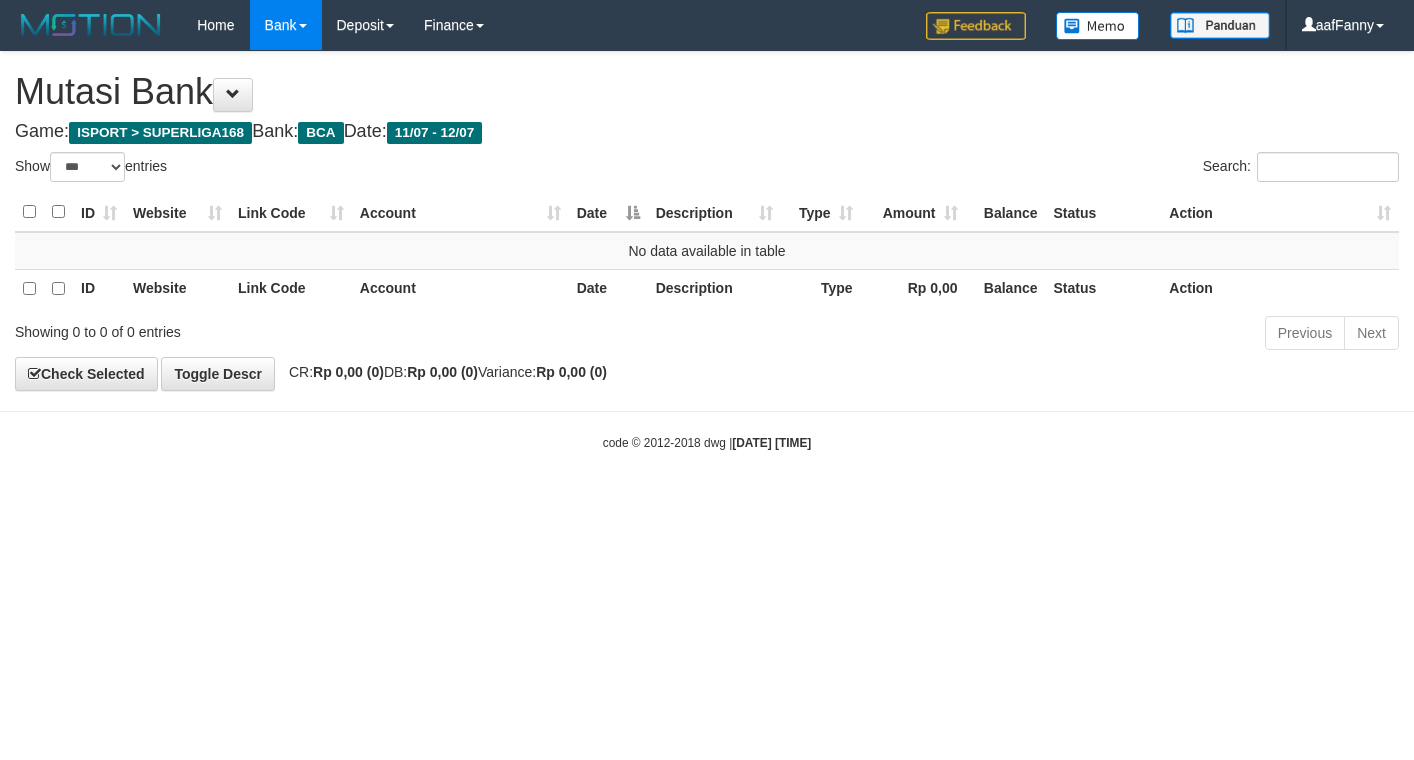 select on "***" 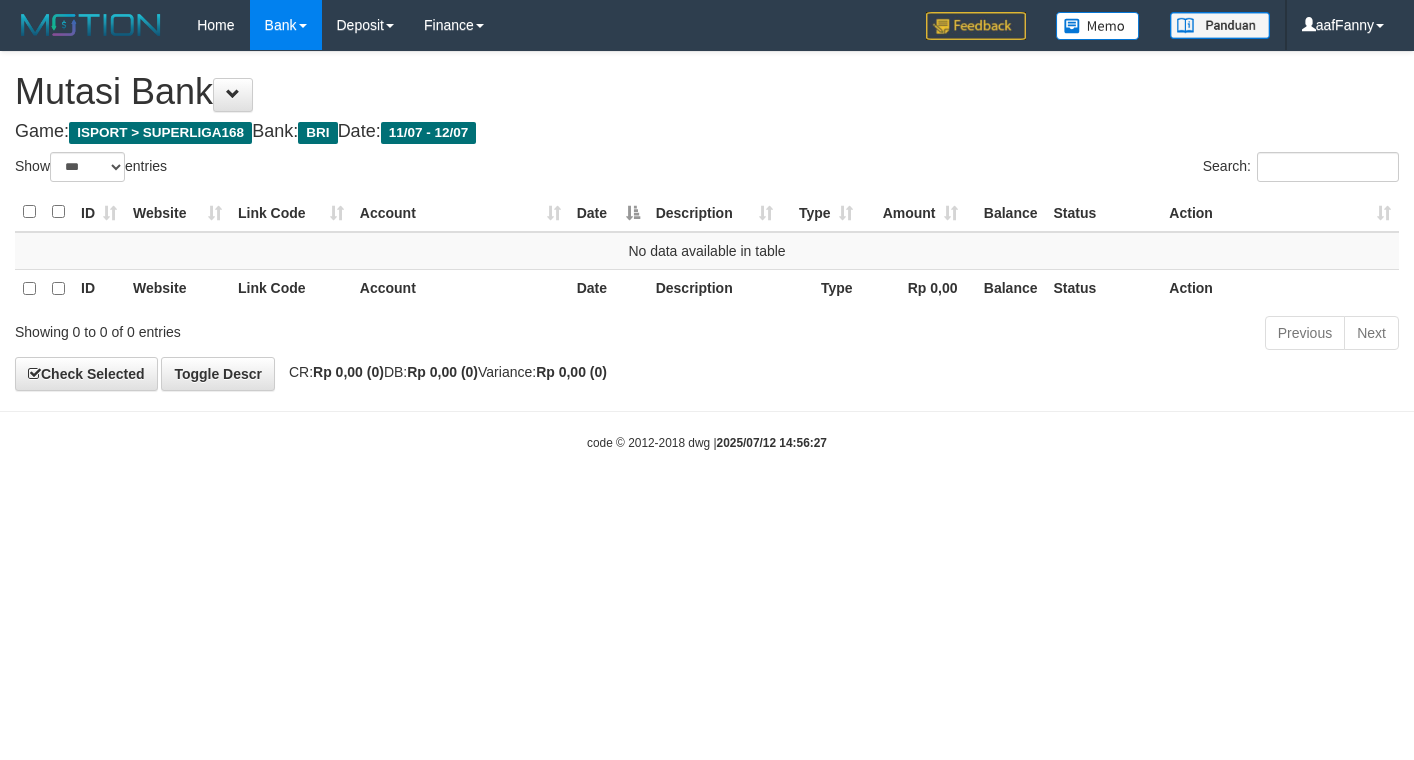 select on "***" 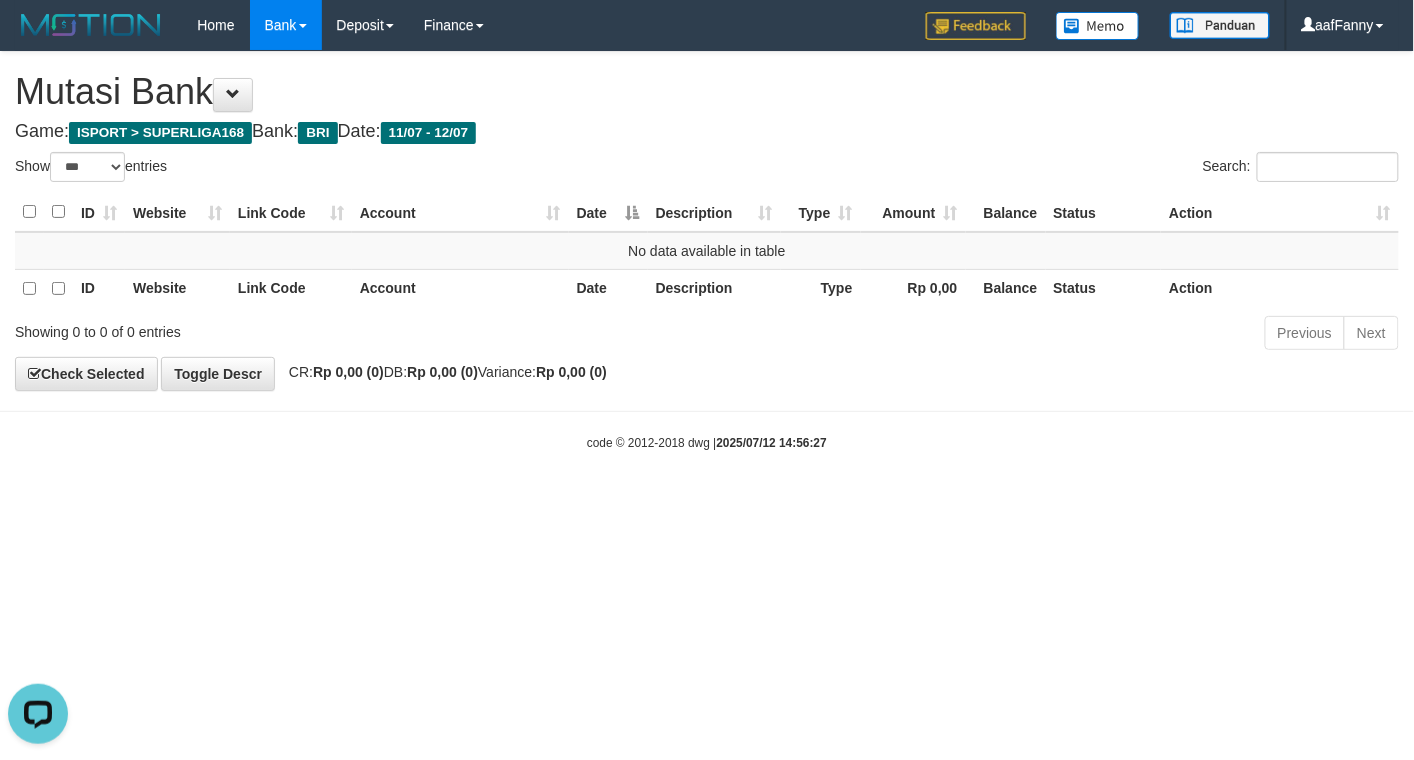 scroll, scrollTop: 0, scrollLeft: 0, axis: both 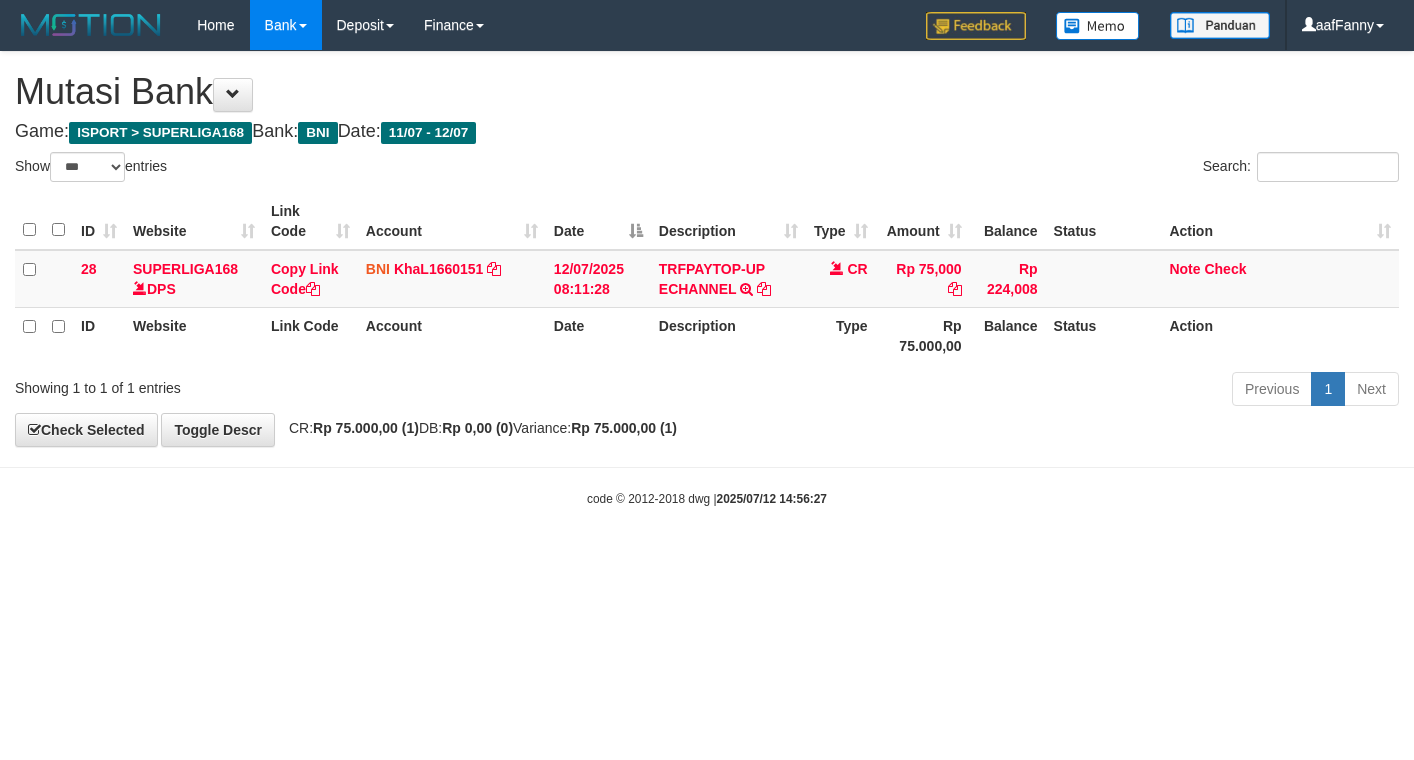 select on "***" 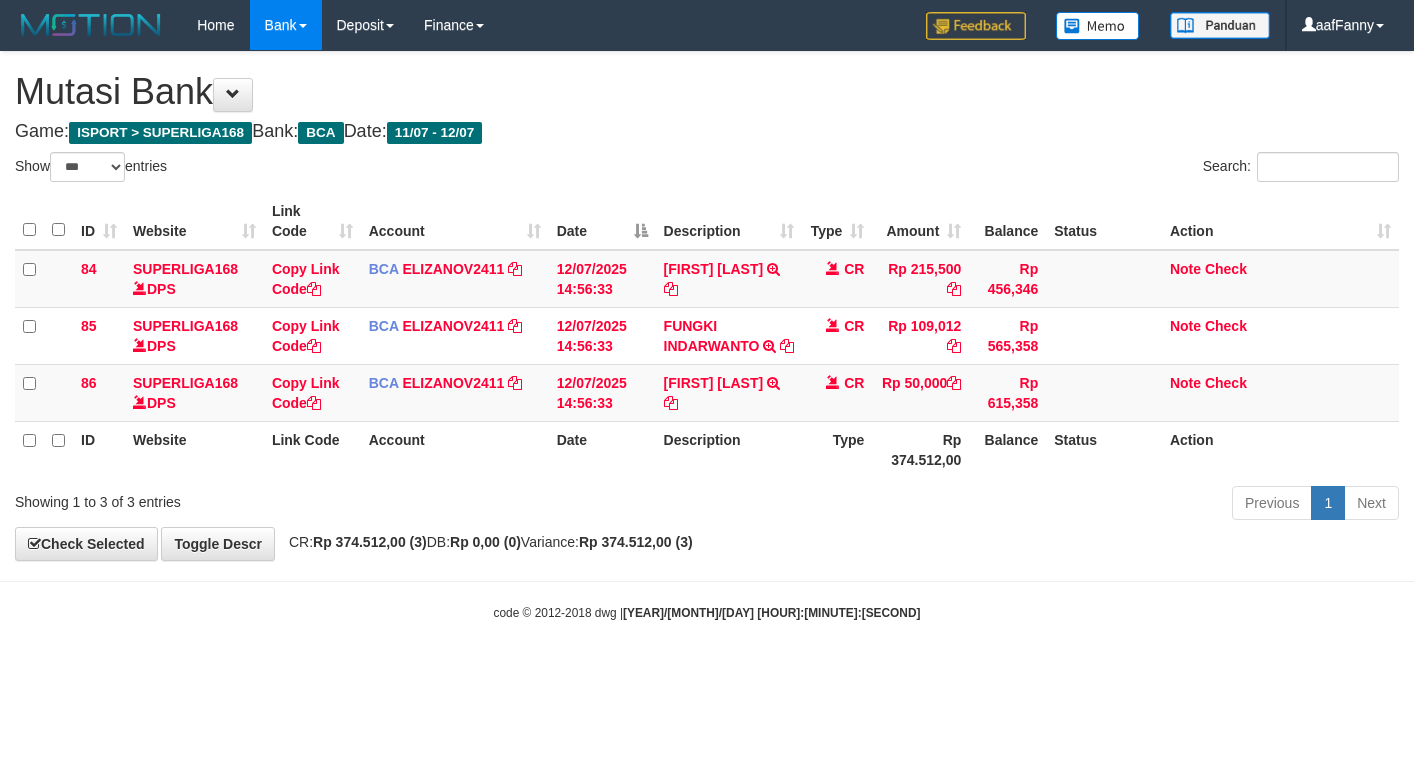 select on "***" 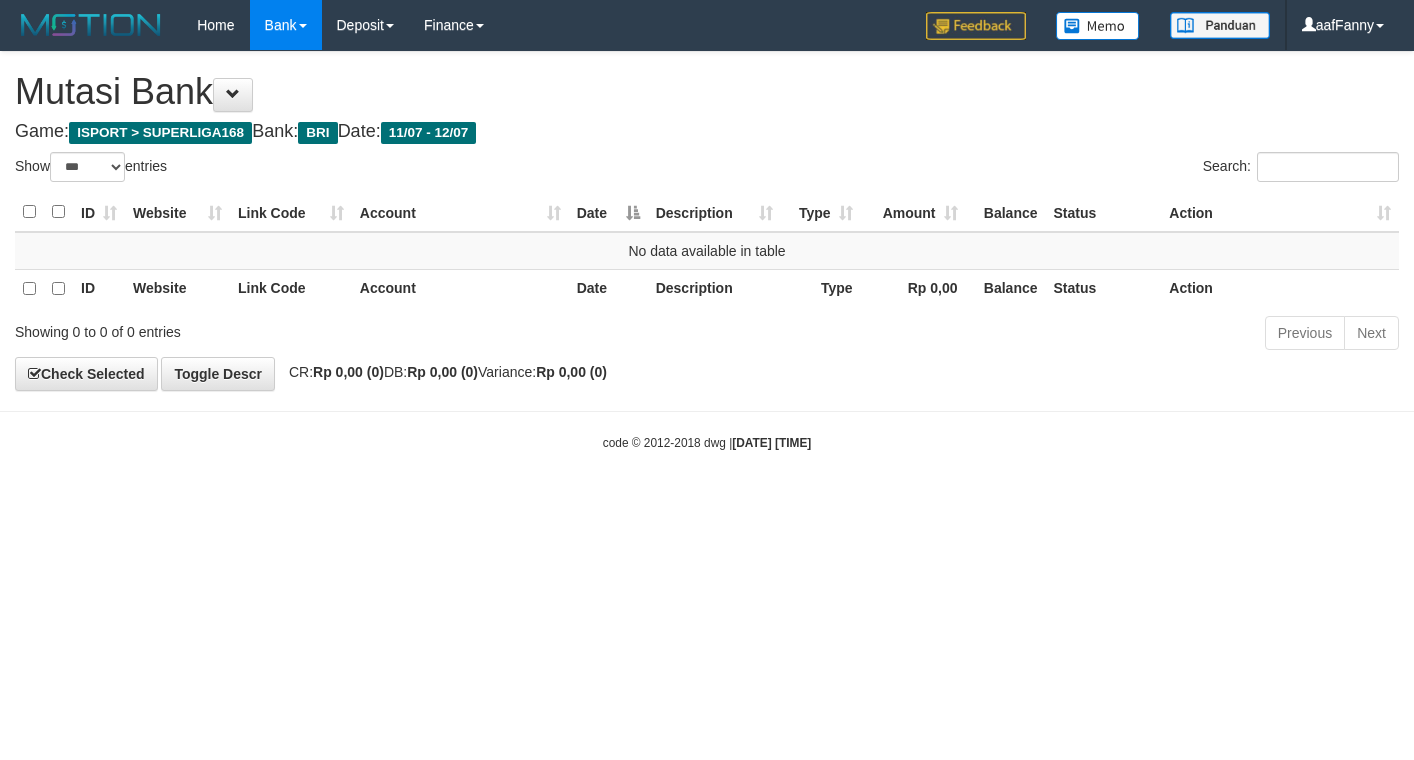 select on "***" 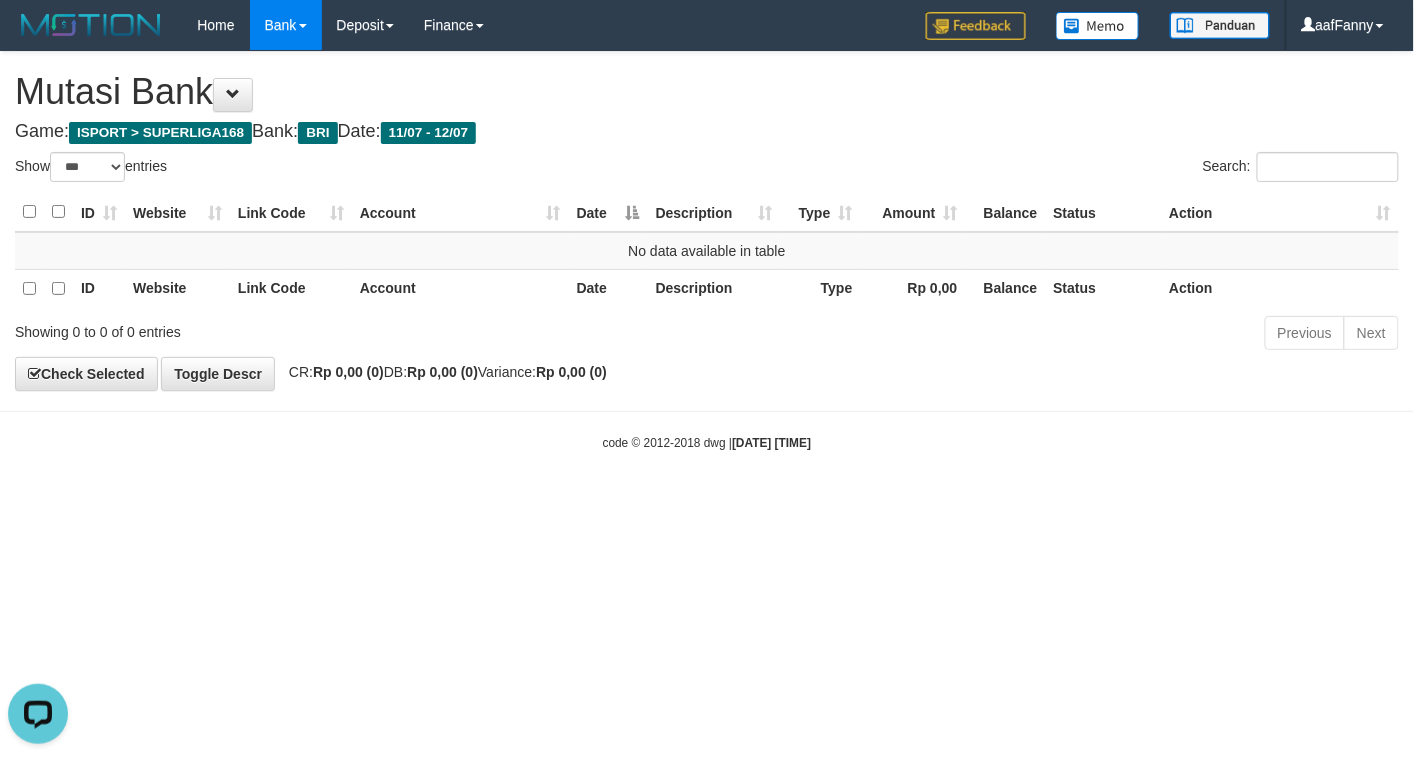 scroll, scrollTop: 0, scrollLeft: 0, axis: both 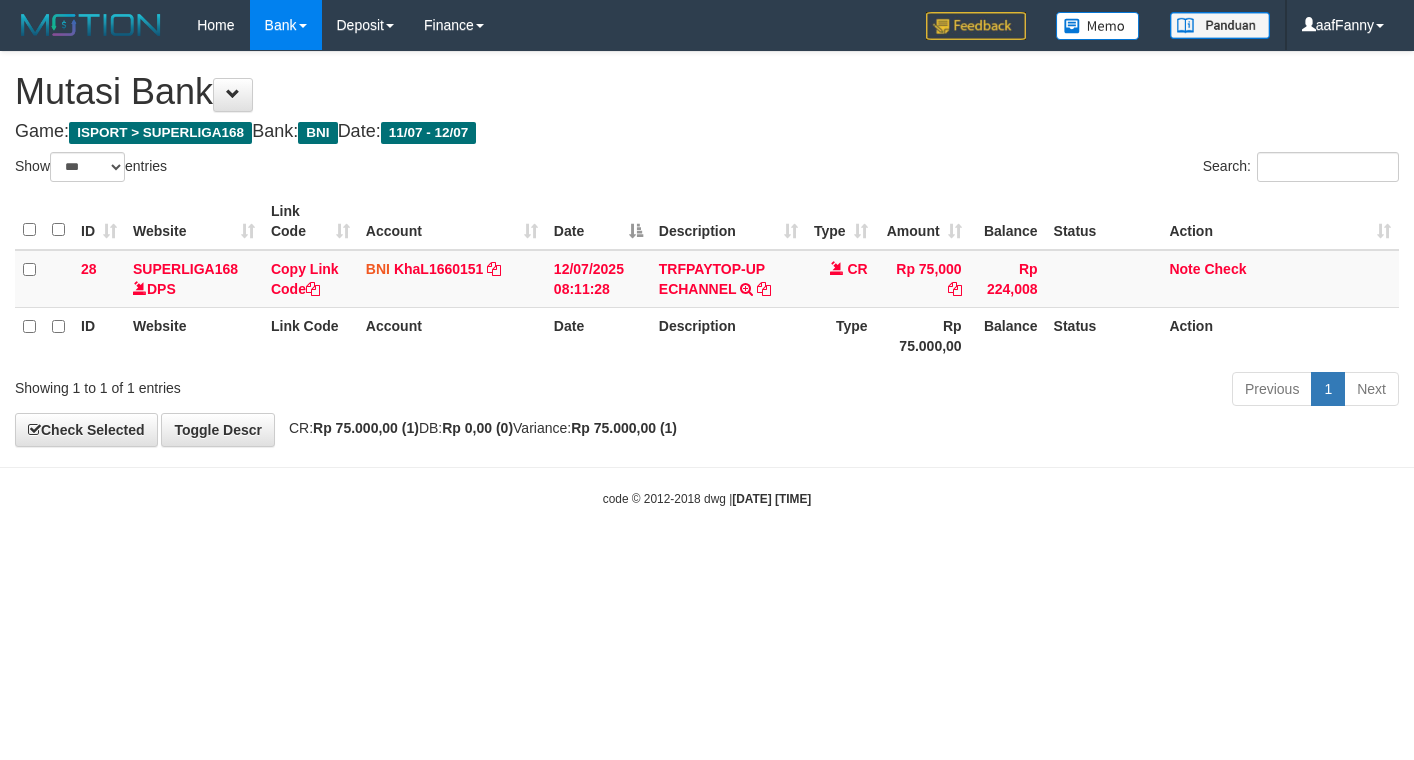 select on "***" 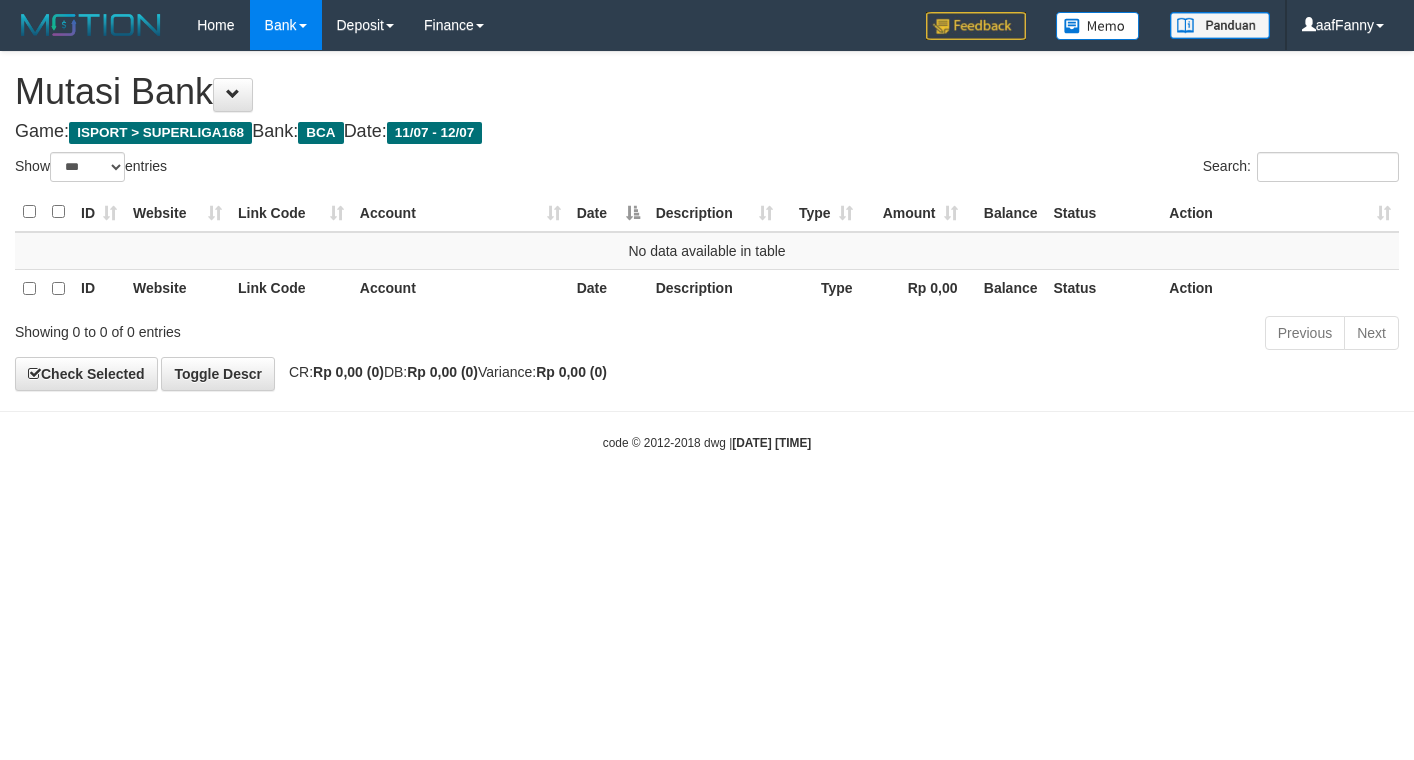select on "***" 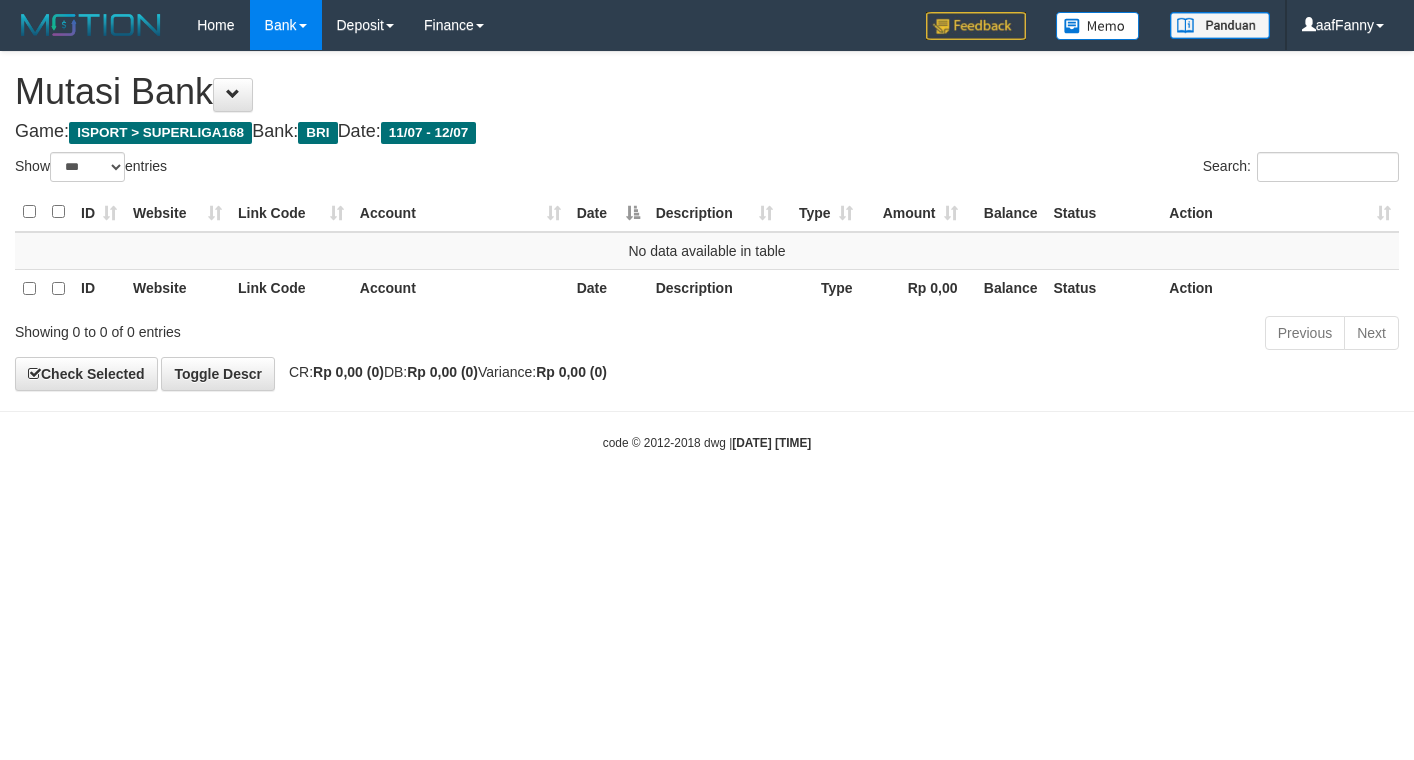 select on "***" 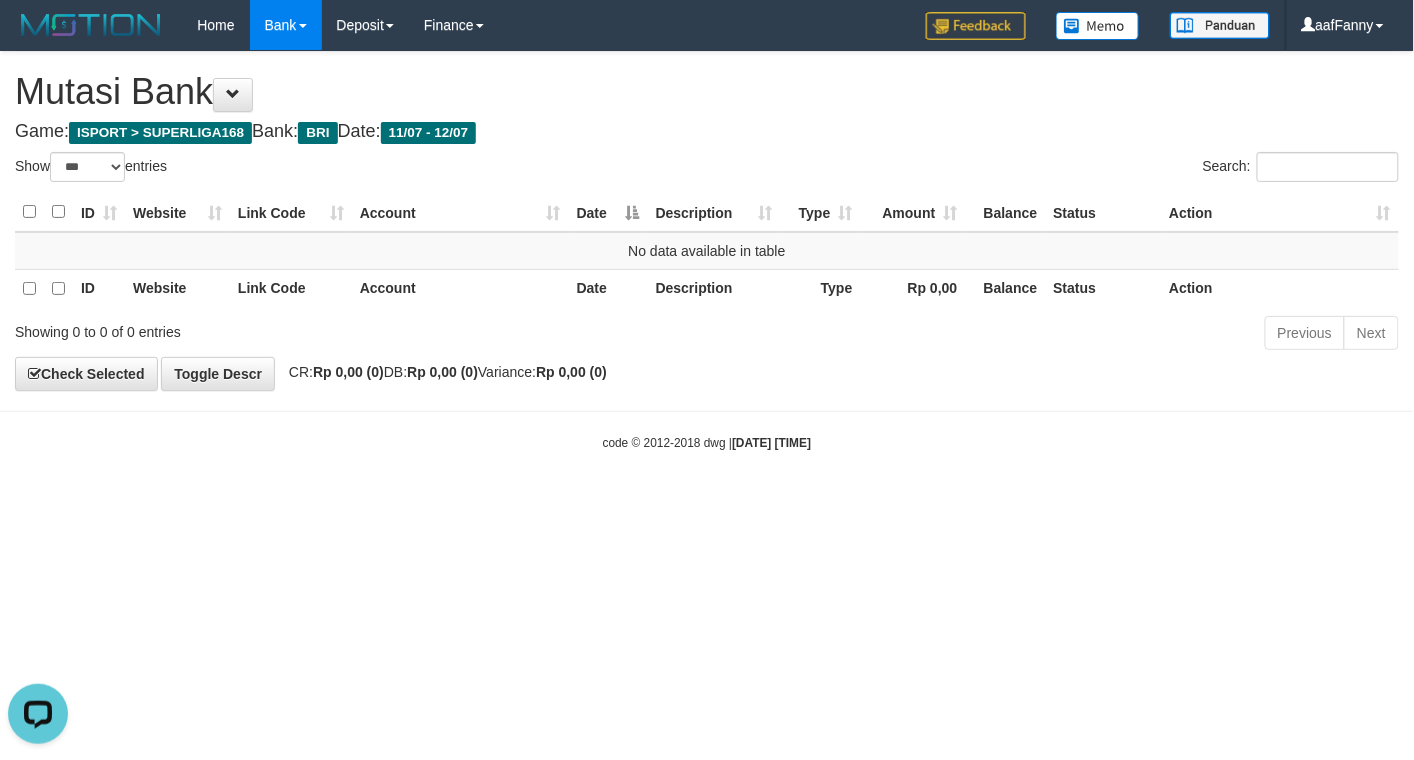 scroll, scrollTop: 0, scrollLeft: 0, axis: both 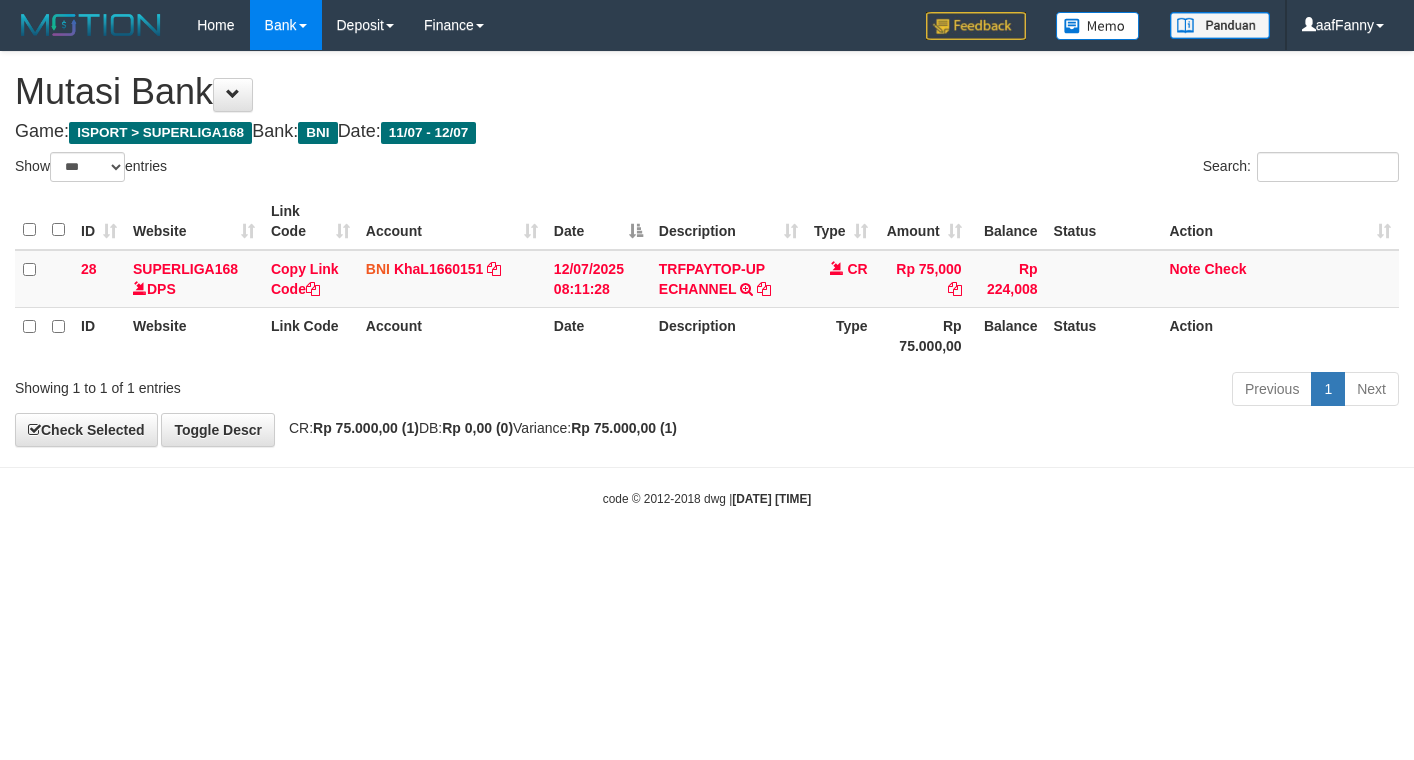 select on "***" 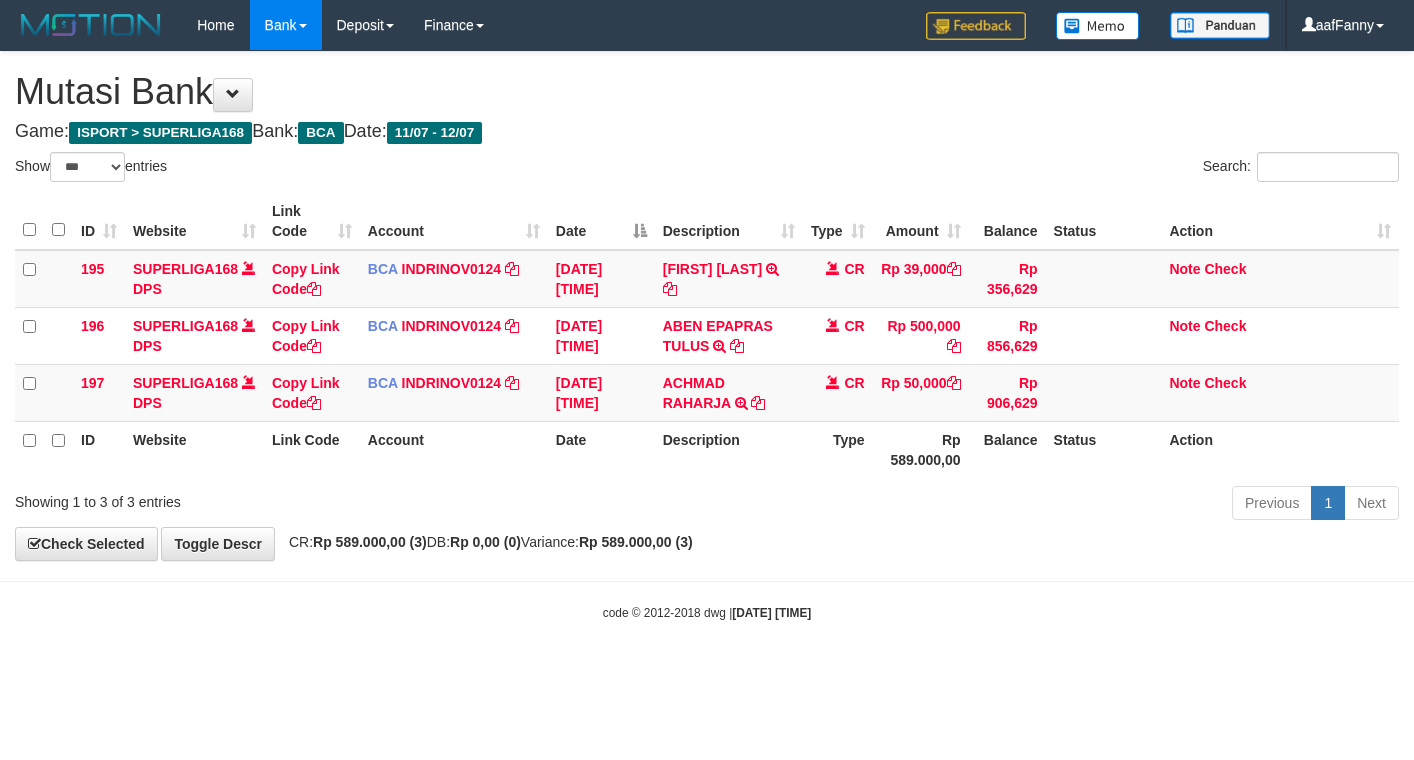 select on "***" 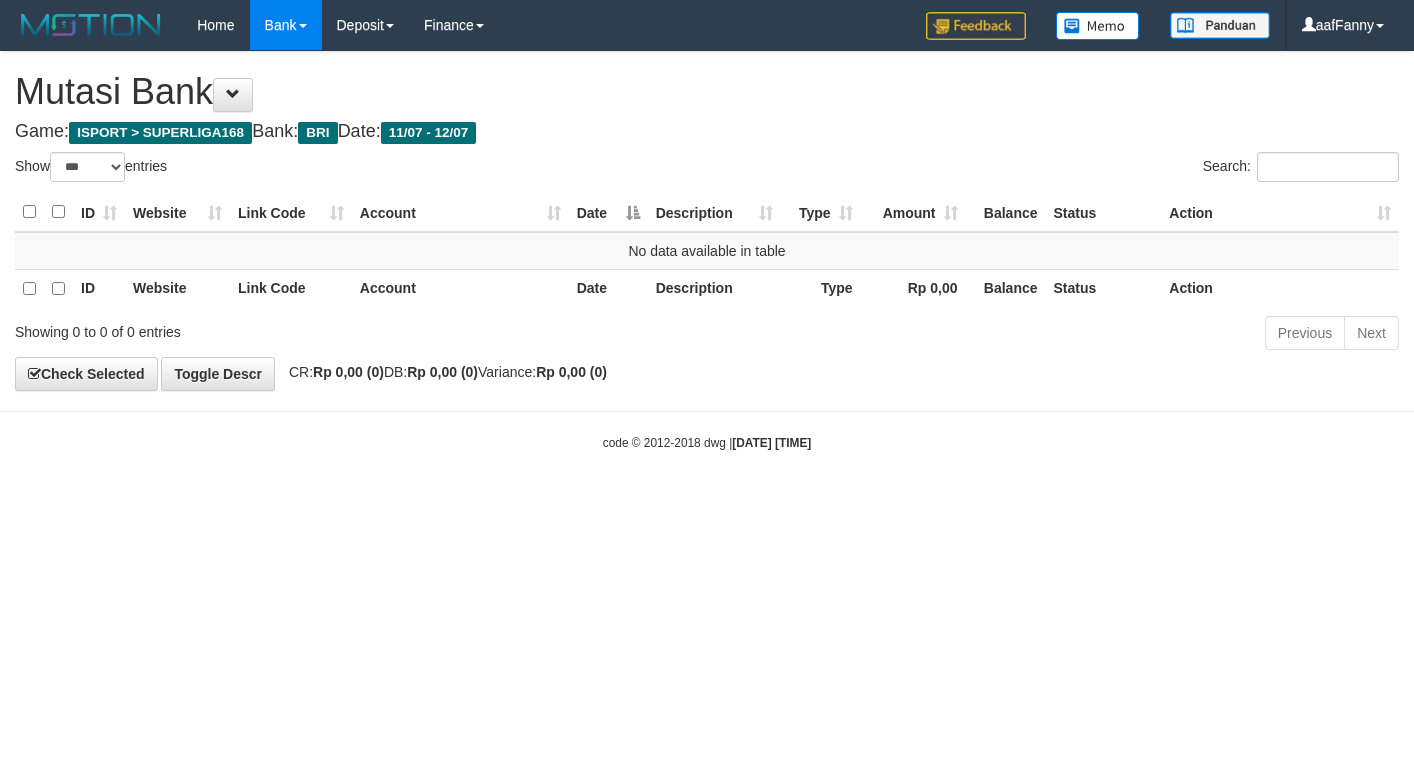 select on "***" 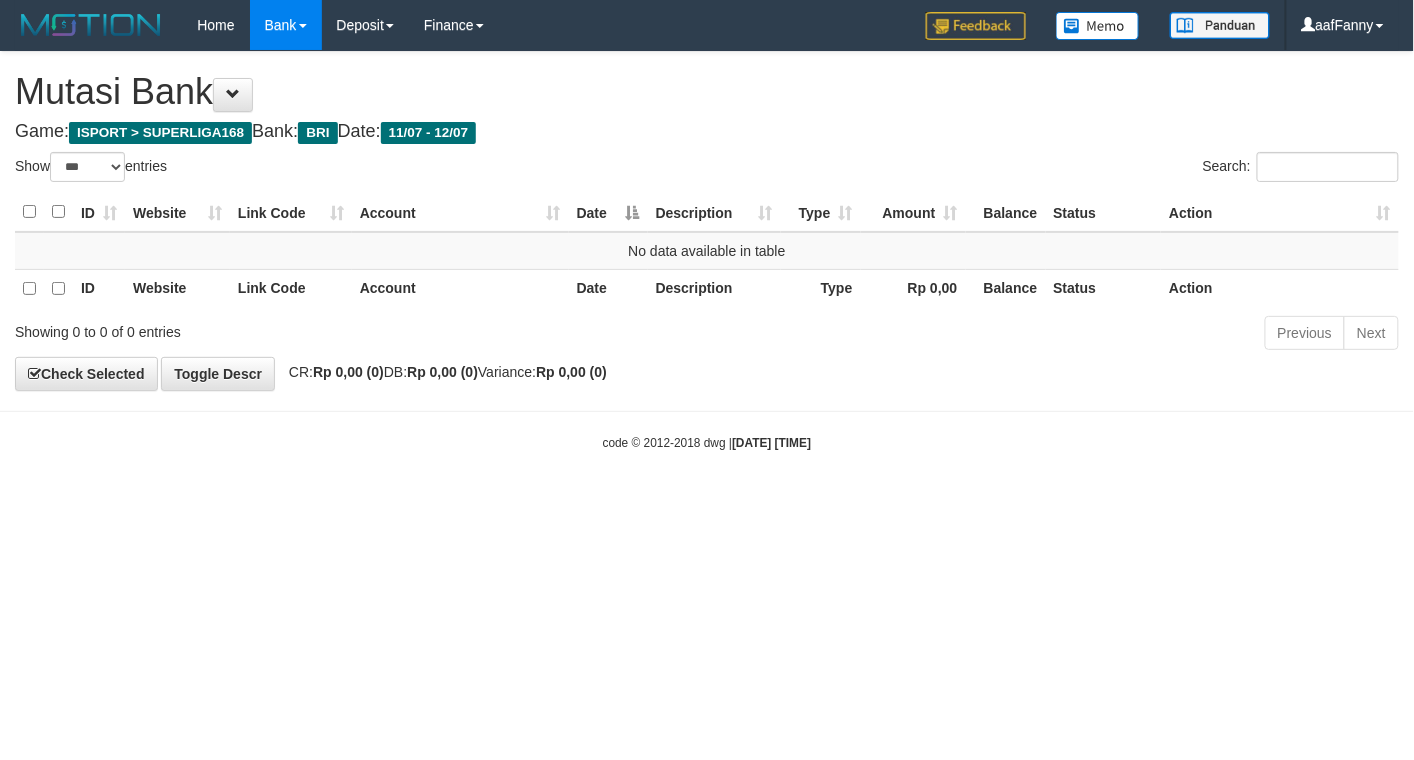click on "Toggle navigation
Home
Bank
Account List
Load
By Website
Group
[ISPORT]													SUPERLIGA168
By Load Group (DPS)" at bounding box center [707, 251] 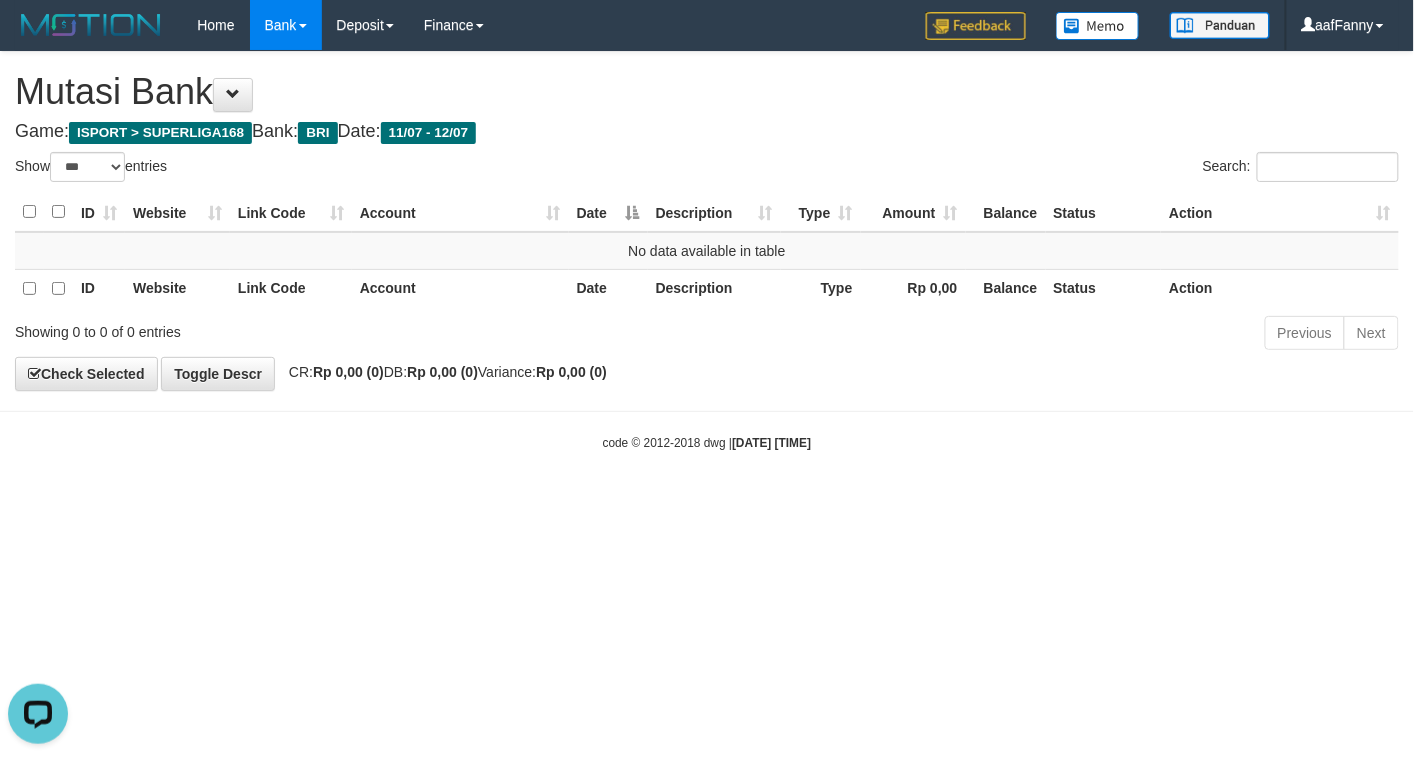 scroll, scrollTop: 0, scrollLeft: 0, axis: both 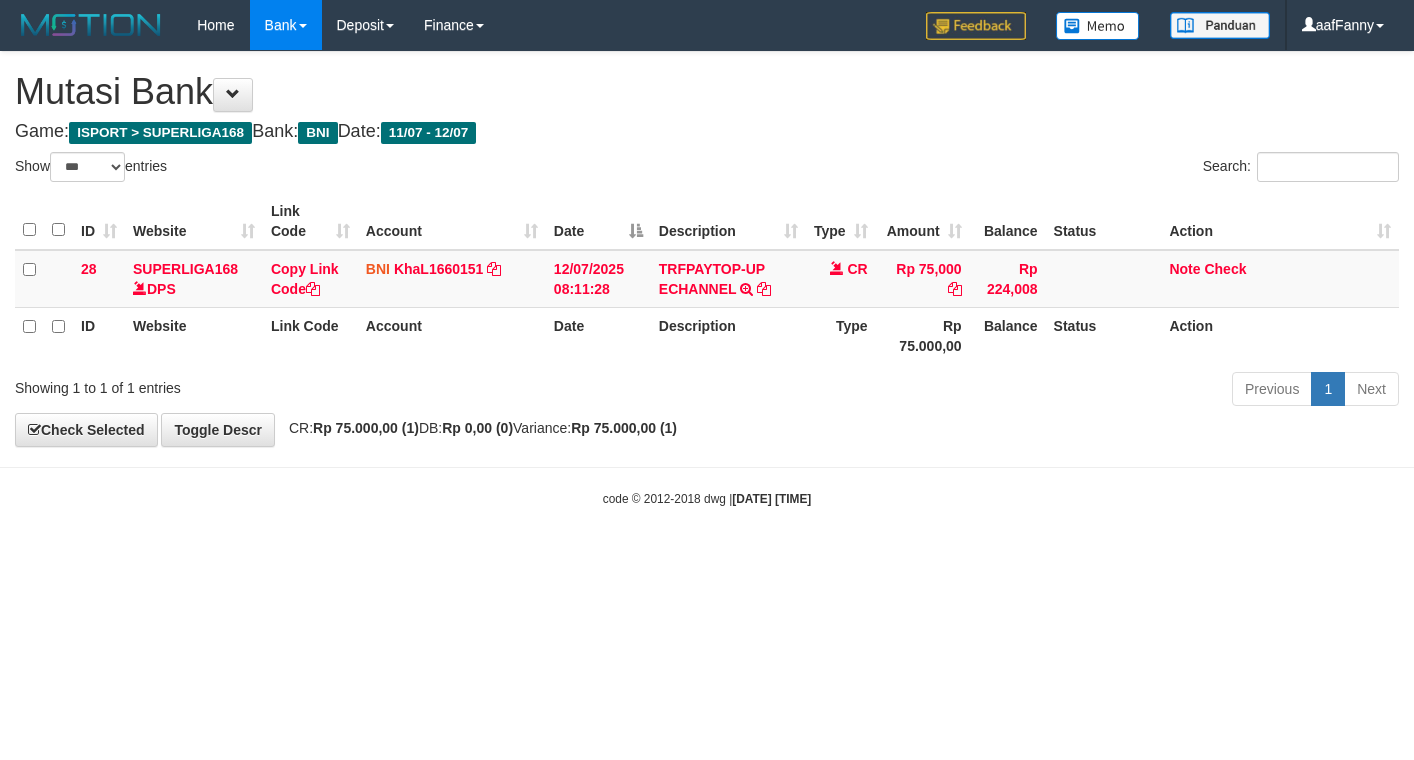 select on "***" 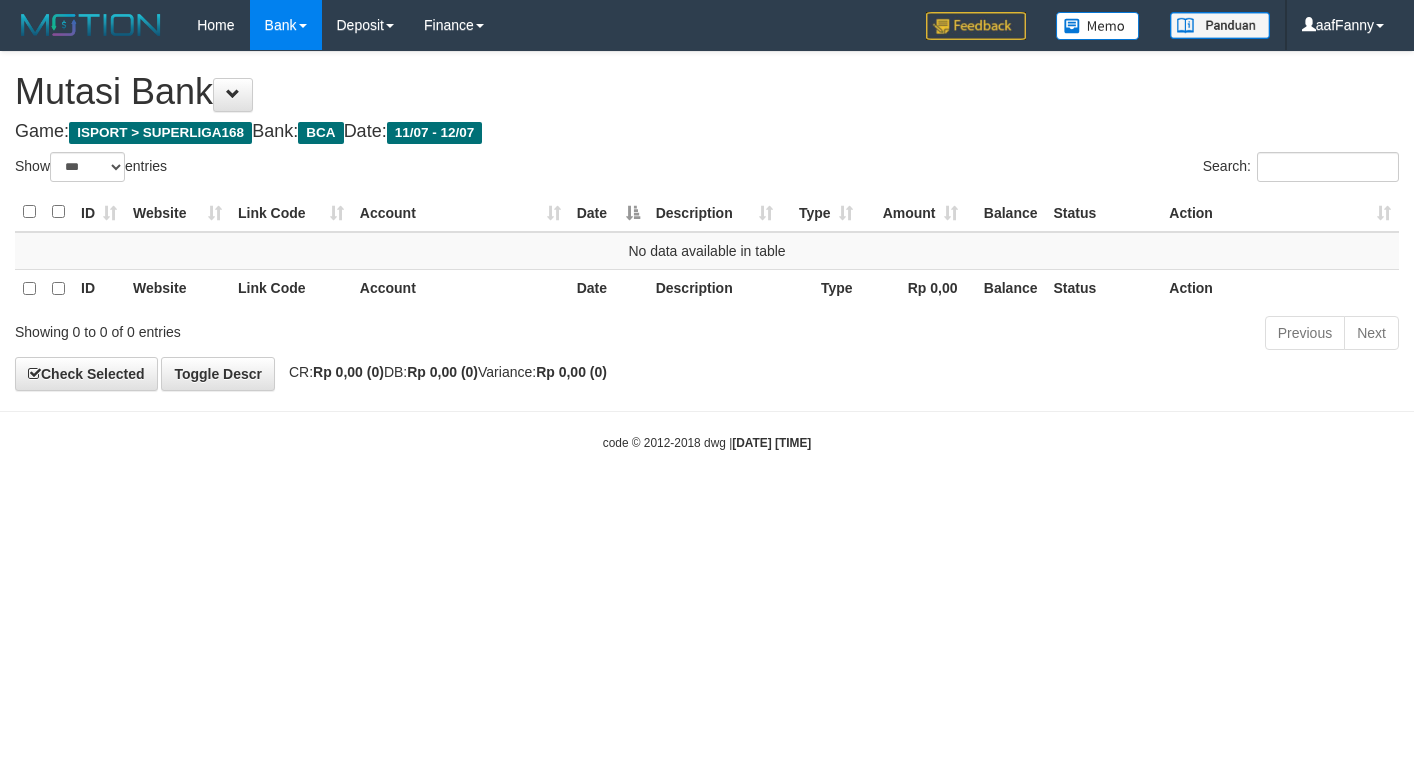 select on "***" 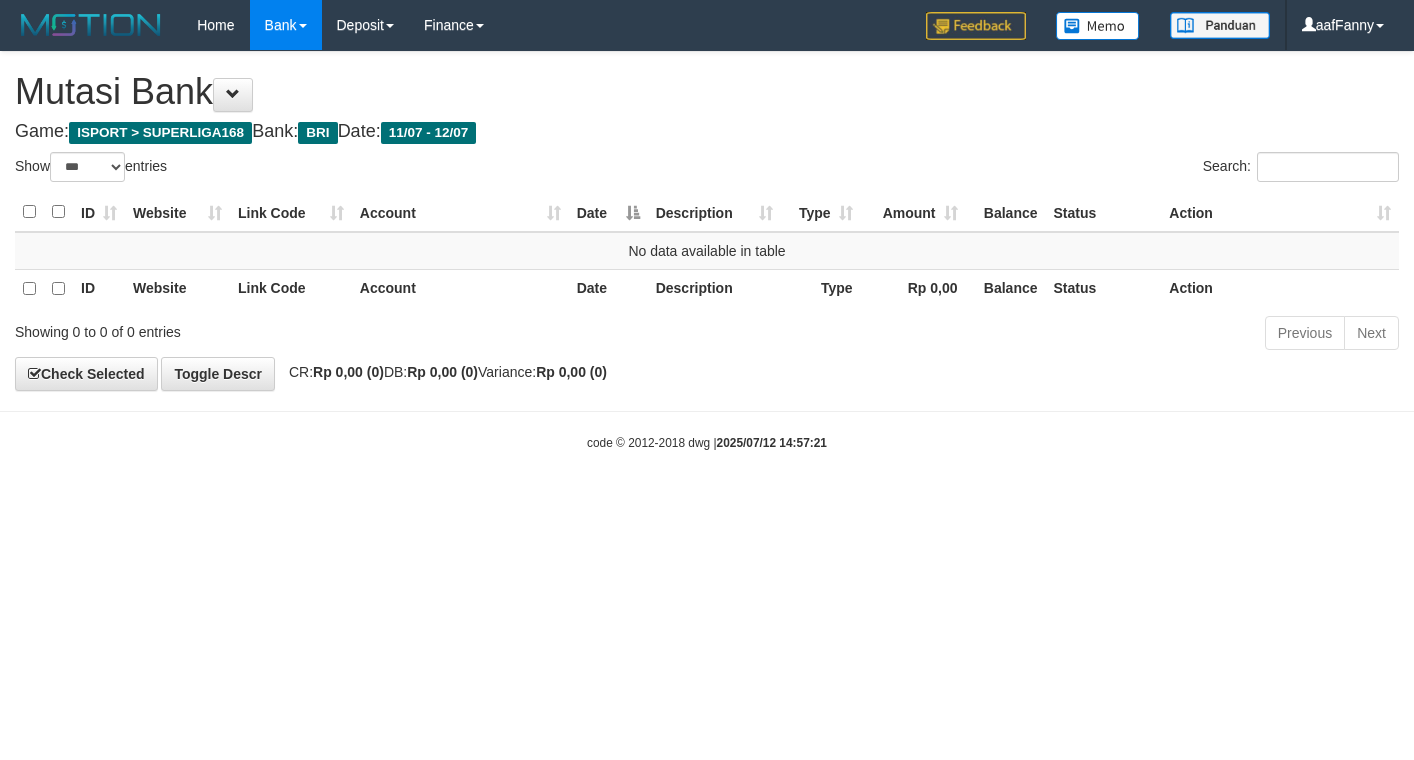 select on "***" 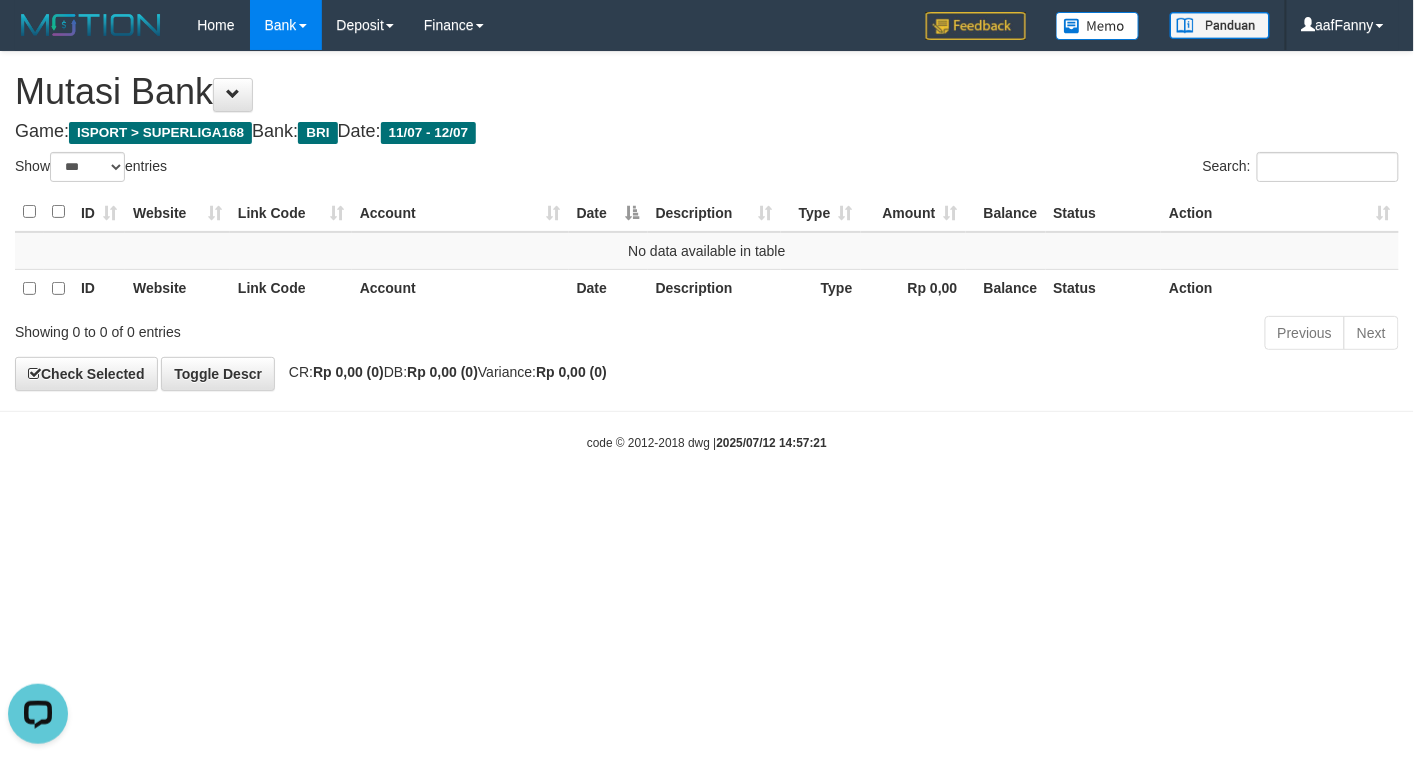 scroll, scrollTop: 0, scrollLeft: 0, axis: both 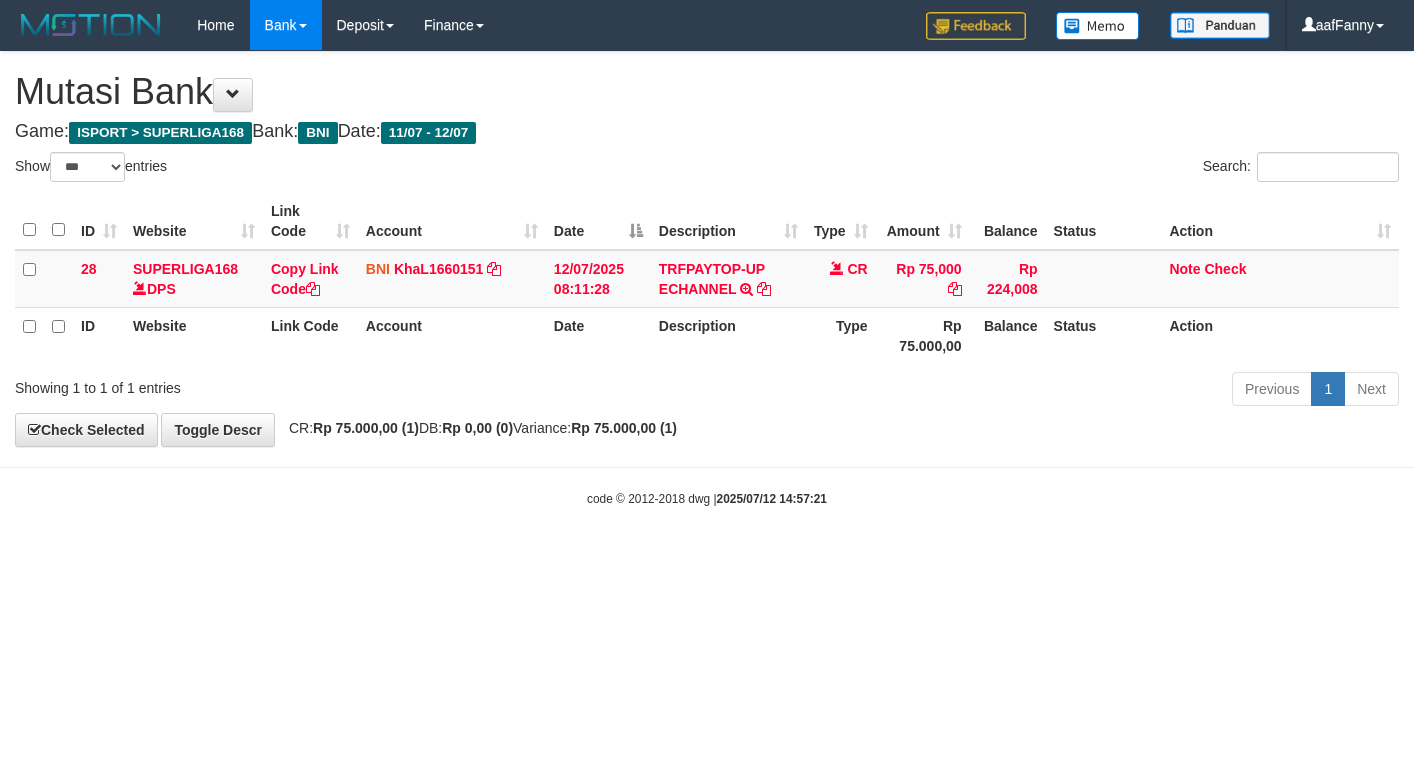 select on "***" 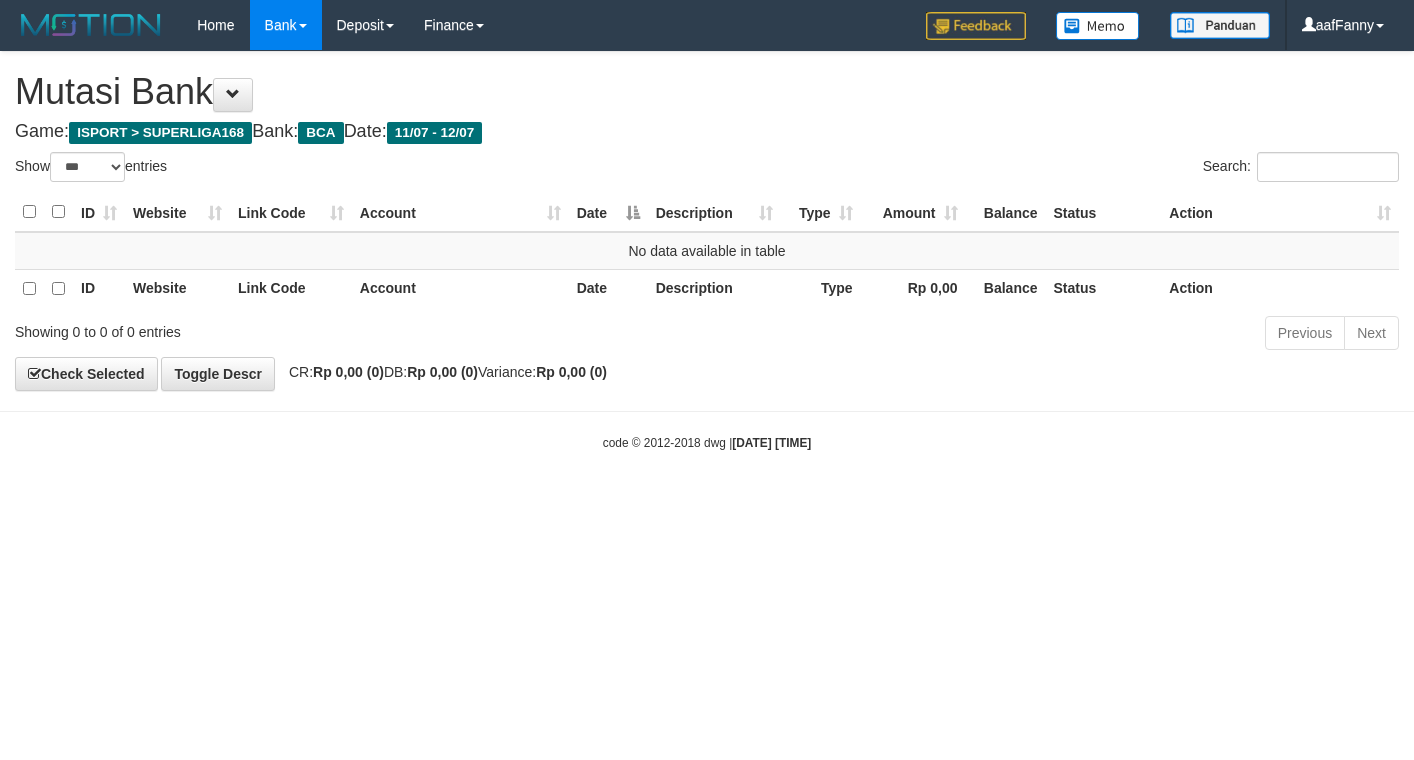 select on "***" 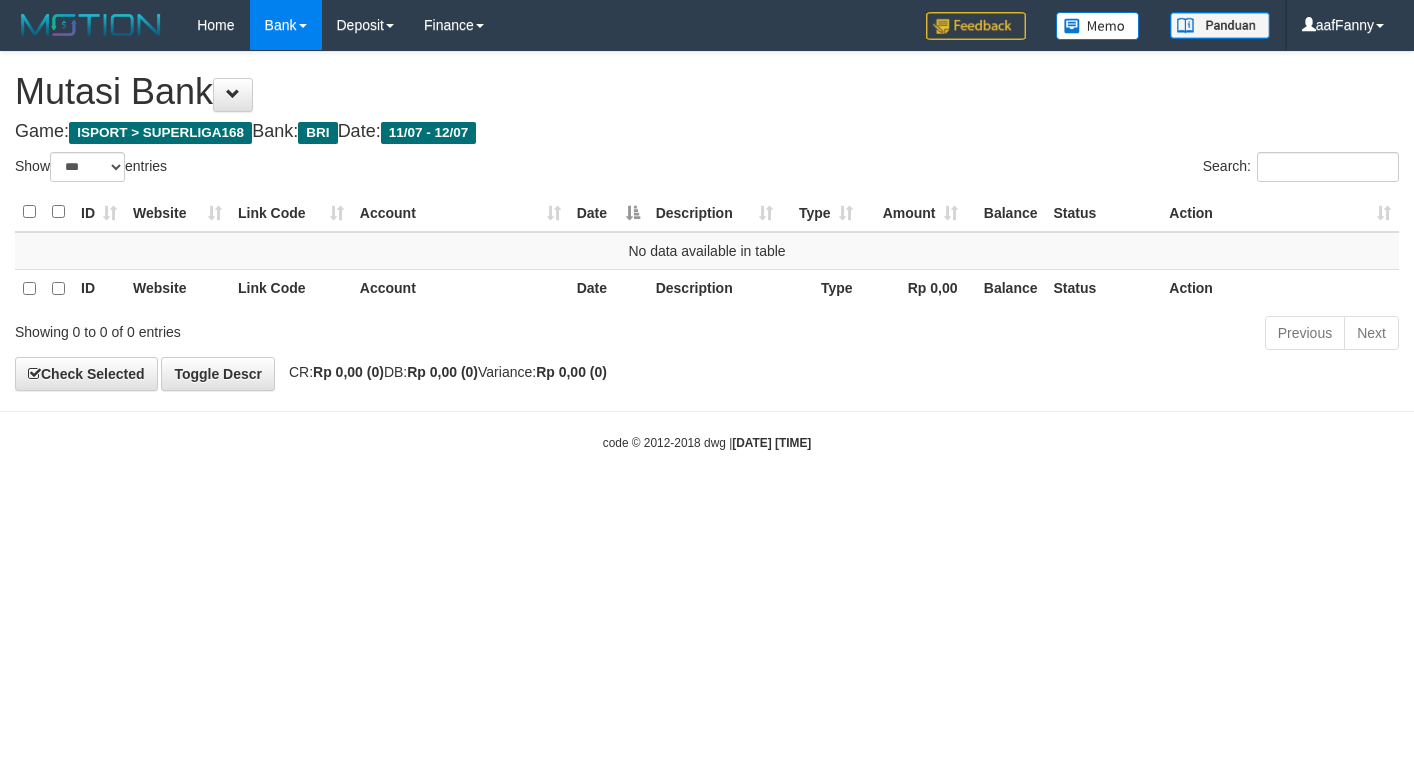 select on "***" 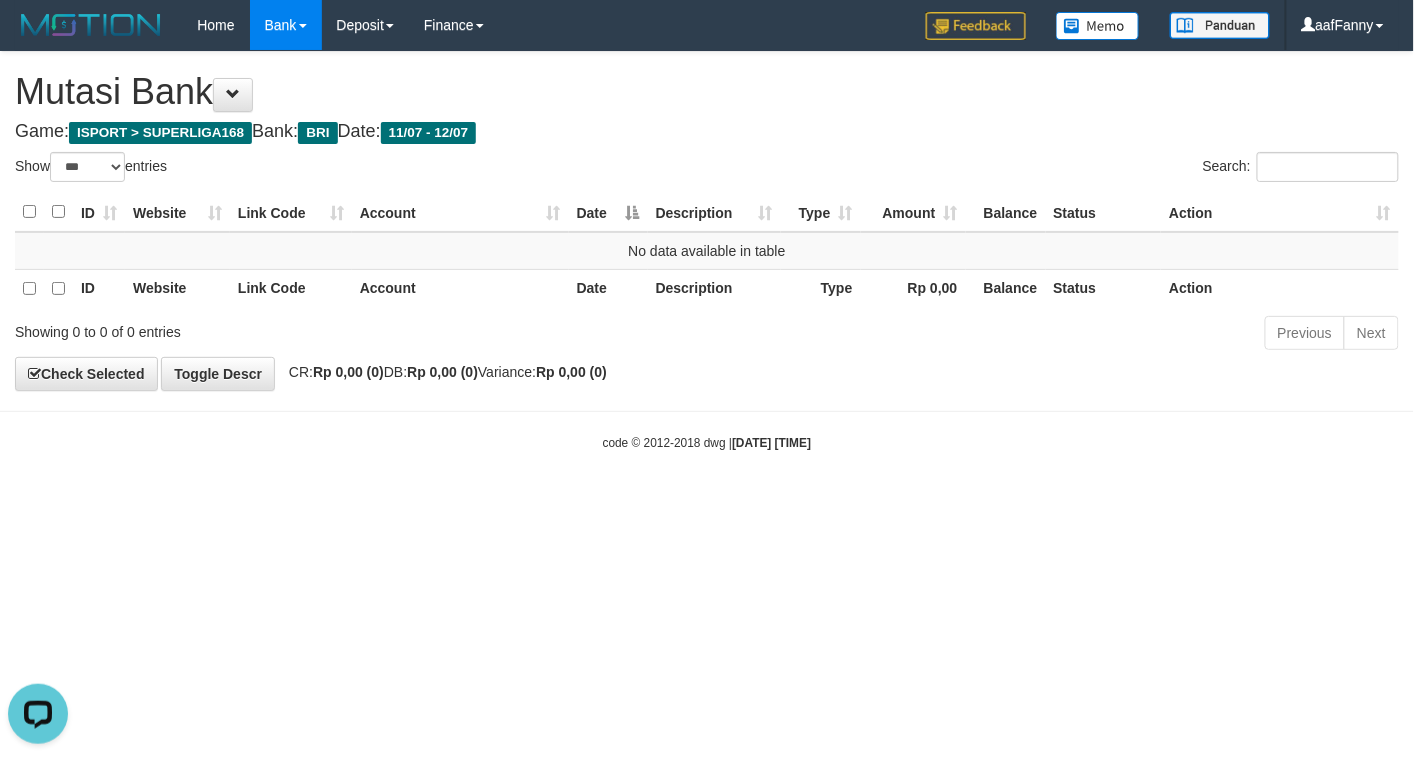 scroll, scrollTop: 0, scrollLeft: 0, axis: both 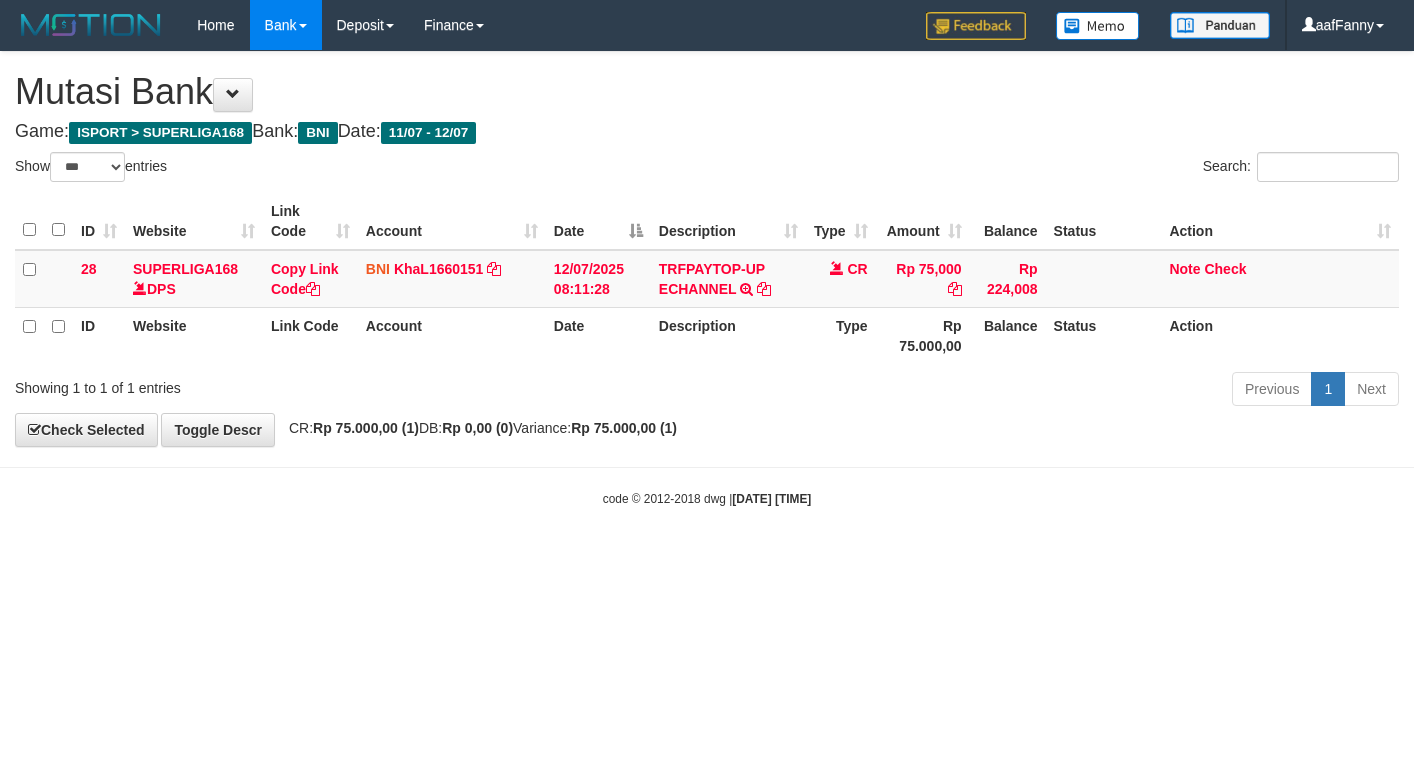 select on "***" 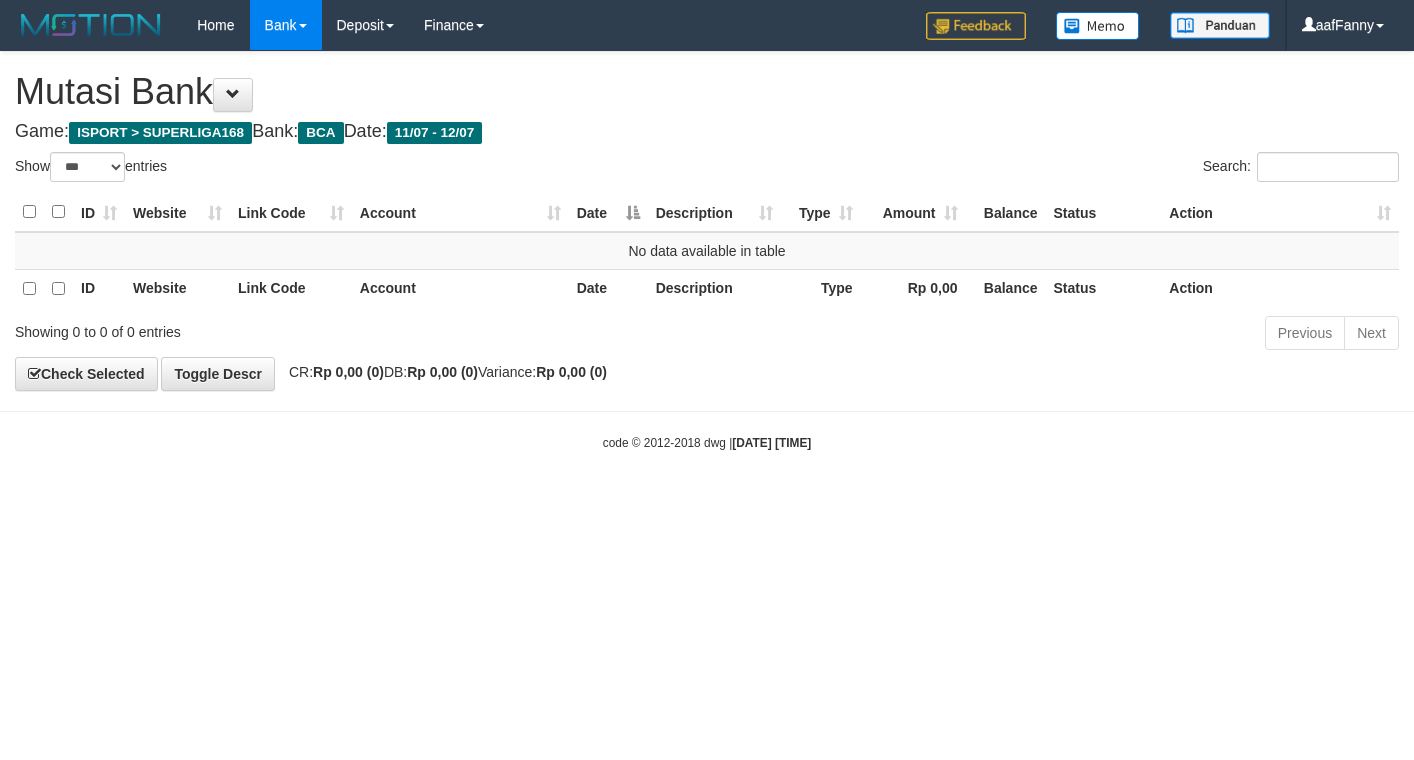 select on "***" 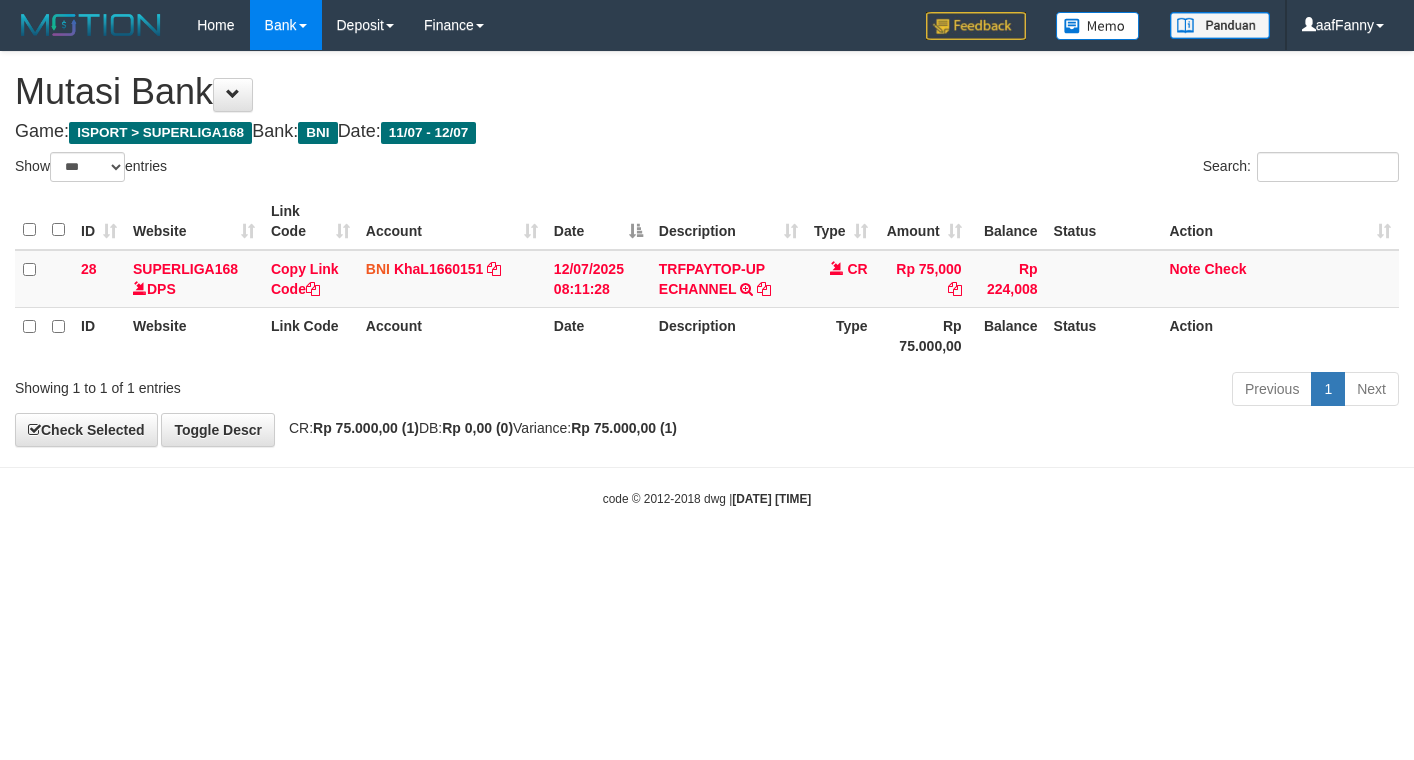 select on "***" 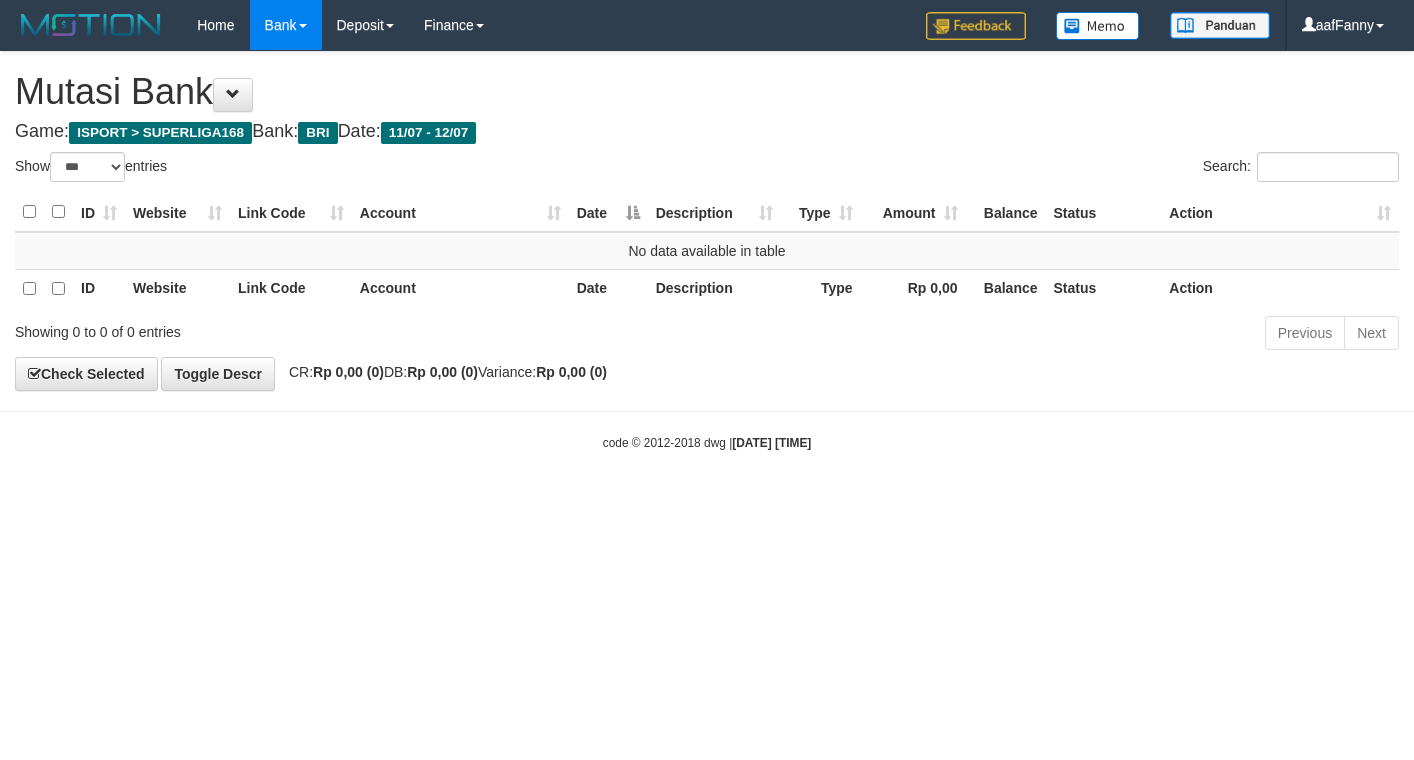 select on "***" 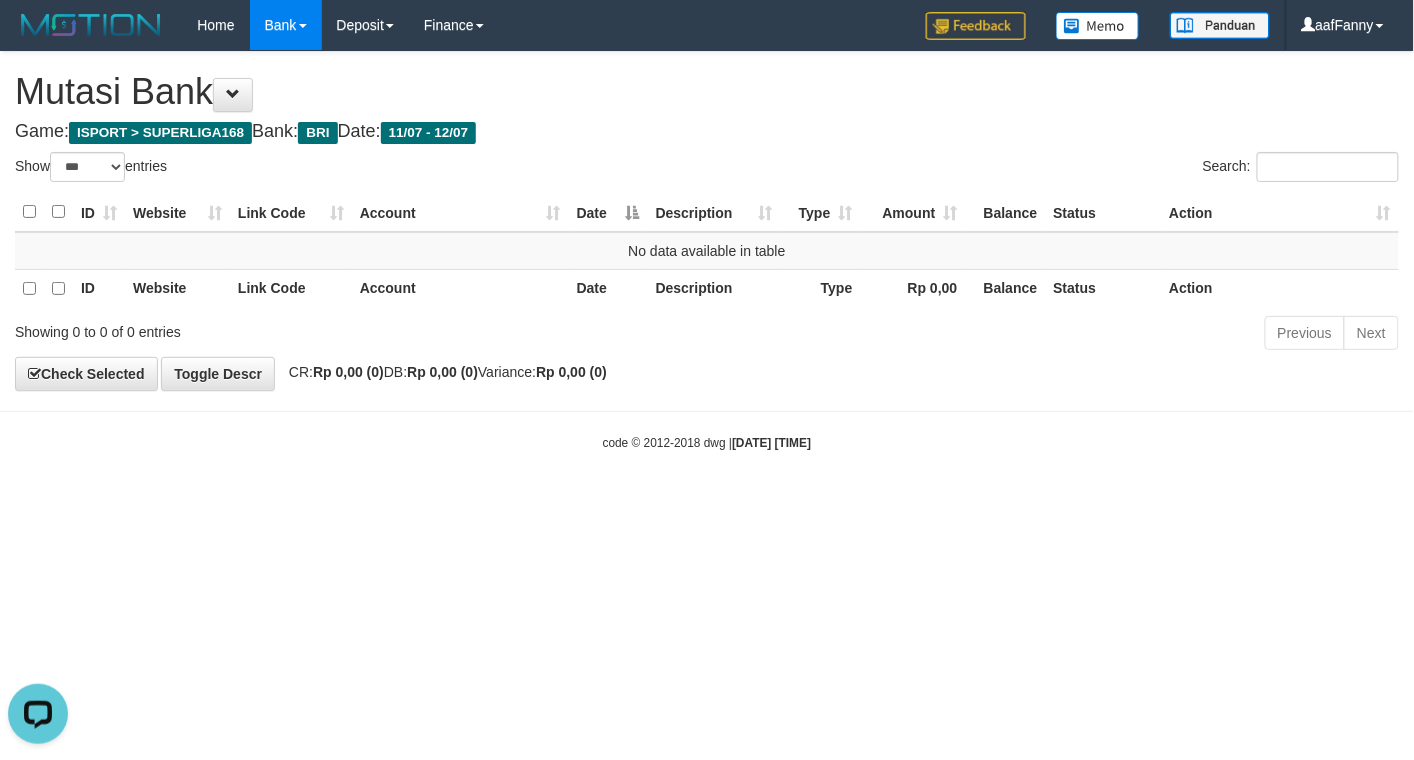scroll, scrollTop: 0, scrollLeft: 0, axis: both 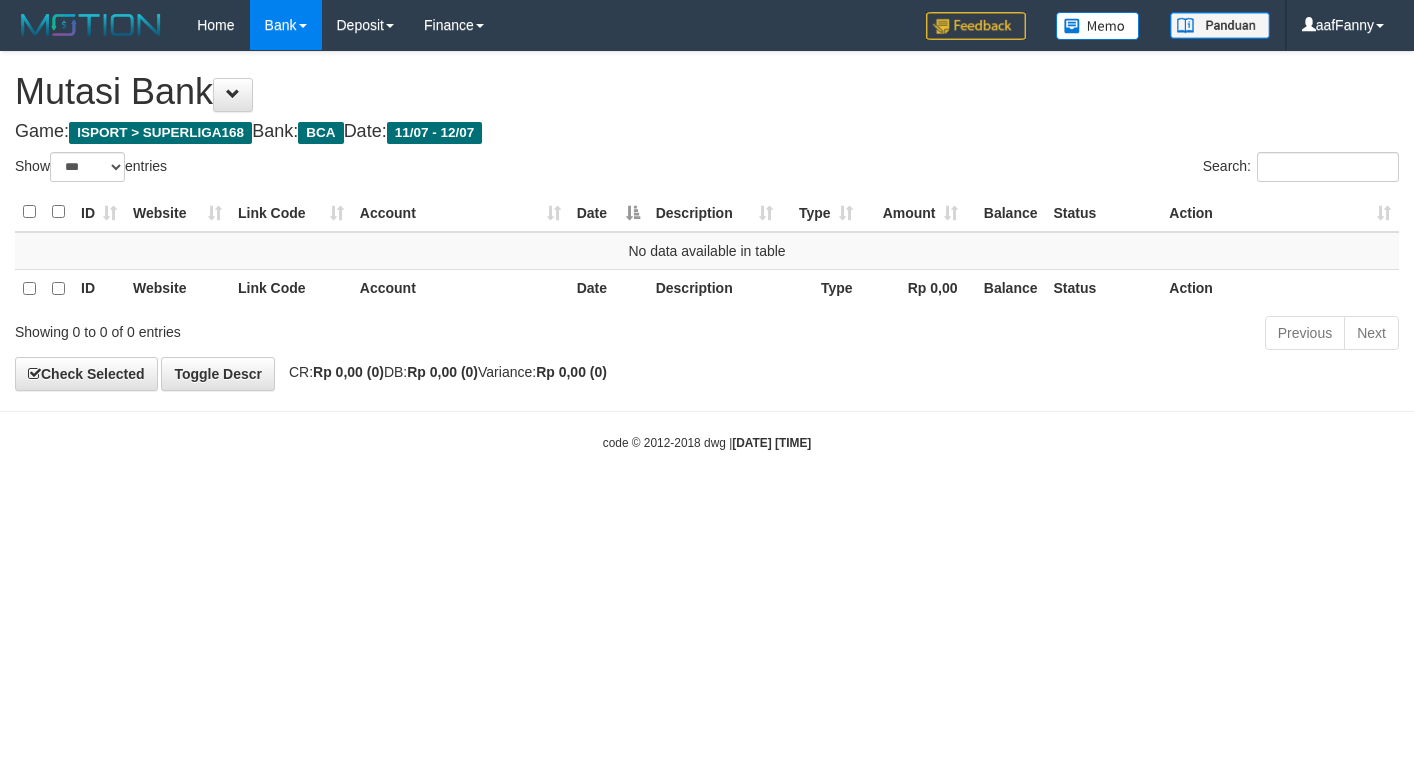 select on "***" 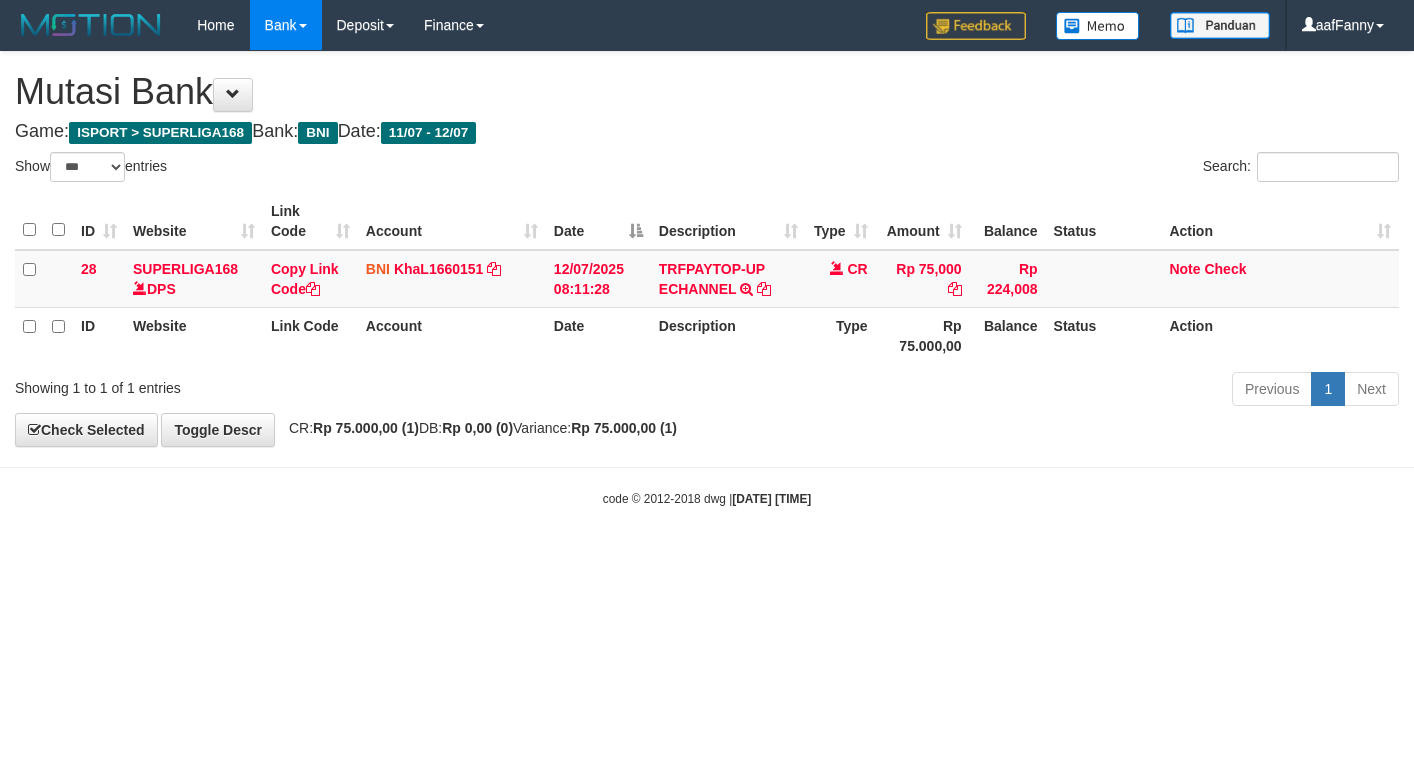 select on "***" 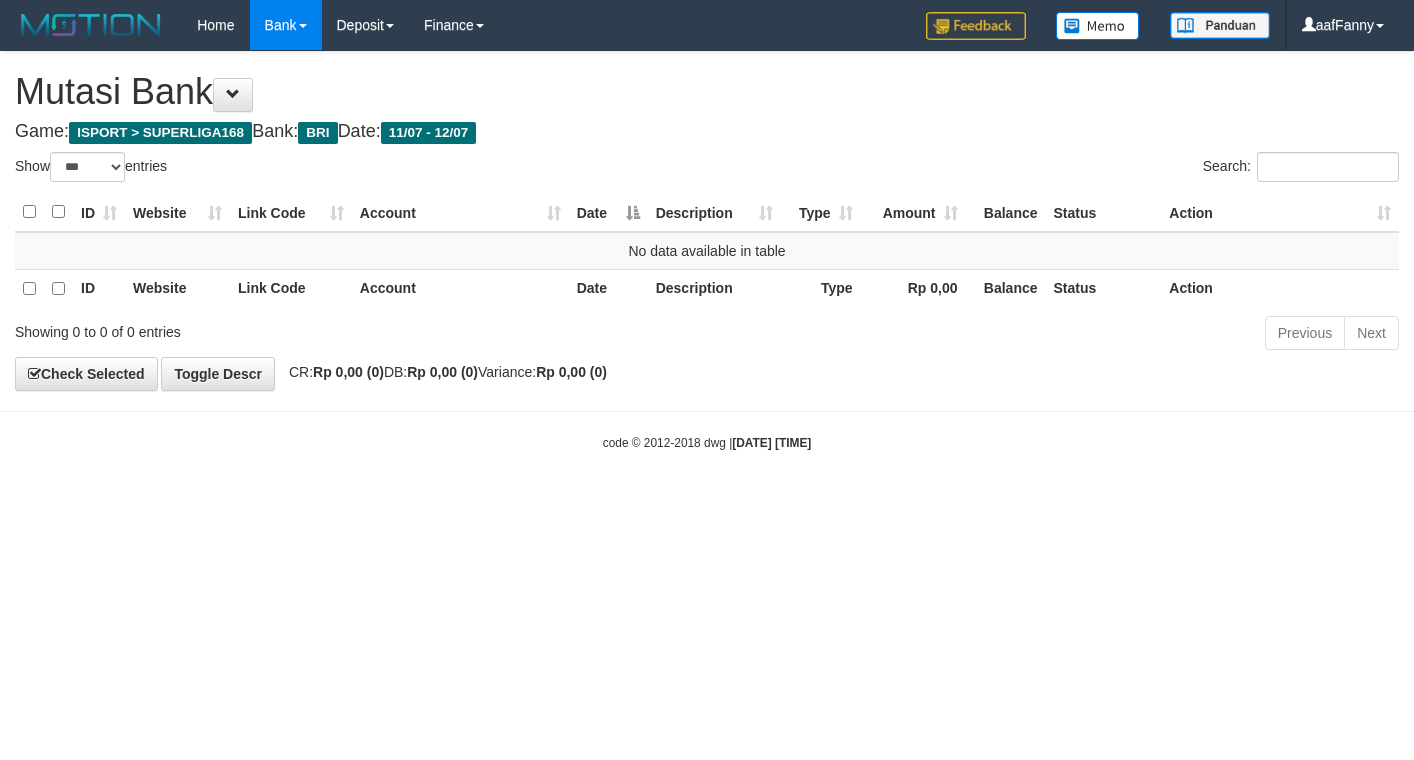 select on "***" 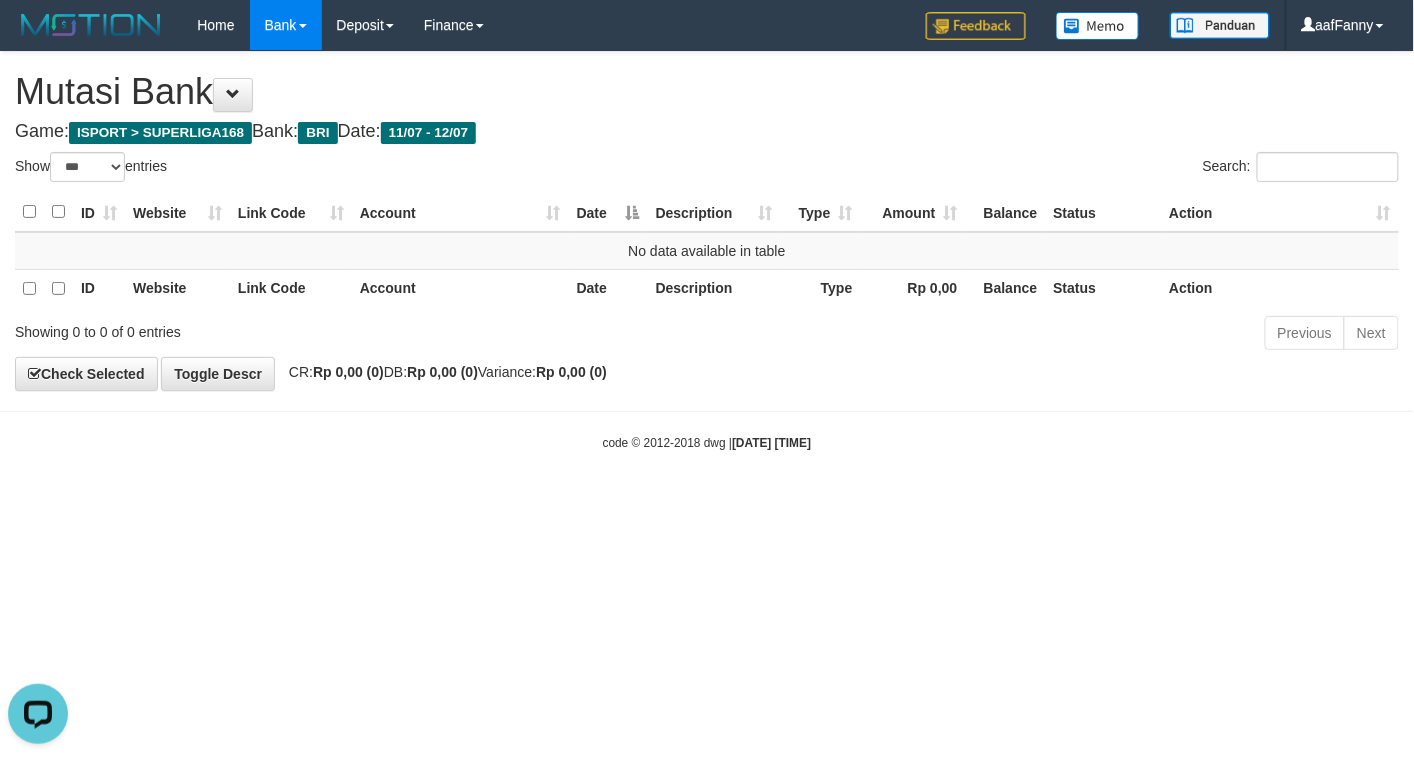scroll, scrollTop: 0, scrollLeft: 0, axis: both 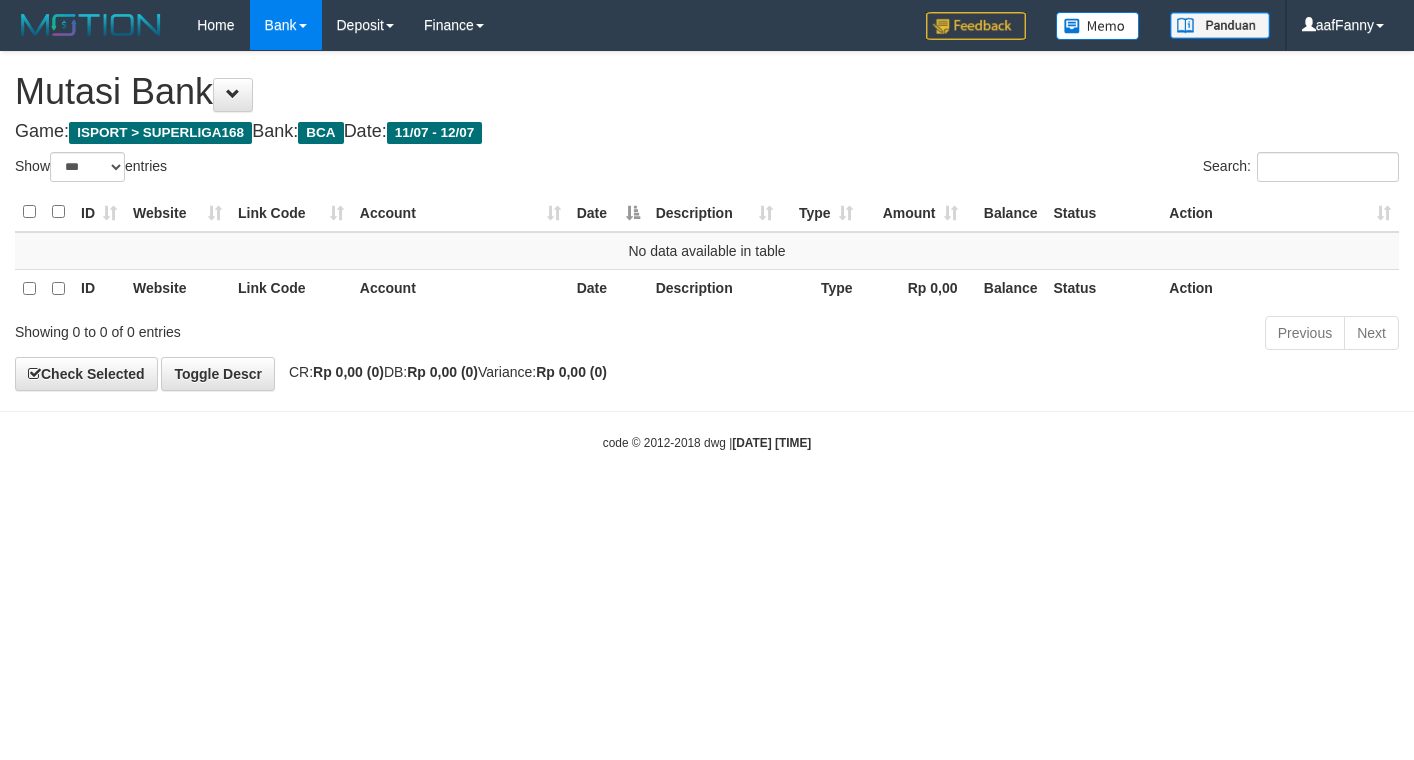 select on "***" 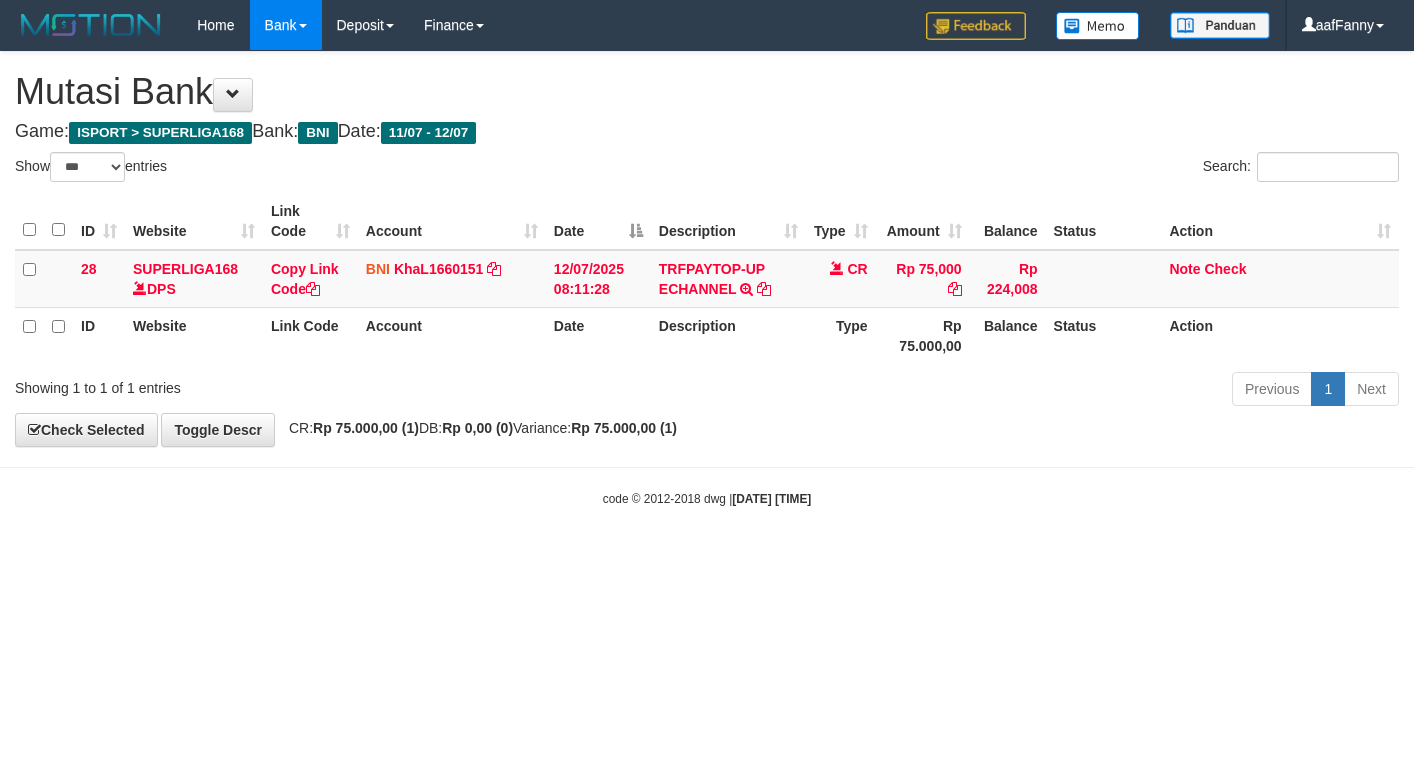 select on "***" 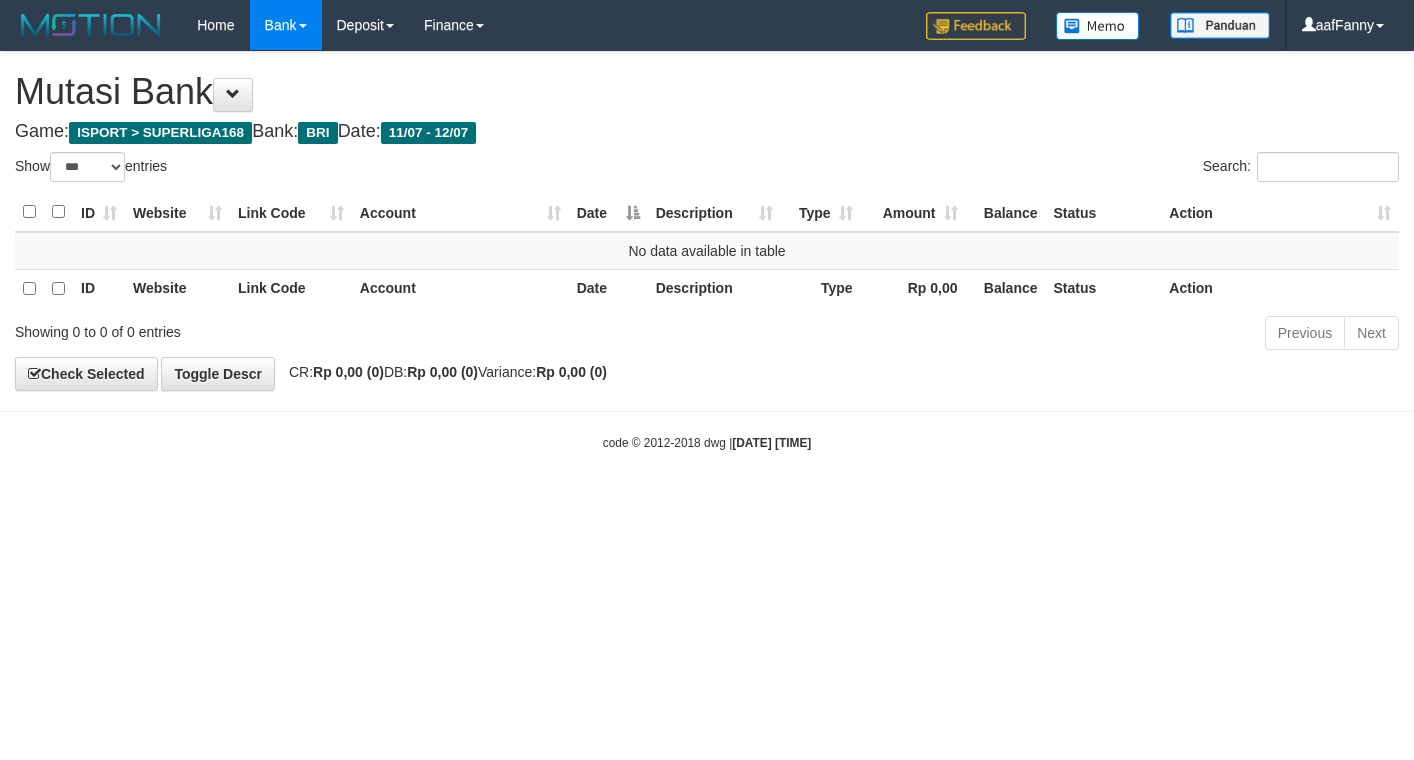 select on "***" 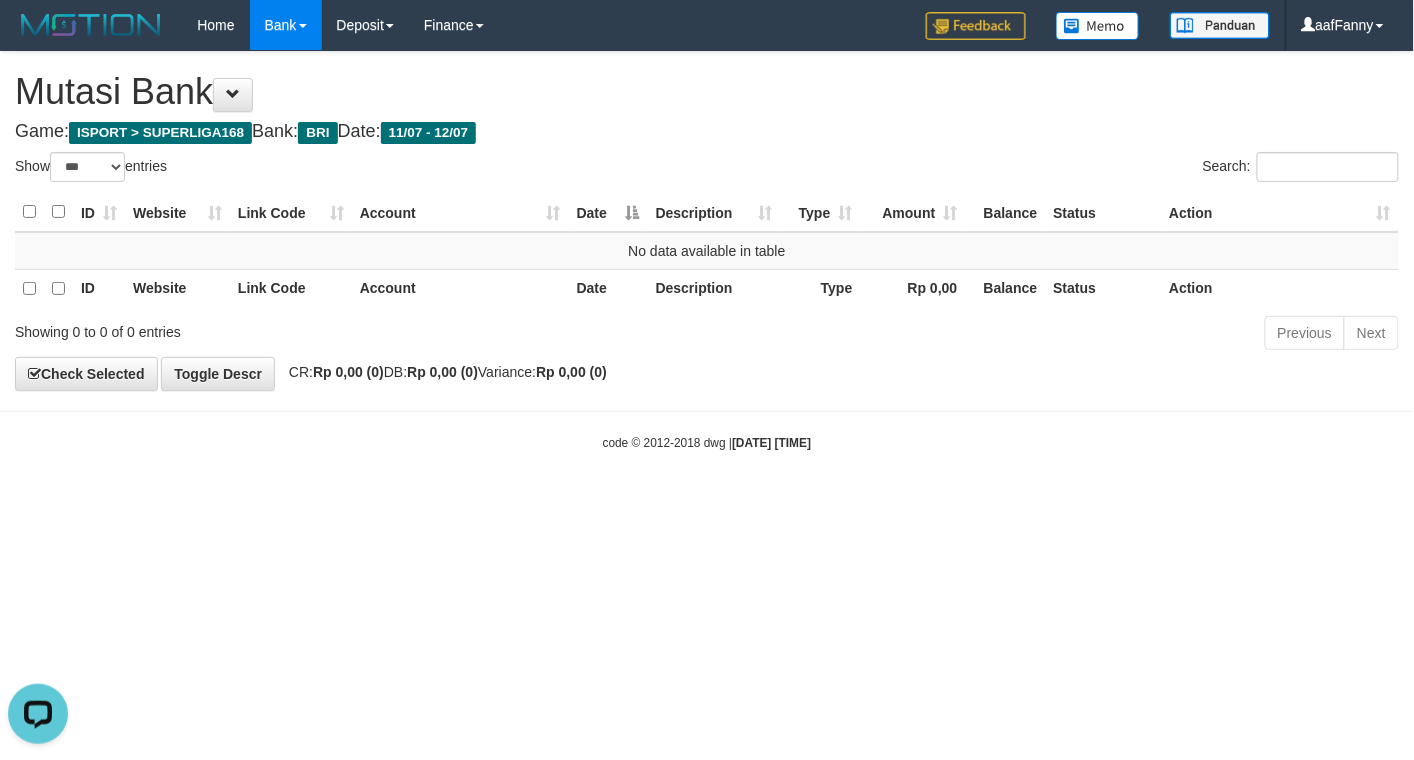 scroll, scrollTop: 0, scrollLeft: 0, axis: both 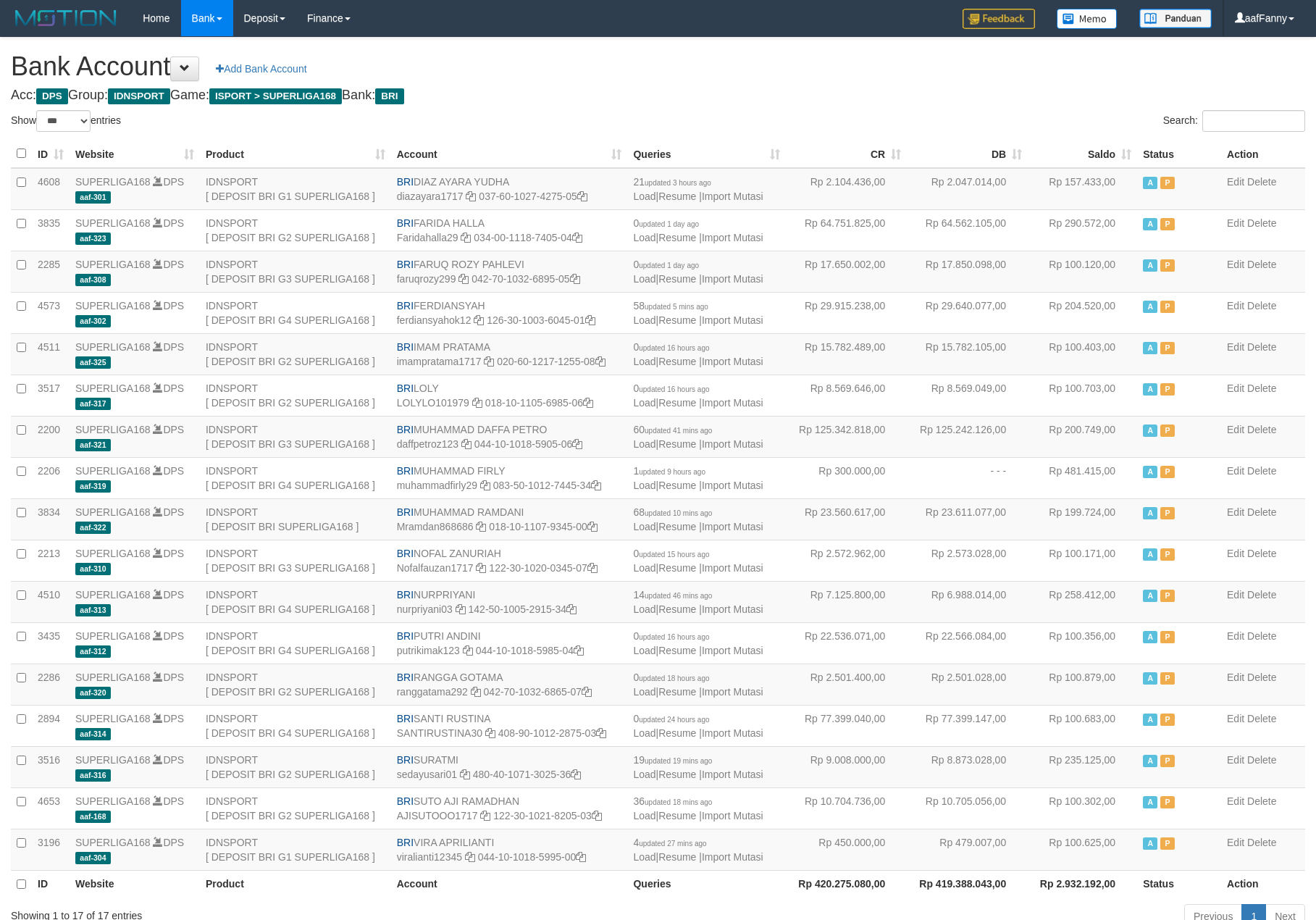 select on "***" 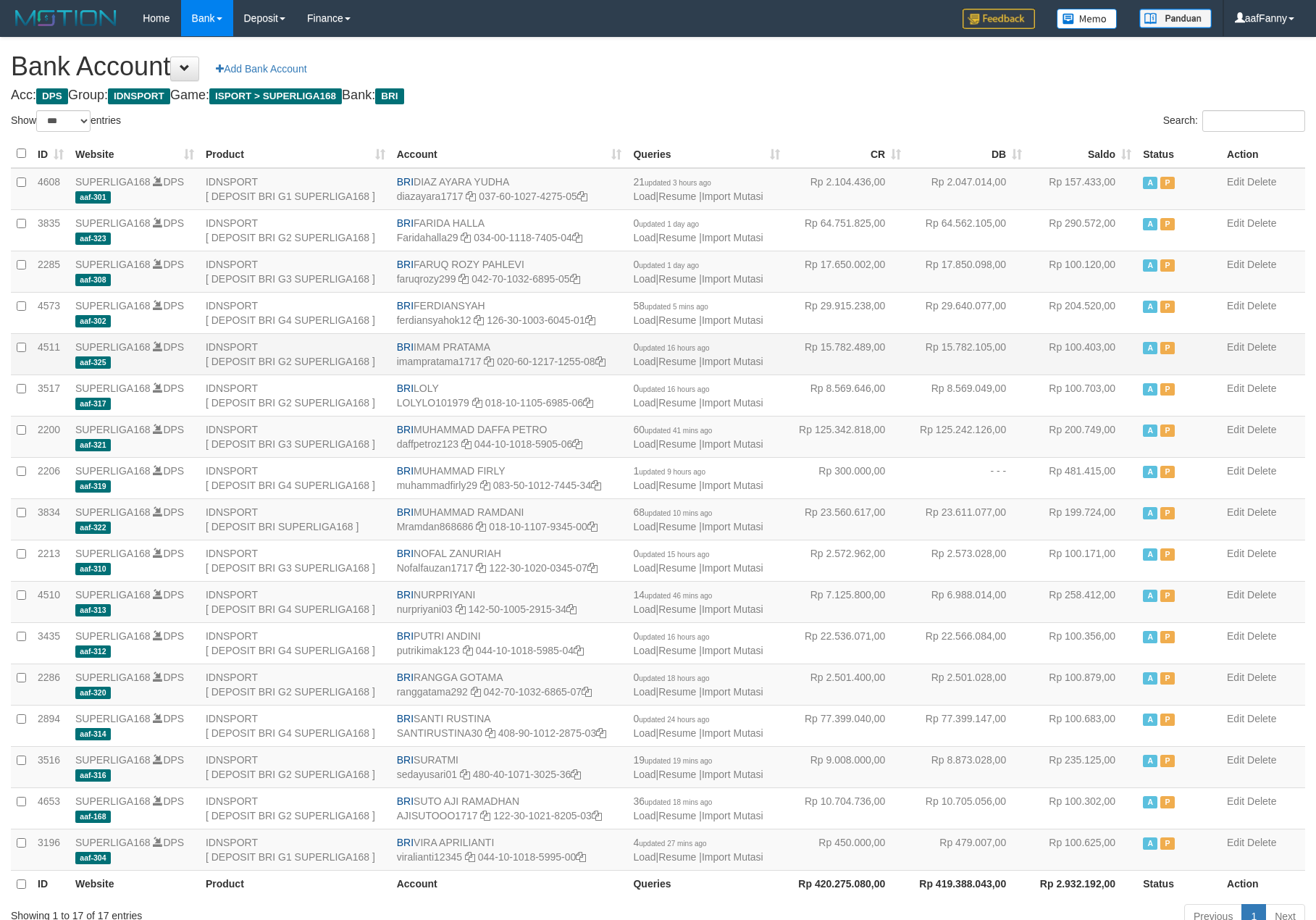 scroll, scrollTop: 99, scrollLeft: 0, axis: vertical 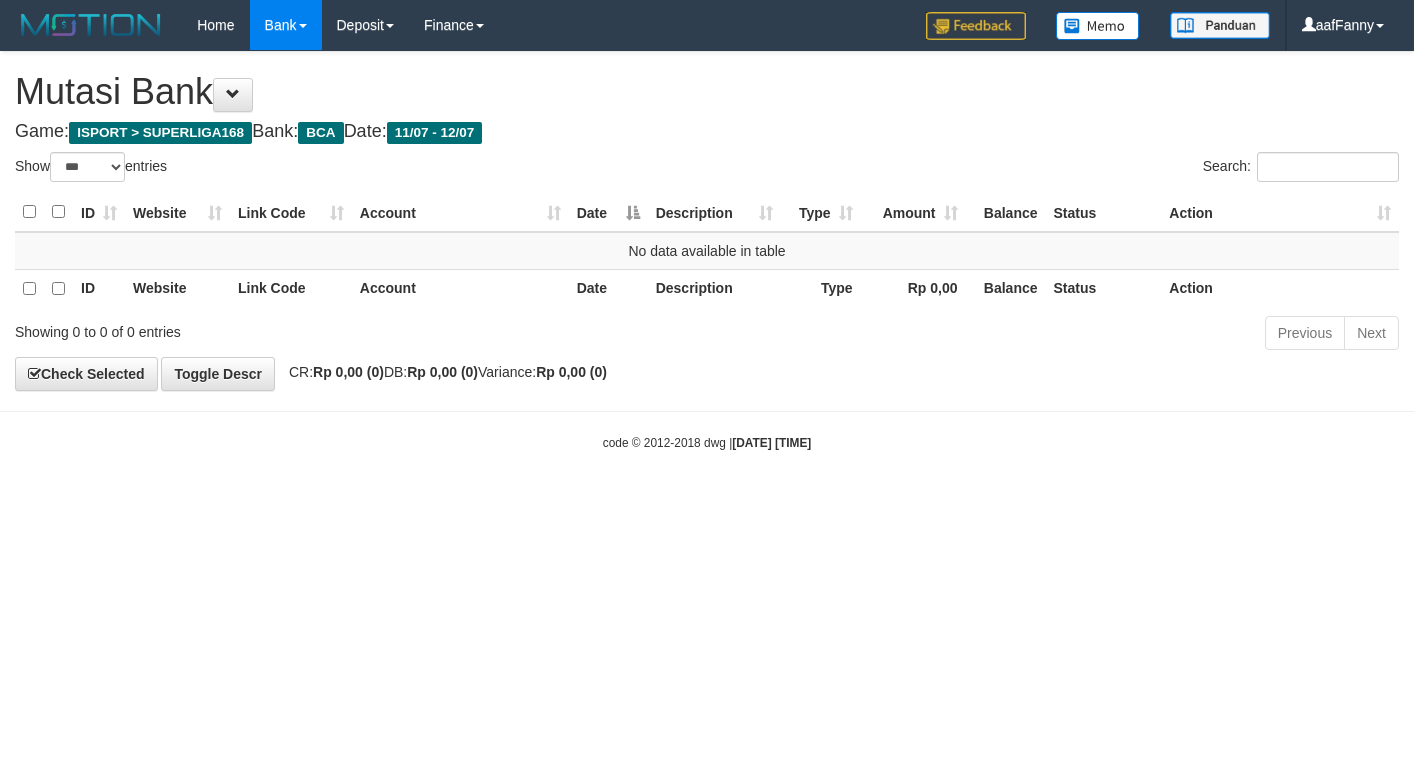 select on "***" 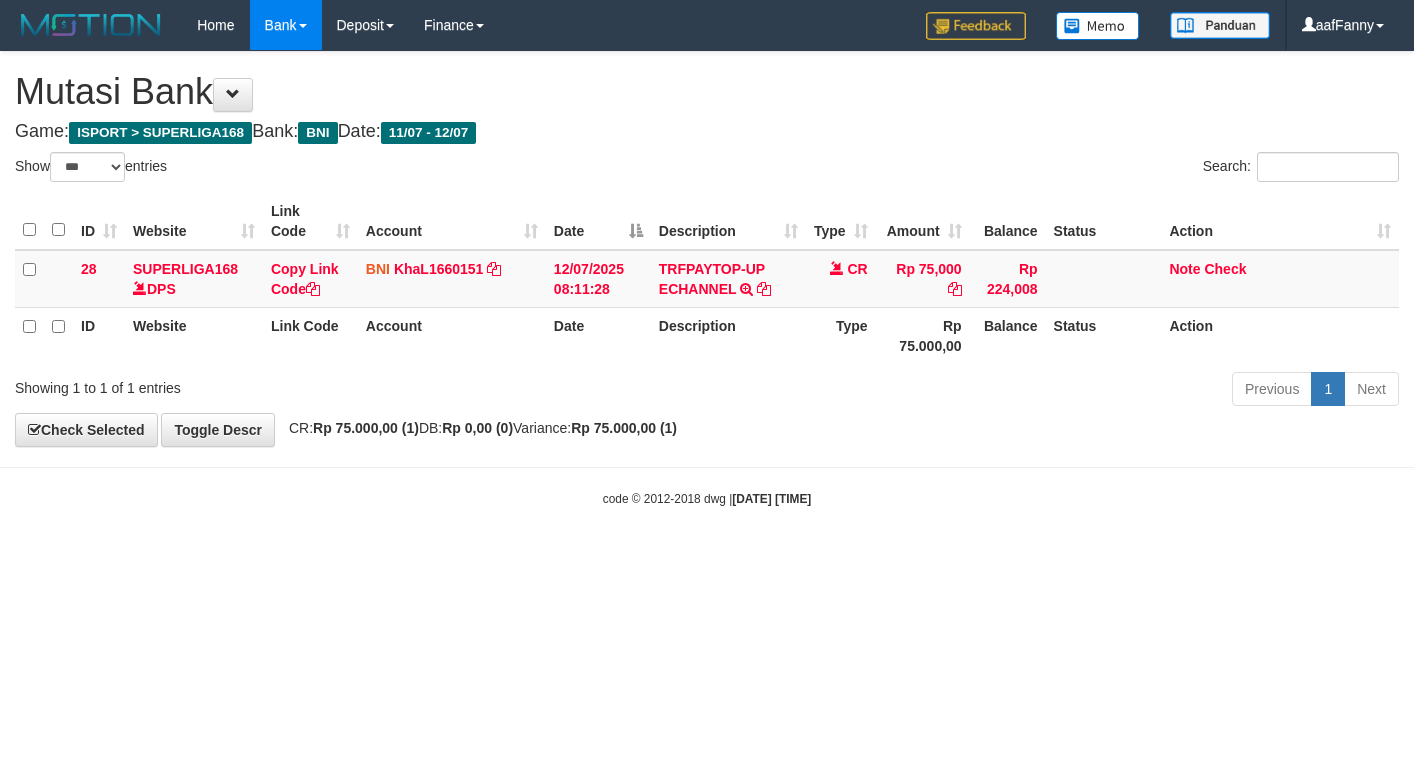 select on "***" 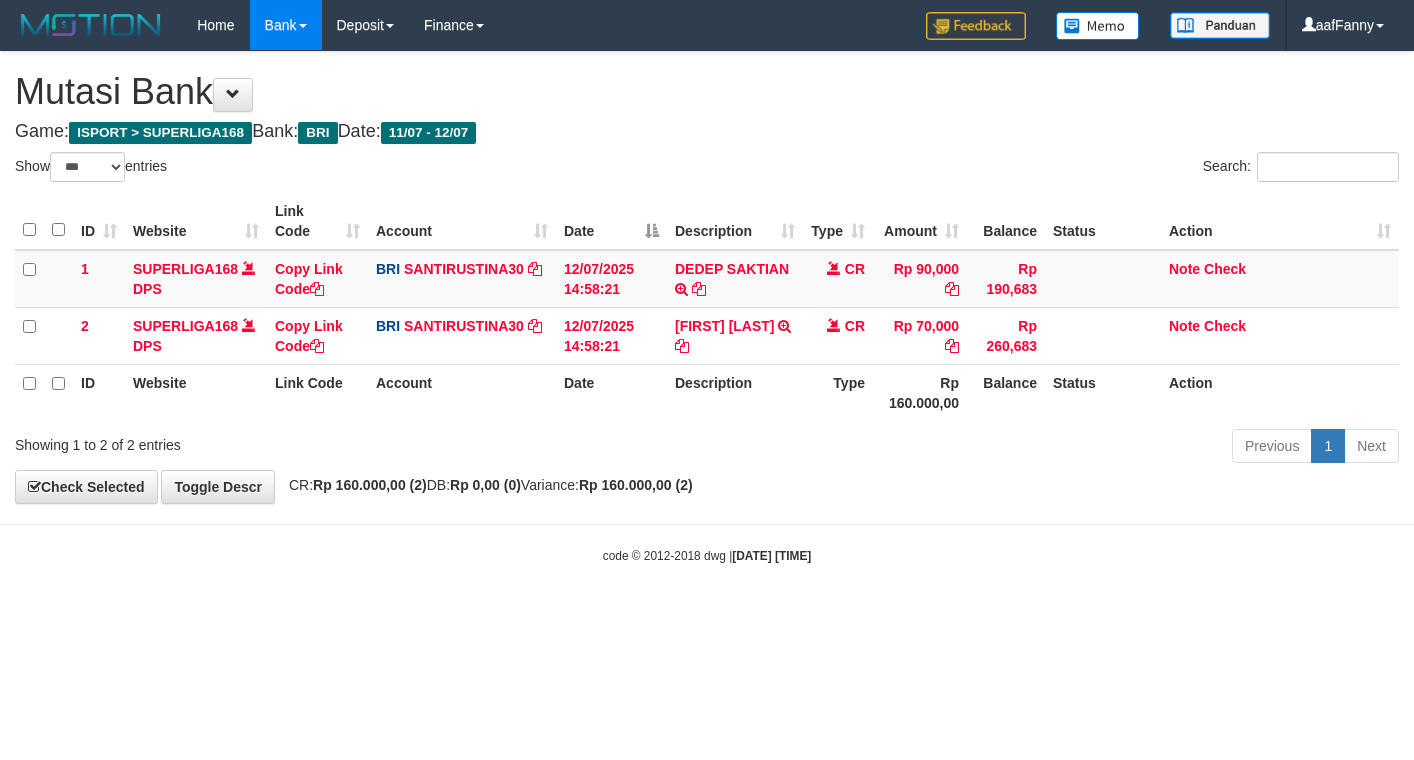 select on "***" 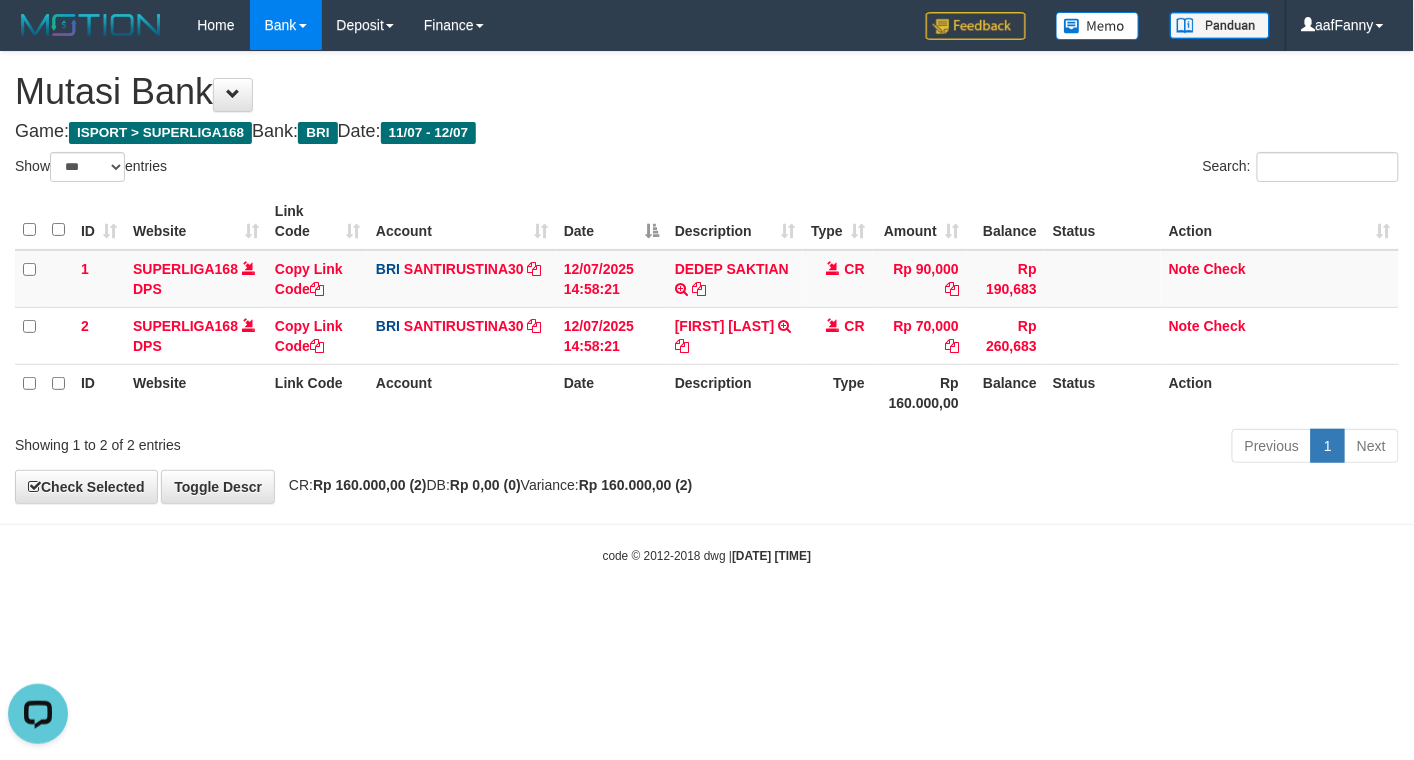 scroll, scrollTop: 0, scrollLeft: 0, axis: both 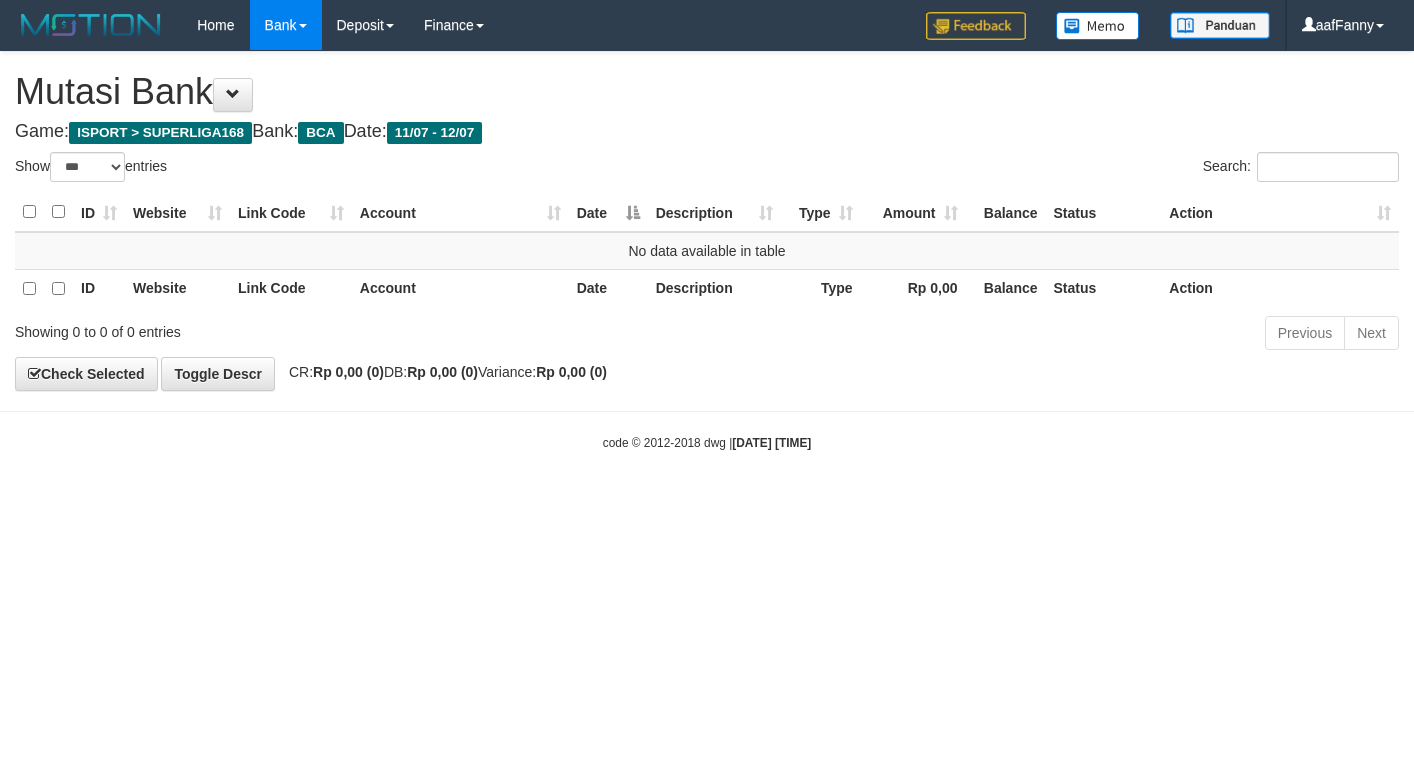 select on "***" 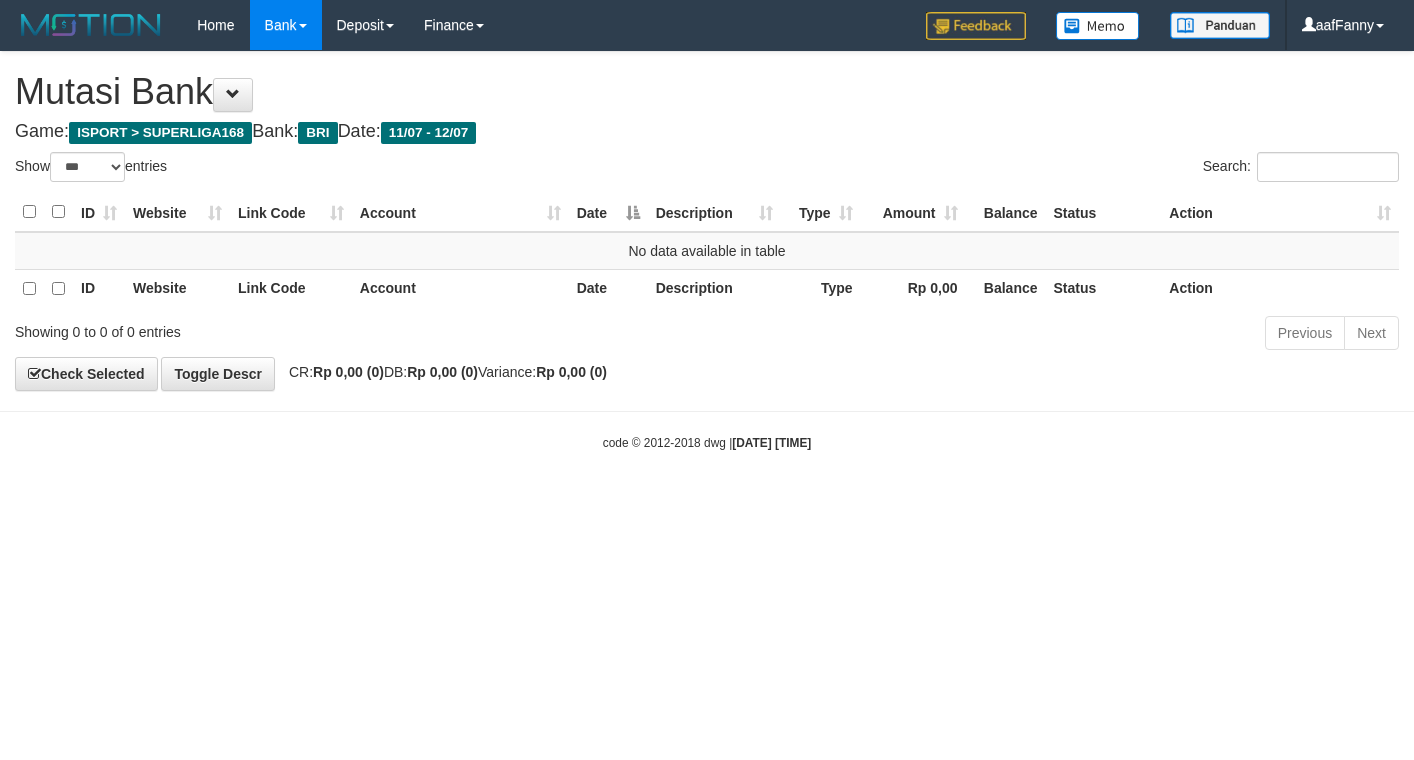 select on "***" 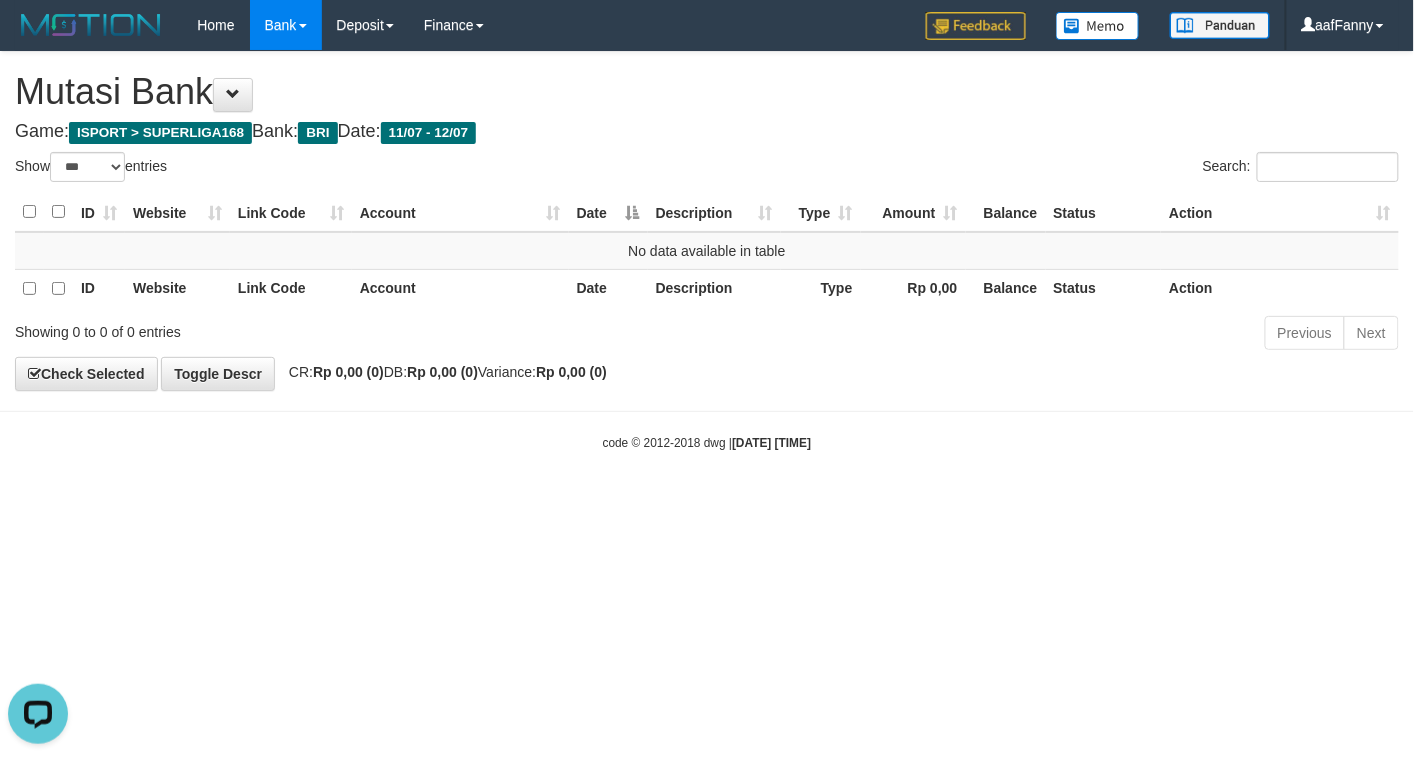 scroll, scrollTop: 0, scrollLeft: 0, axis: both 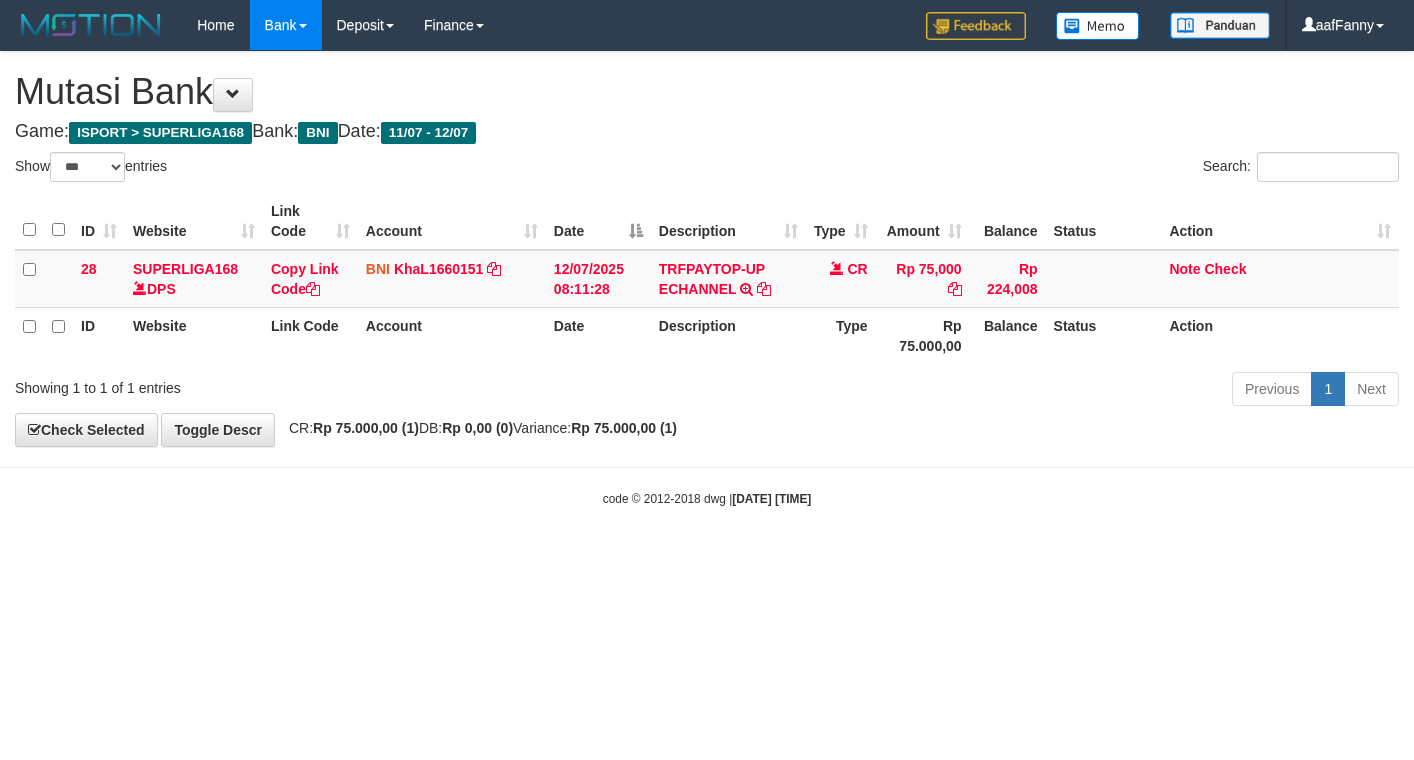 select on "***" 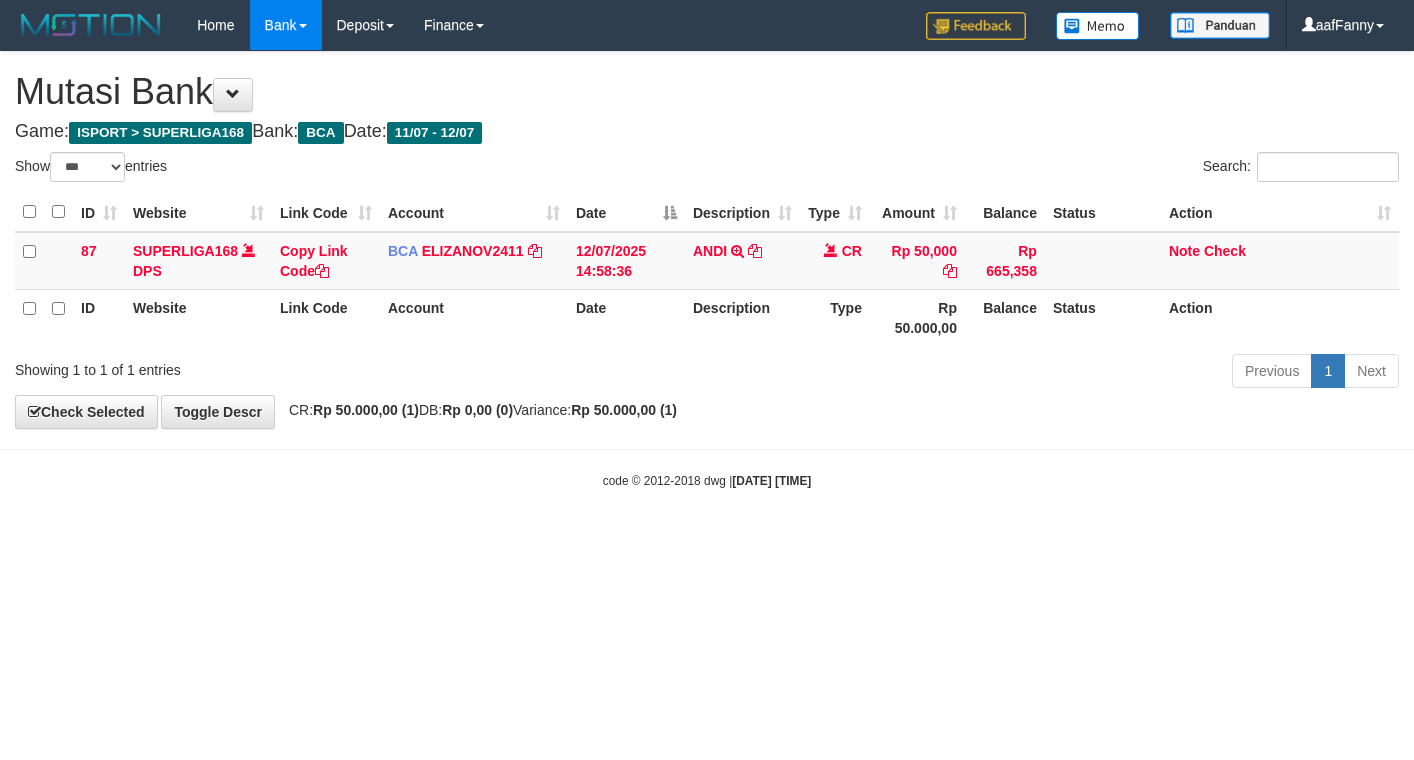 select on "***" 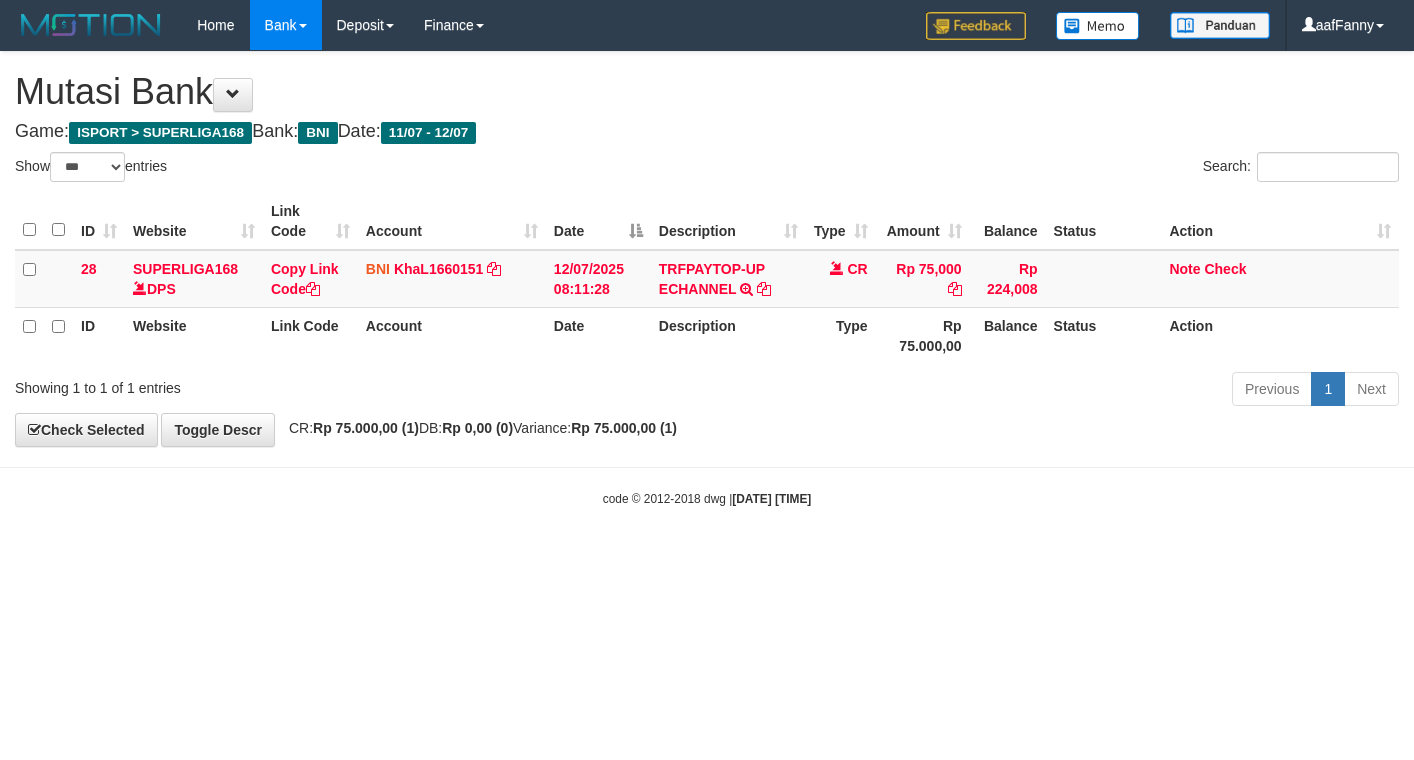 select on "***" 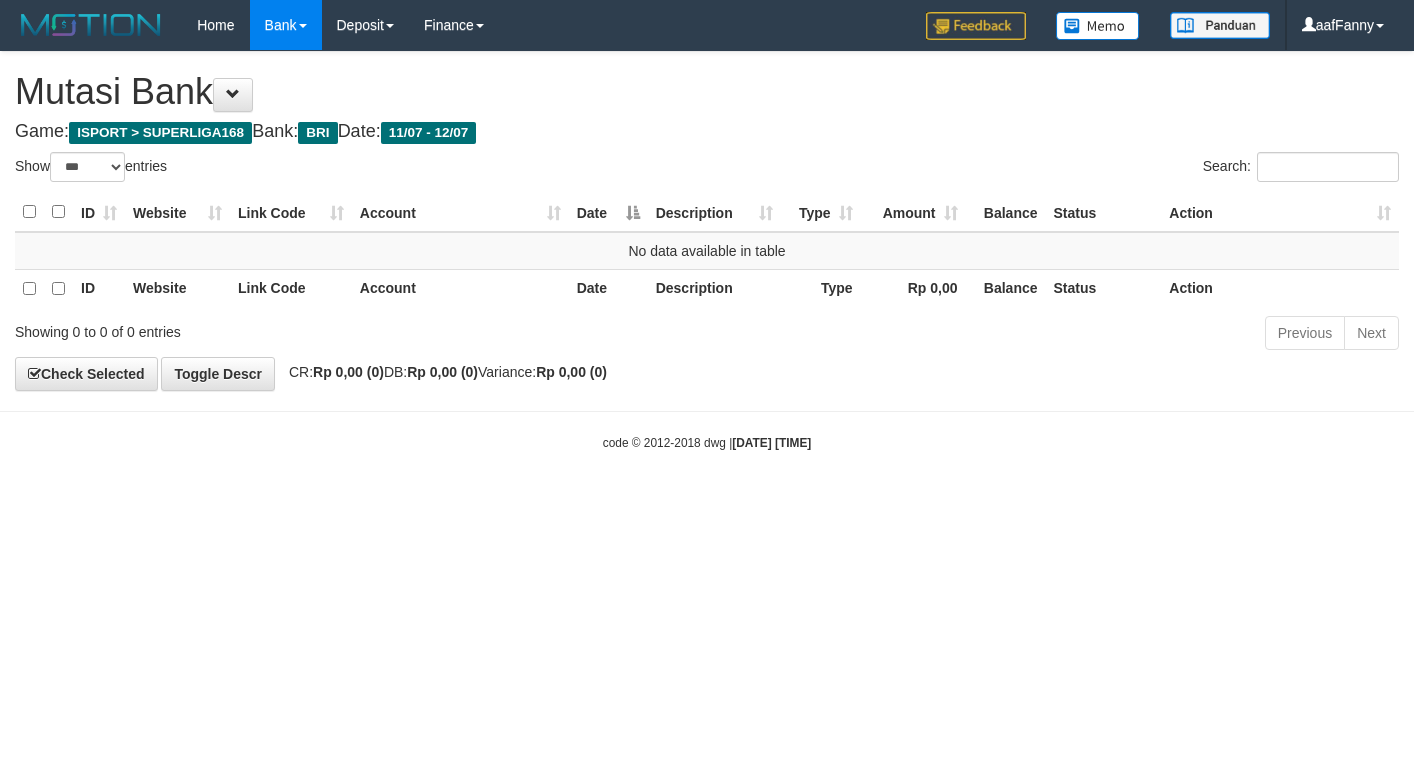 select on "***" 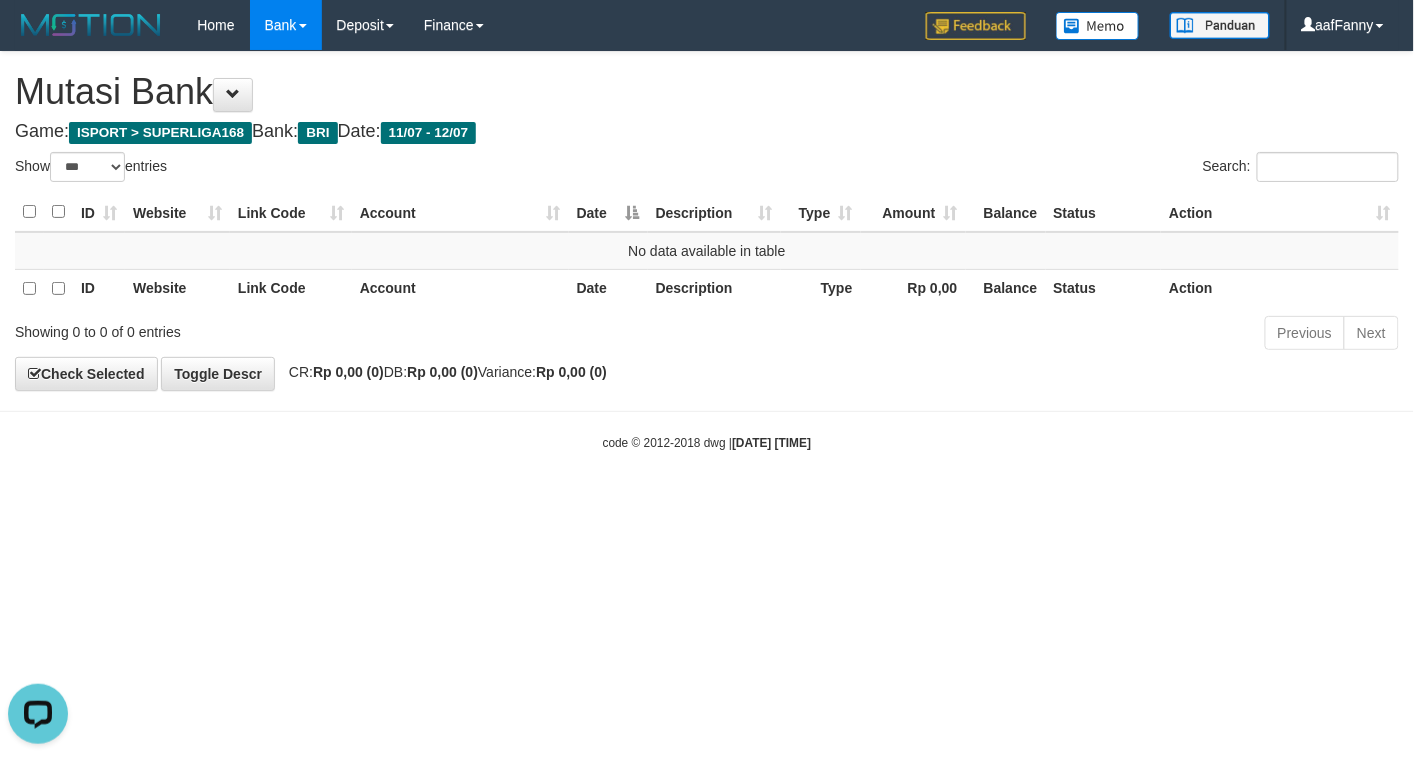 scroll, scrollTop: 0, scrollLeft: 0, axis: both 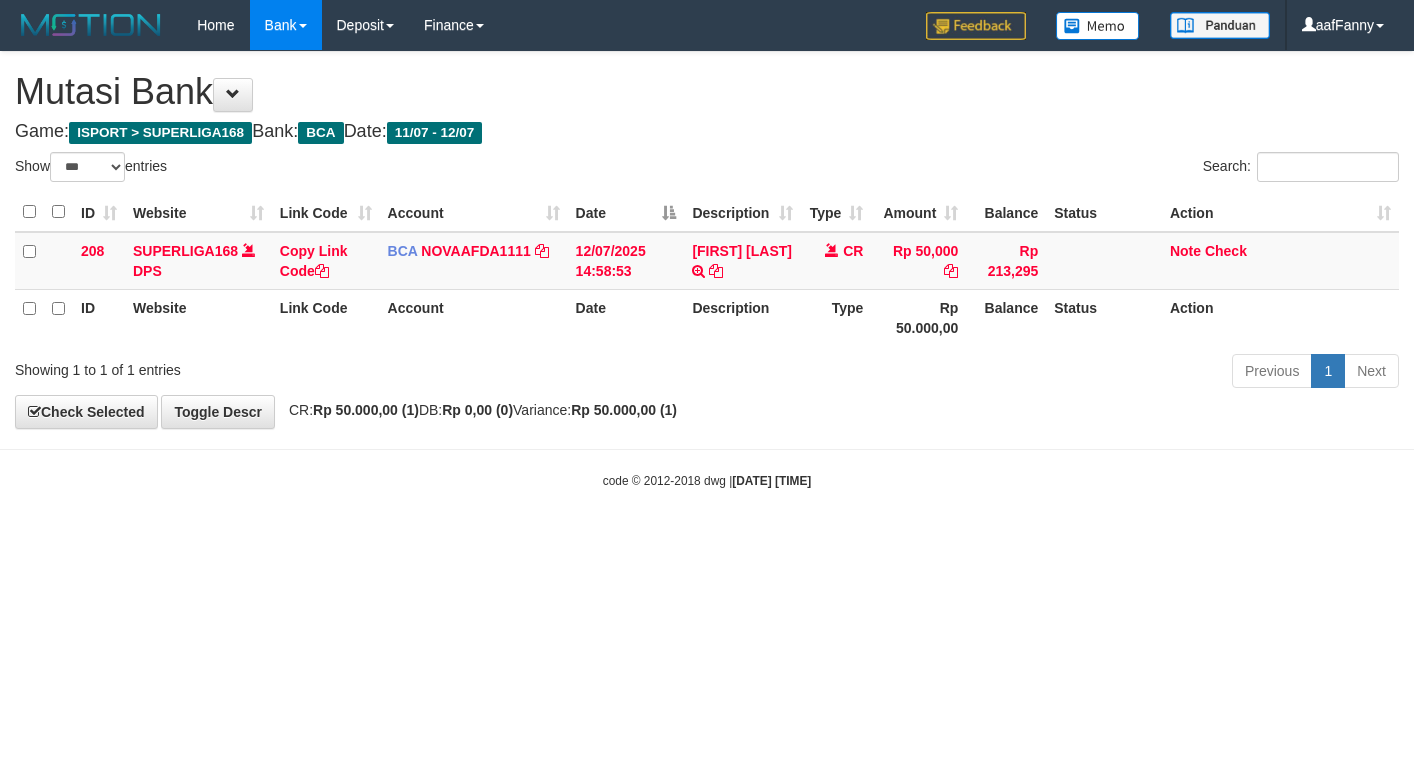 select on "***" 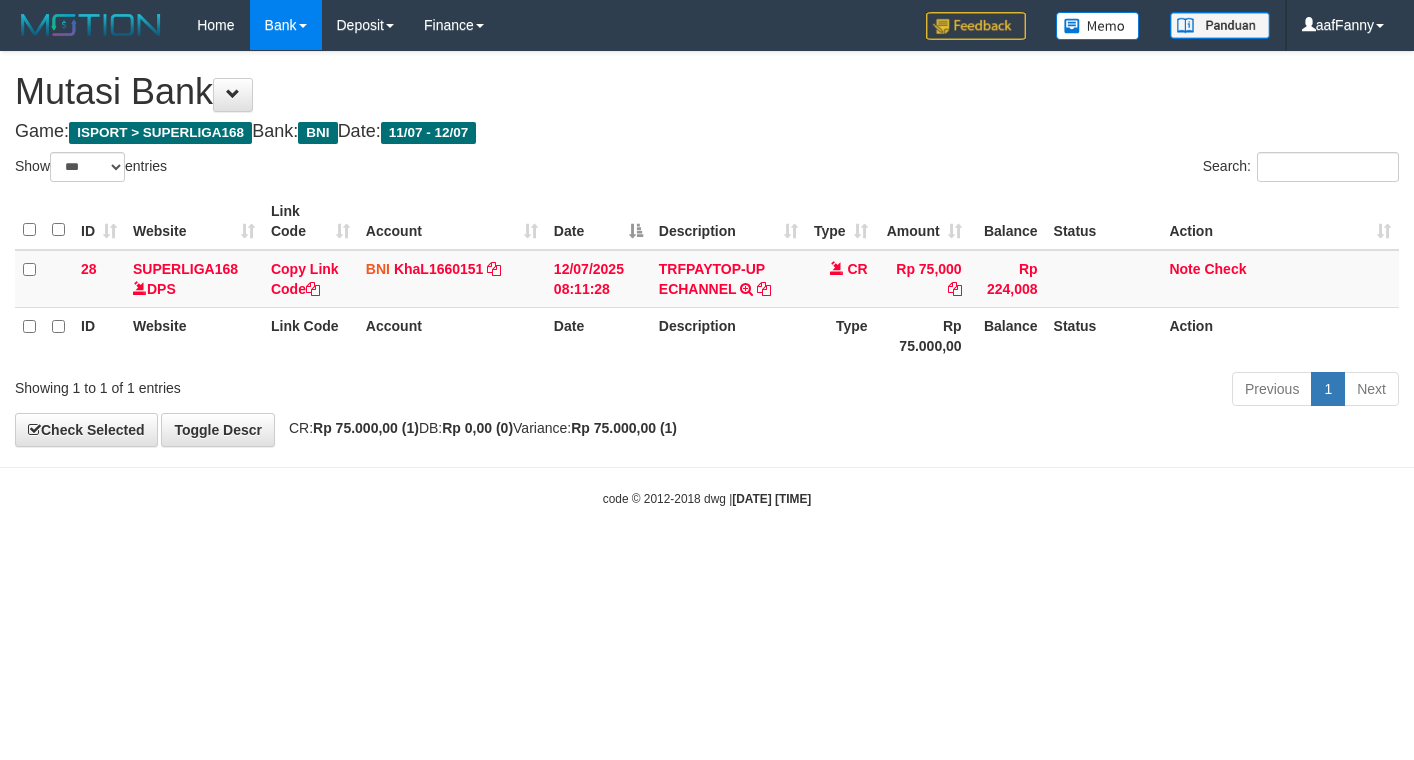 select on "***" 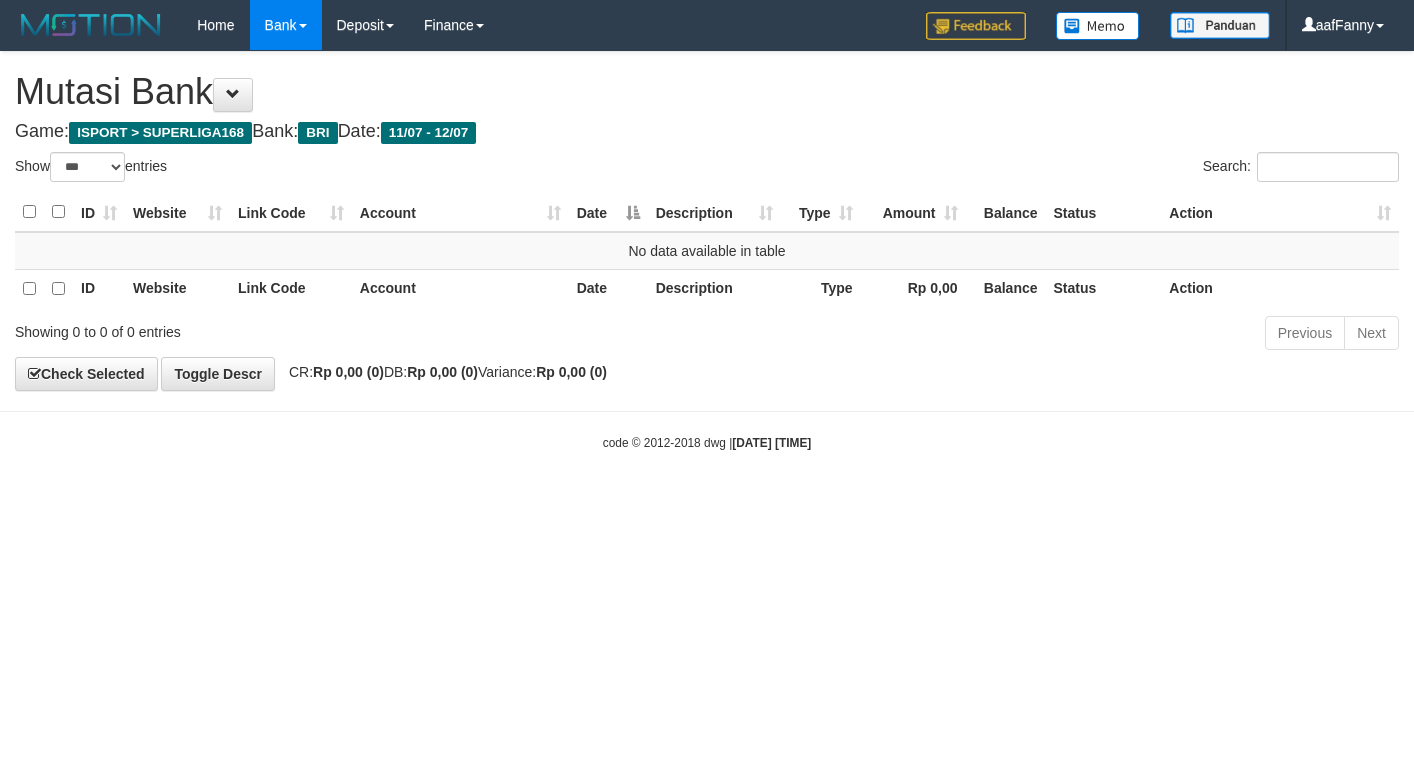 select on "***" 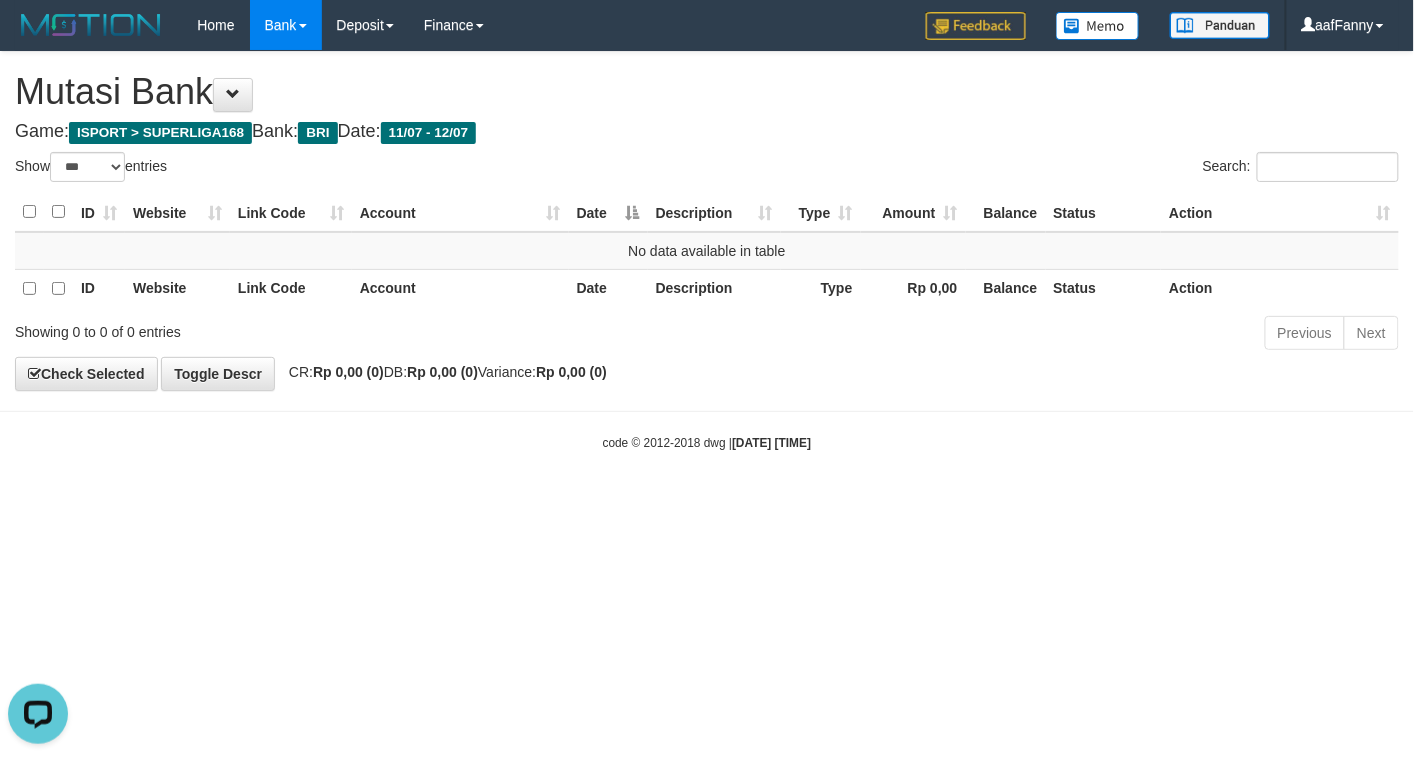 scroll, scrollTop: 0, scrollLeft: 0, axis: both 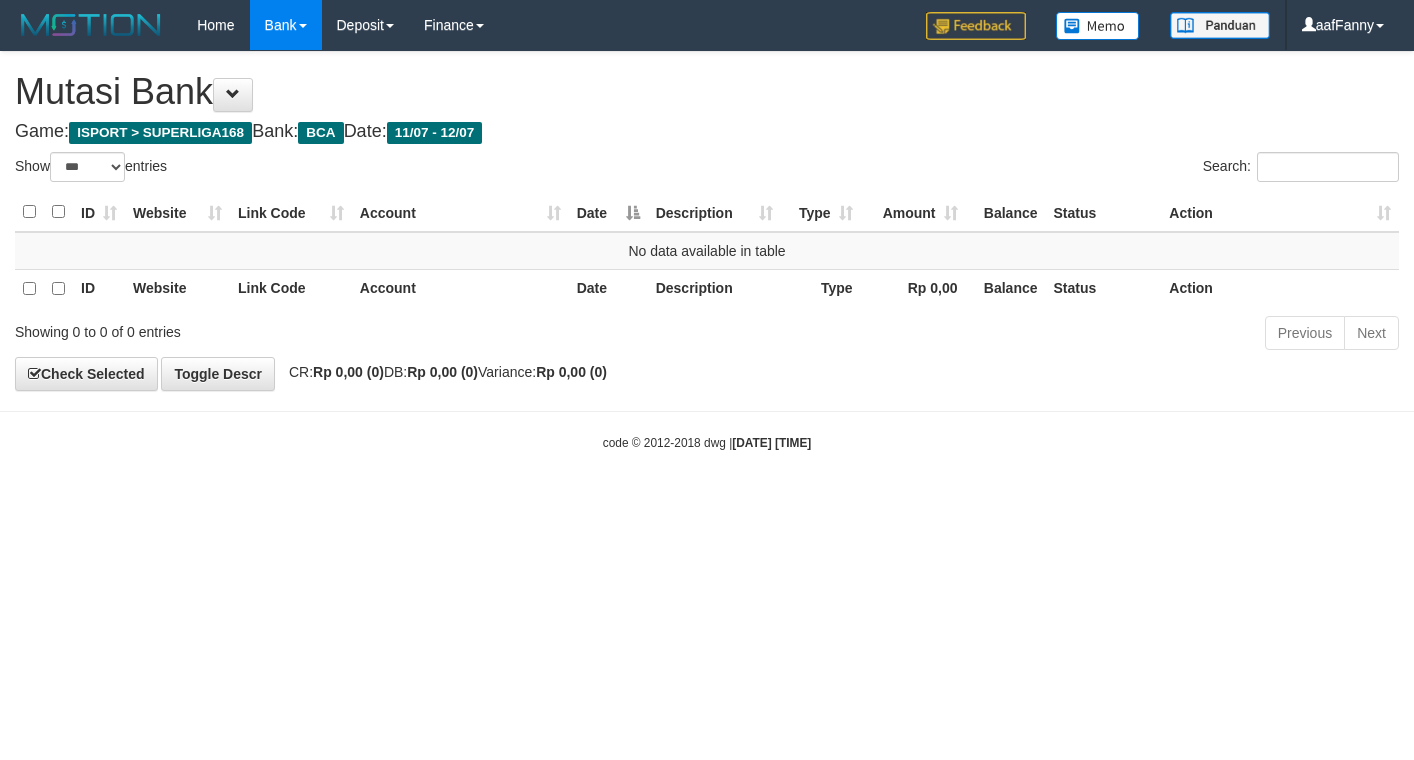 select on "***" 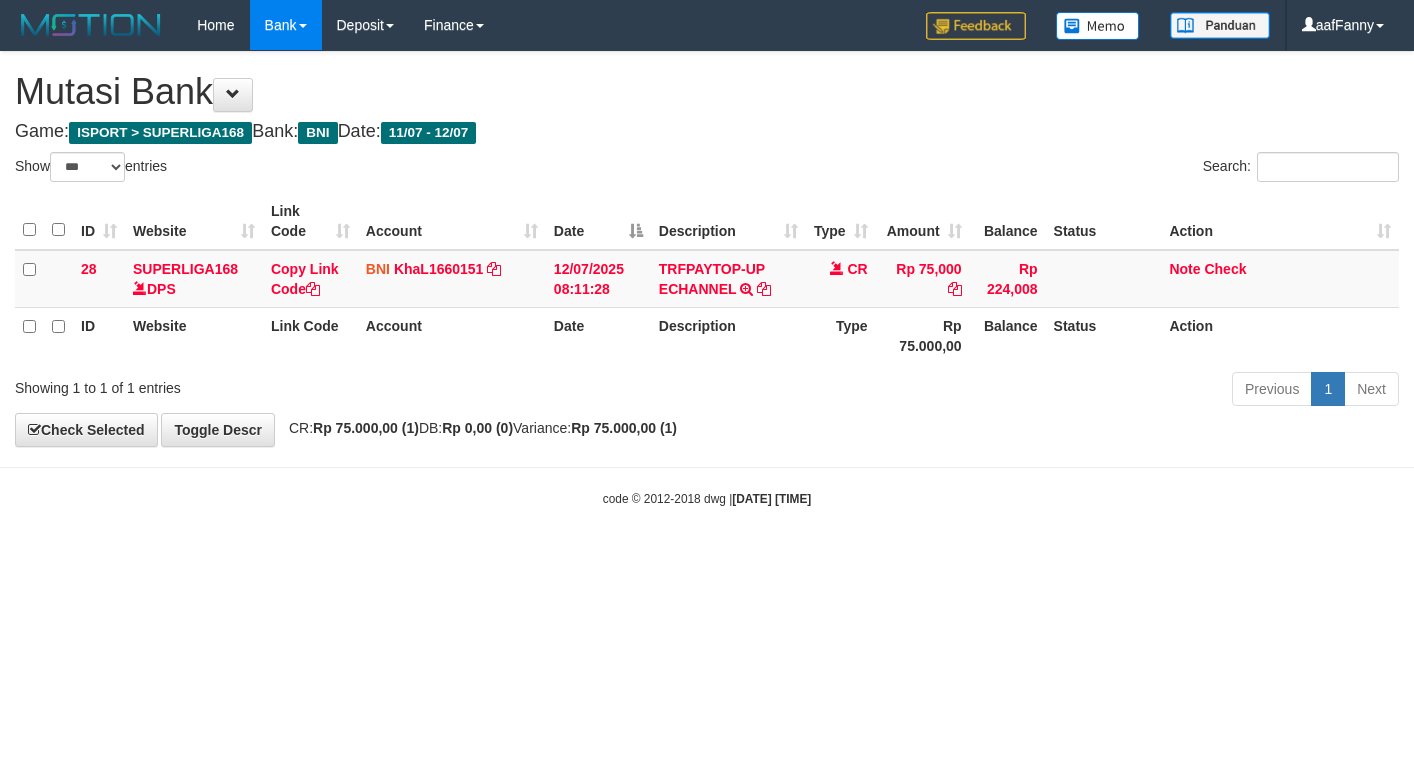 select on "***" 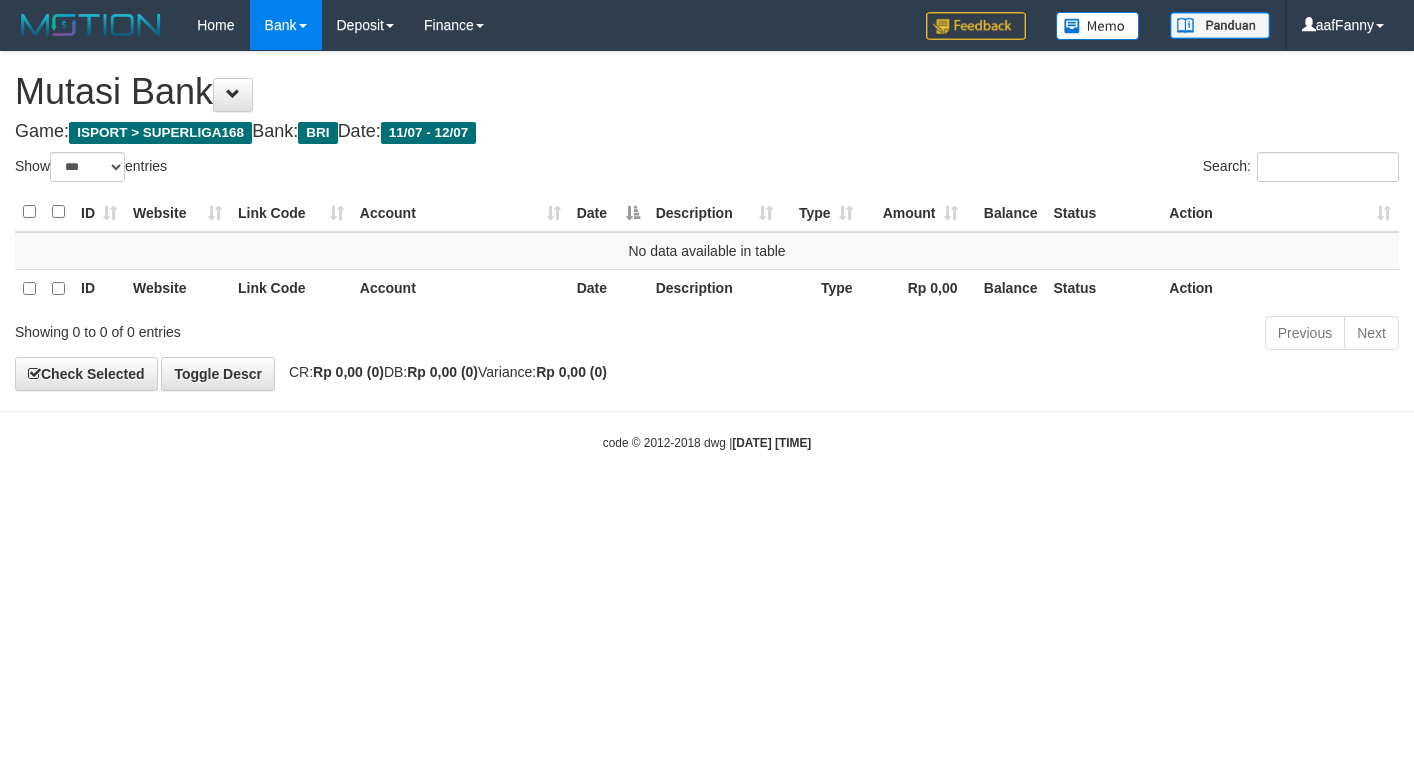 select on "***" 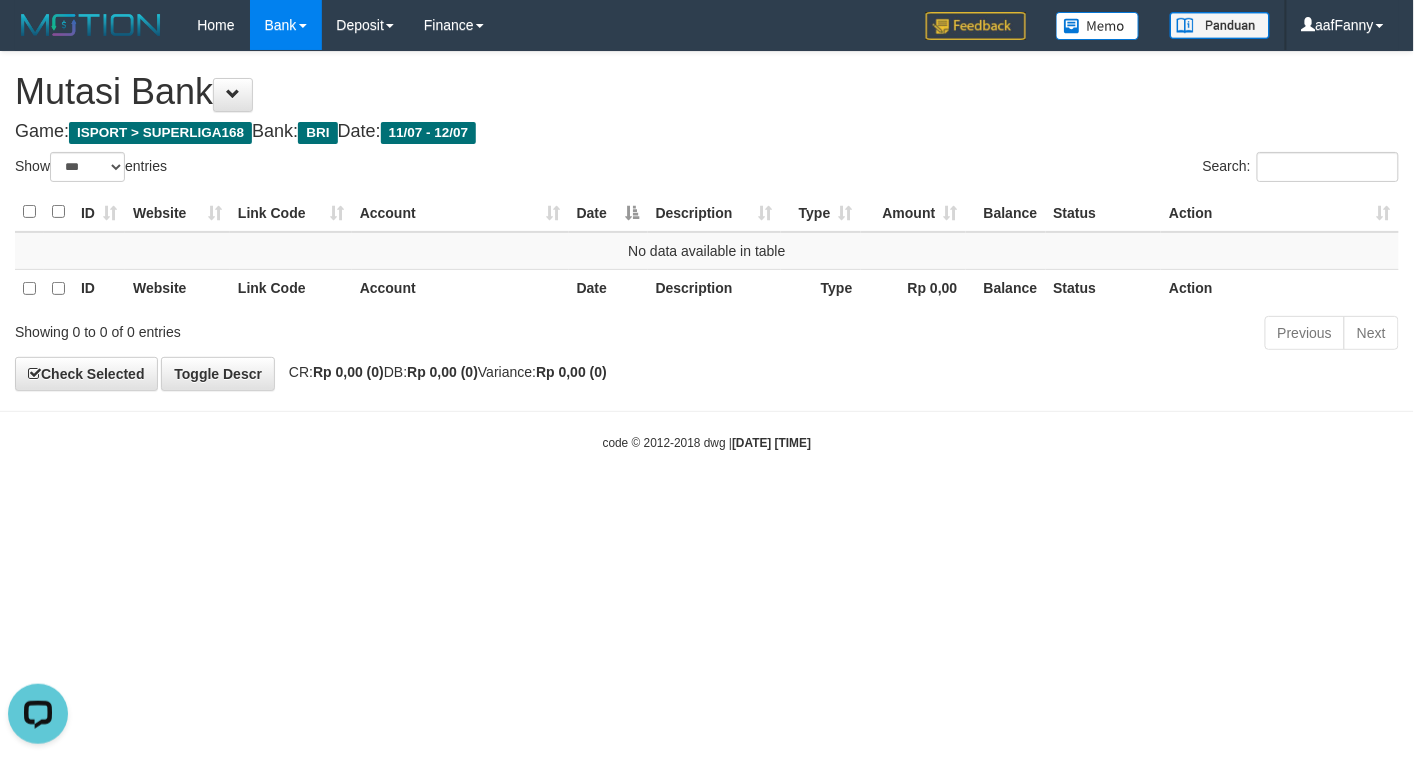 scroll, scrollTop: 0, scrollLeft: 0, axis: both 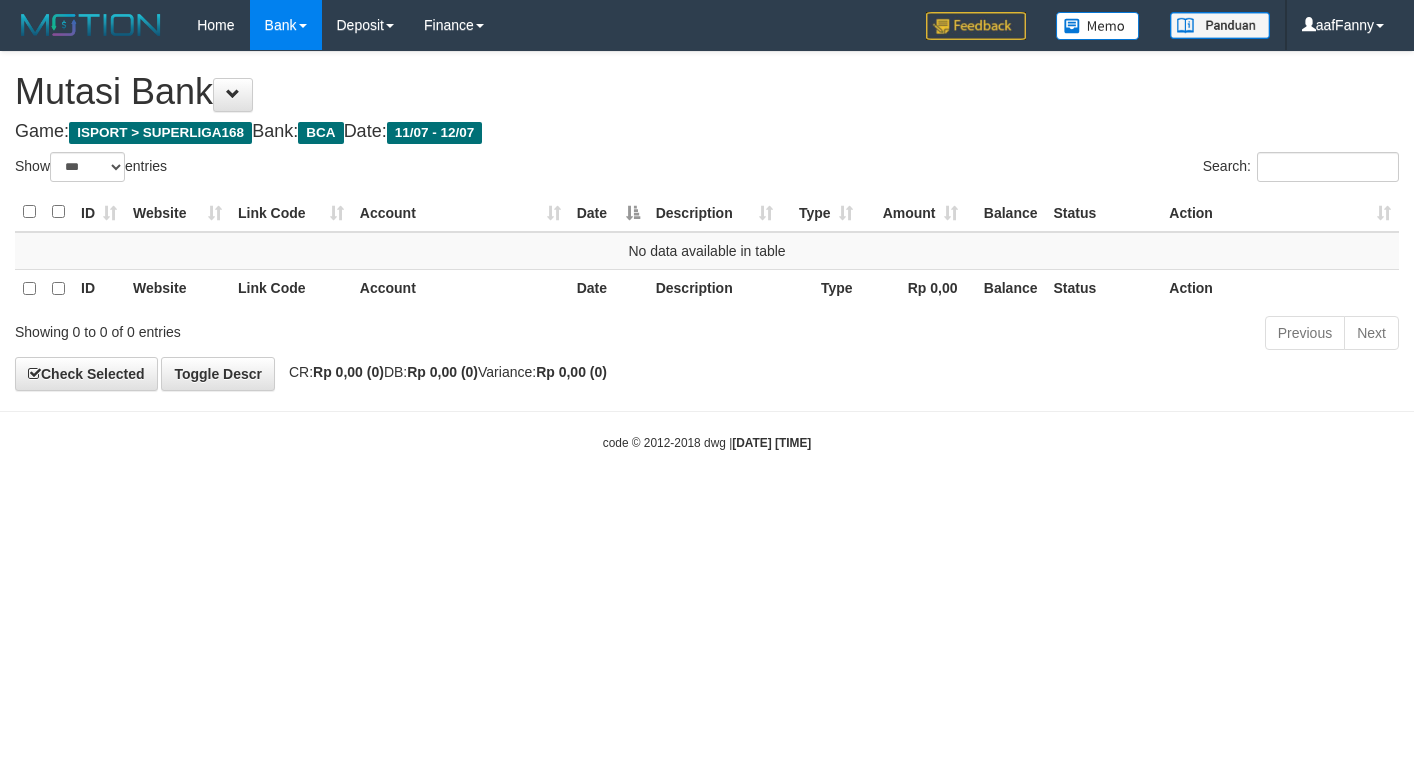 select on "***" 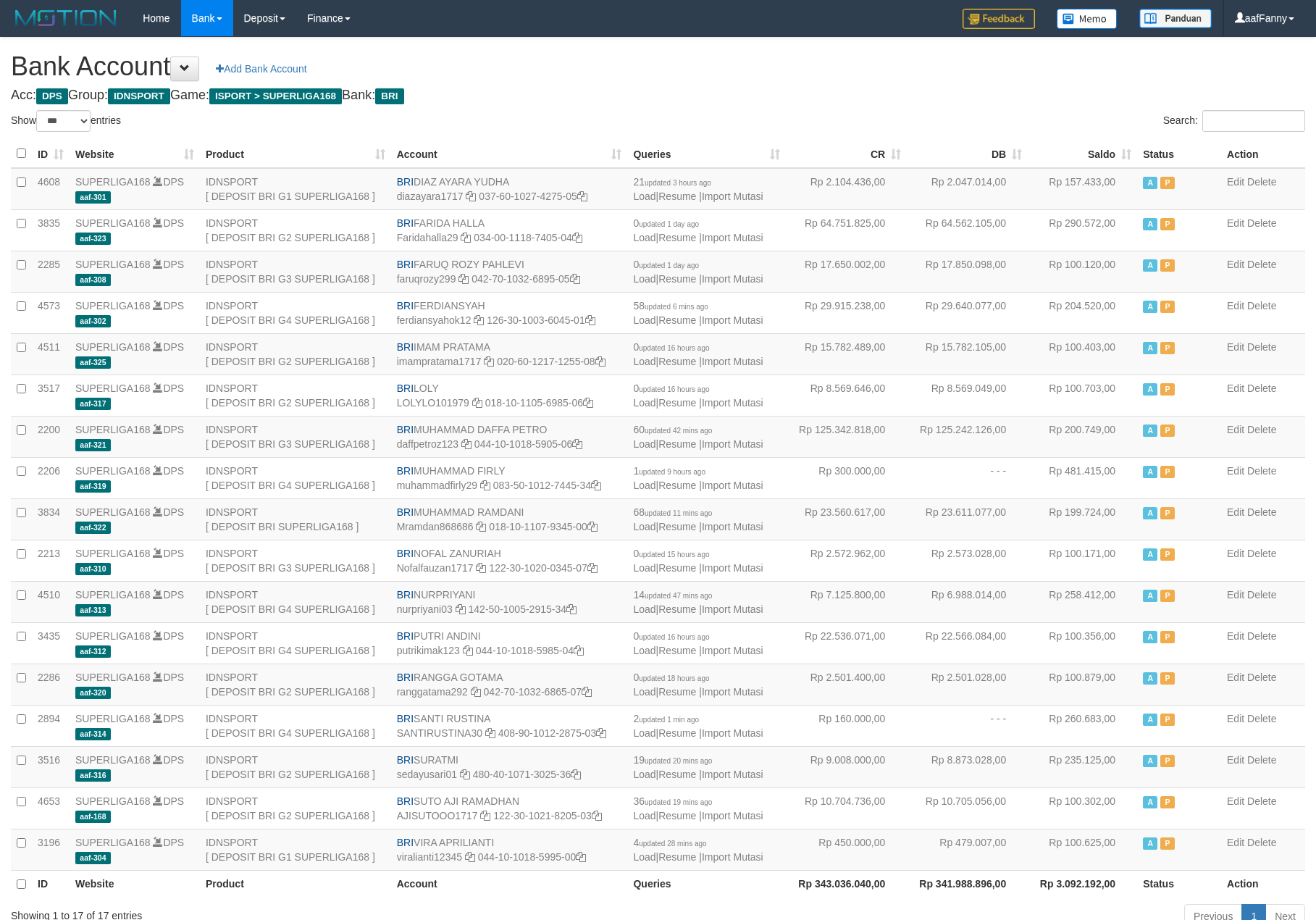 select on "***" 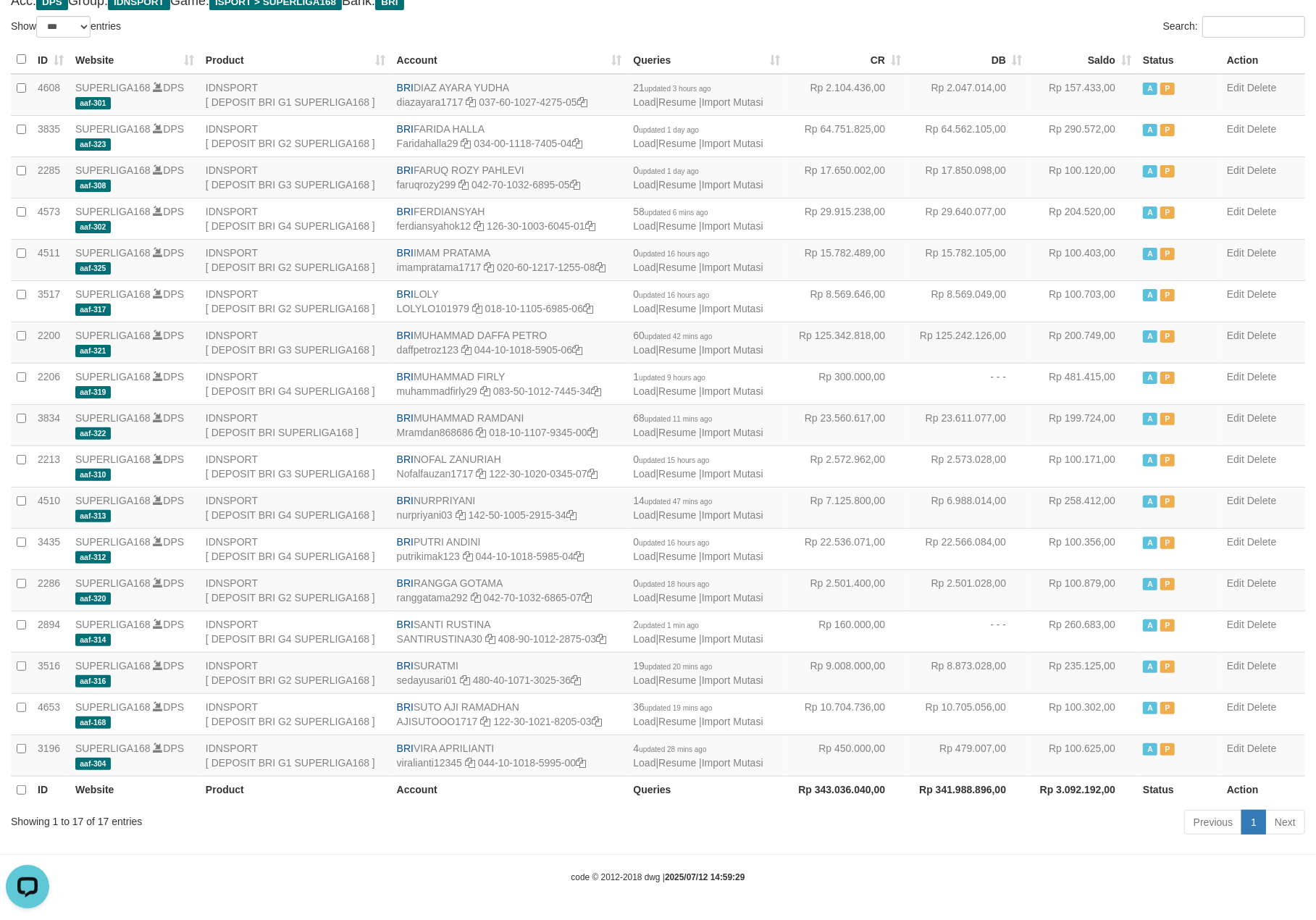 scroll, scrollTop: 0, scrollLeft: 0, axis: both 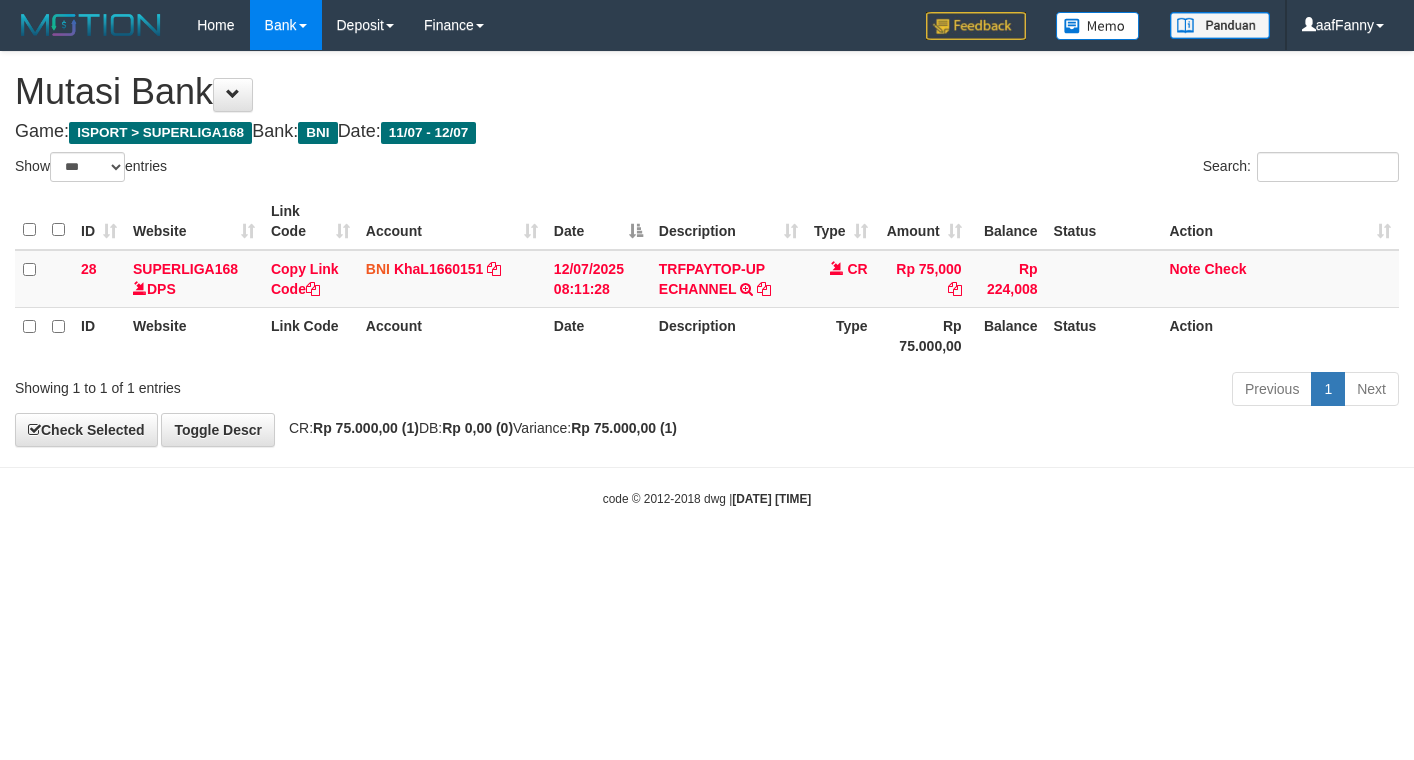 select on "***" 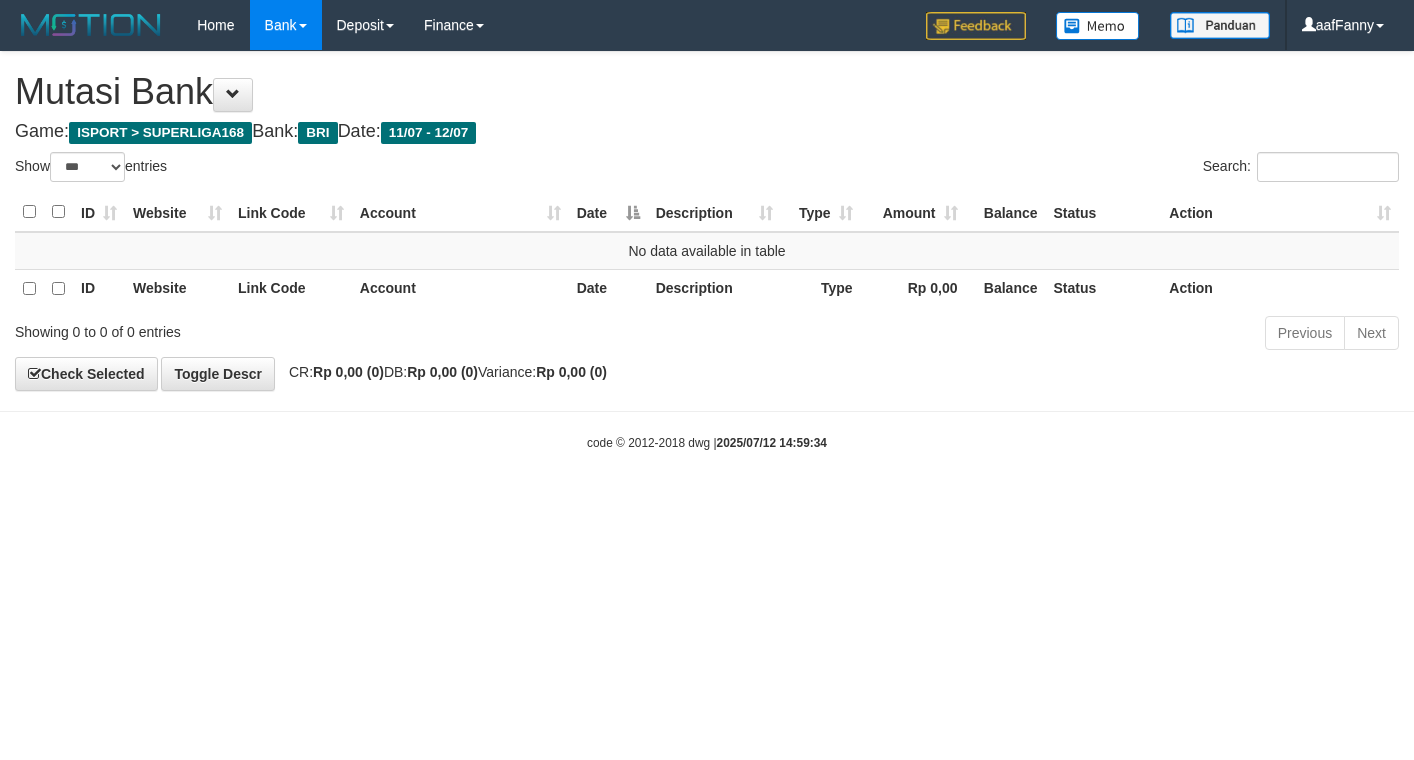 select on "***" 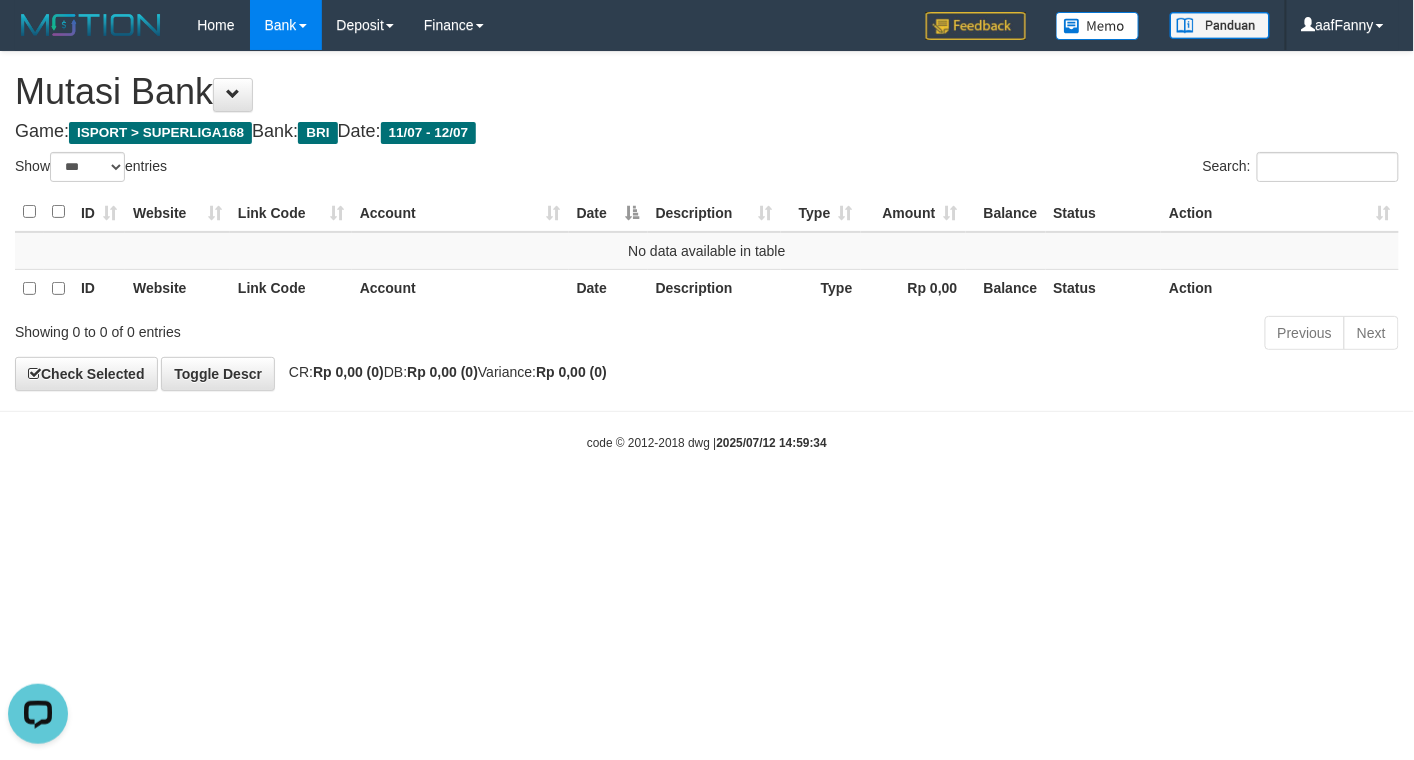 scroll, scrollTop: 0, scrollLeft: 0, axis: both 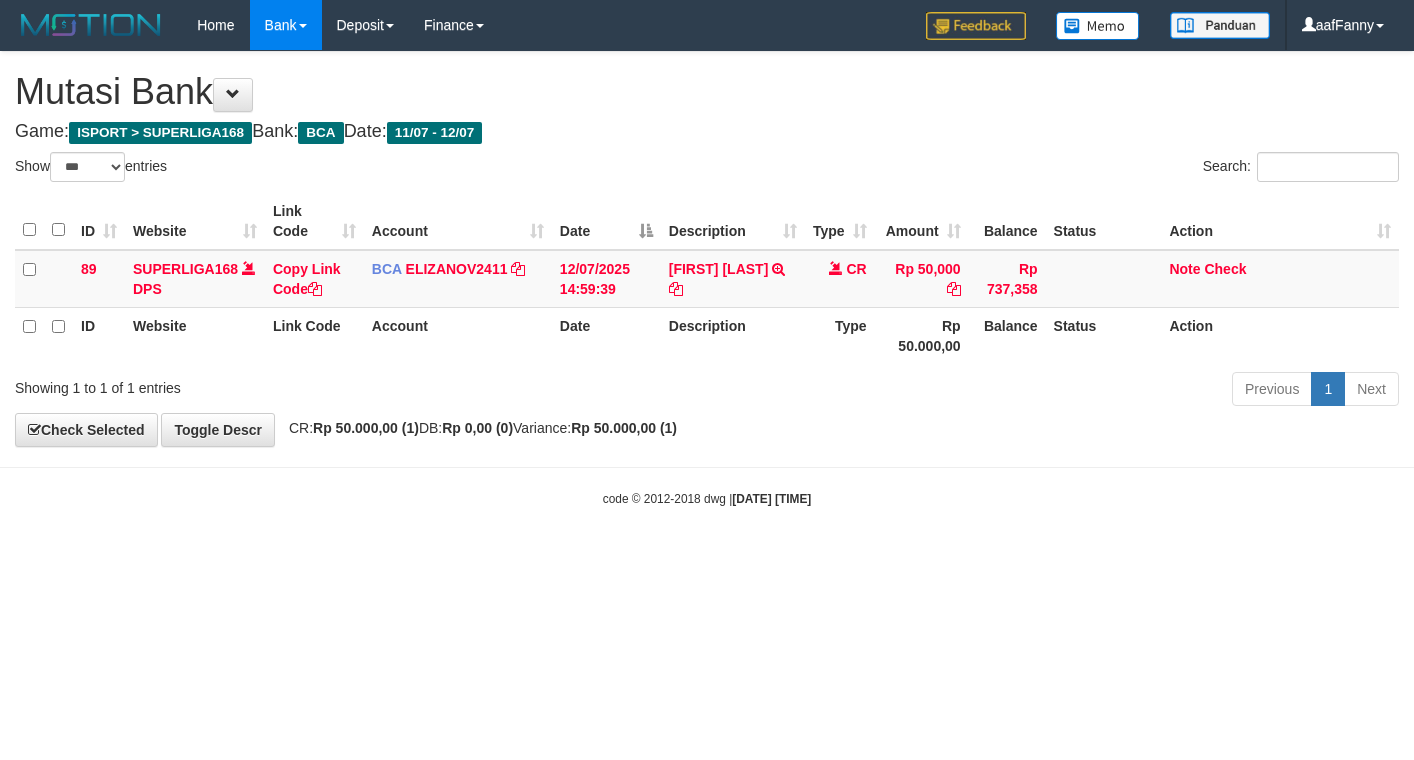 select on "***" 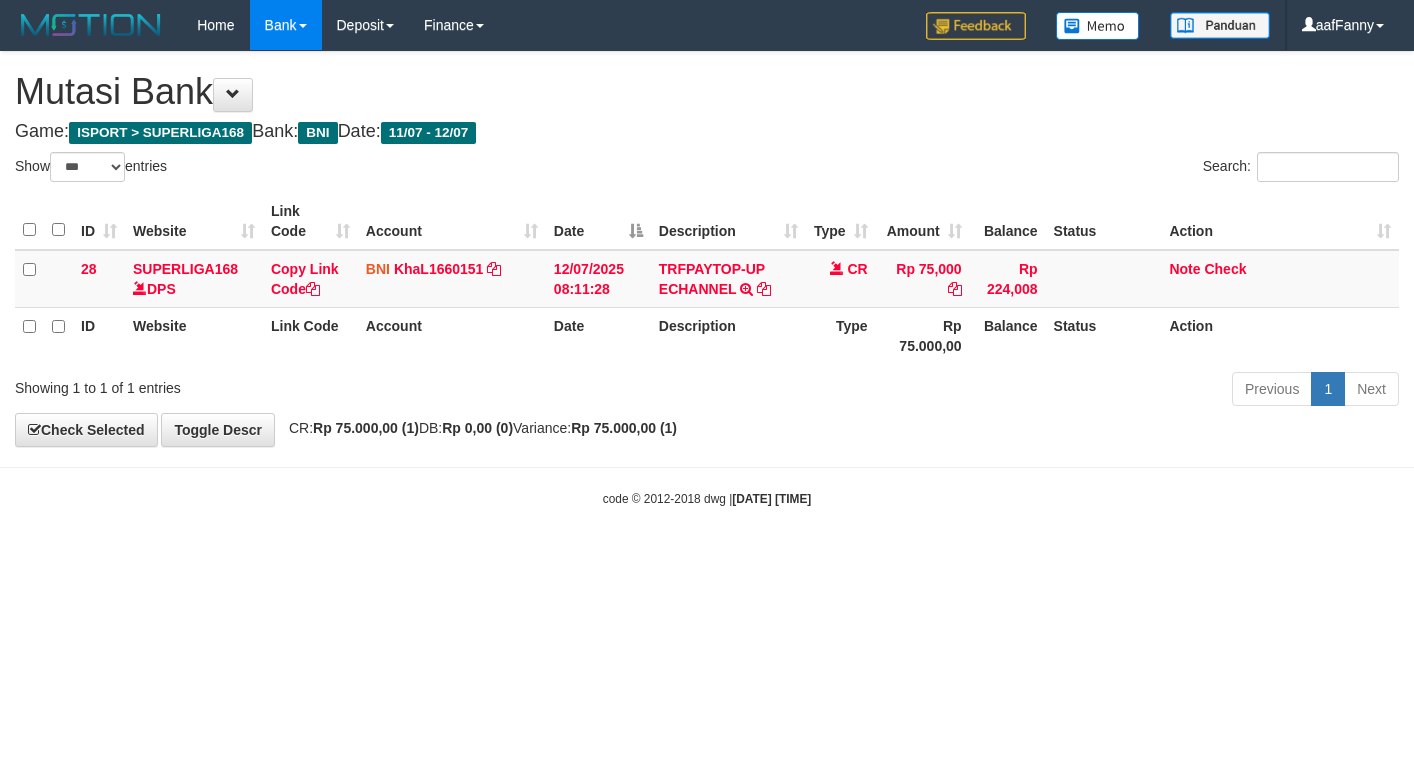 select on "***" 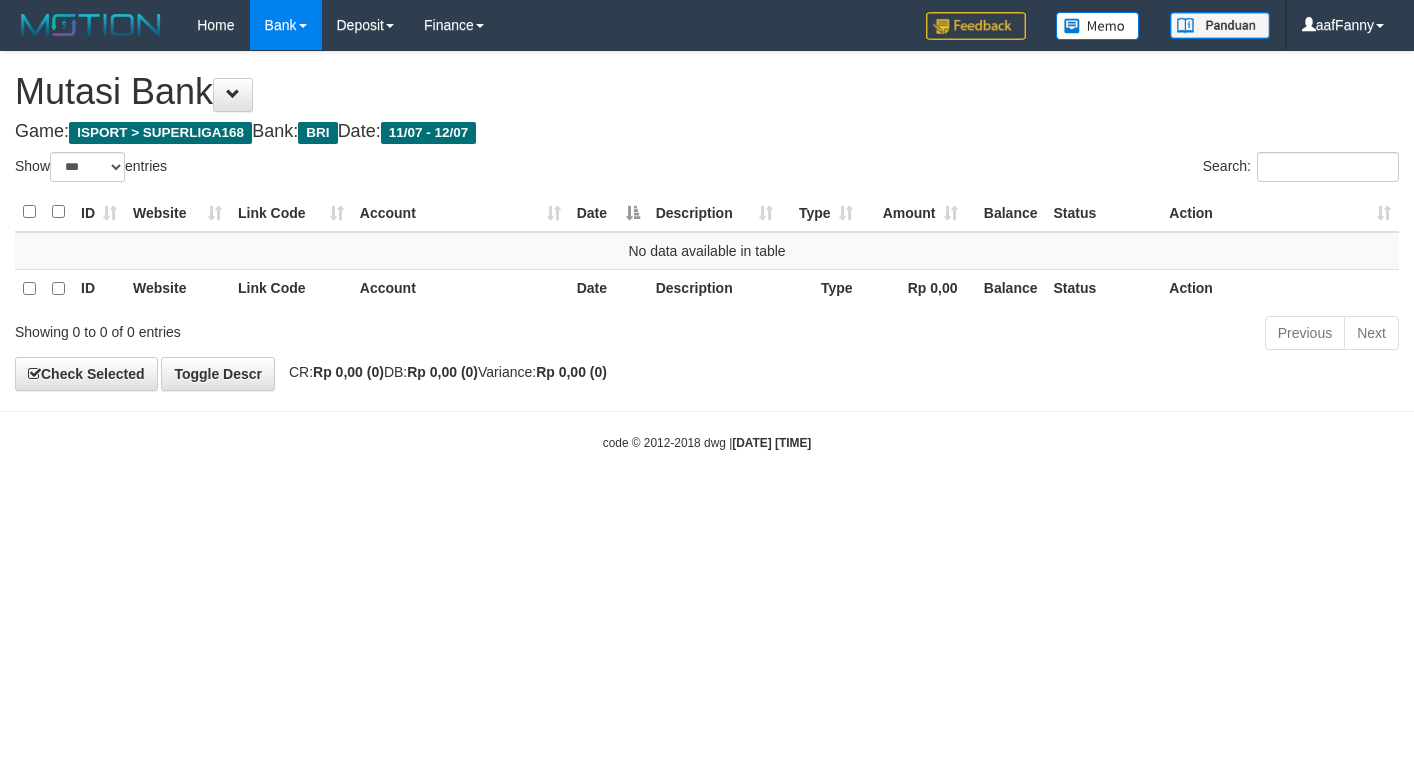 select on "***" 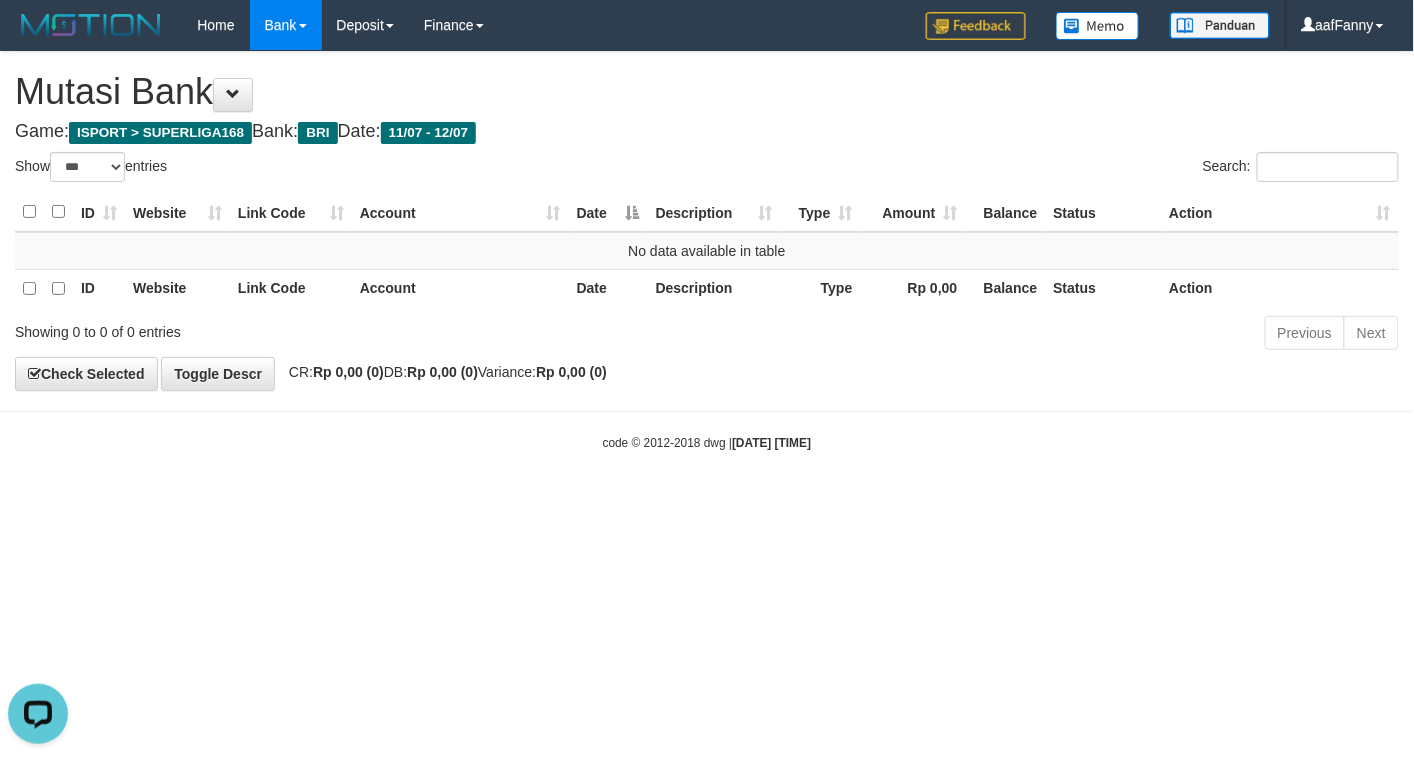 scroll, scrollTop: 0, scrollLeft: 0, axis: both 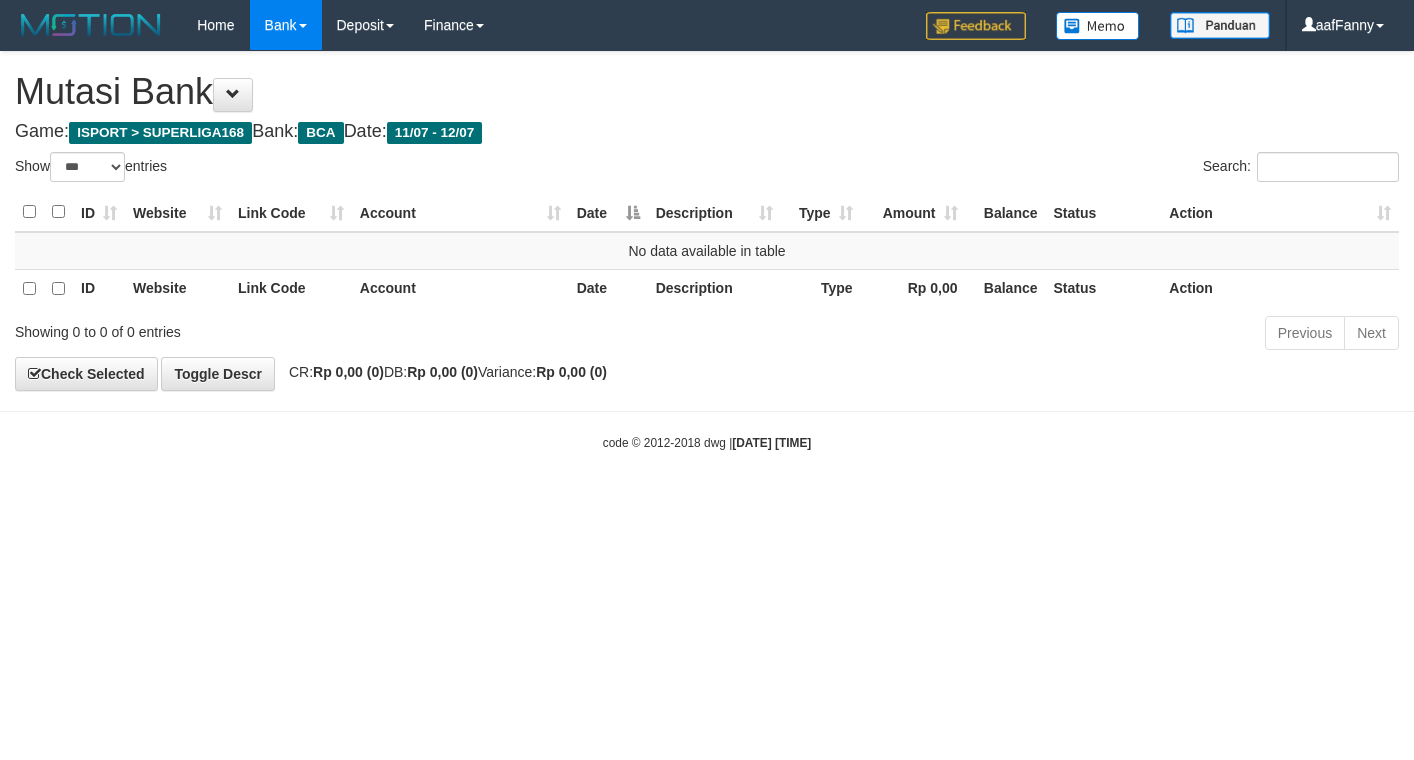 select on "***" 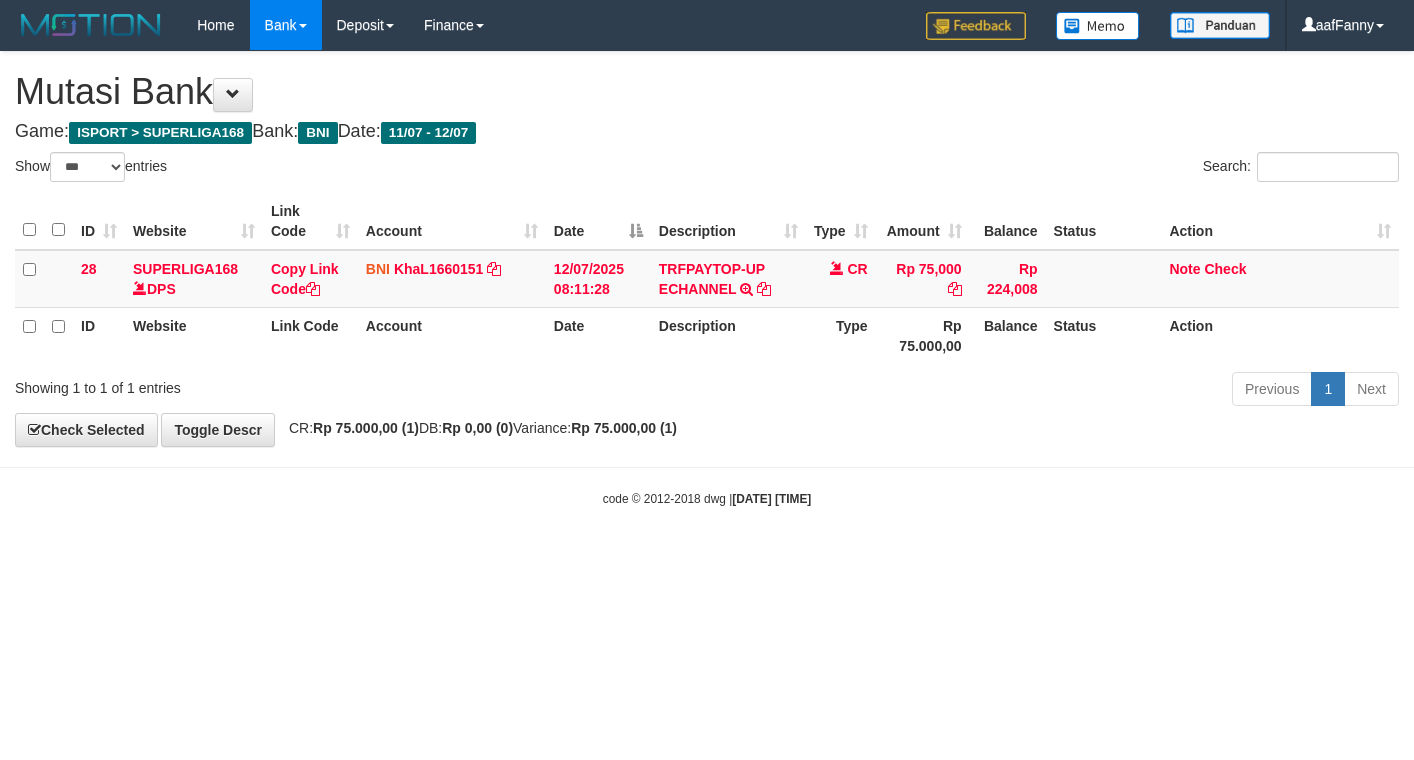 select on "***" 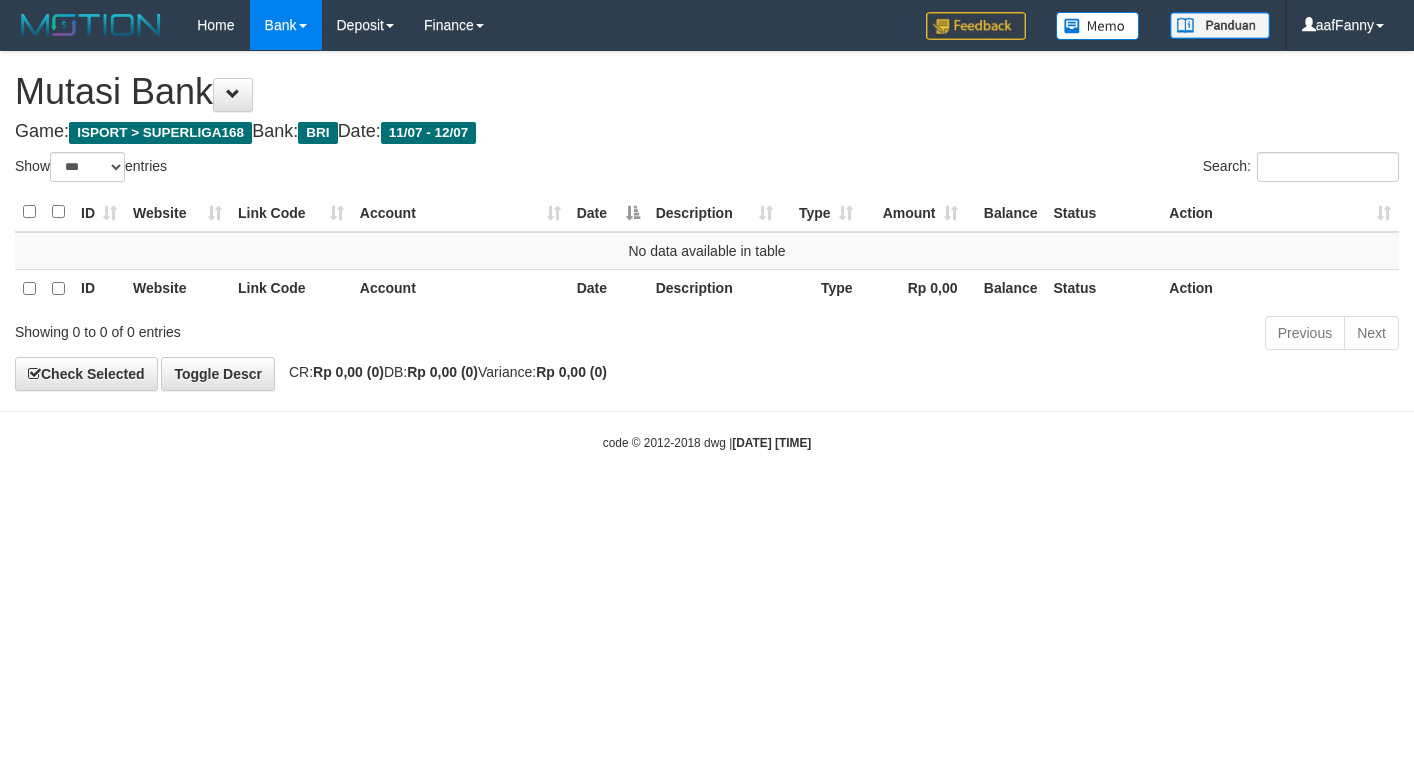 select on "***" 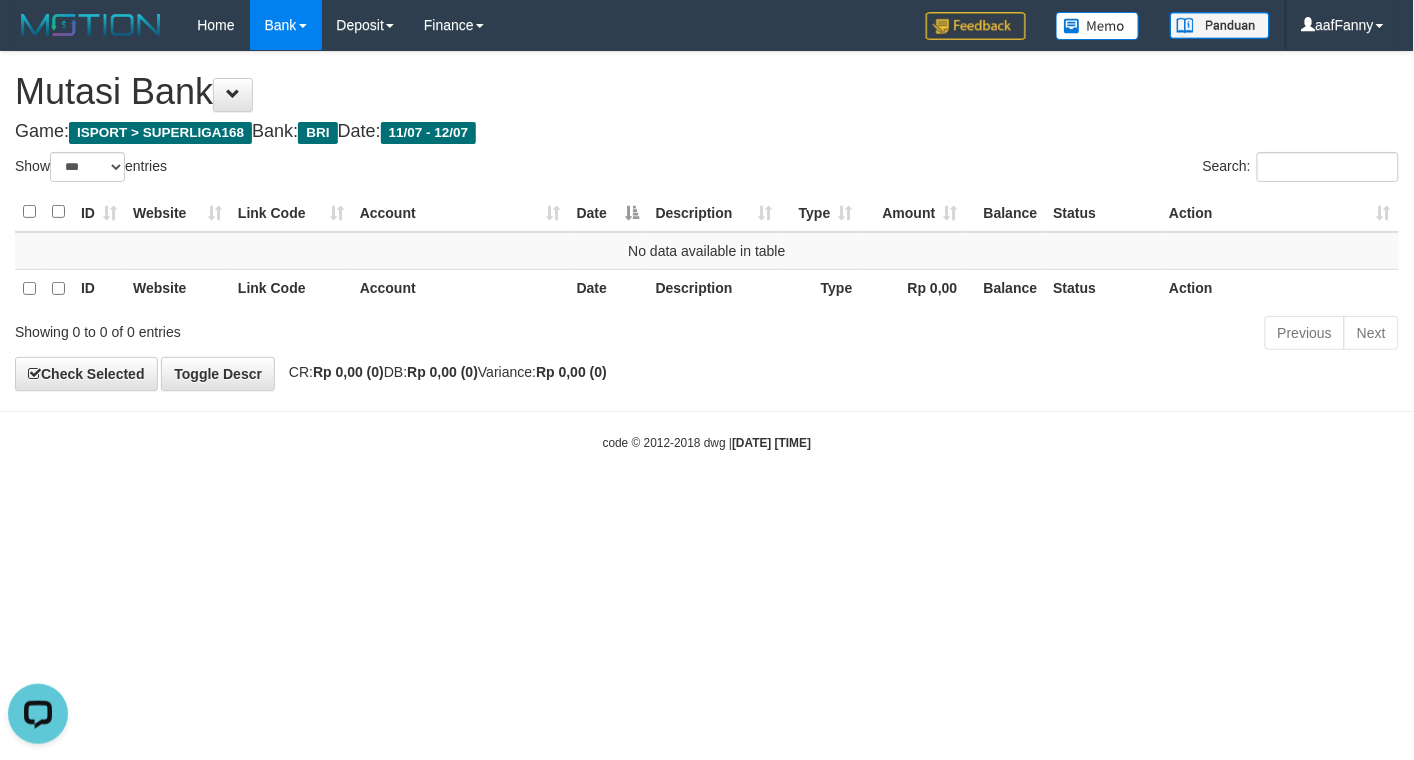 scroll, scrollTop: 0, scrollLeft: 0, axis: both 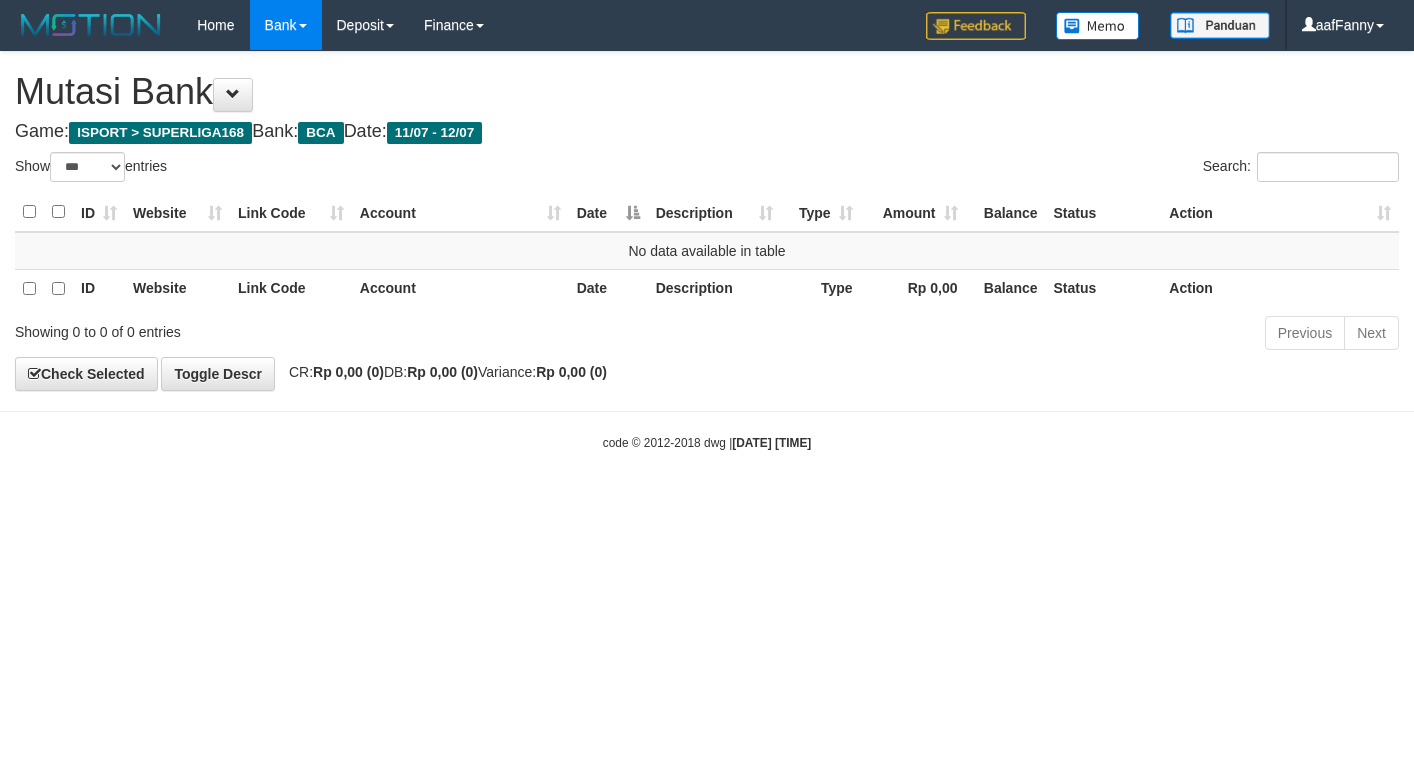 select on "***" 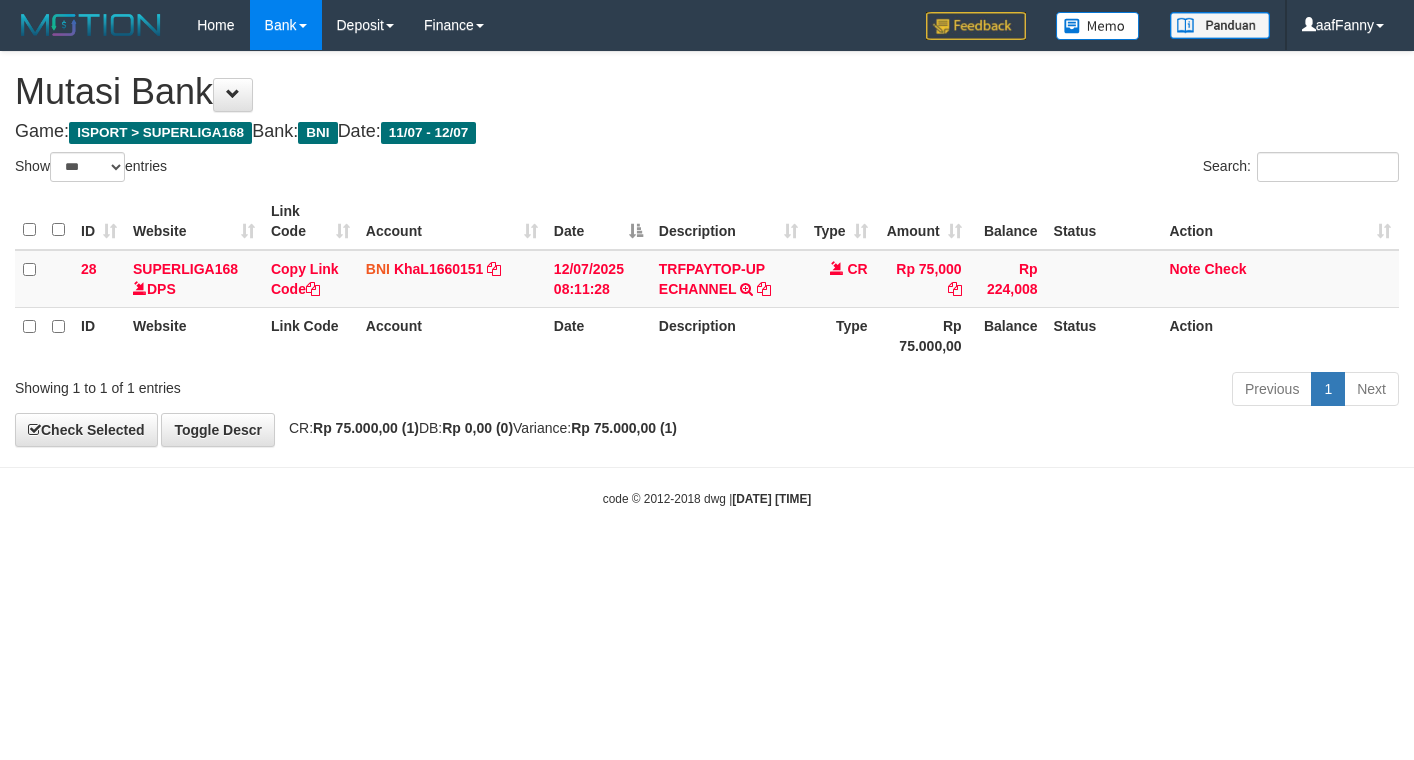 select on "***" 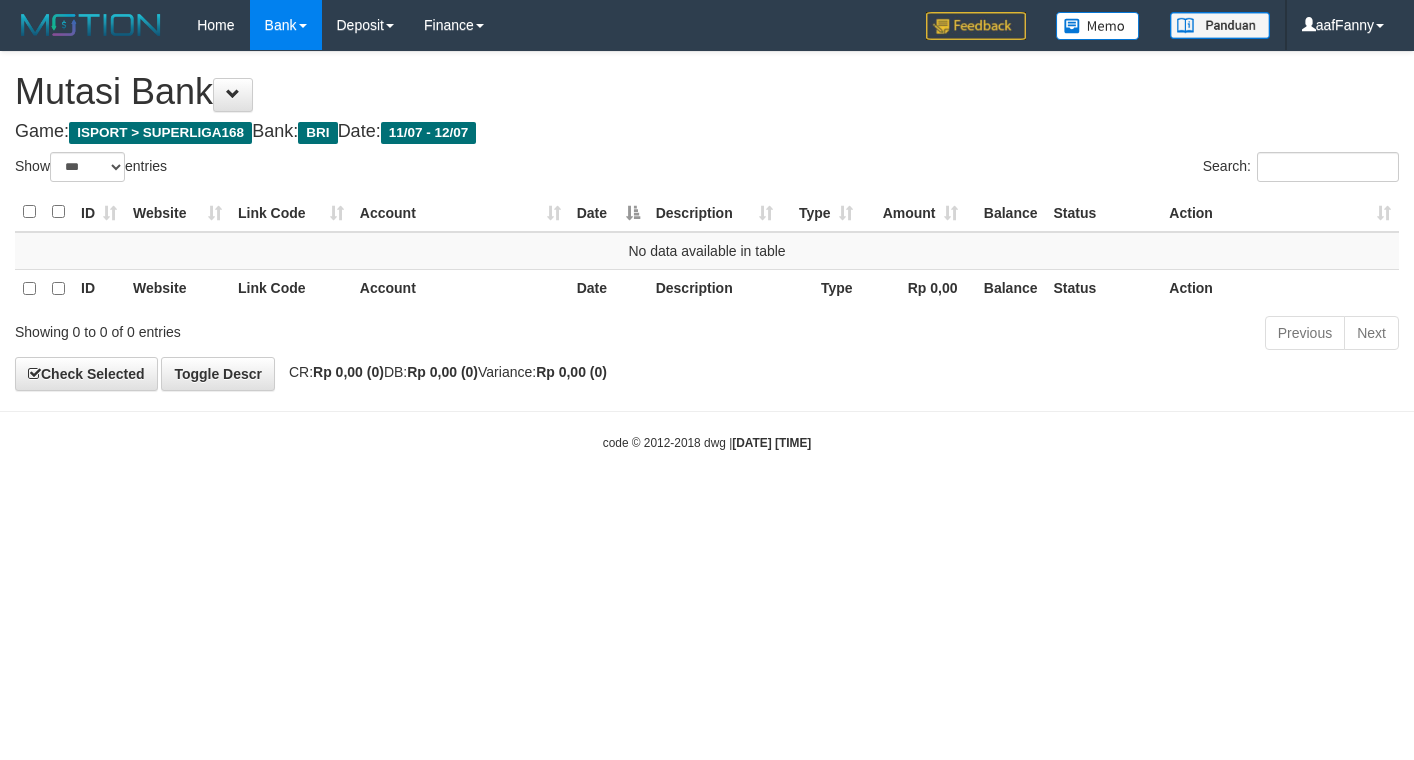 select on "***" 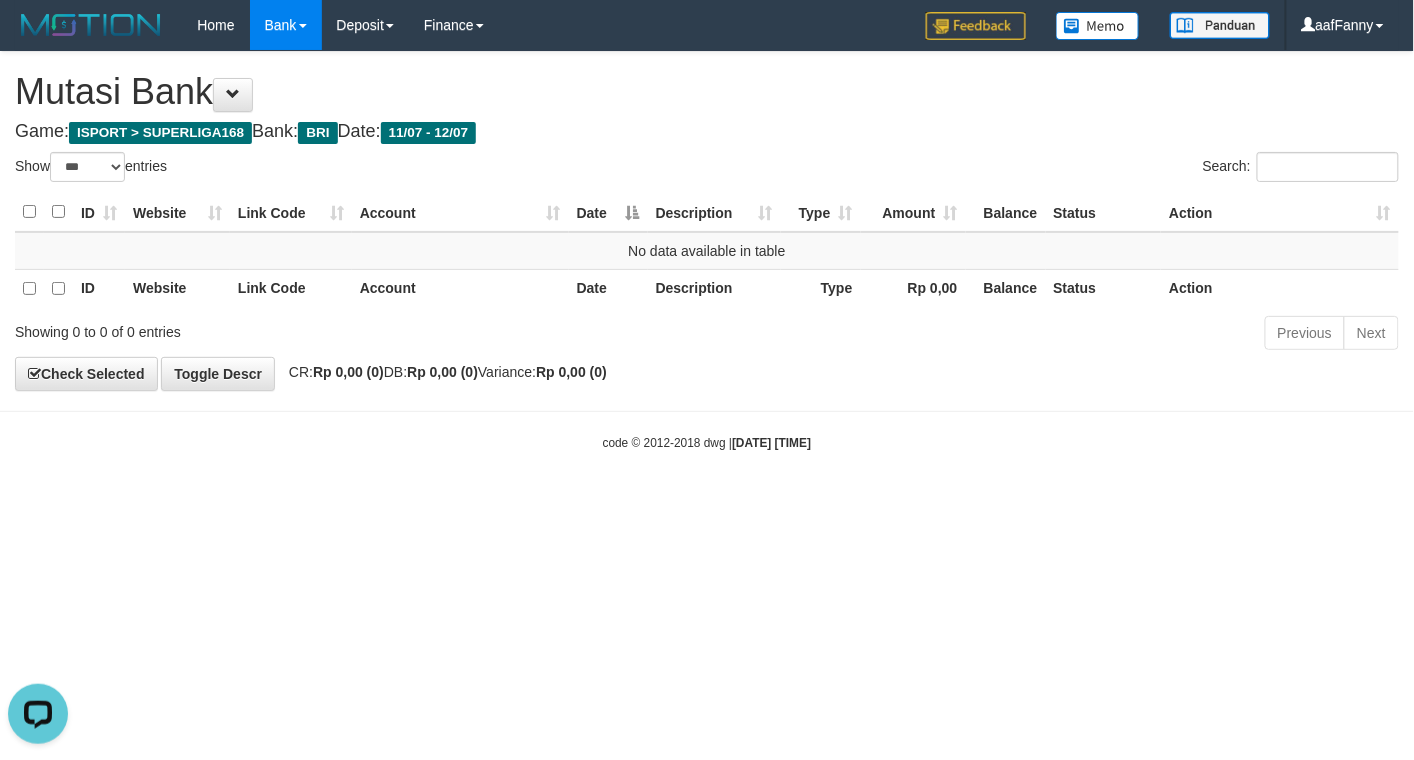 scroll, scrollTop: 0, scrollLeft: 0, axis: both 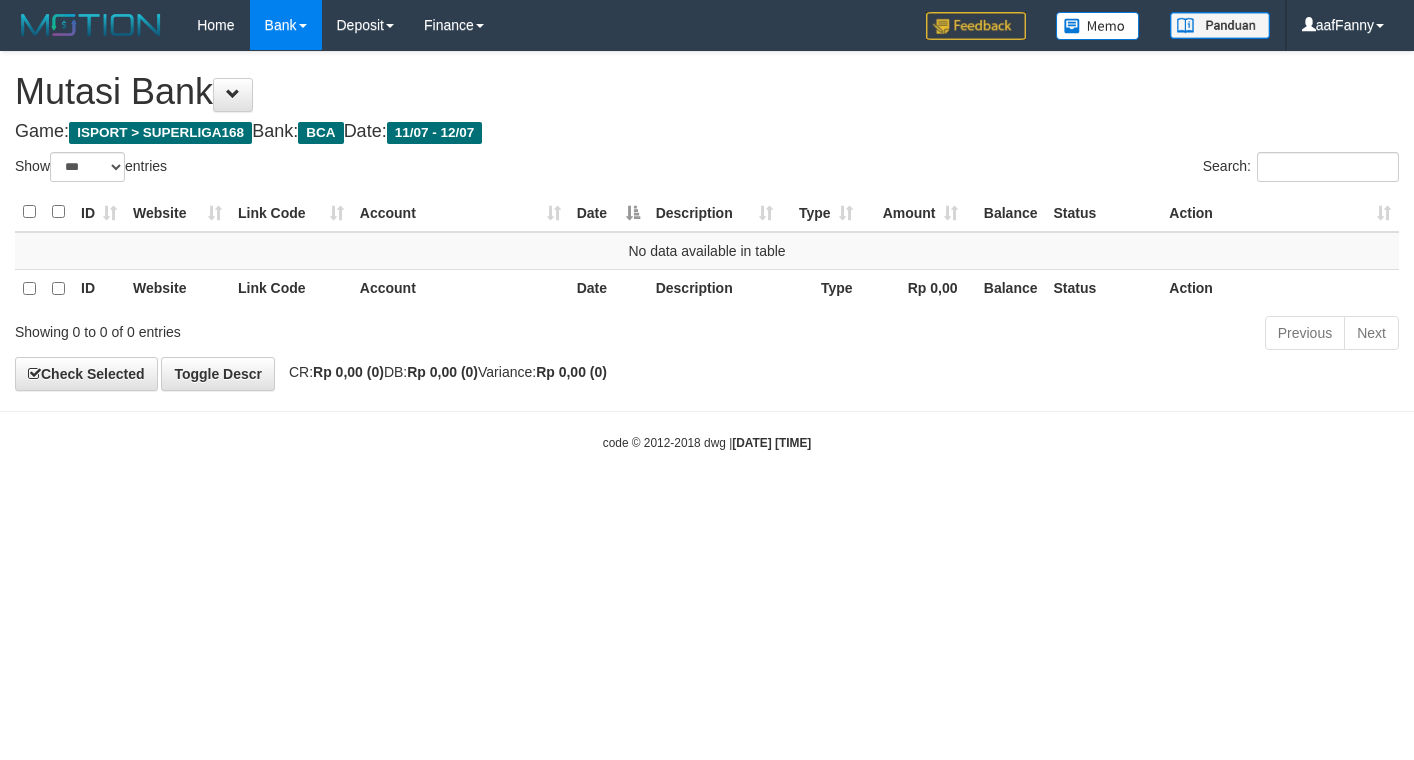 select on "***" 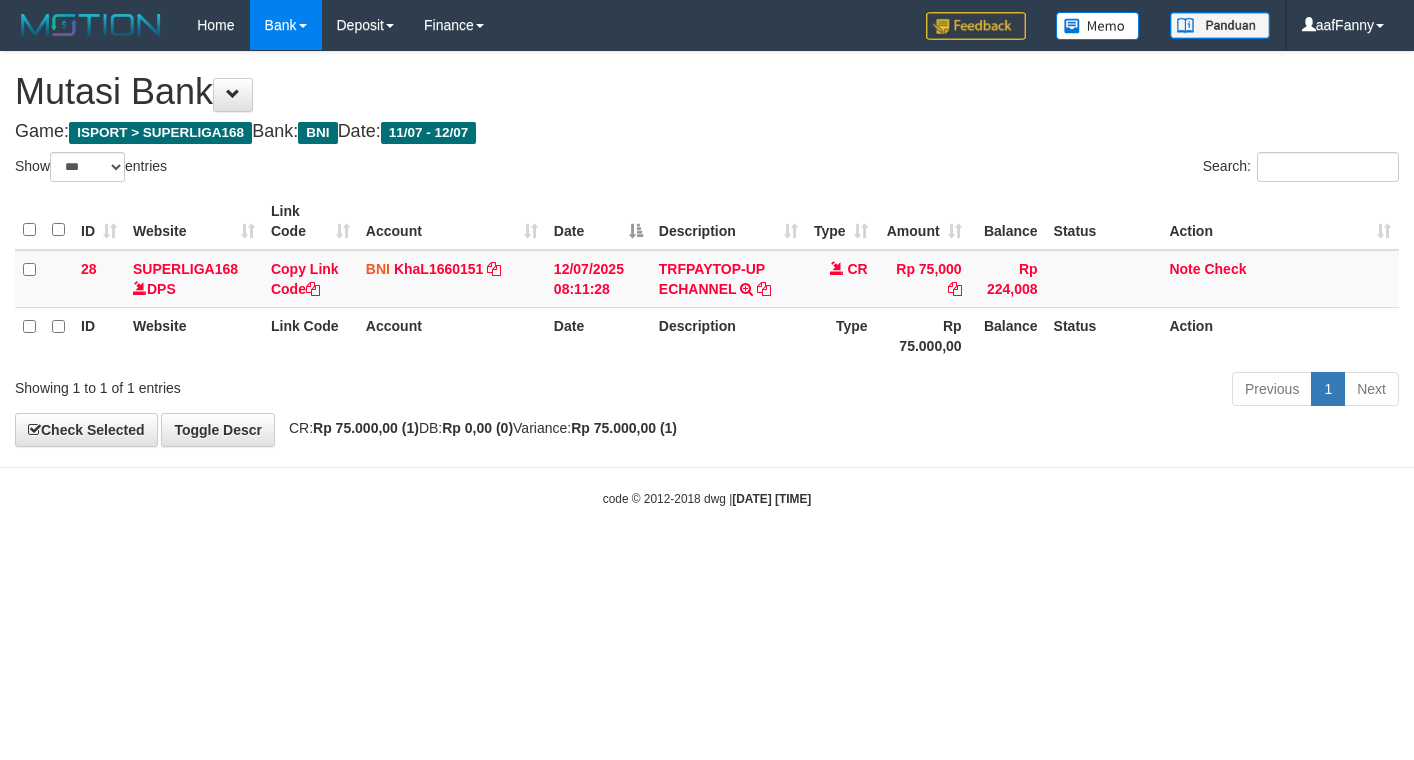 select on "***" 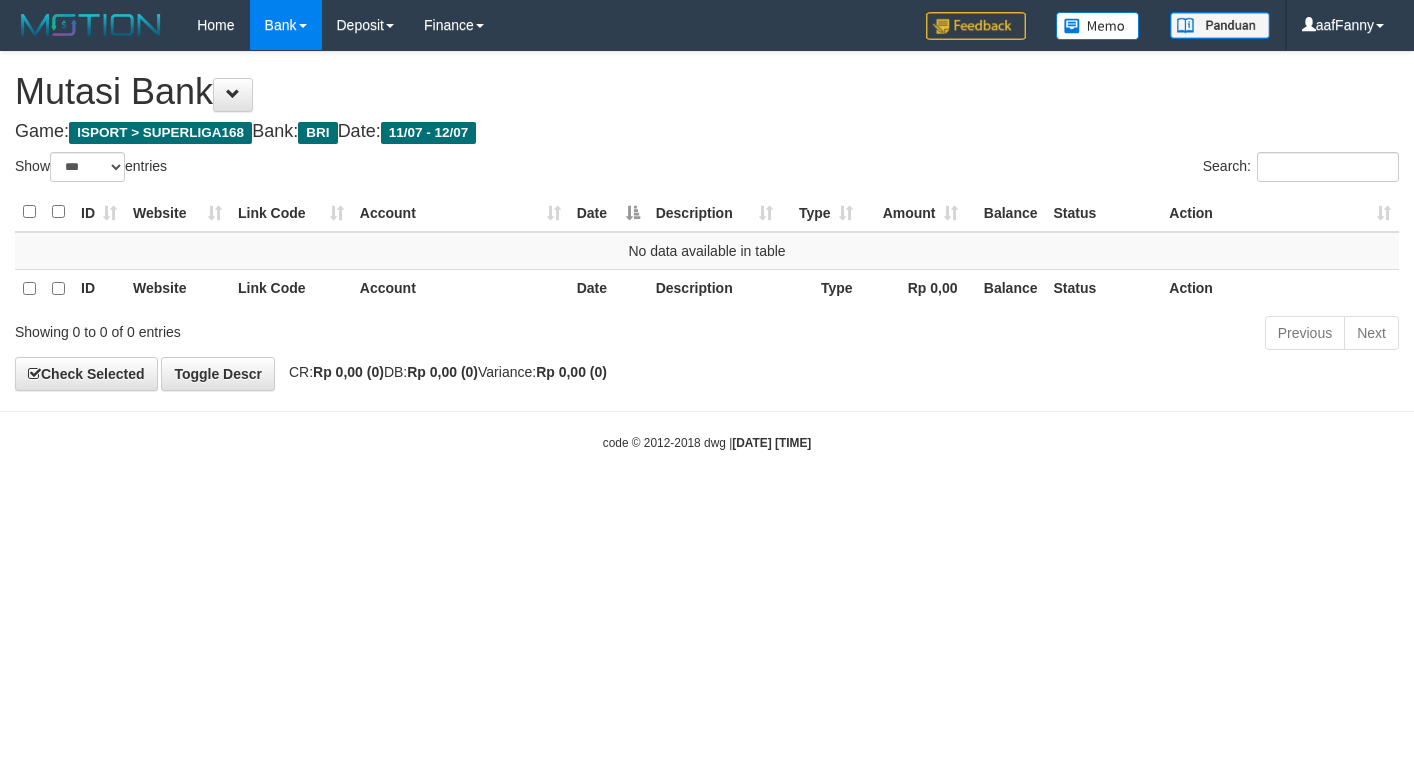 select on "***" 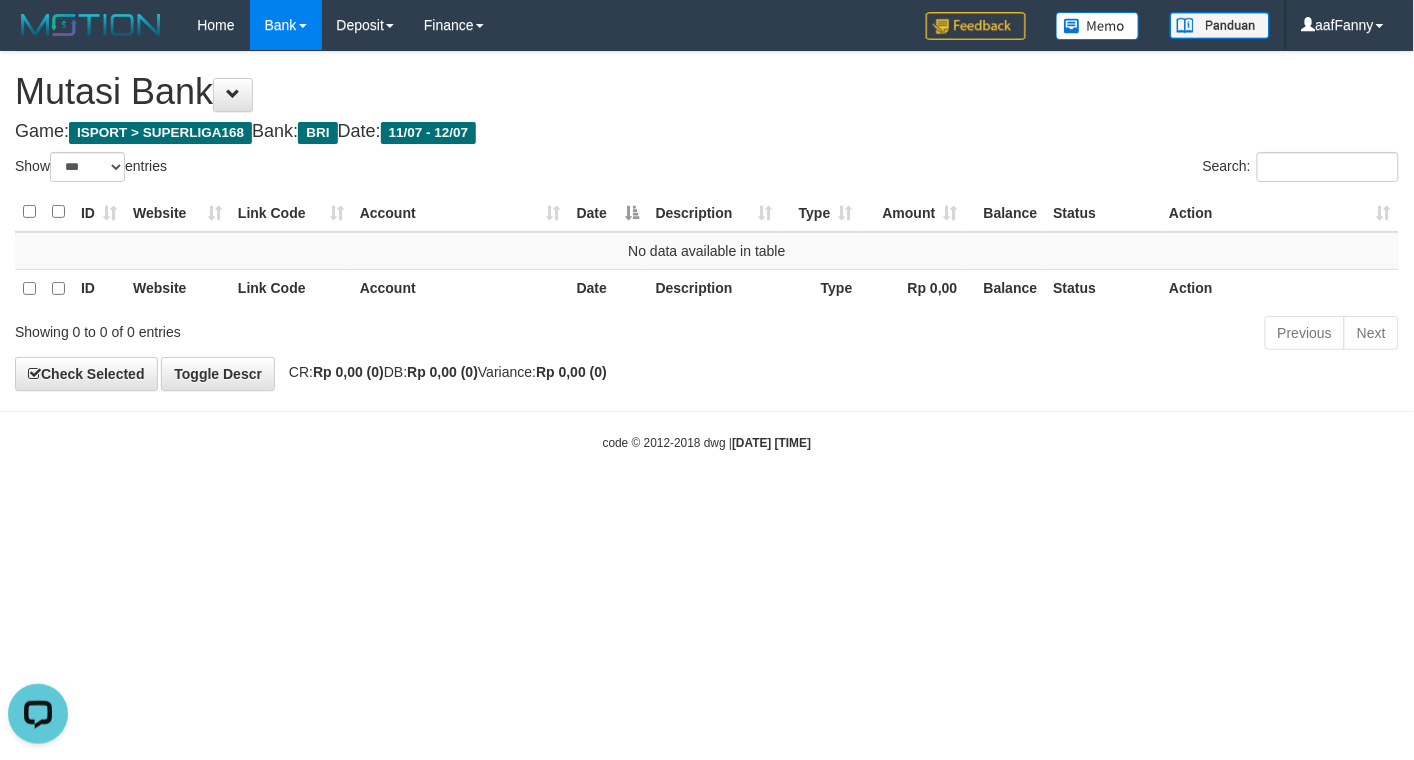 scroll, scrollTop: 0, scrollLeft: 0, axis: both 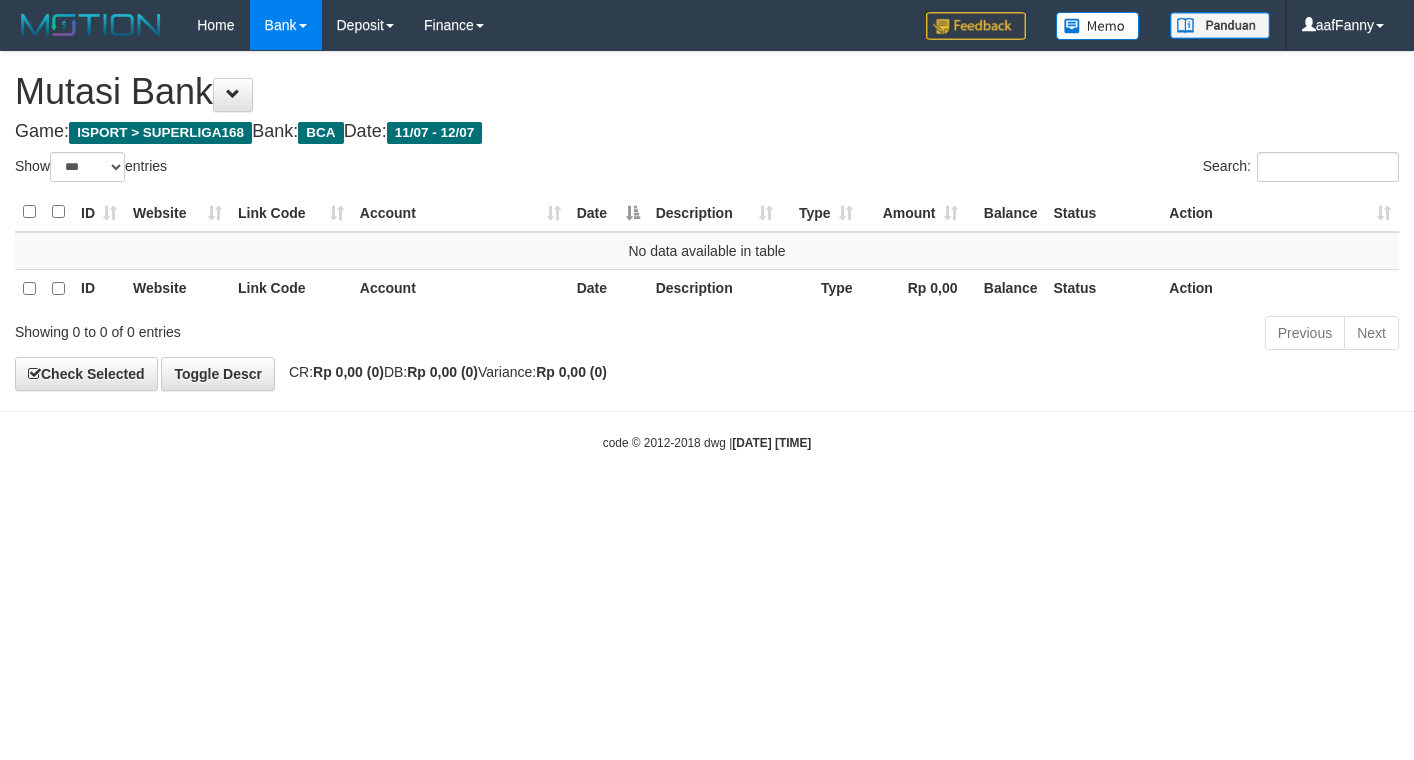 select on "***" 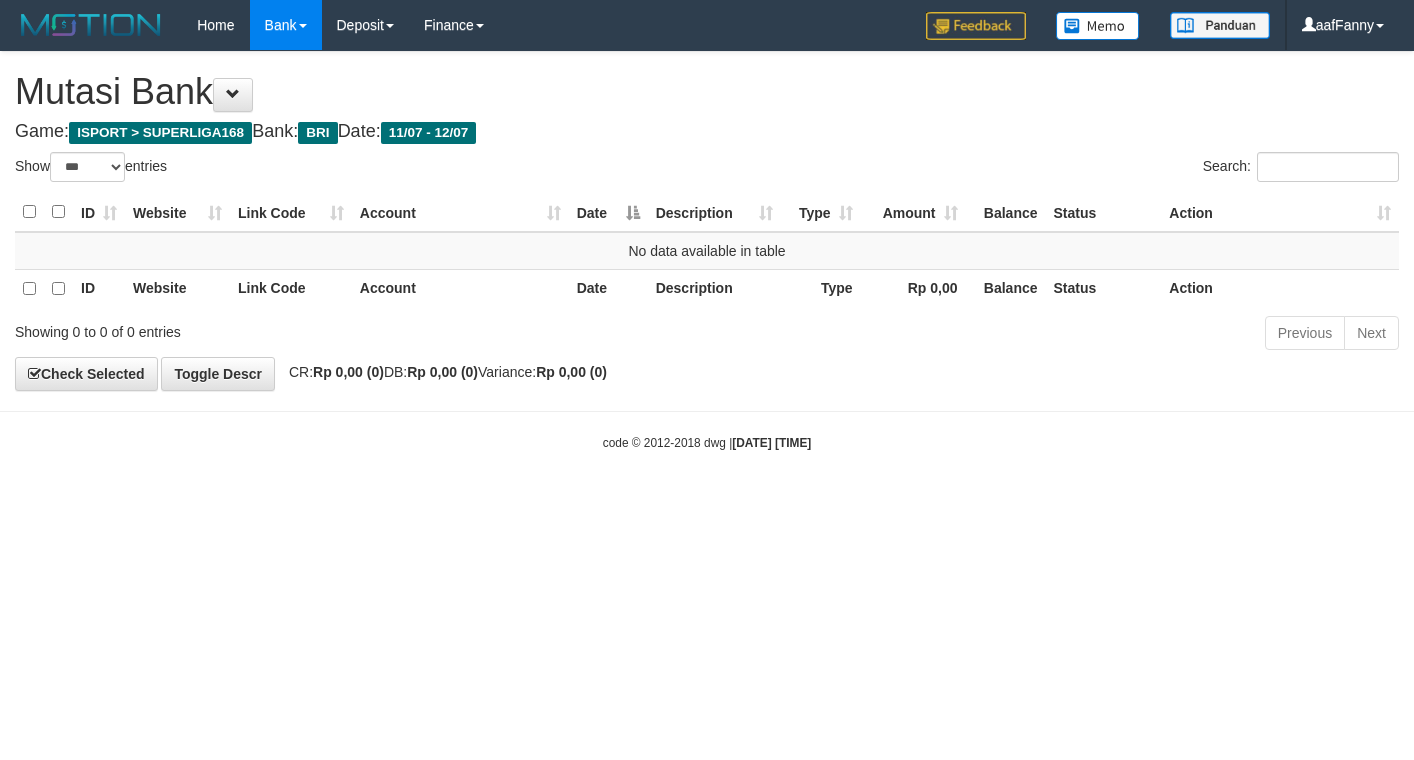select on "***" 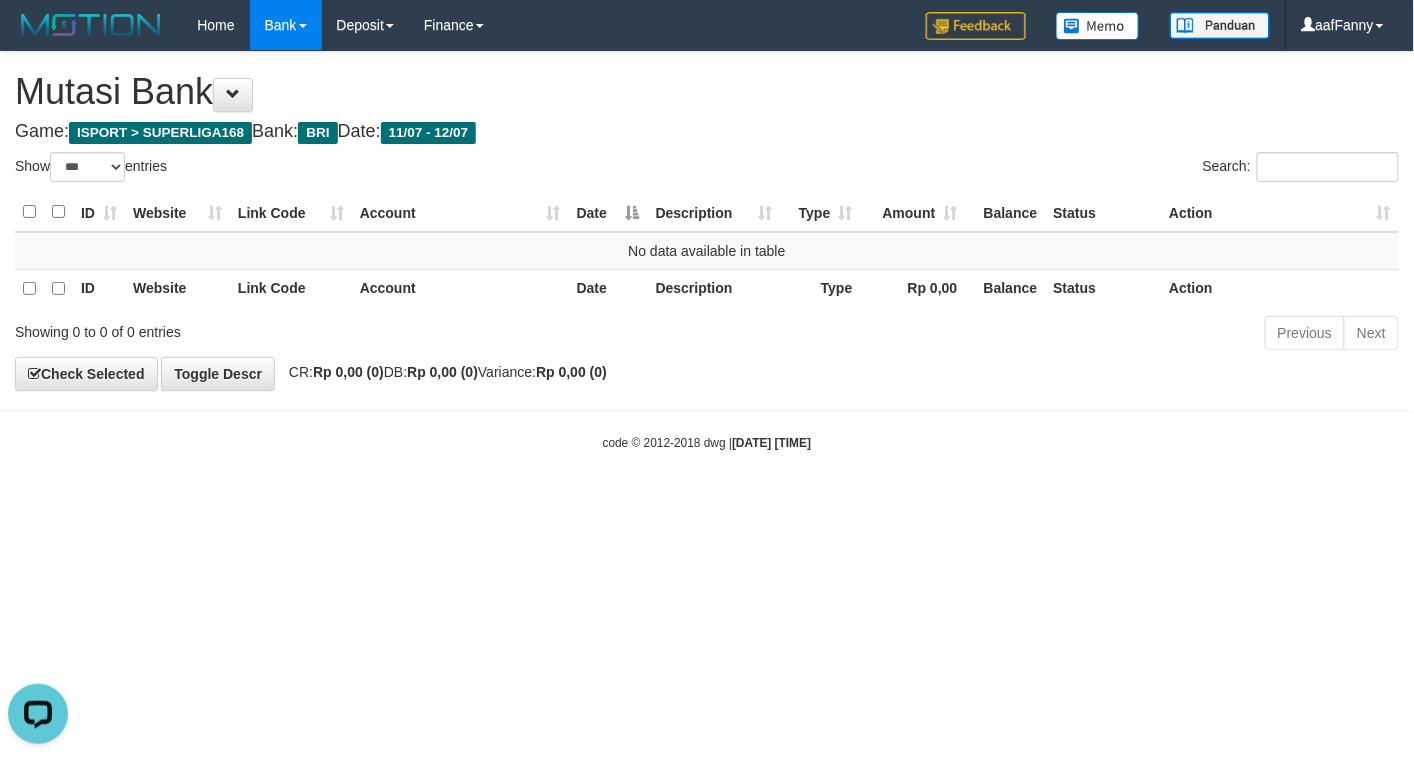 scroll, scrollTop: 0, scrollLeft: 0, axis: both 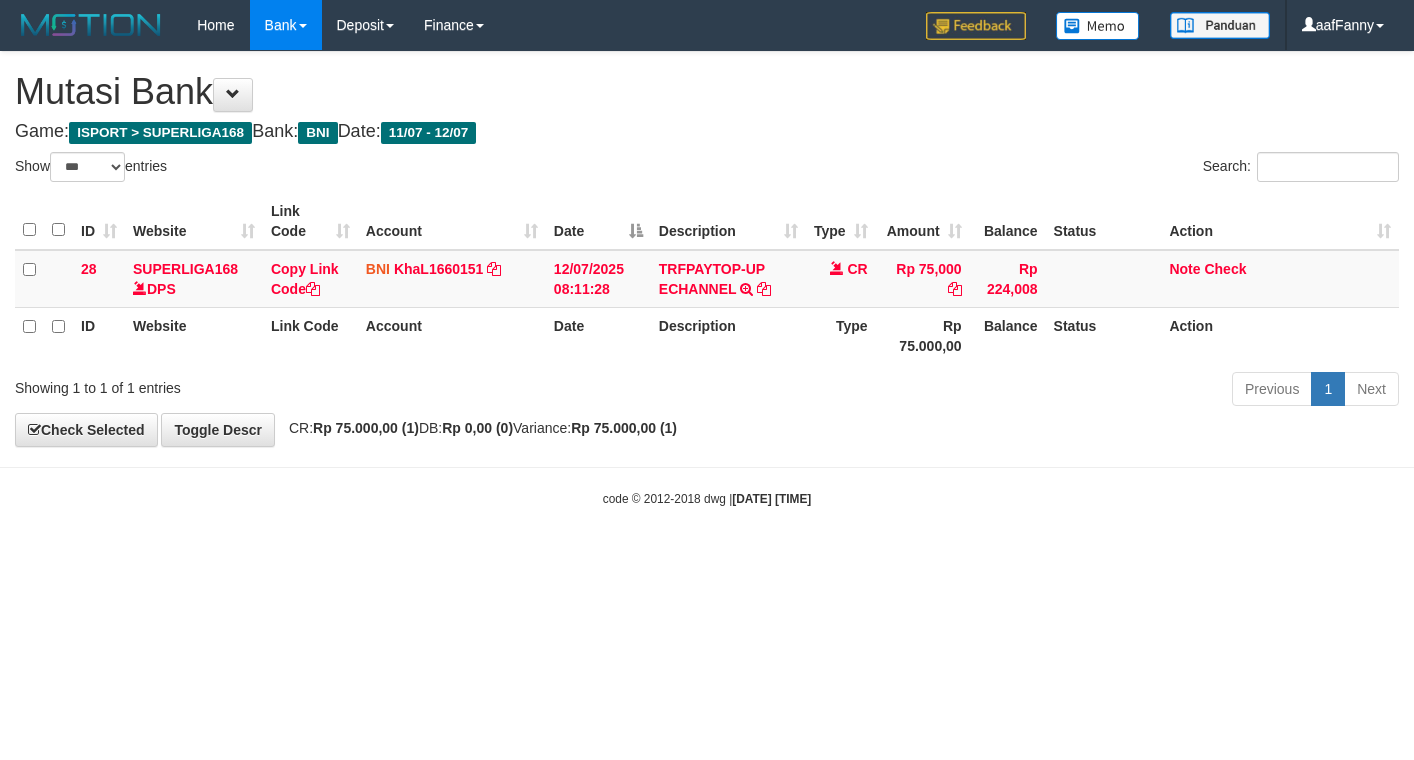 select on "***" 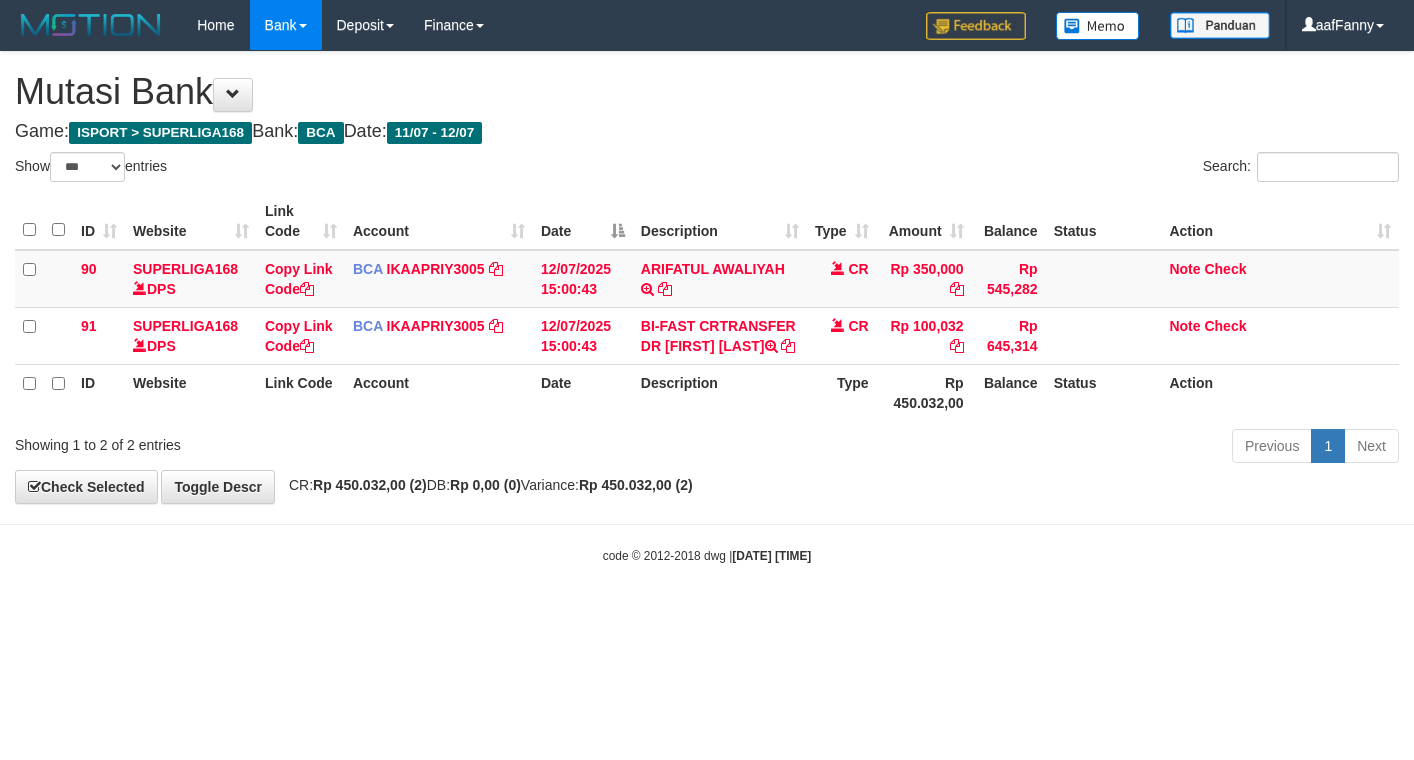 select on "***" 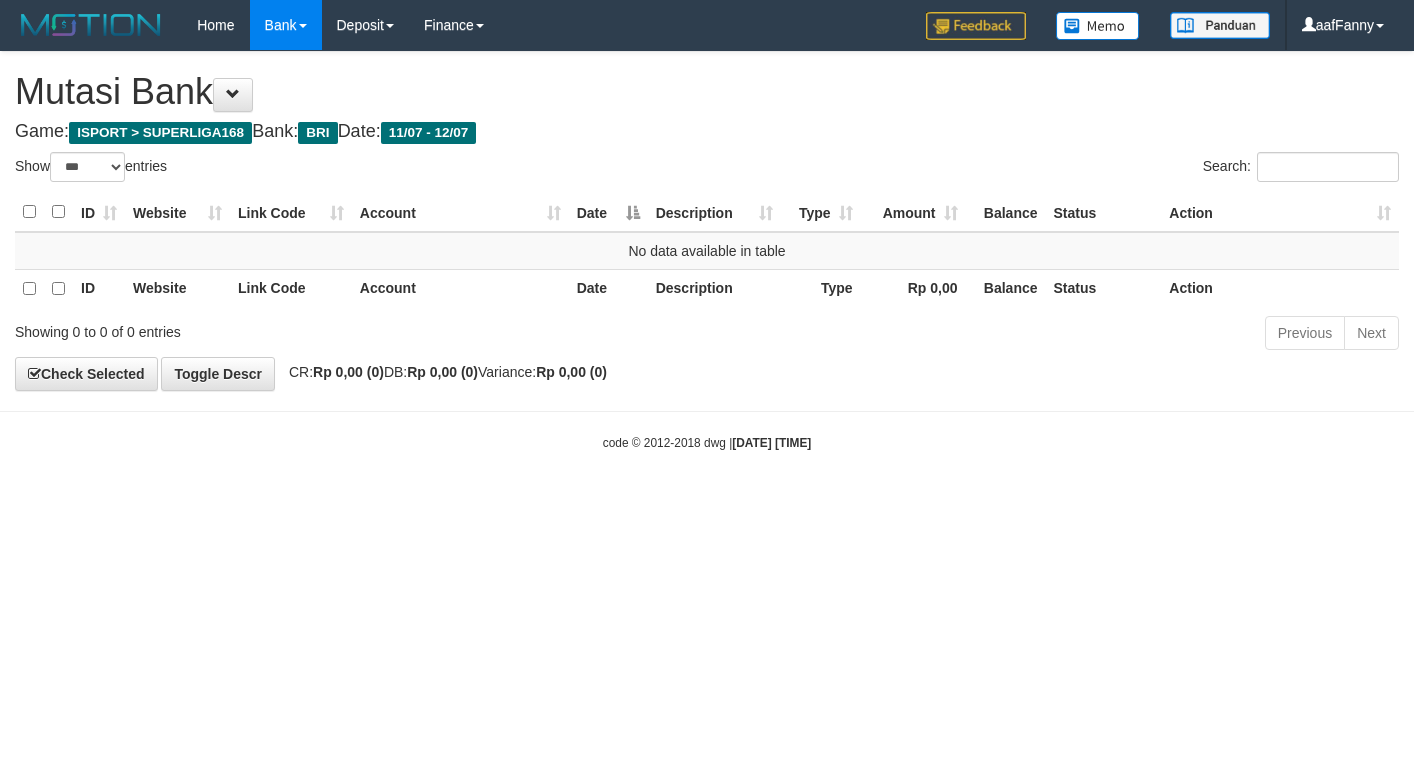 select on "***" 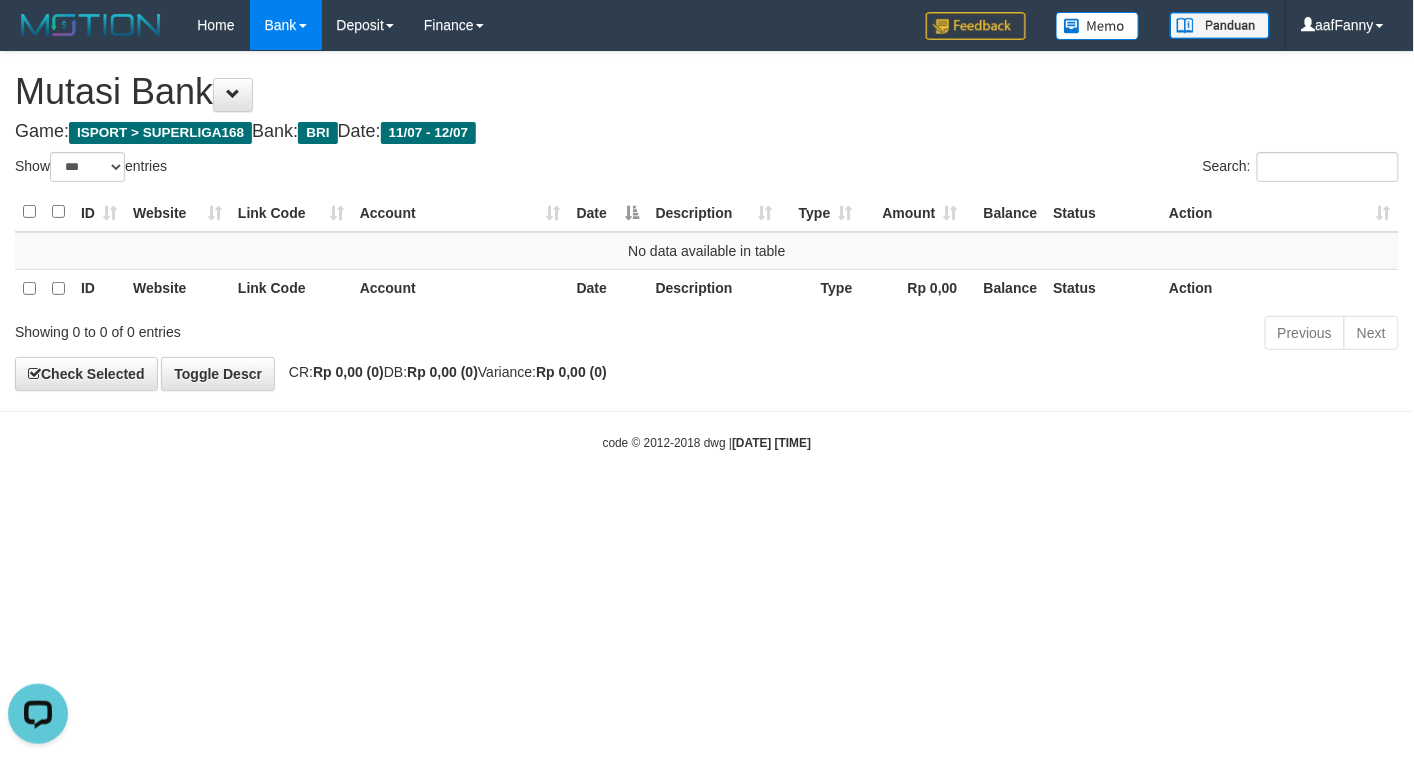 scroll, scrollTop: 0, scrollLeft: 0, axis: both 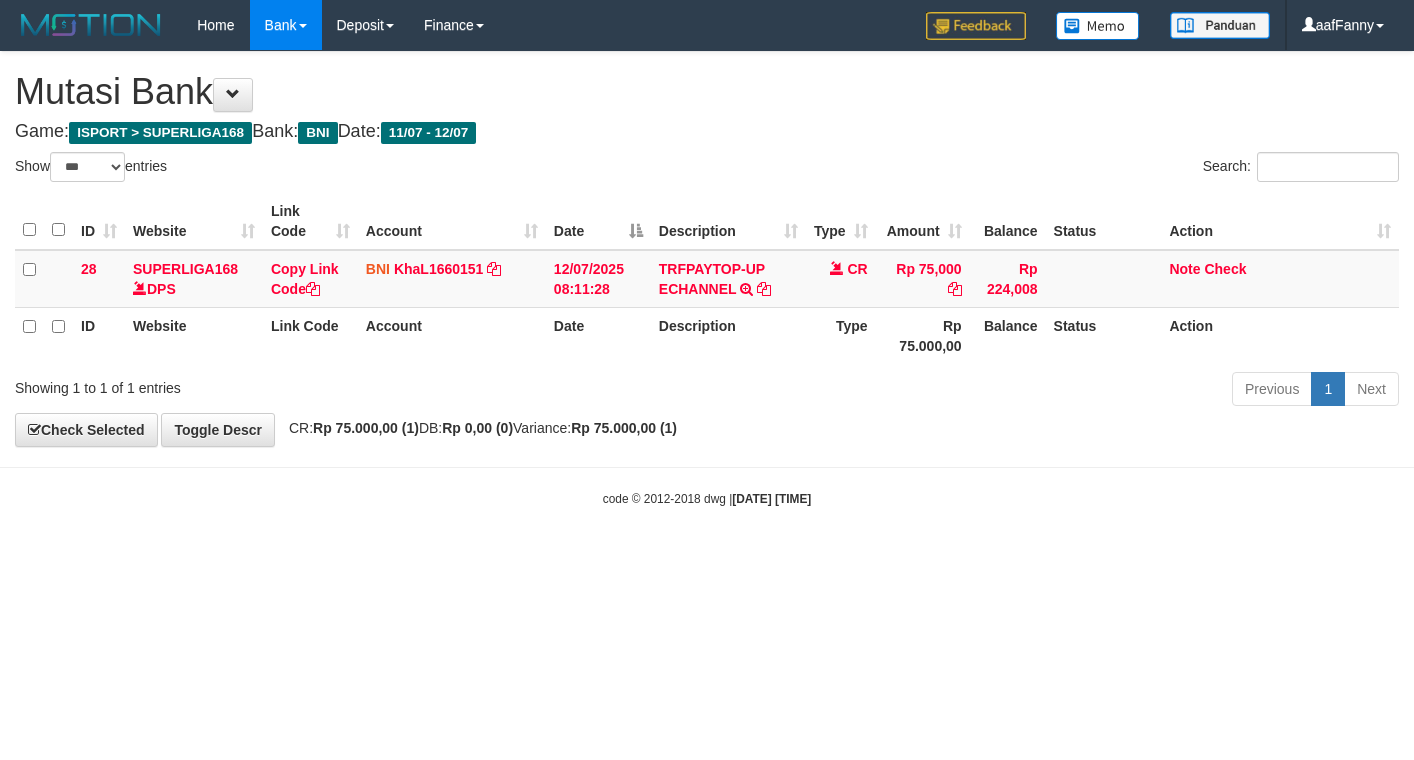 select on "***" 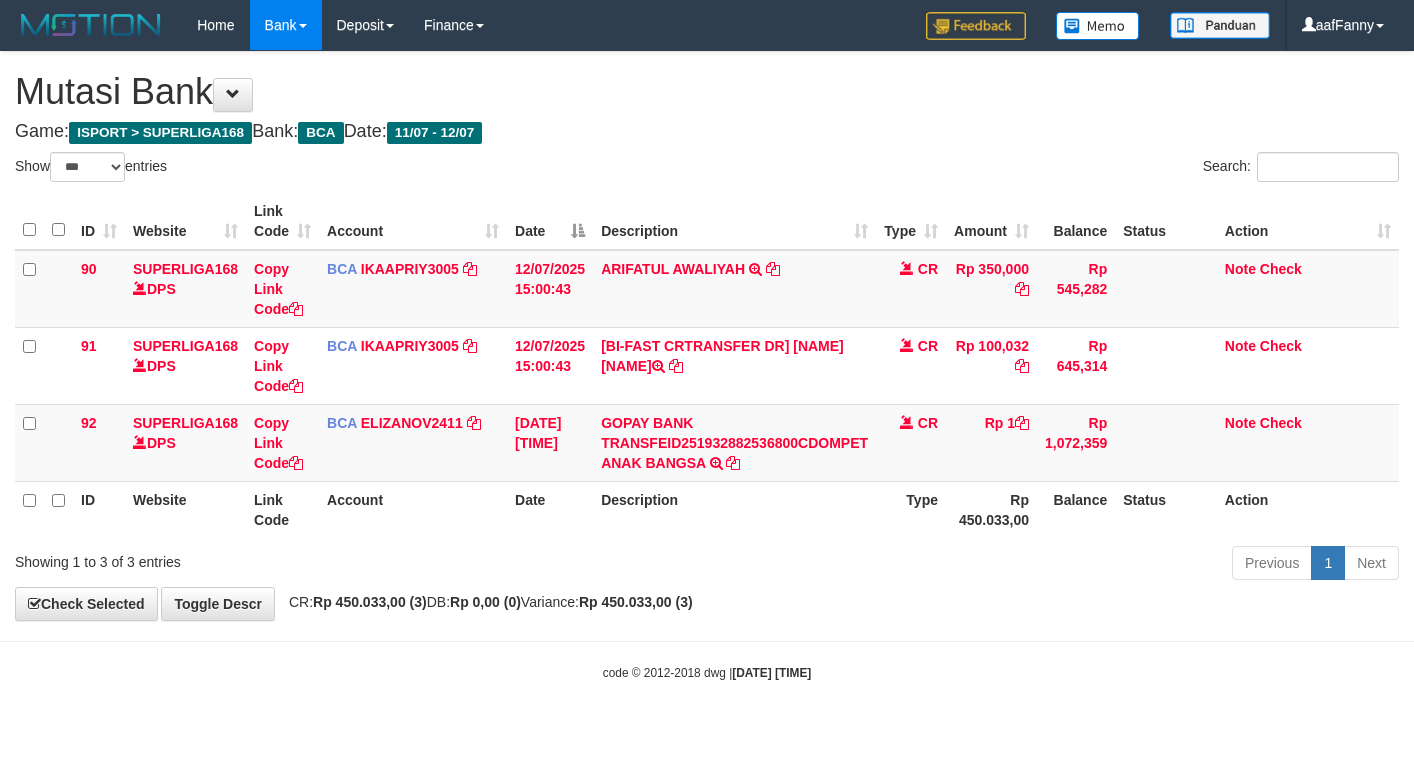 select on "***" 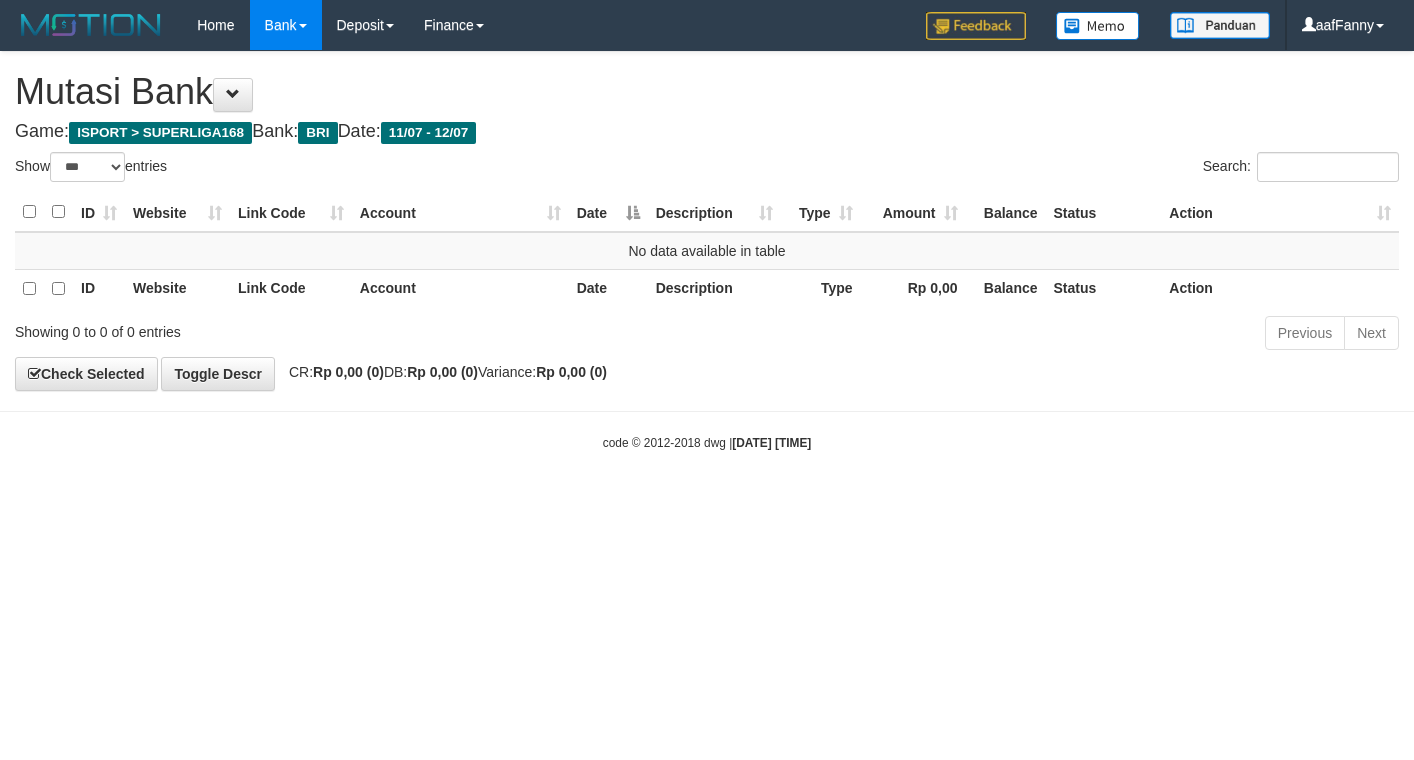 select on "***" 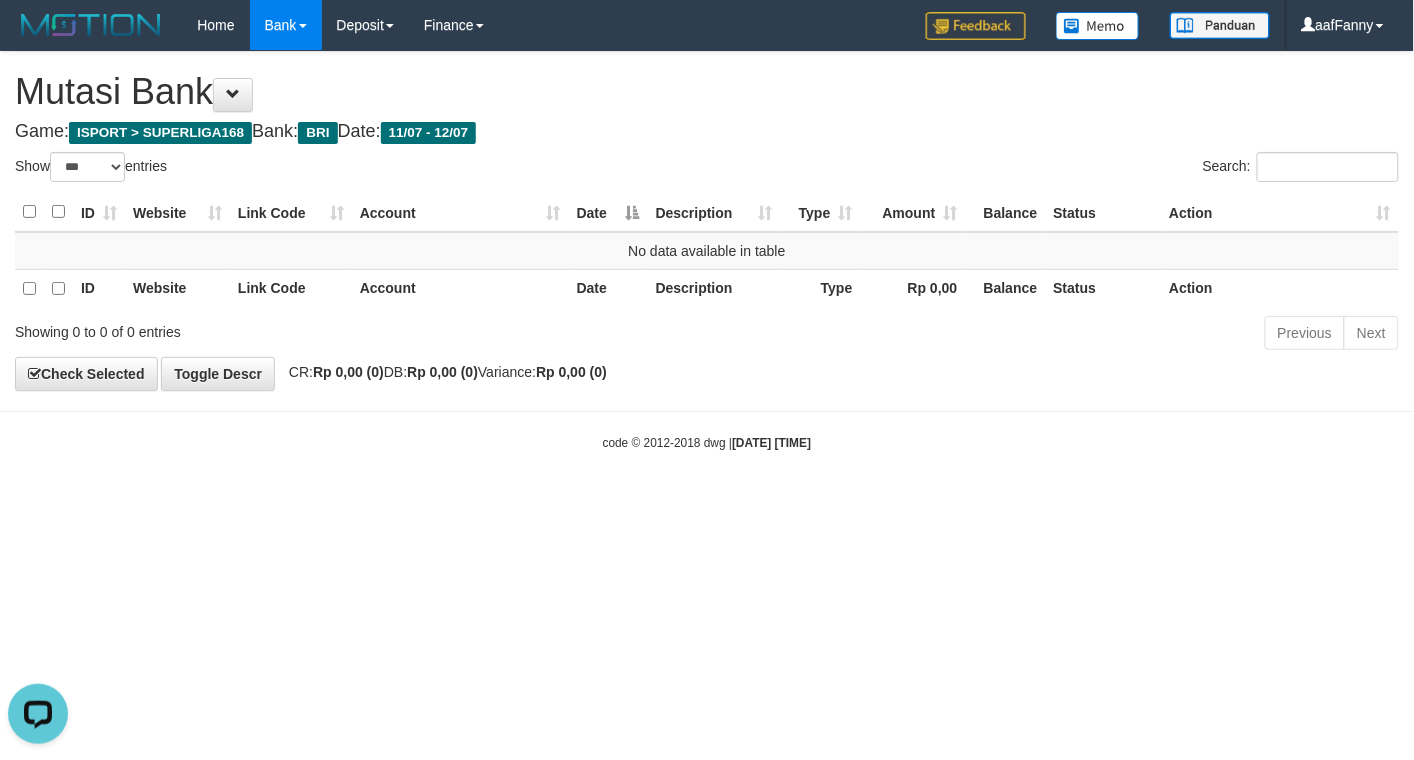 scroll, scrollTop: 0, scrollLeft: 0, axis: both 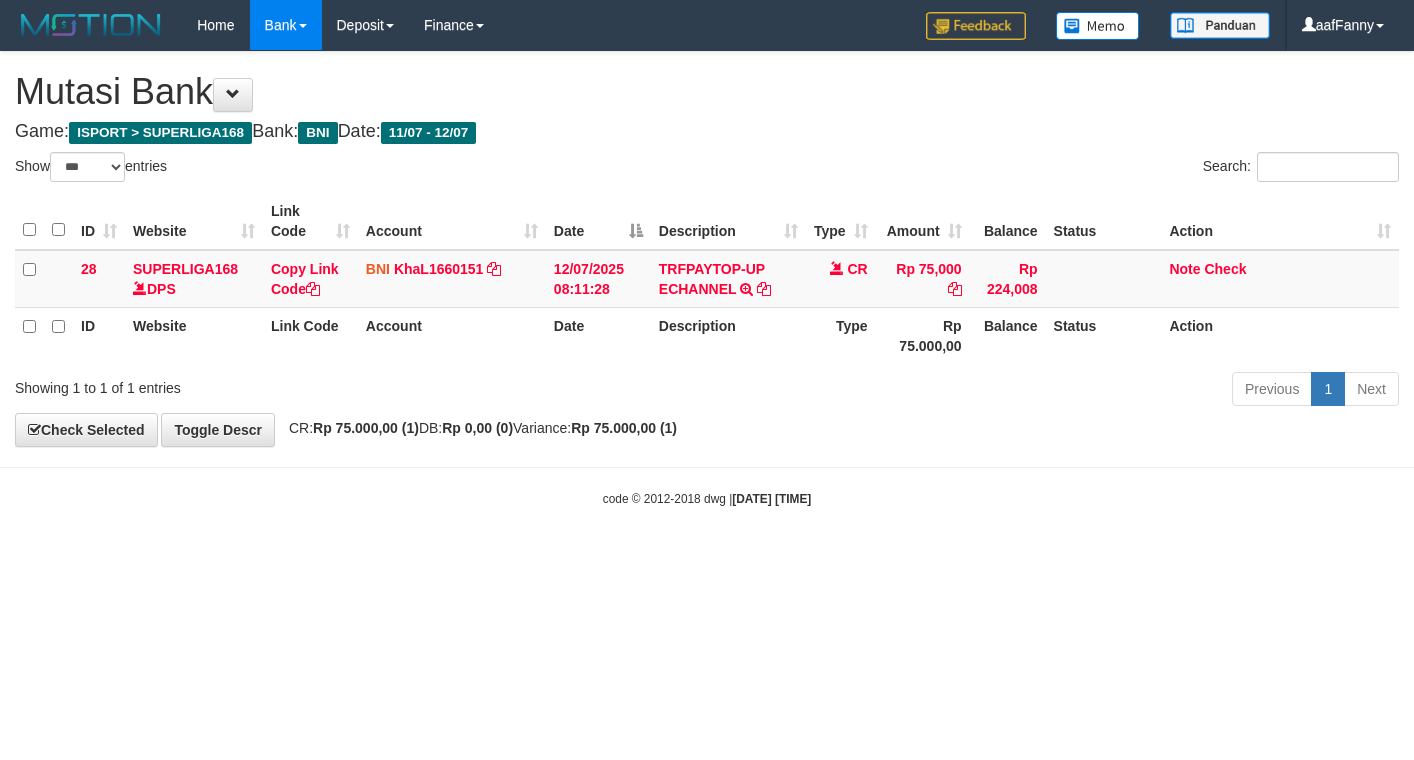 select on "***" 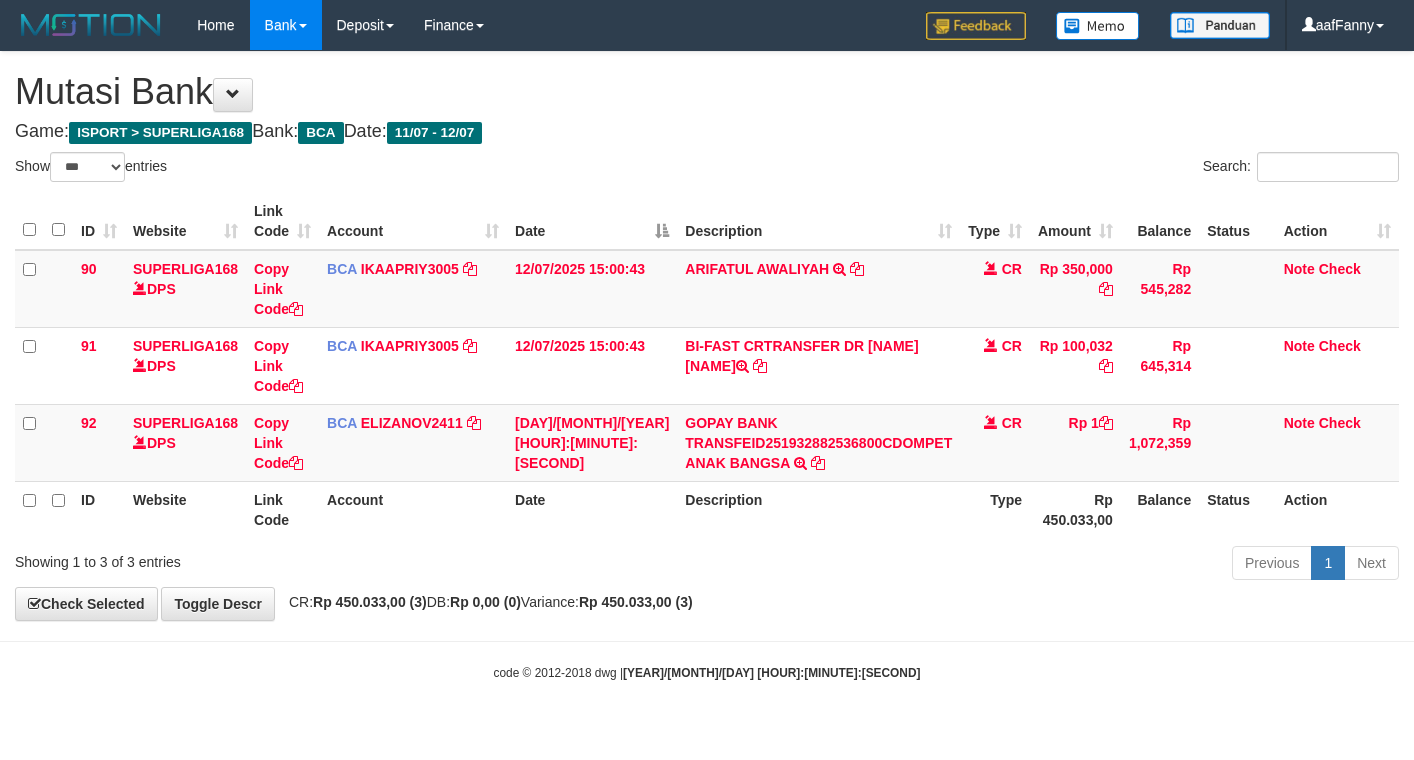 select on "***" 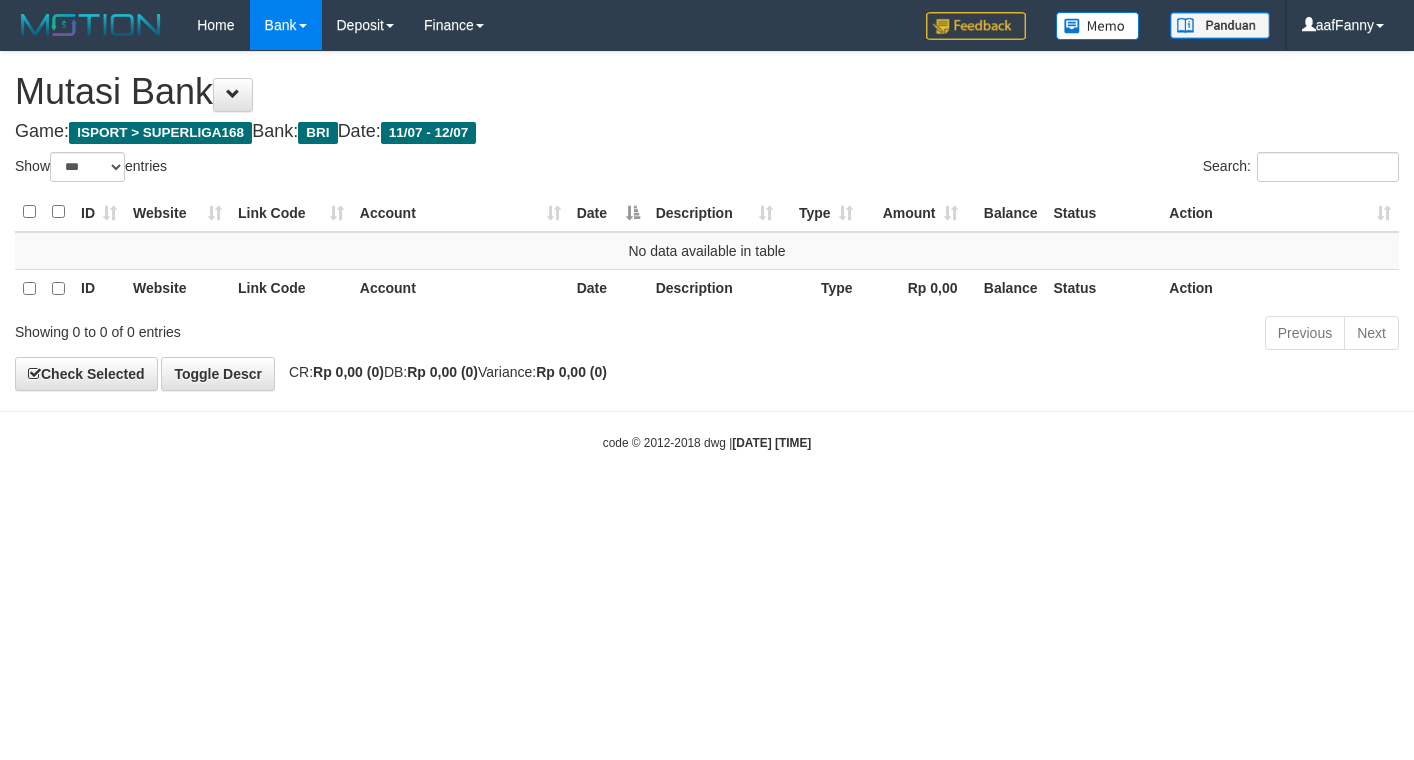 select on "***" 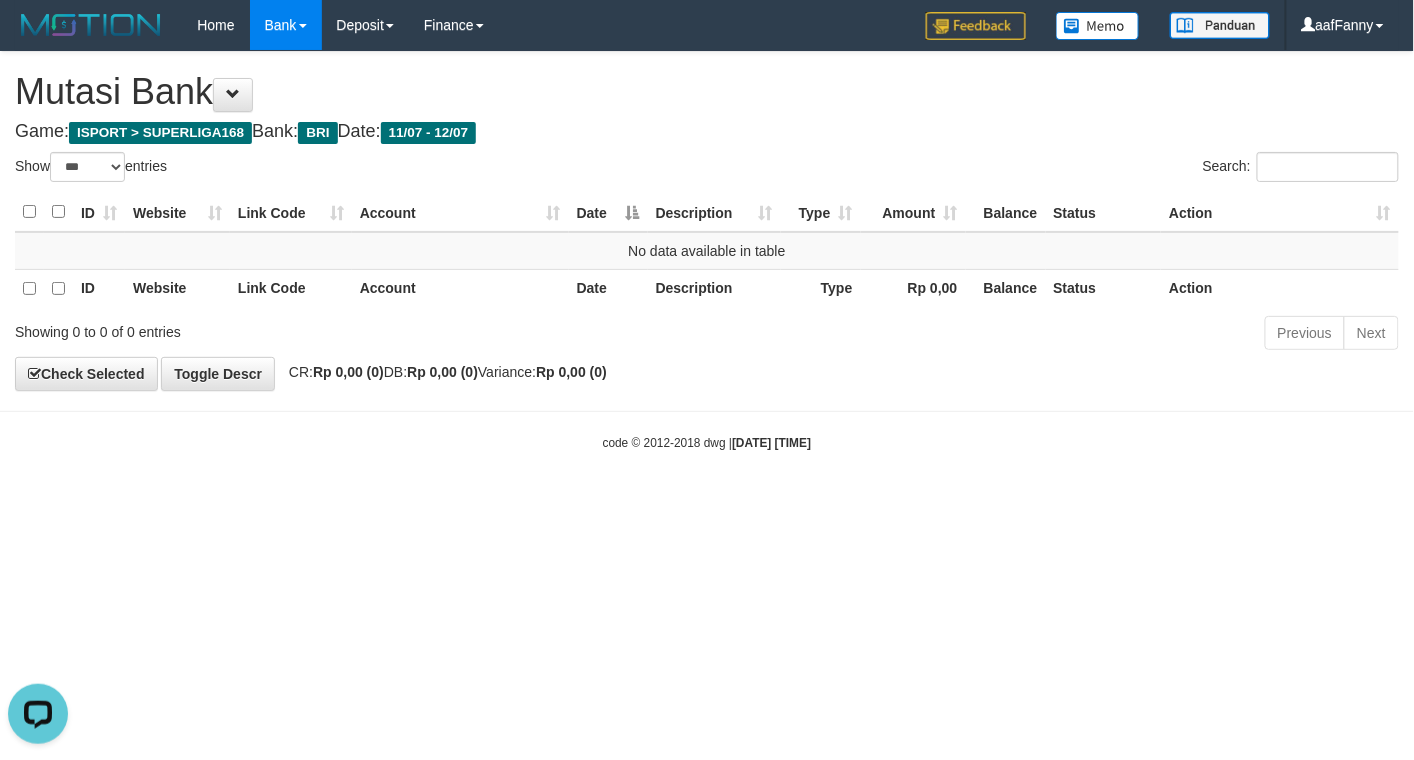 scroll, scrollTop: 0, scrollLeft: 0, axis: both 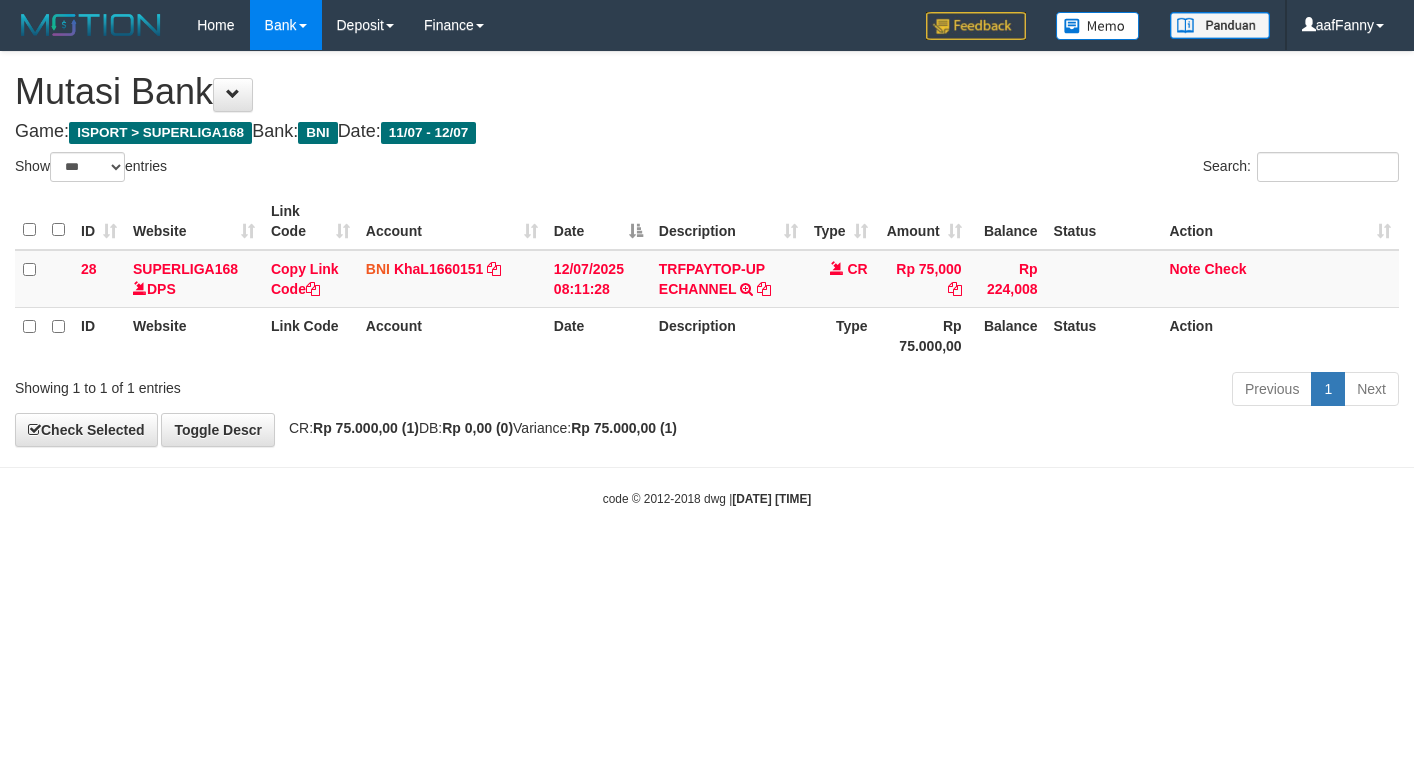 select on "***" 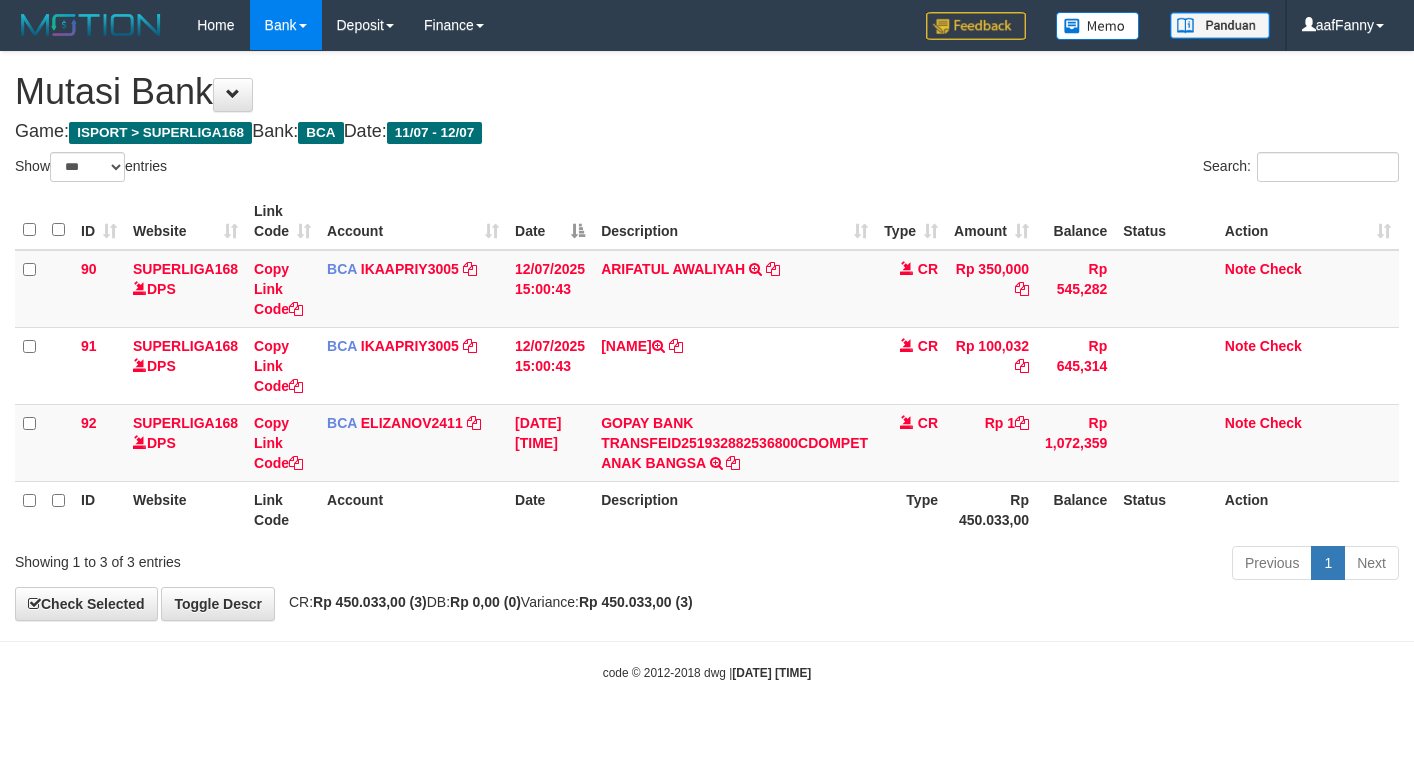 select on "***" 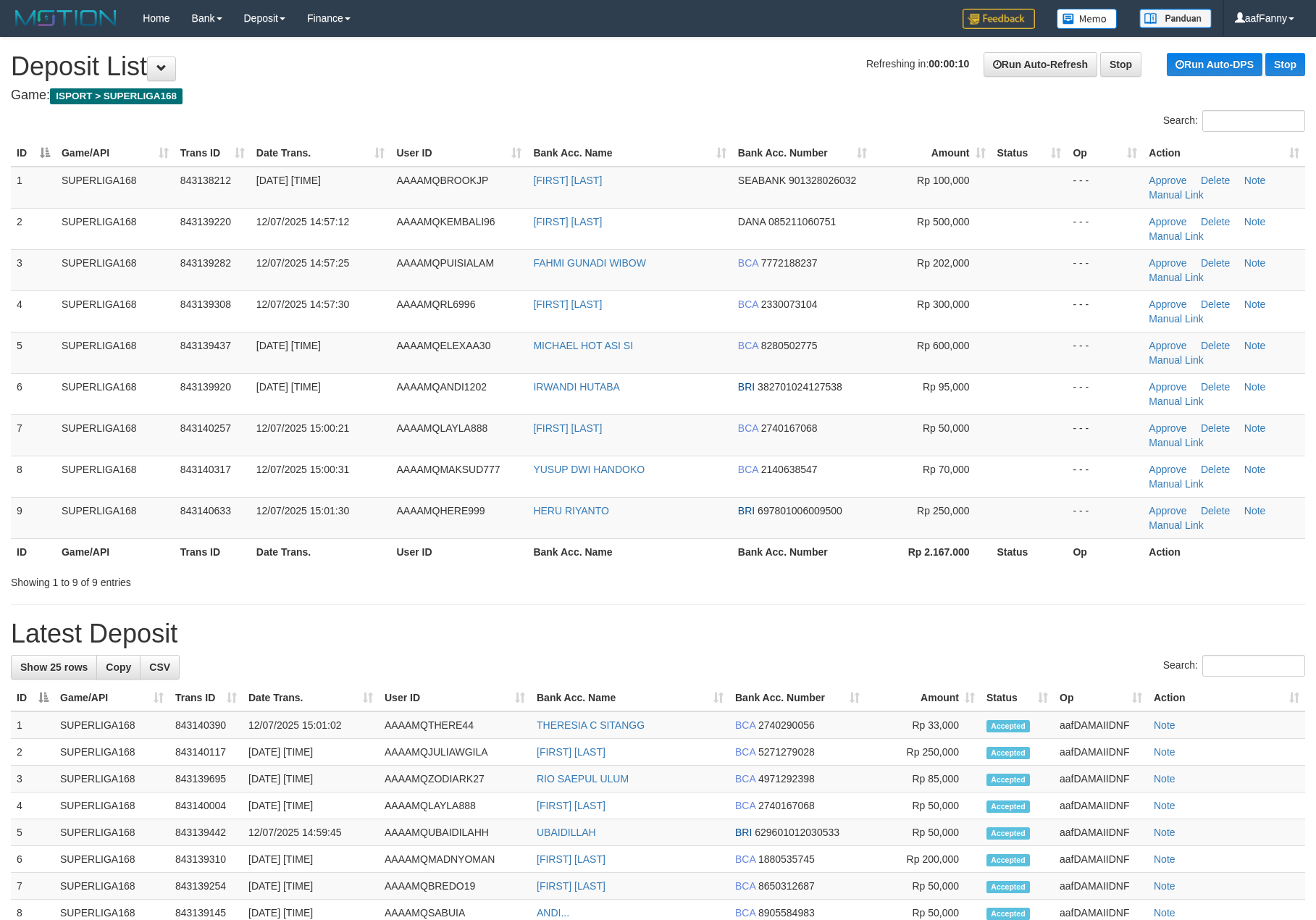 scroll, scrollTop: 0, scrollLeft: 0, axis: both 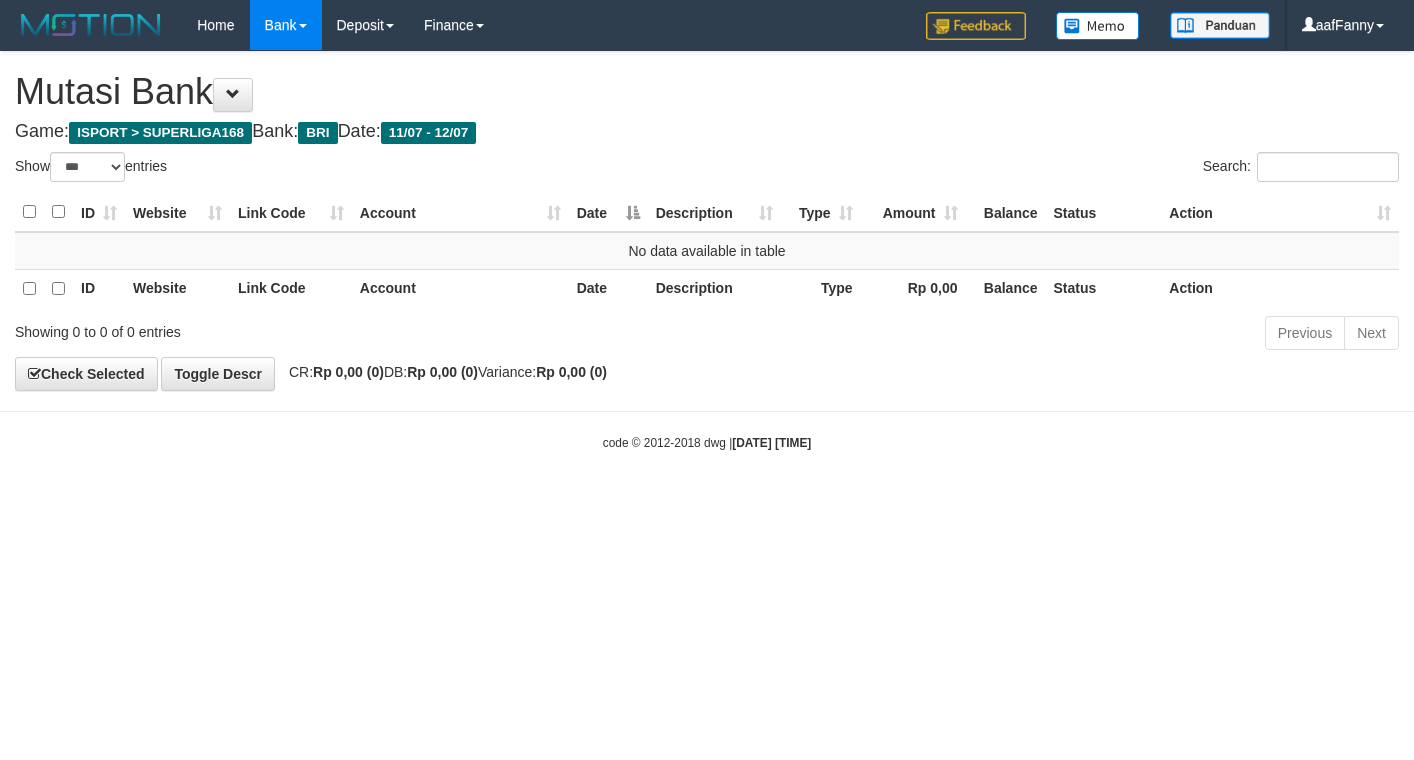 select on "***" 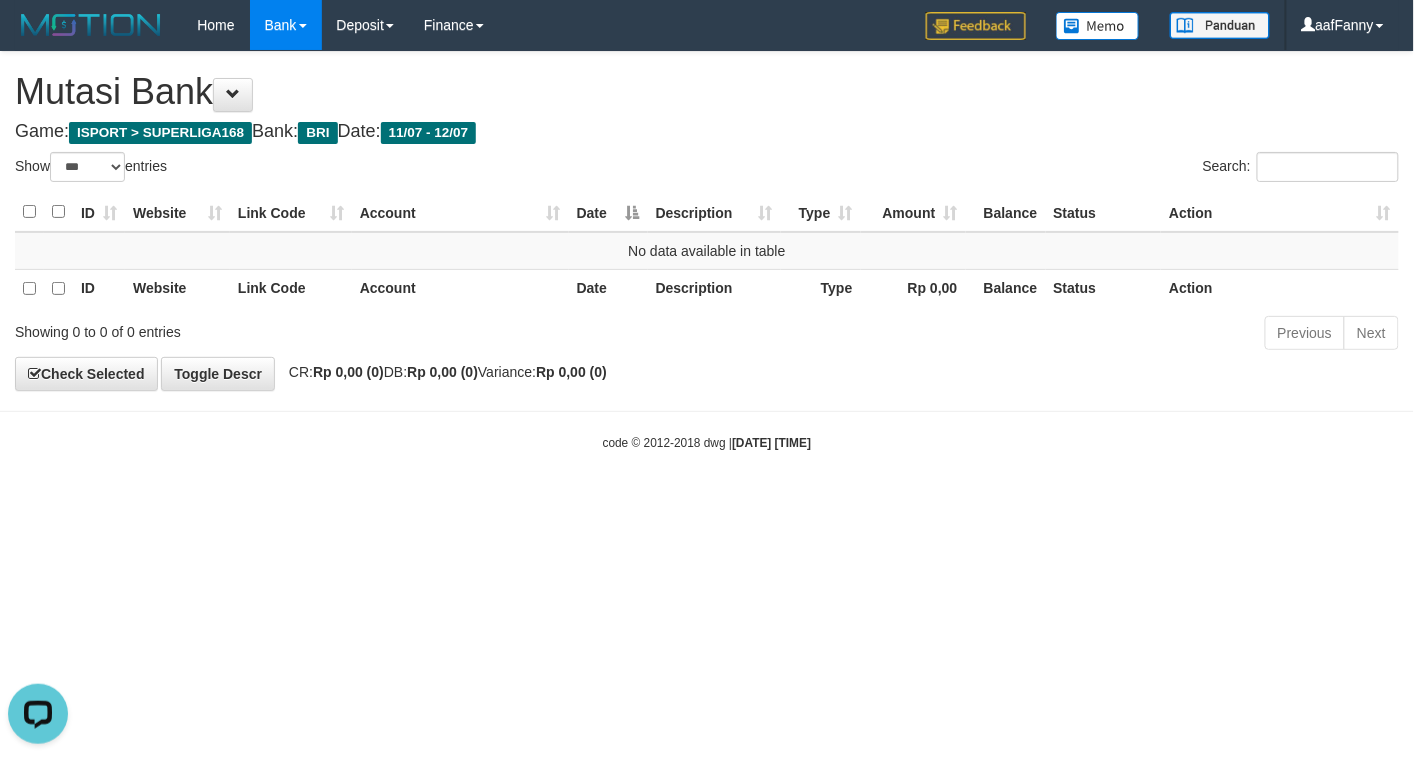 scroll, scrollTop: 0, scrollLeft: 0, axis: both 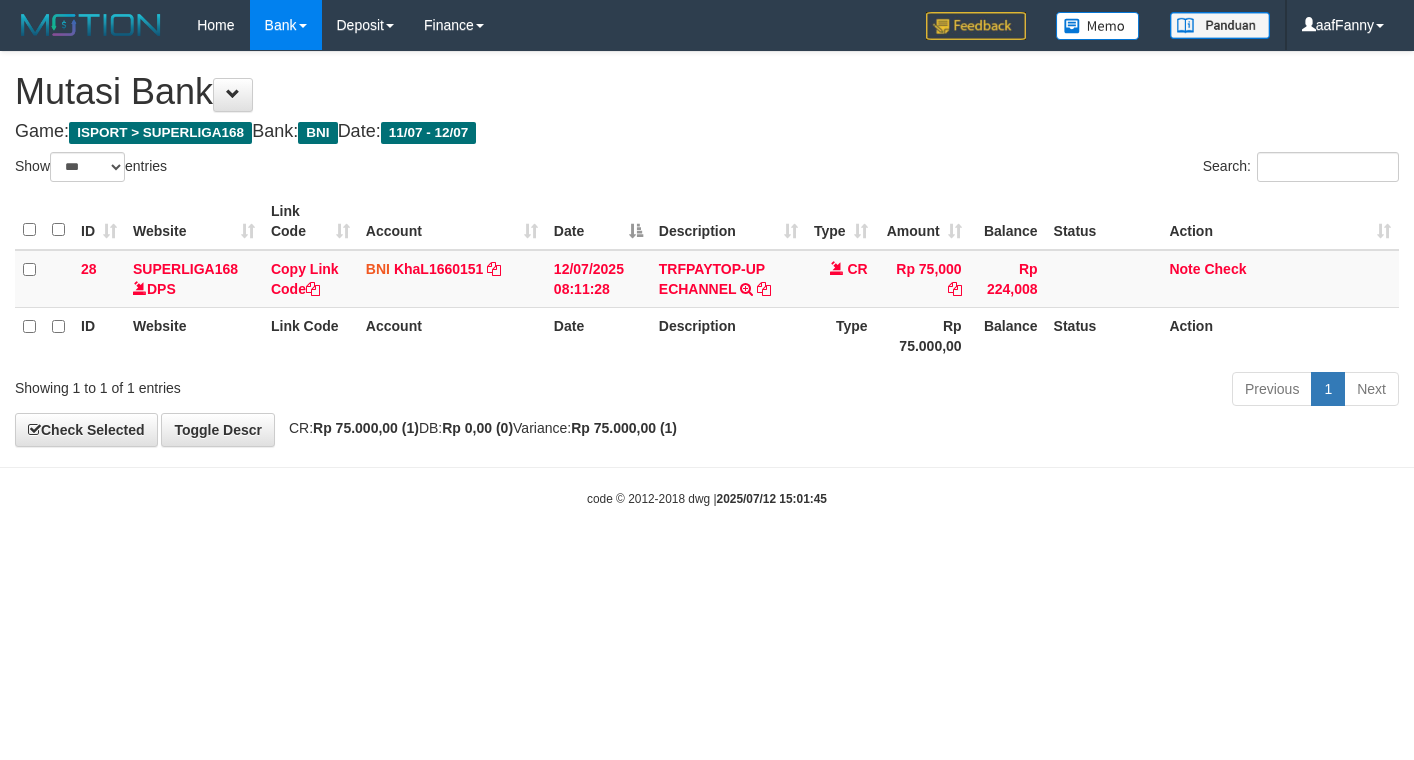 select on "***" 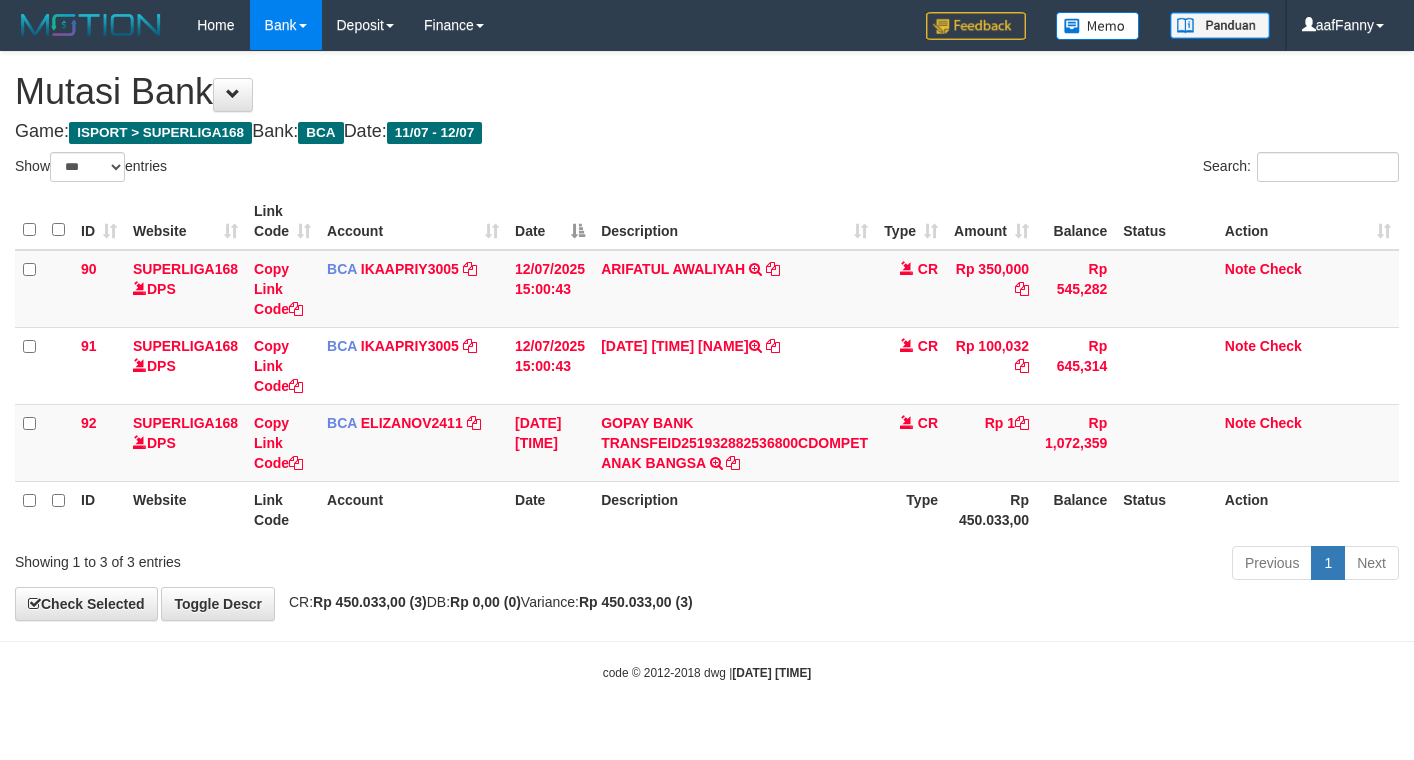 select on "***" 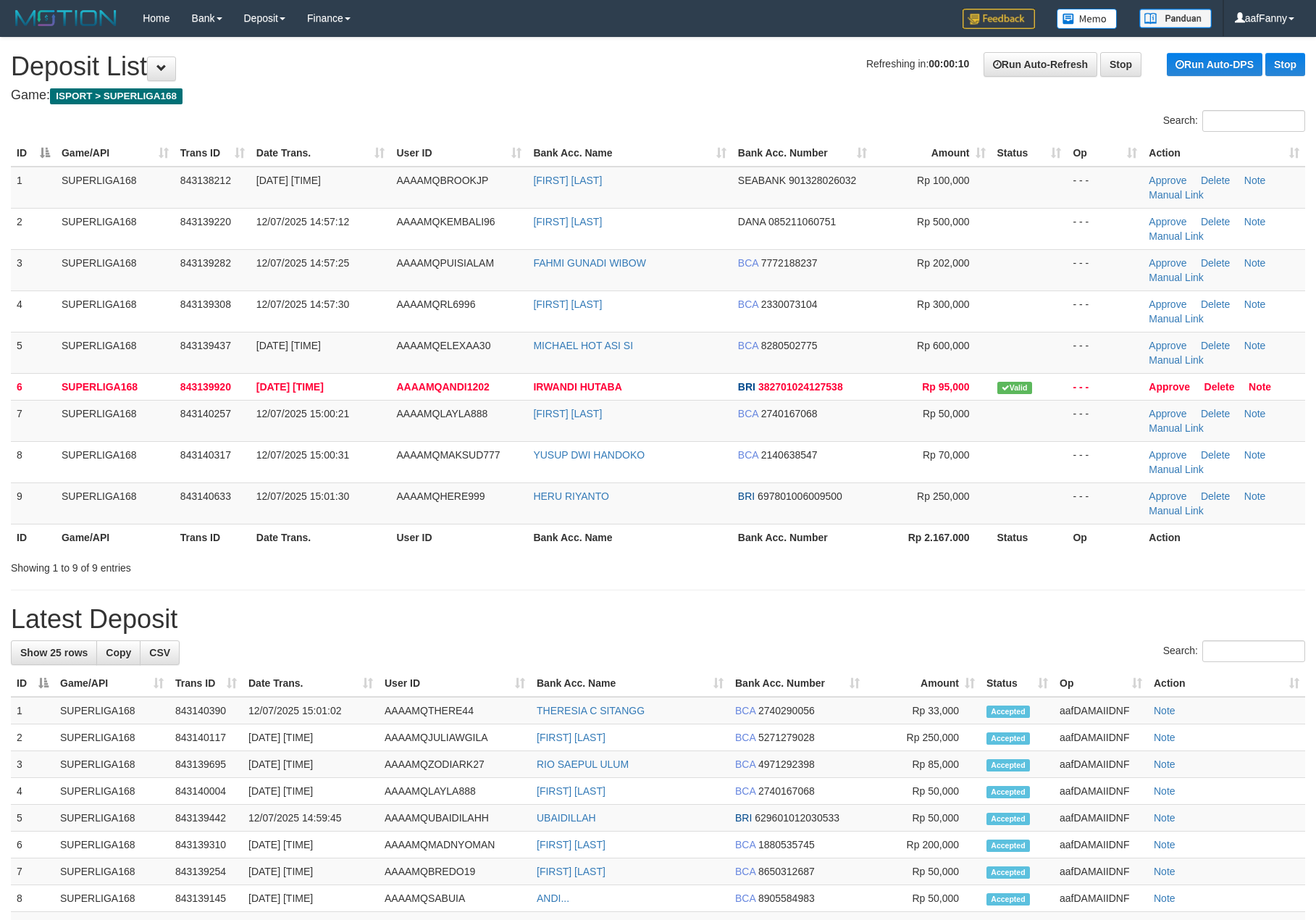 scroll, scrollTop: 0, scrollLeft: 0, axis: both 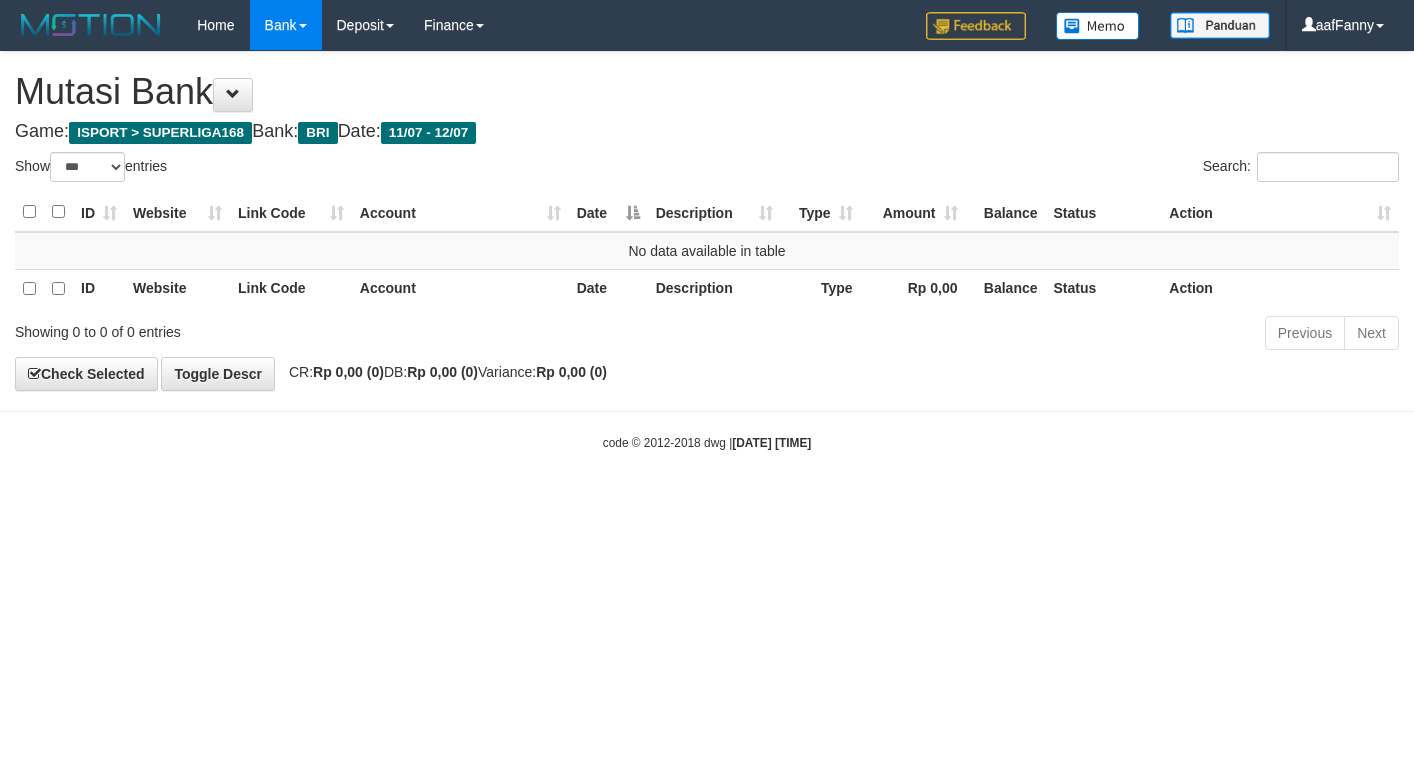 select on "***" 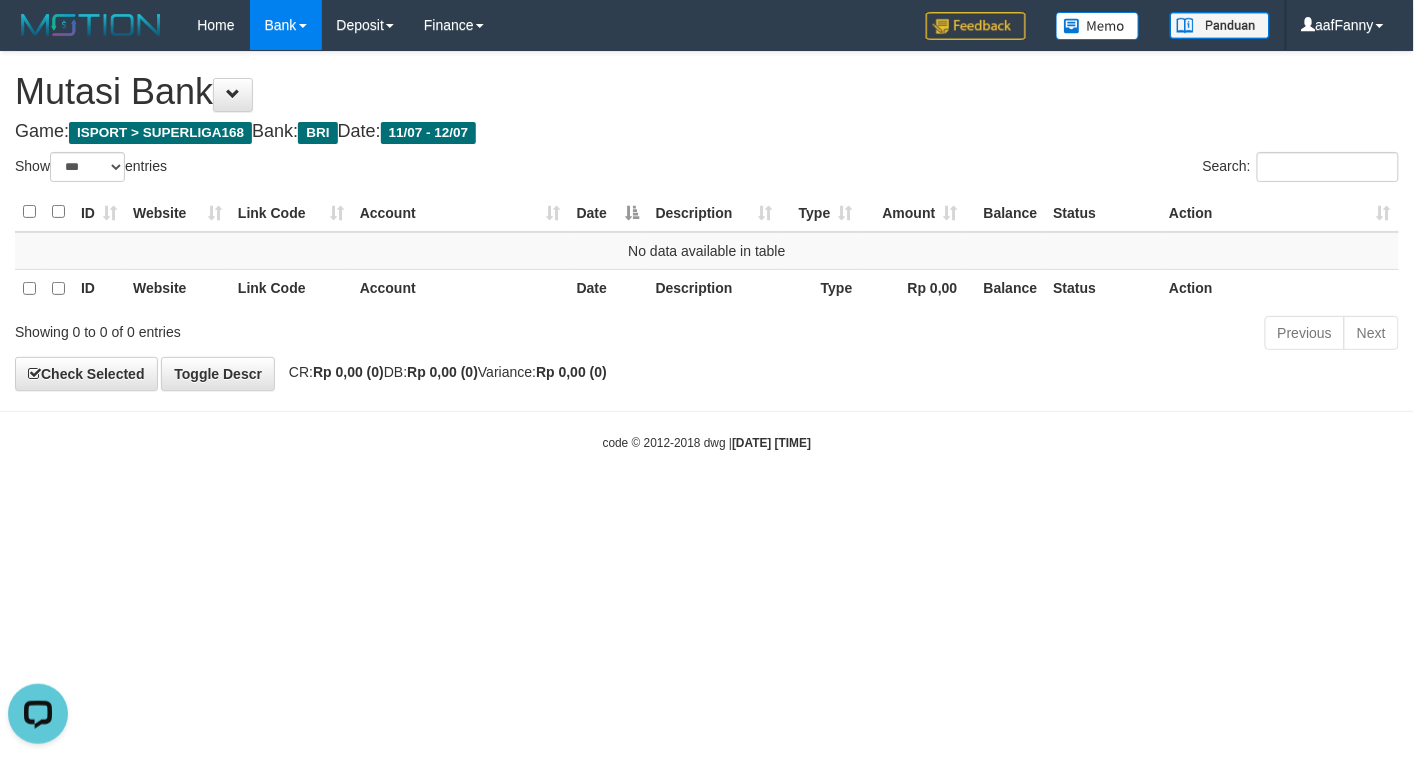 scroll, scrollTop: 0, scrollLeft: 0, axis: both 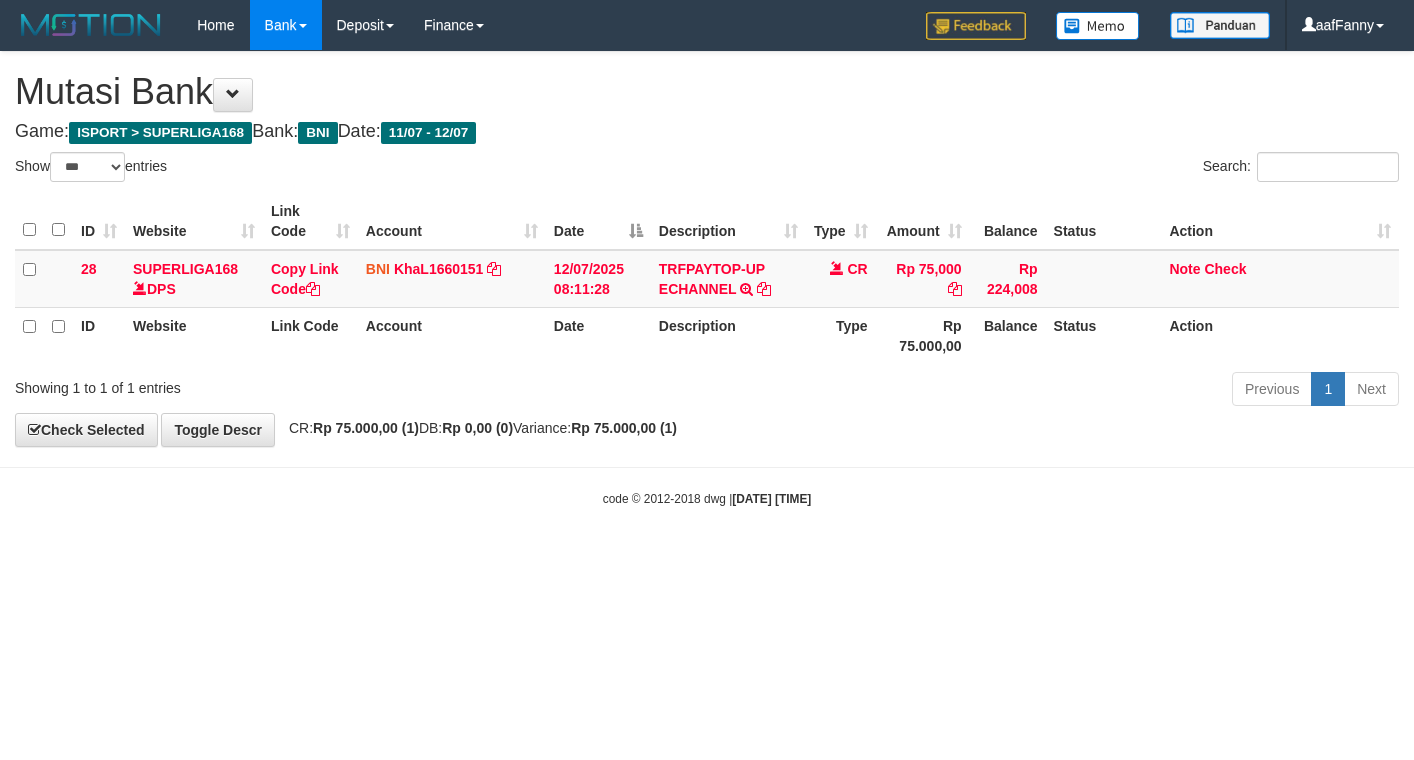 select on "***" 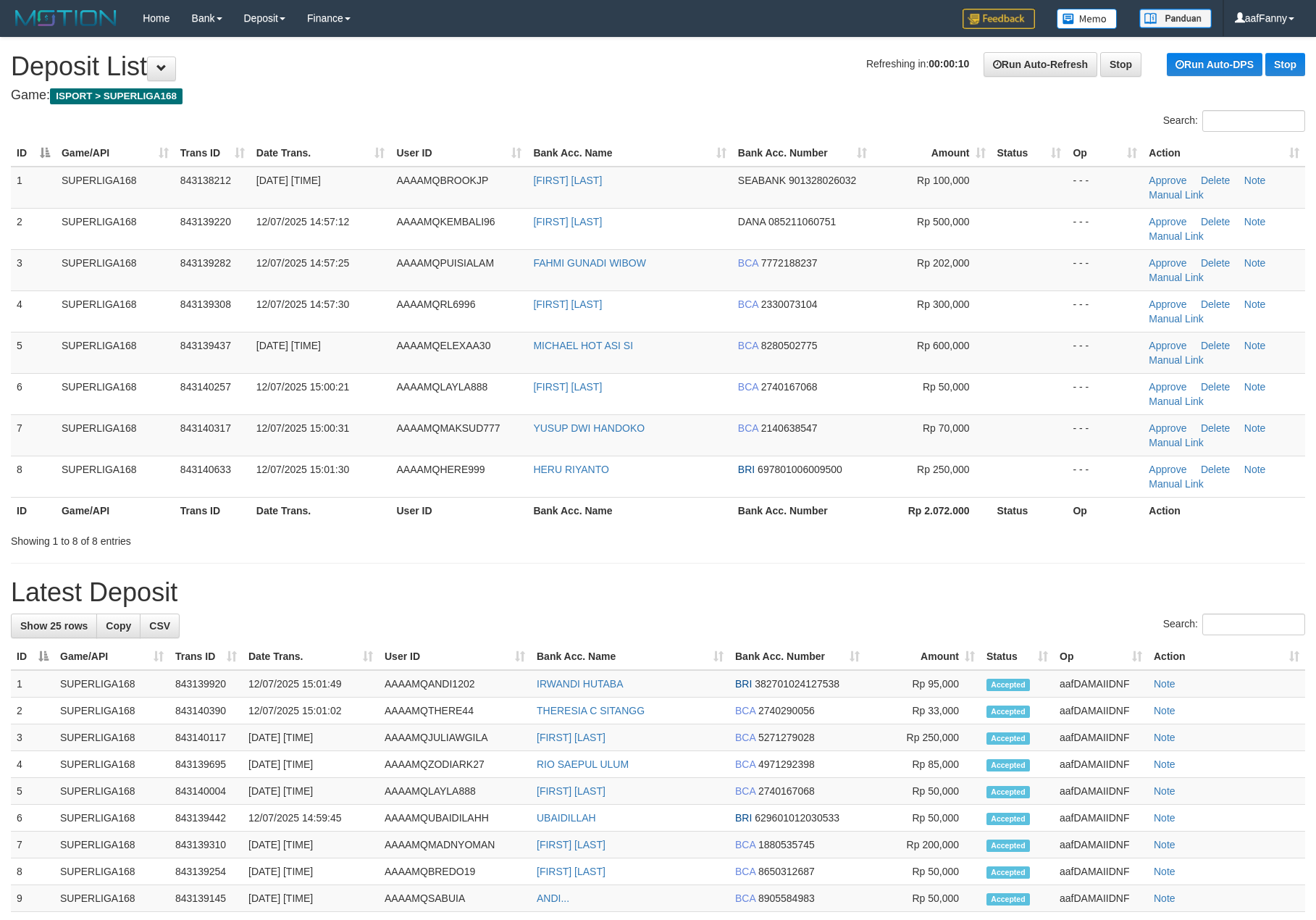 scroll, scrollTop: 0, scrollLeft: 0, axis: both 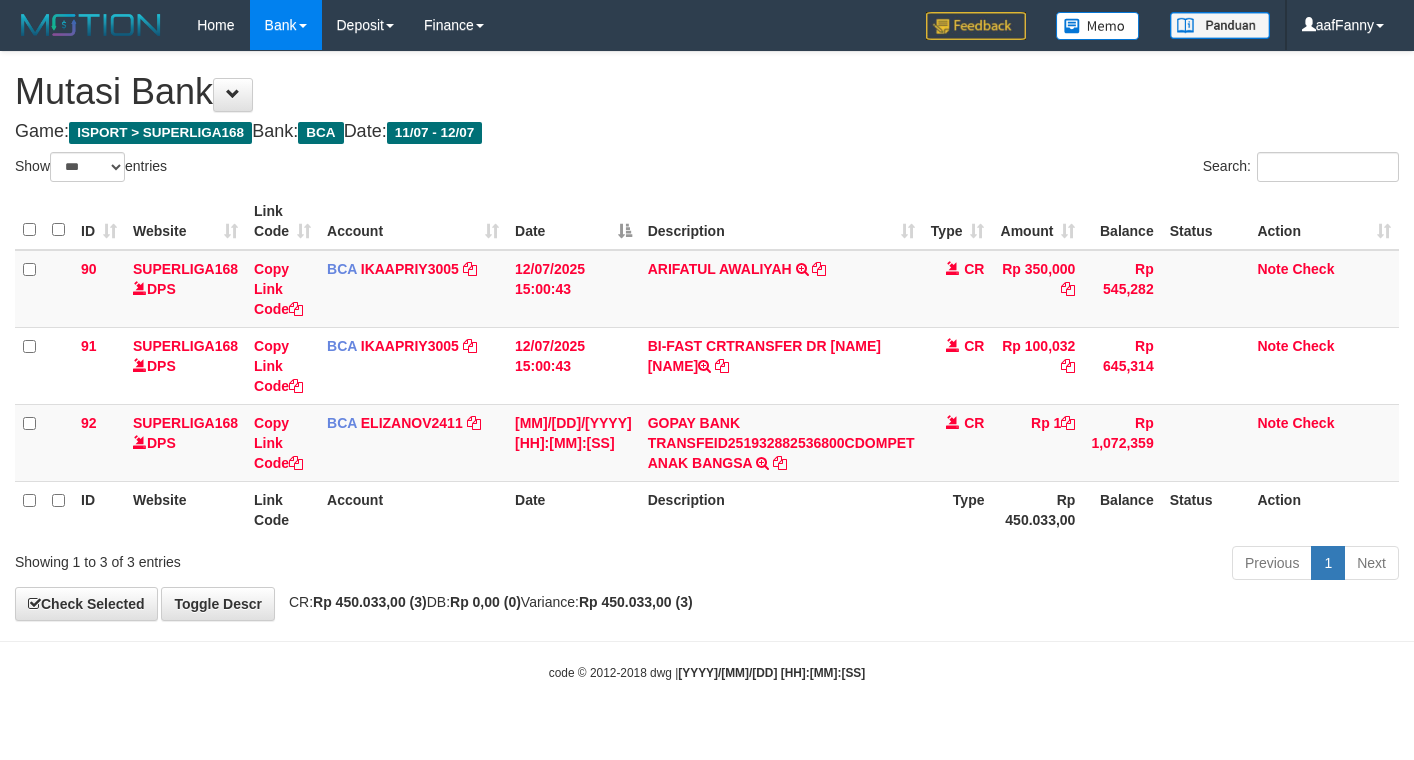 select on "***" 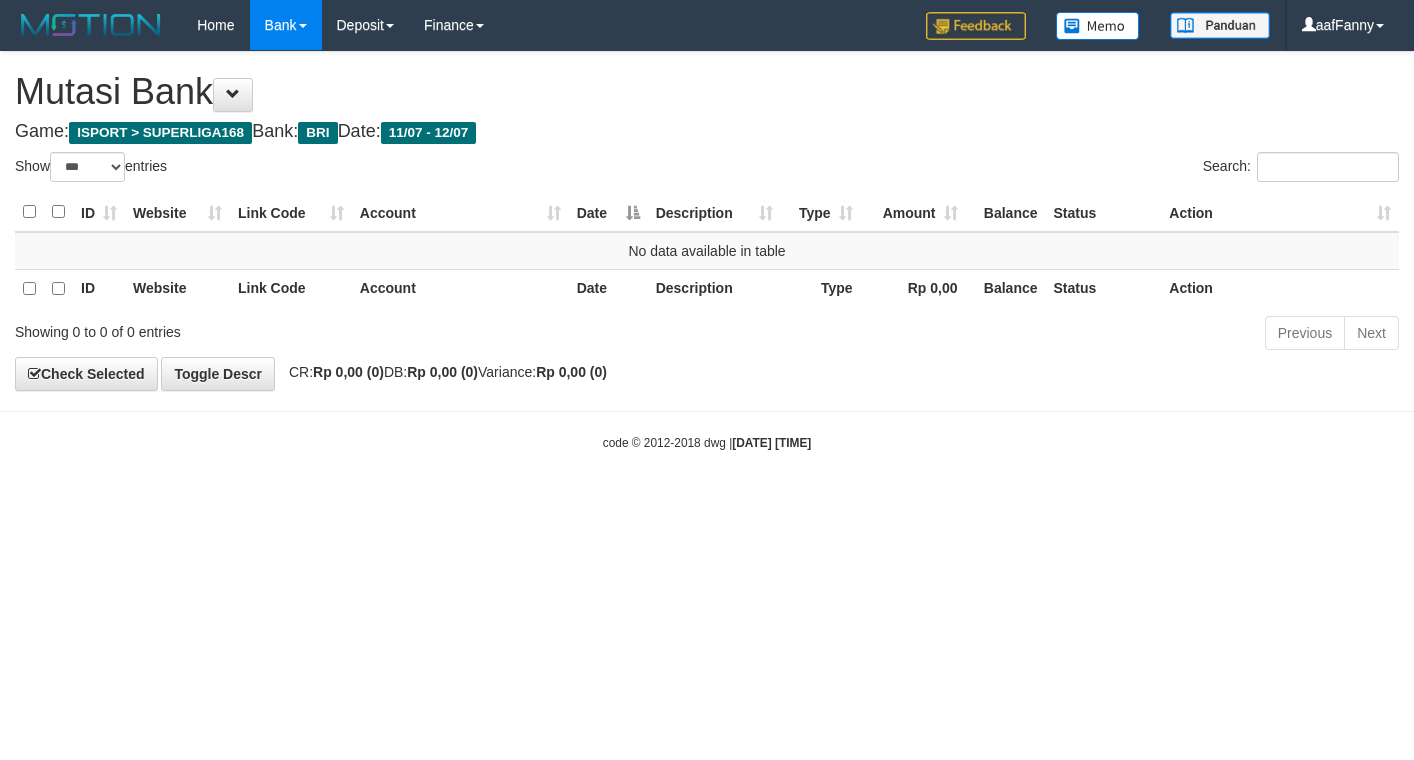 select on "***" 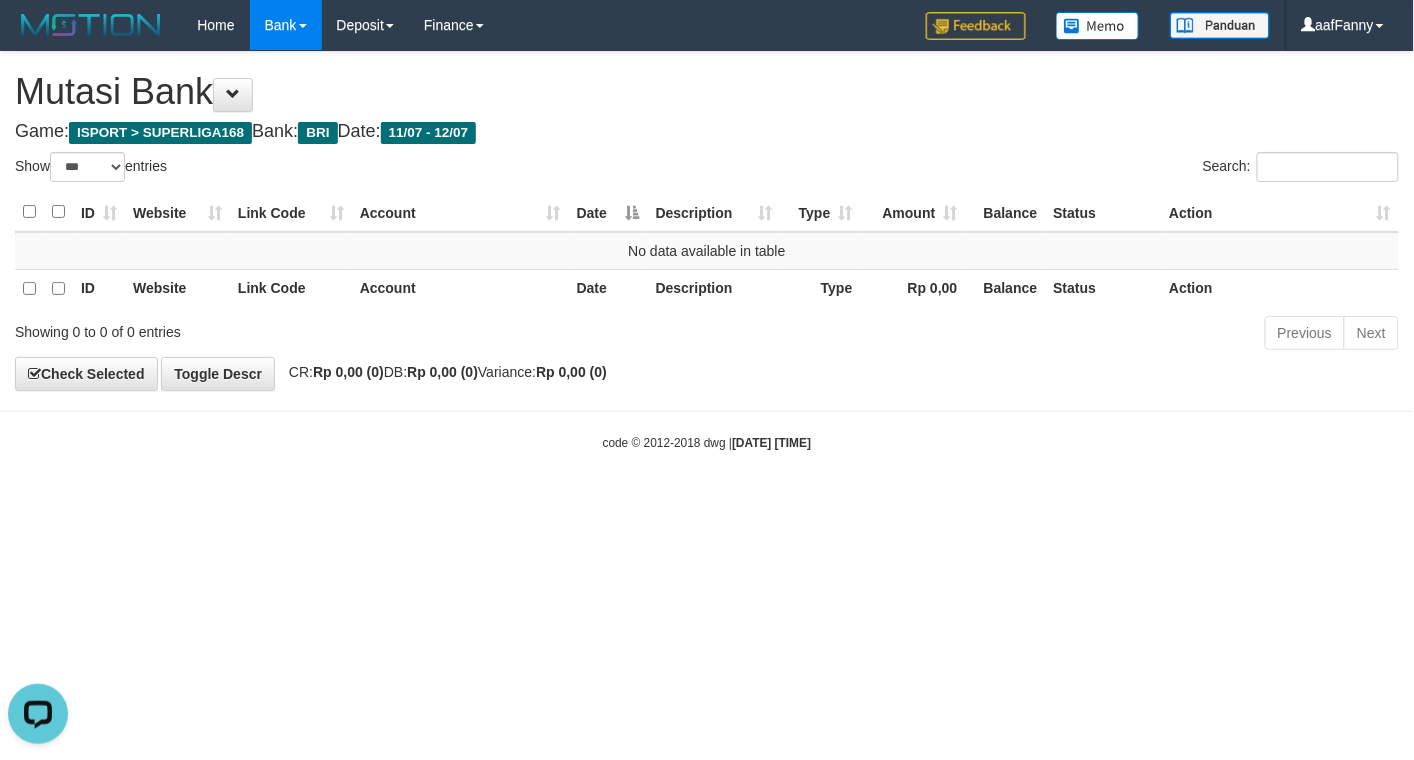 scroll, scrollTop: 0, scrollLeft: 0, axis: both 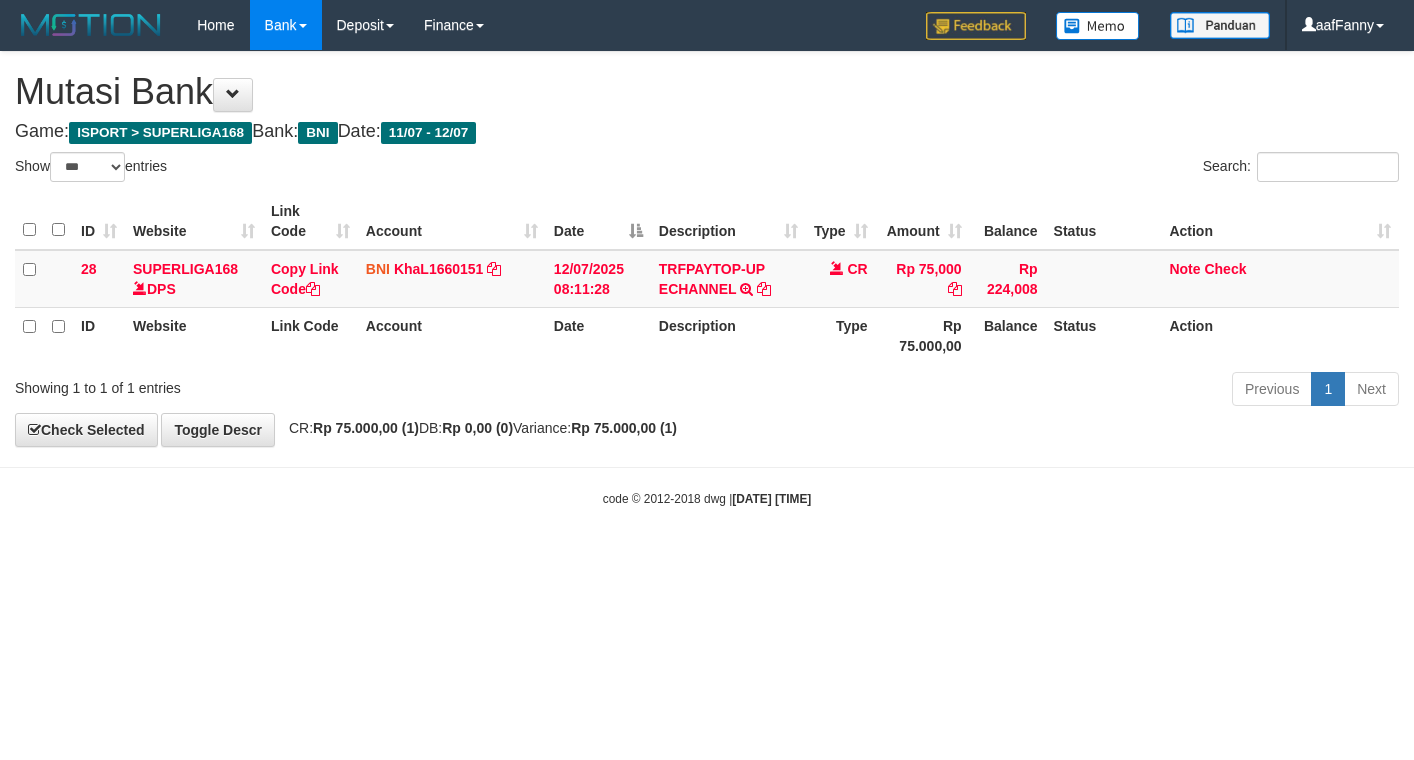 select on "***" 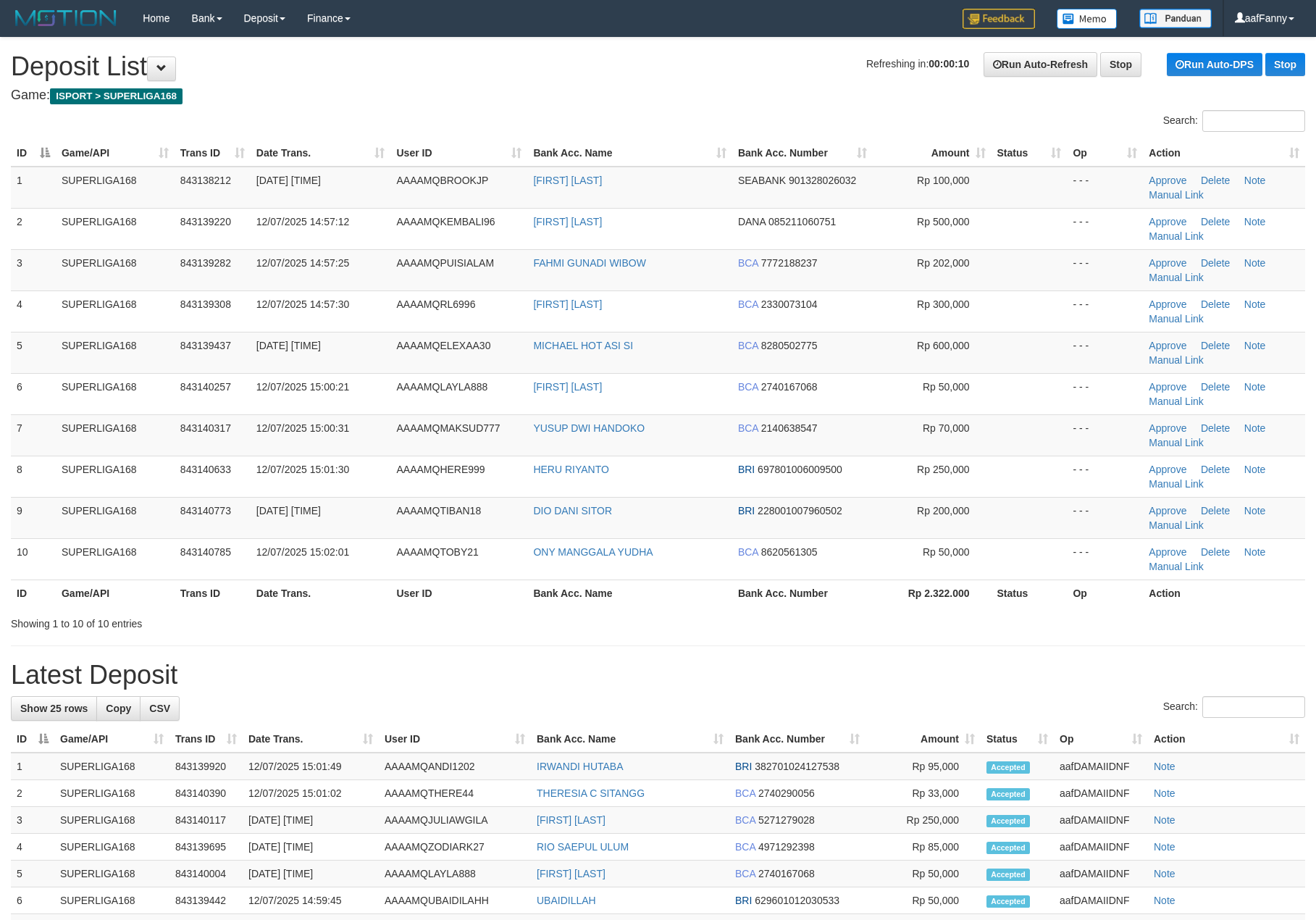 scroll, scrollTop: 0, scrollLeft: 0, axis: both 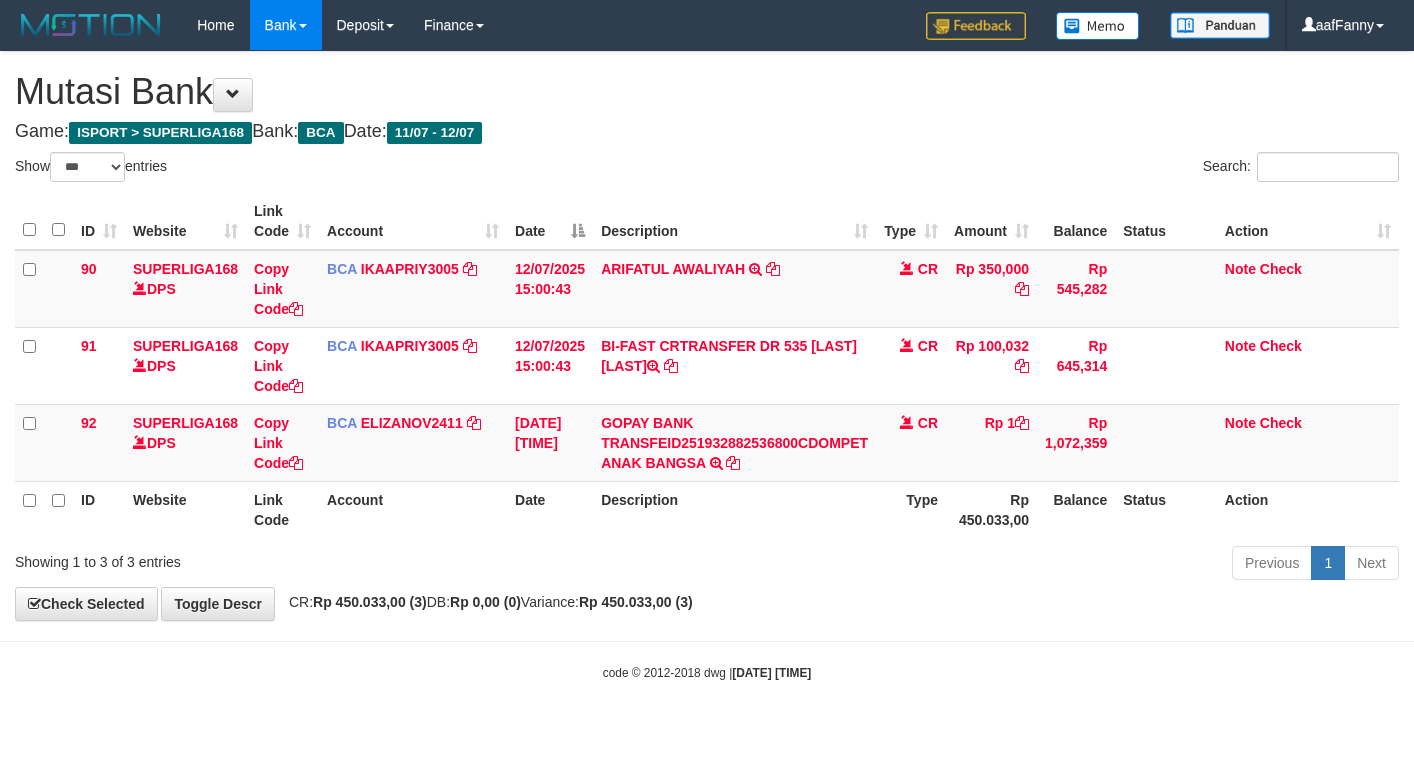 select on "***" 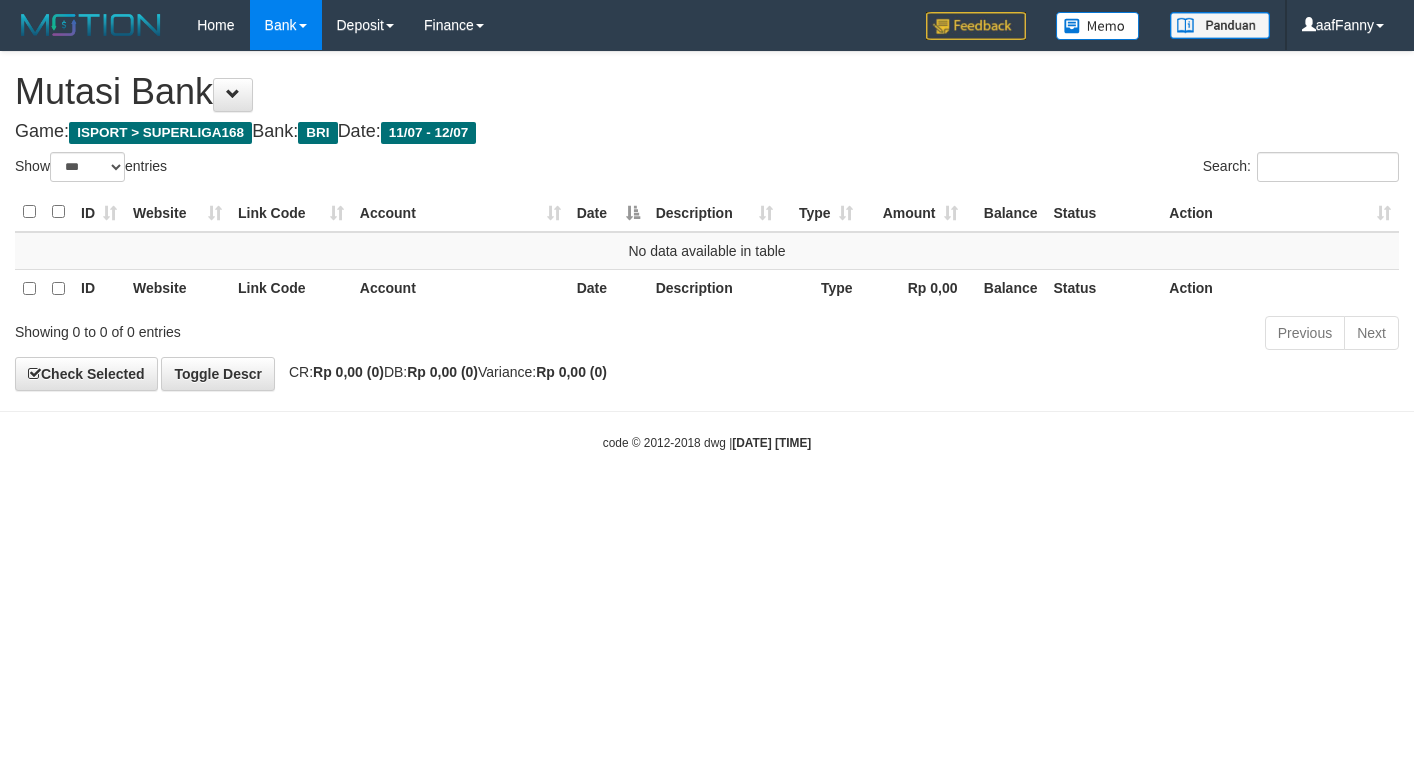 select on "***" 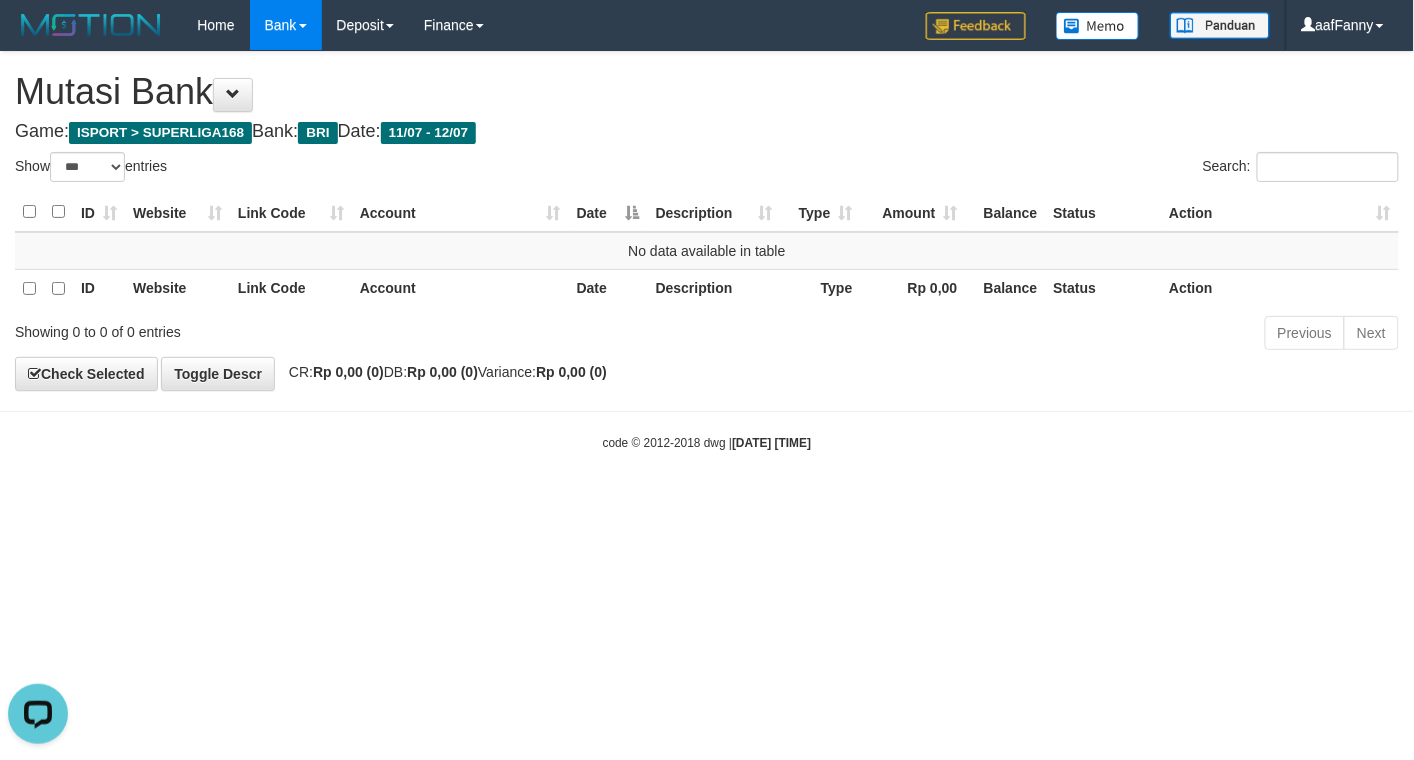 scroll, scrollTop: 0, scrollLeft: 0, axis: both 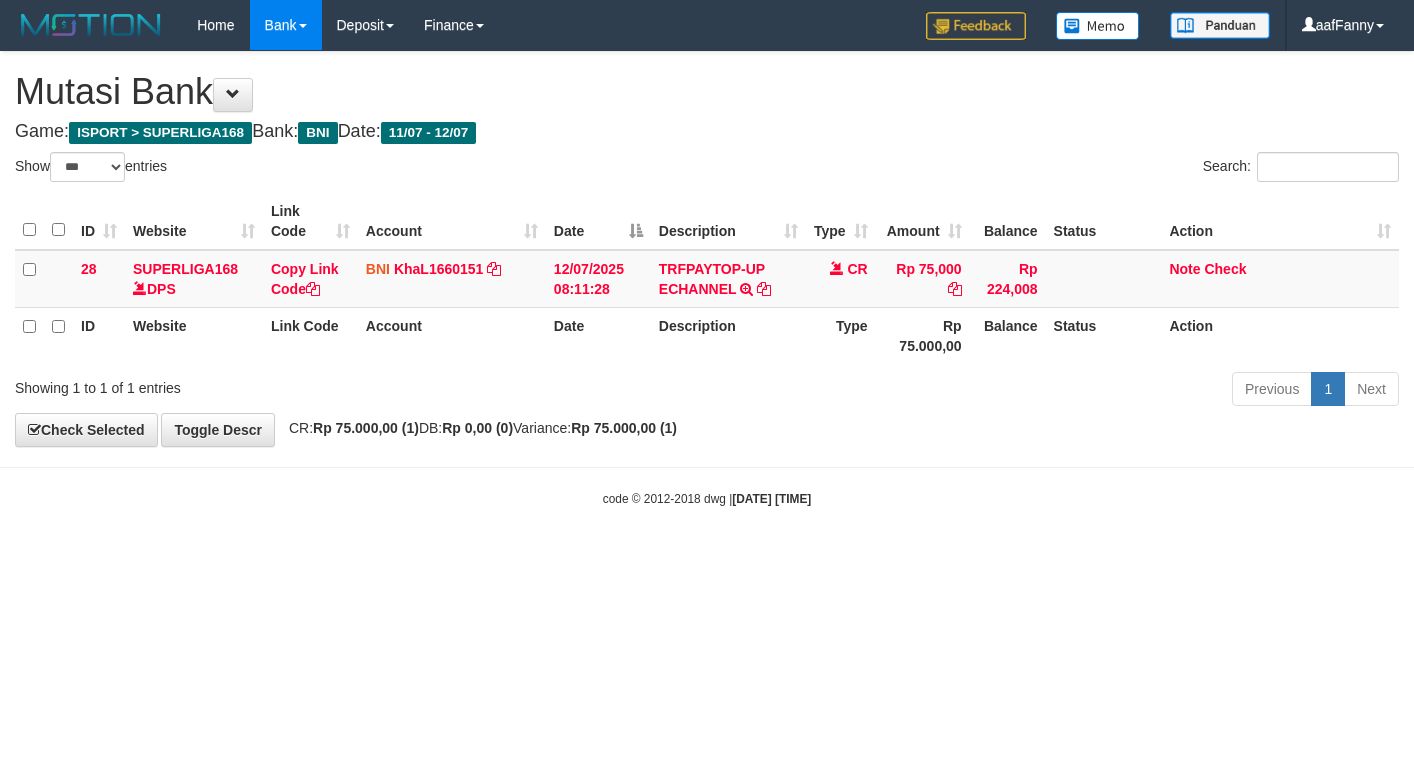select on "***" 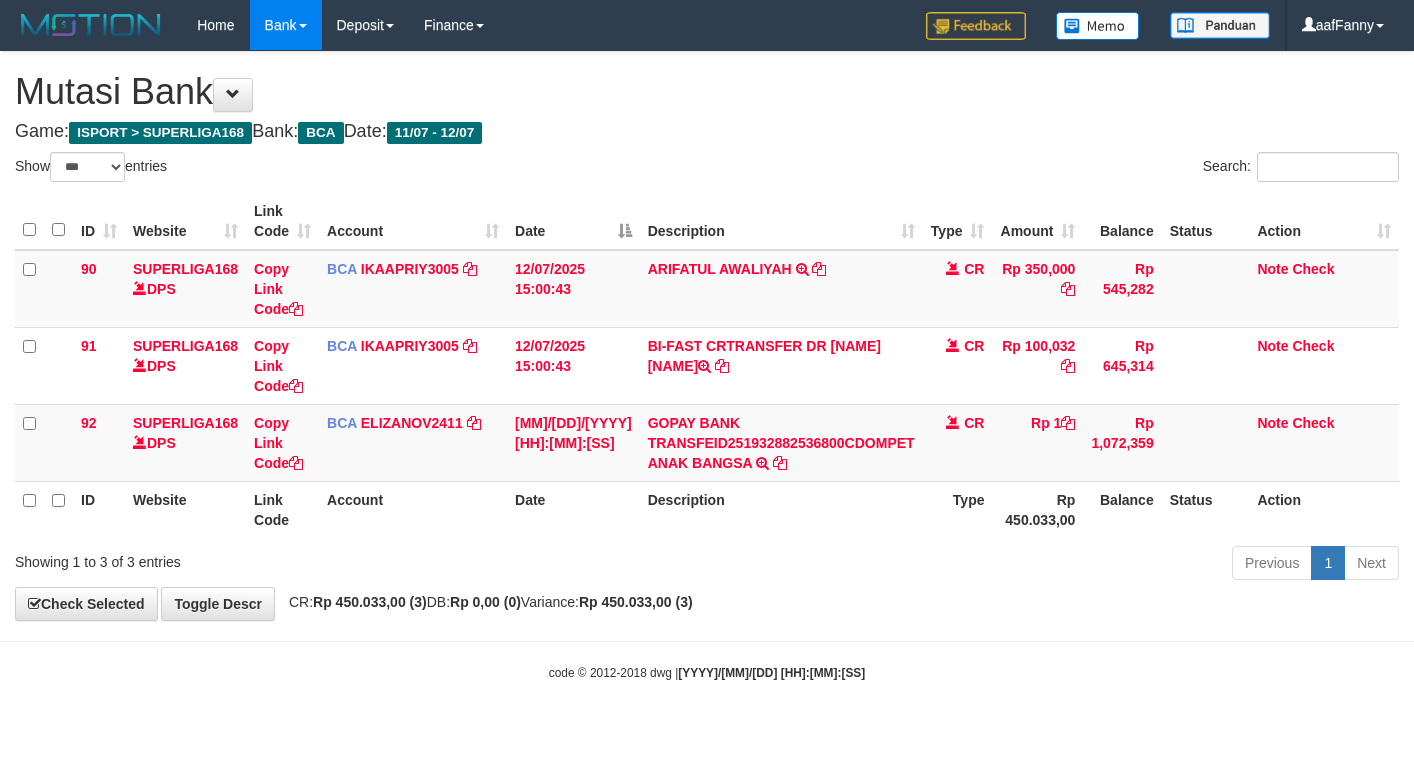 select on "***" 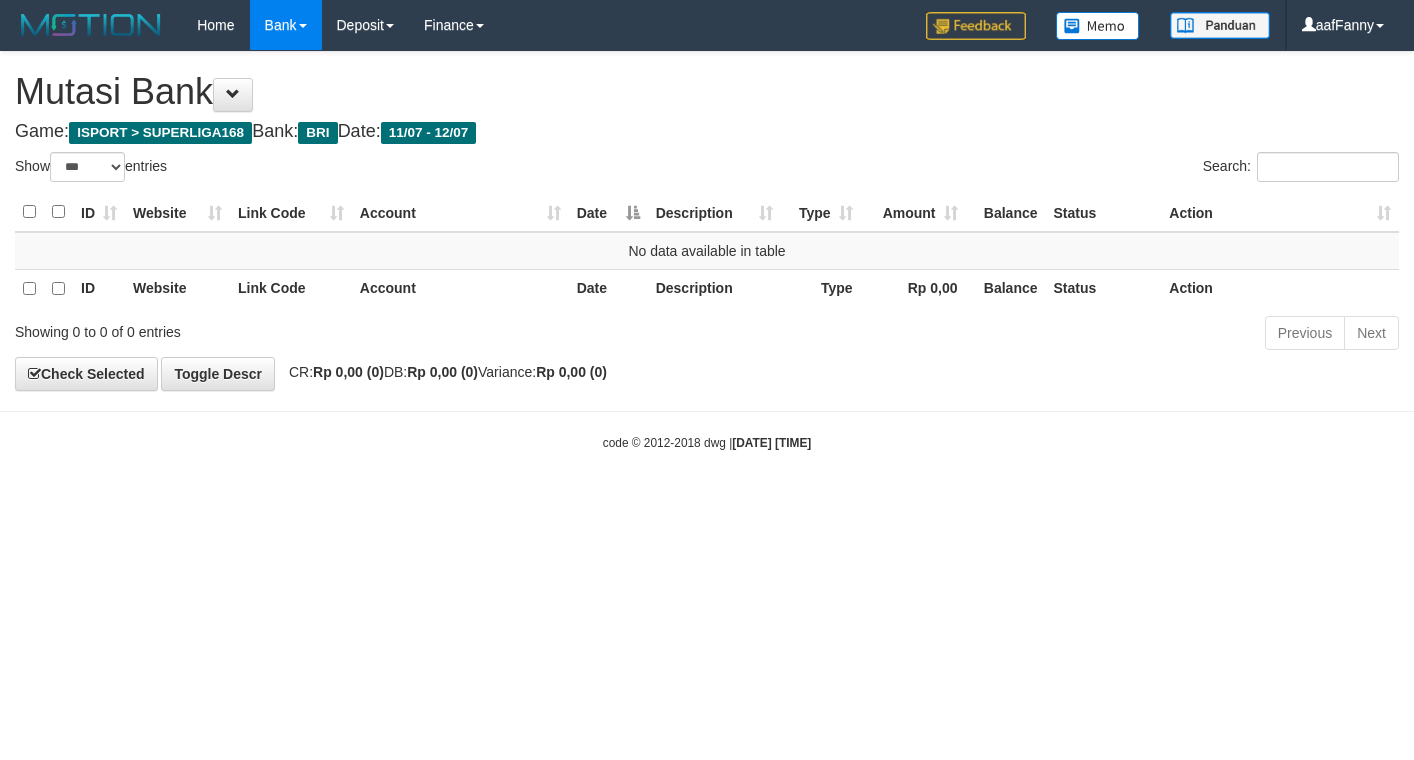 select on "***" 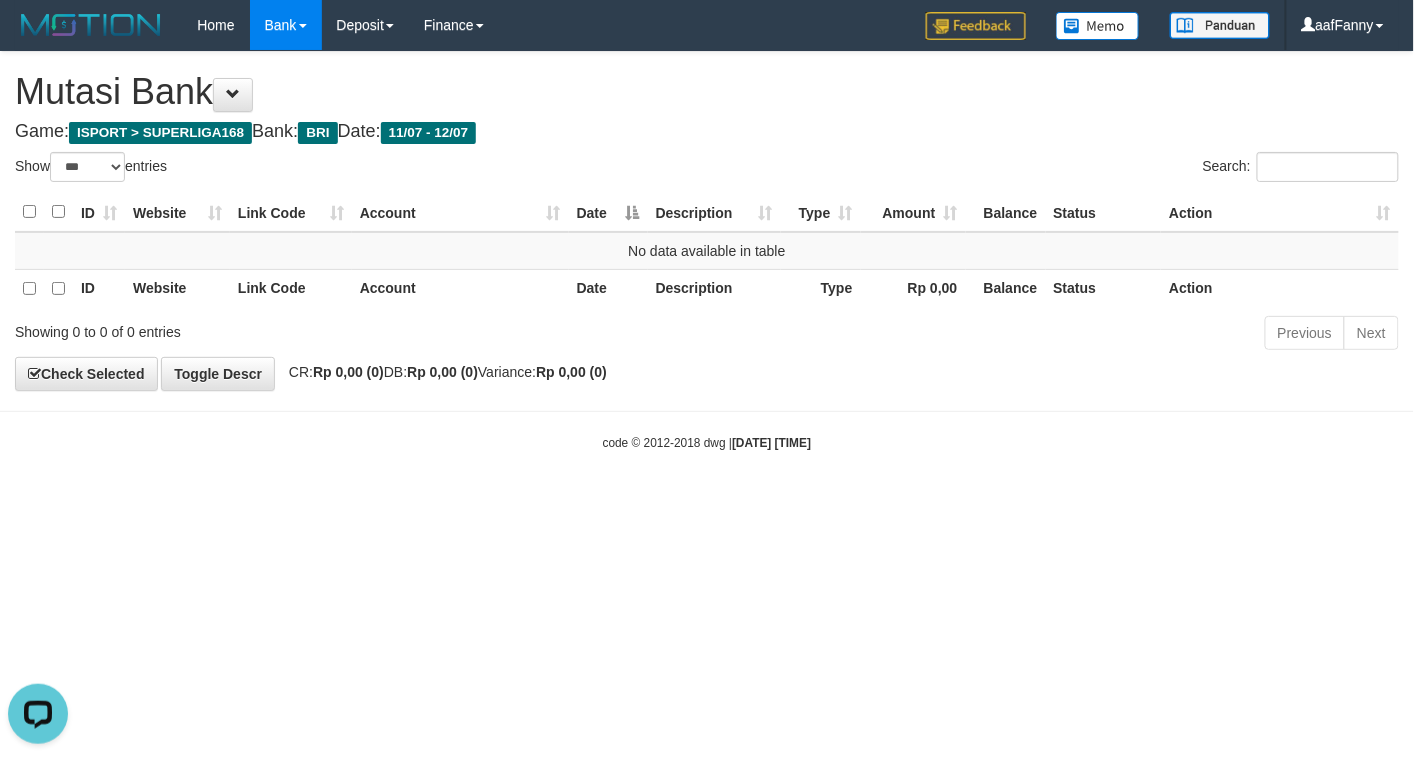 scroll, scrollTop: 0, scrollLeft: 0, axis: both 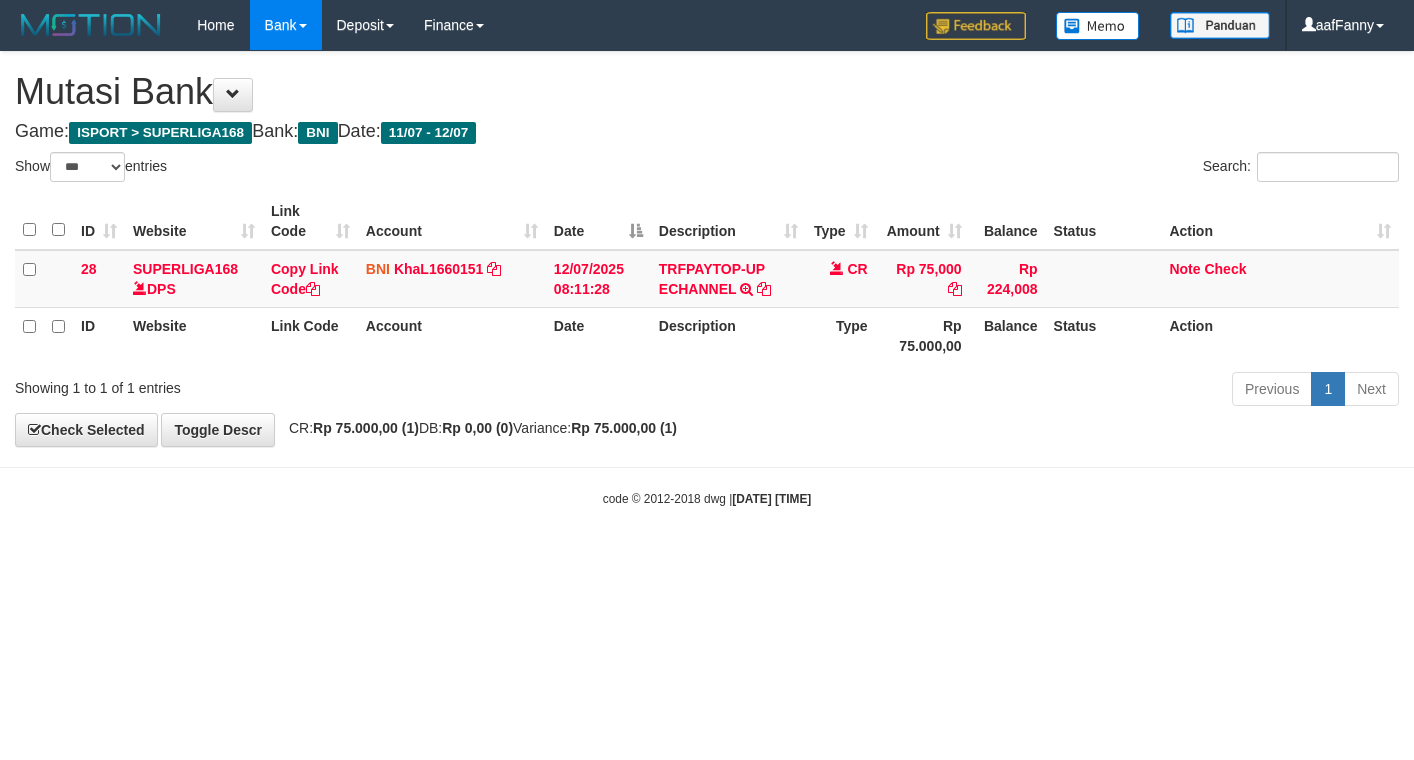 select on "***" 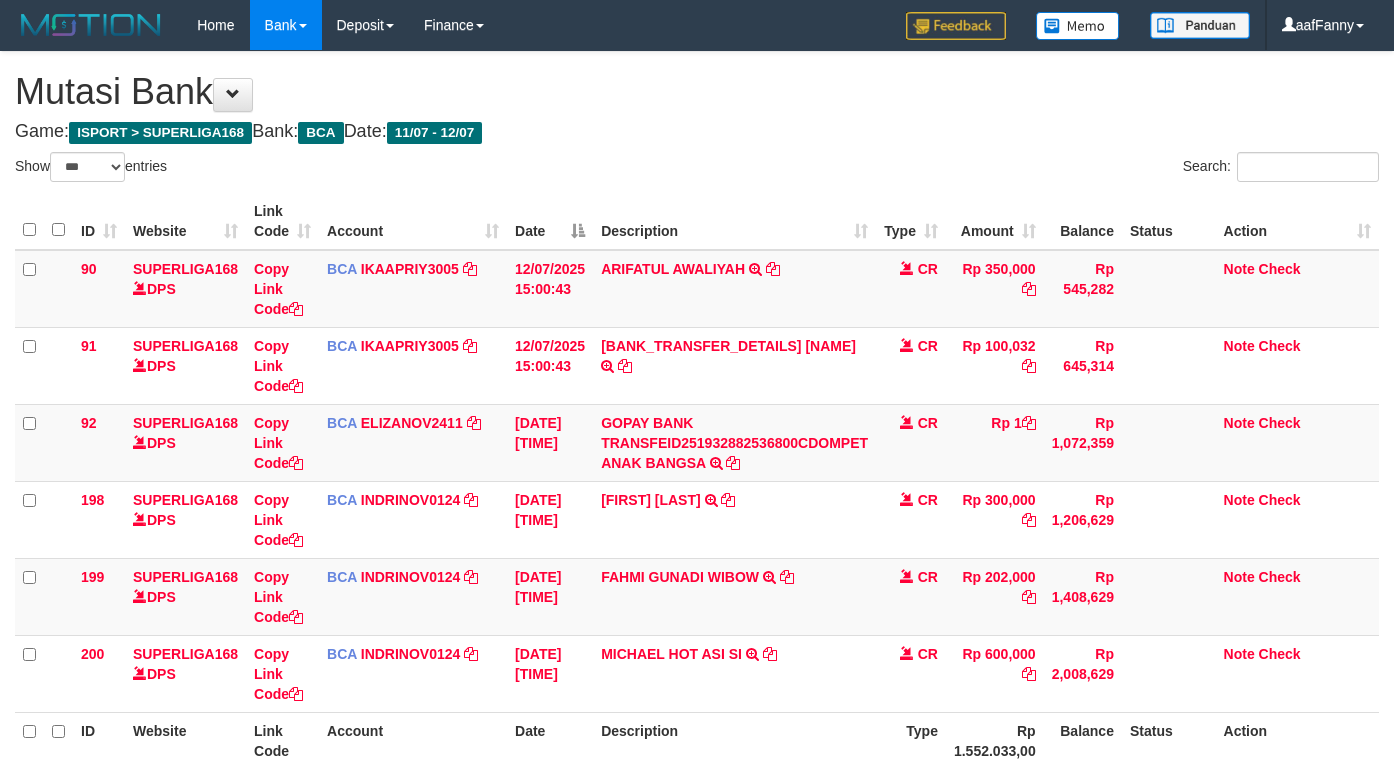 select on "***" 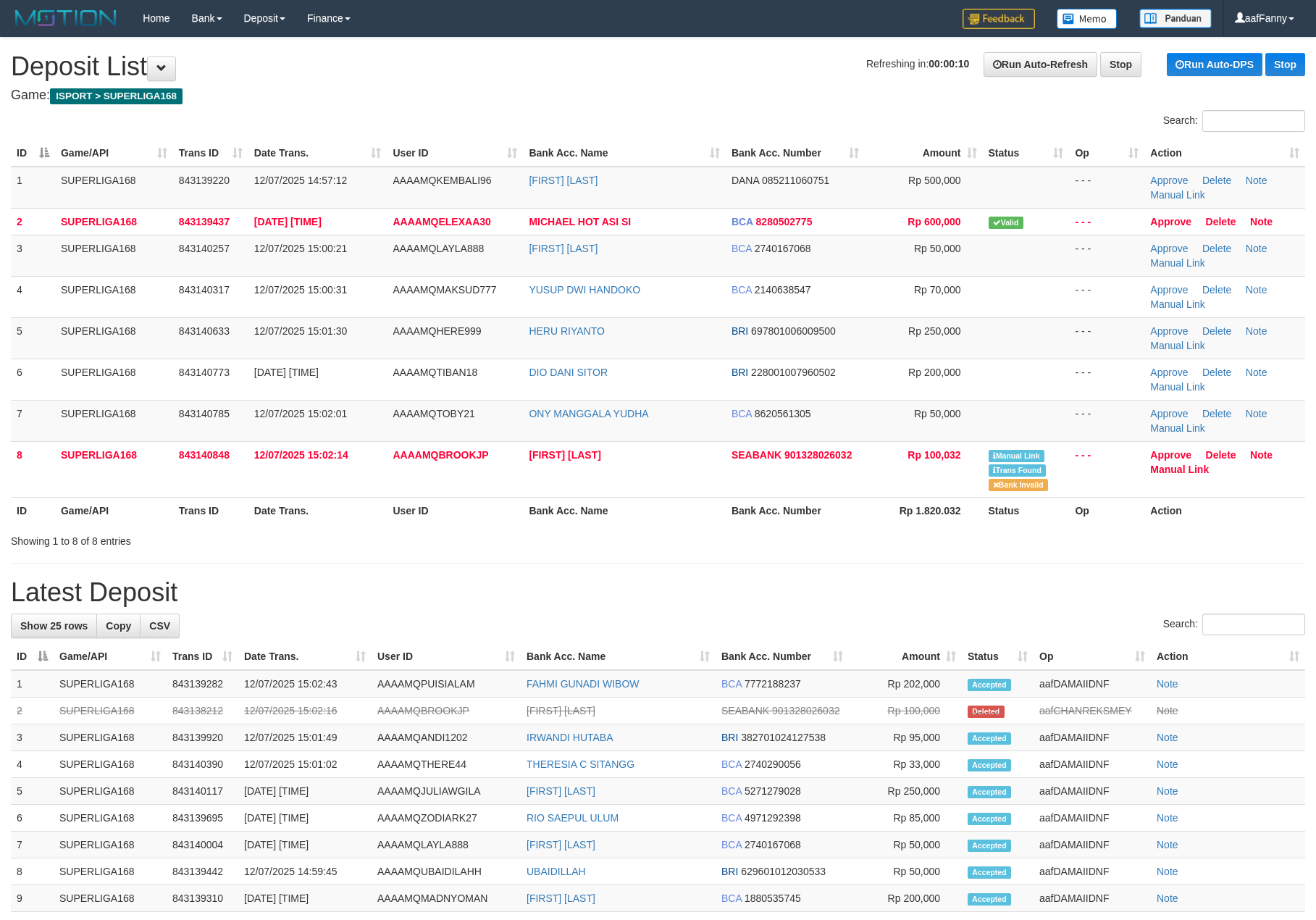 scroll, scrollTop: 0, scrollLeft: 0, axis: both 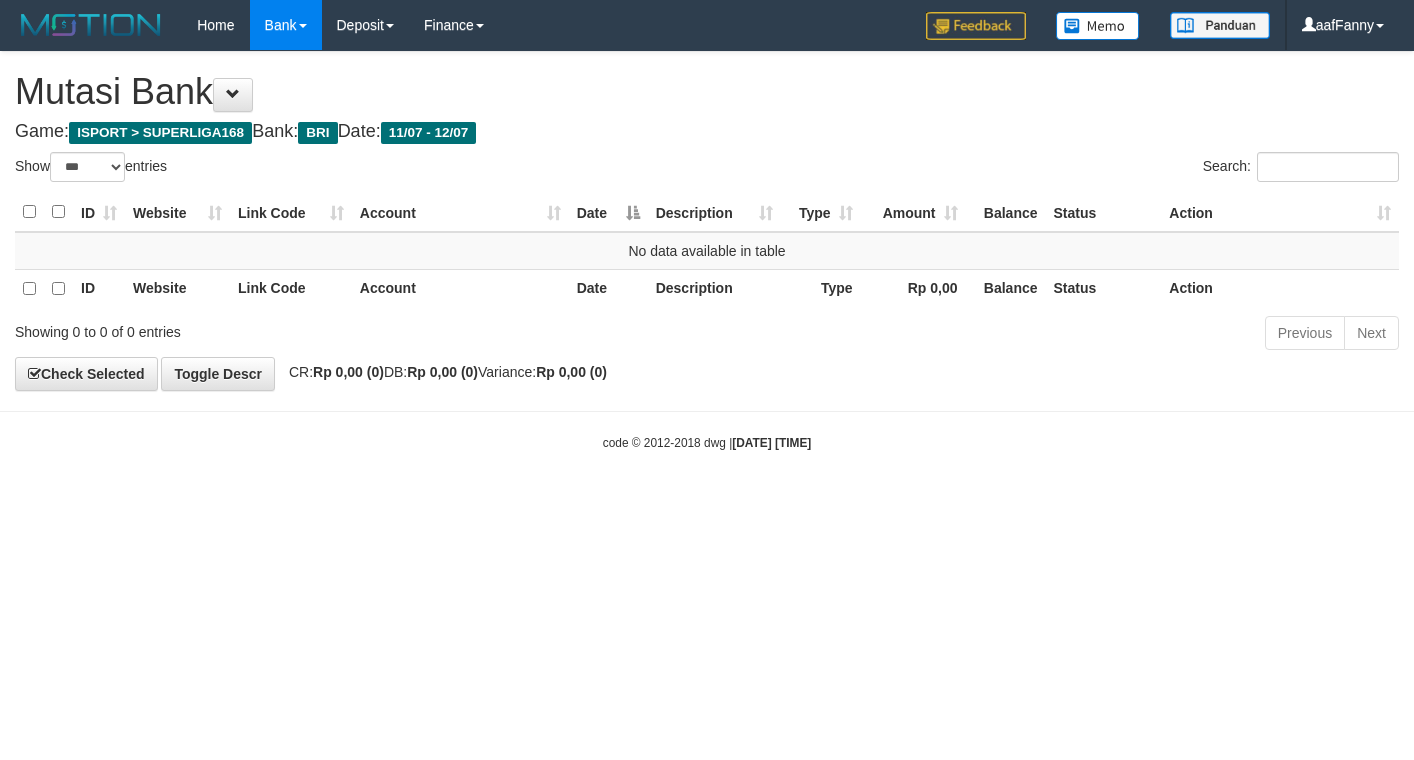 select on "***" 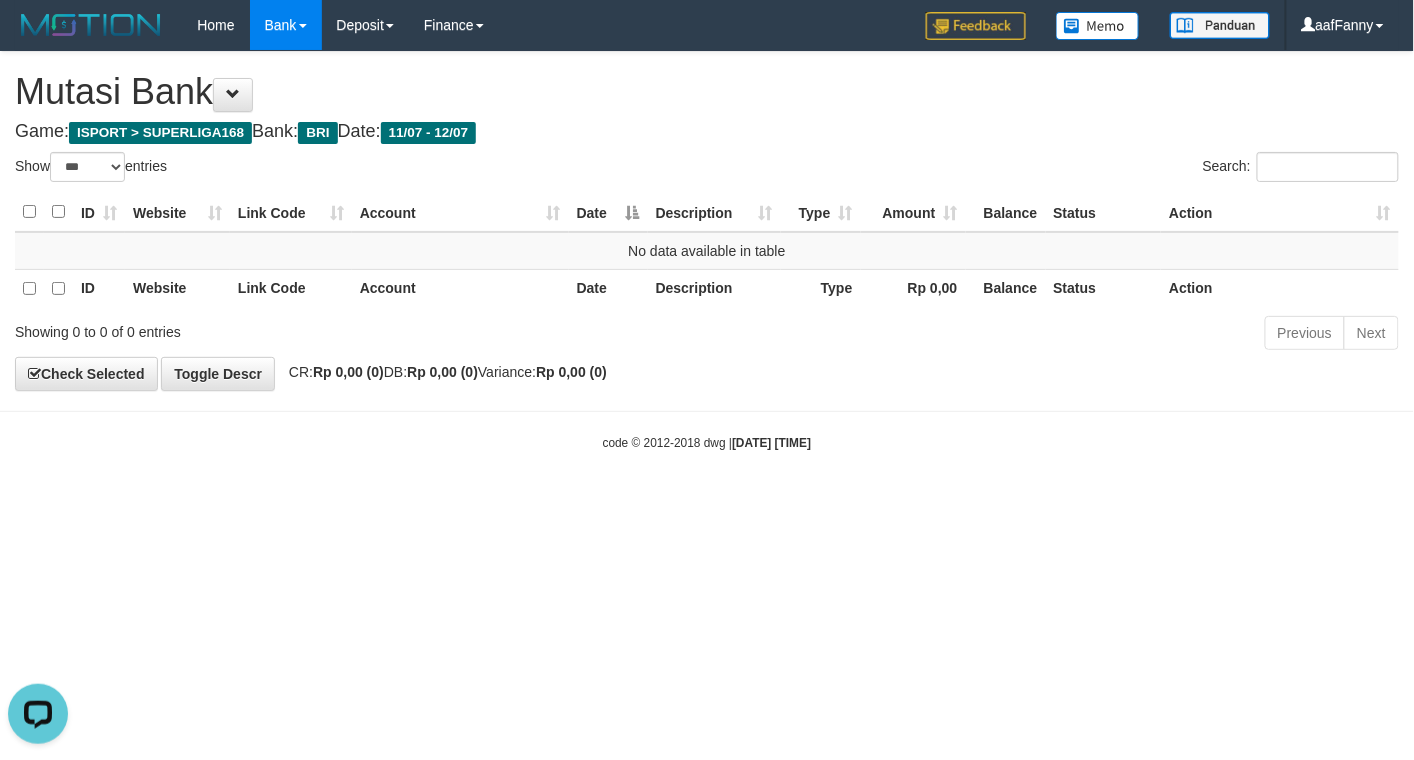 scroll, scrollTop: 0, scrollLeft: 0, axis: both 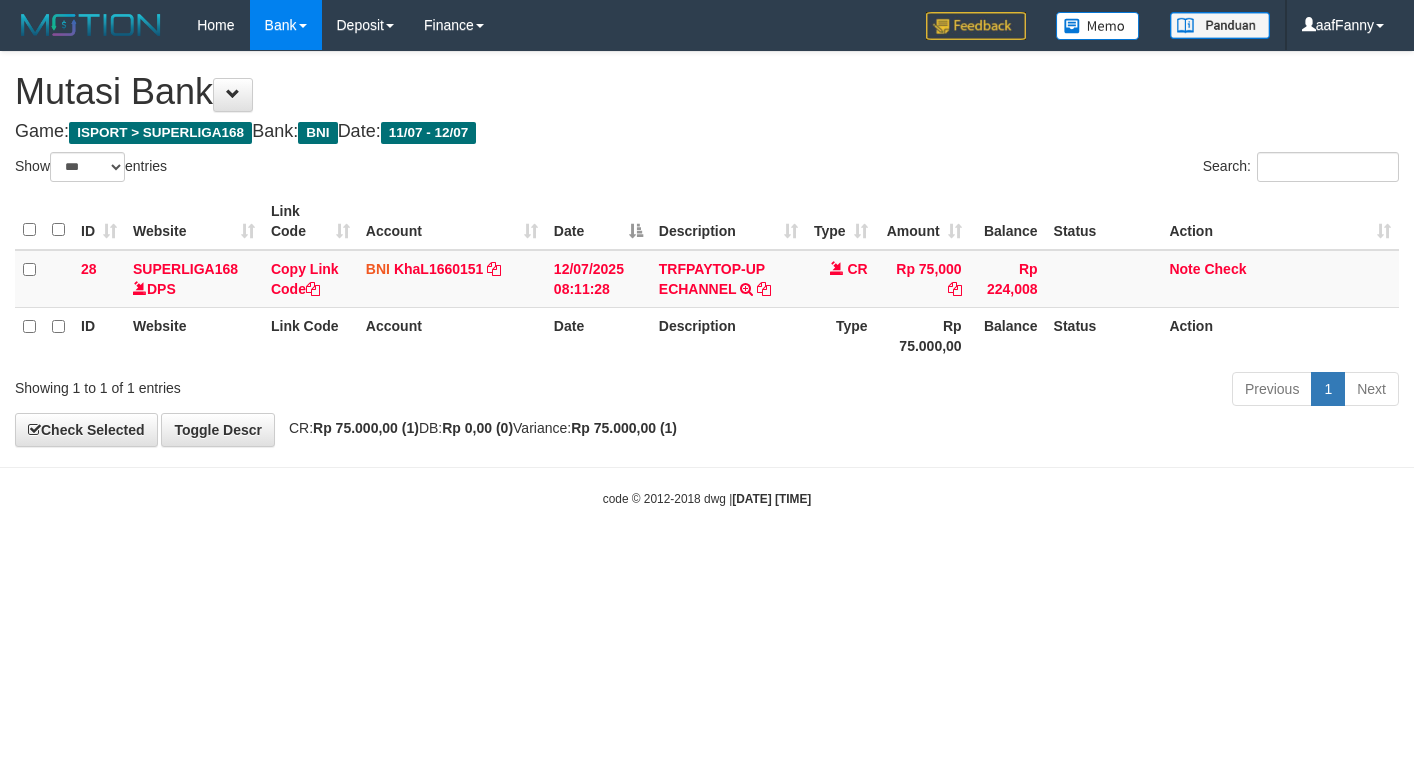 select on "***" 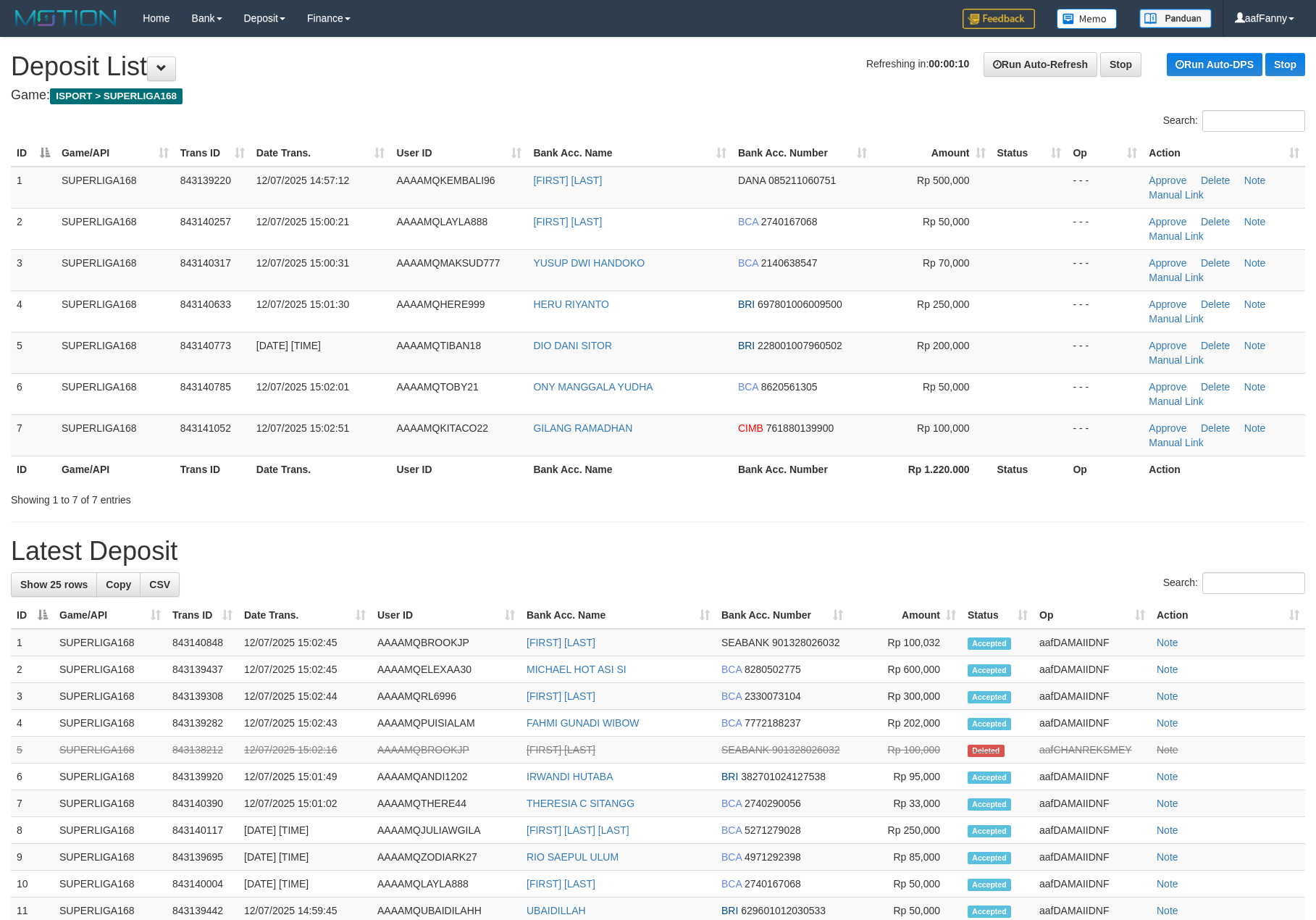 scroll, scrollTop: 0, scrollLeft: 0, axis: both 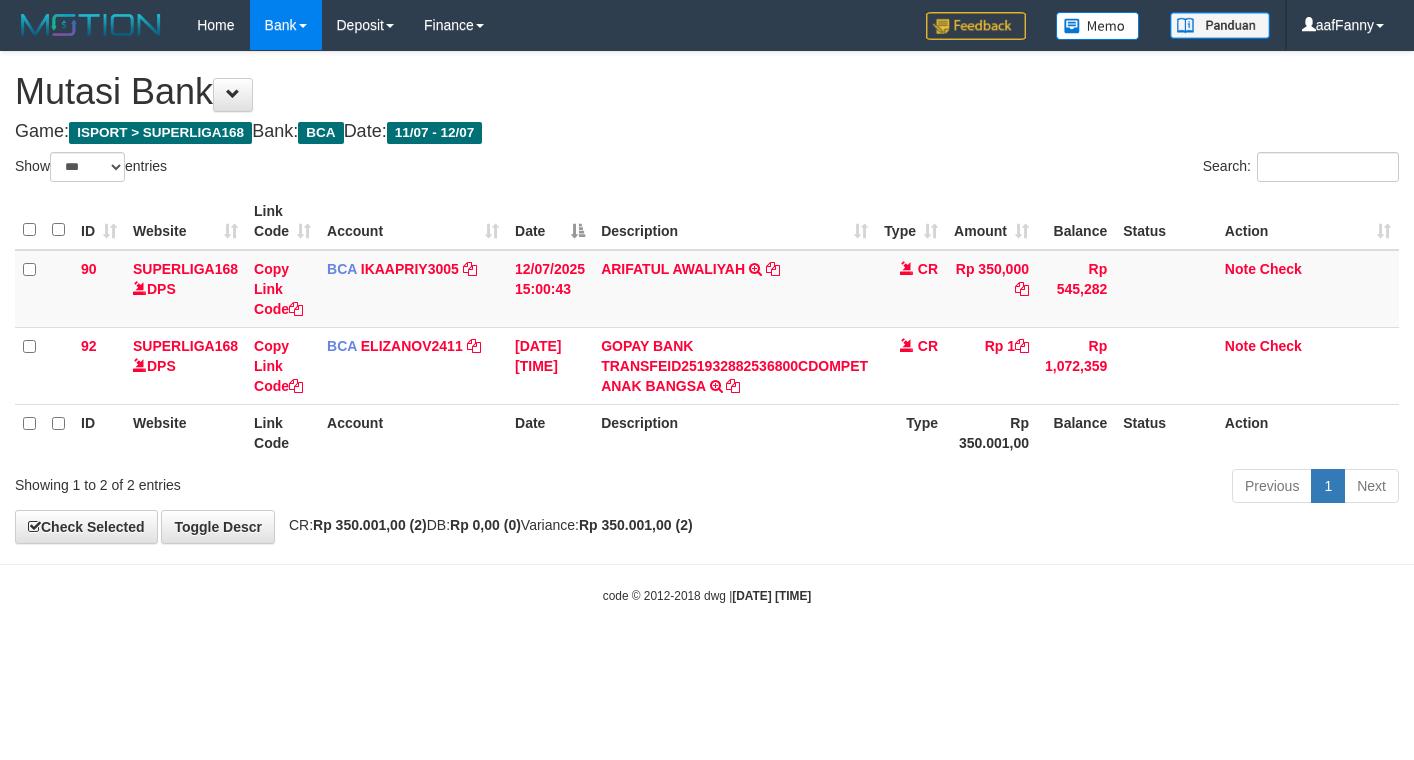 select on "***" 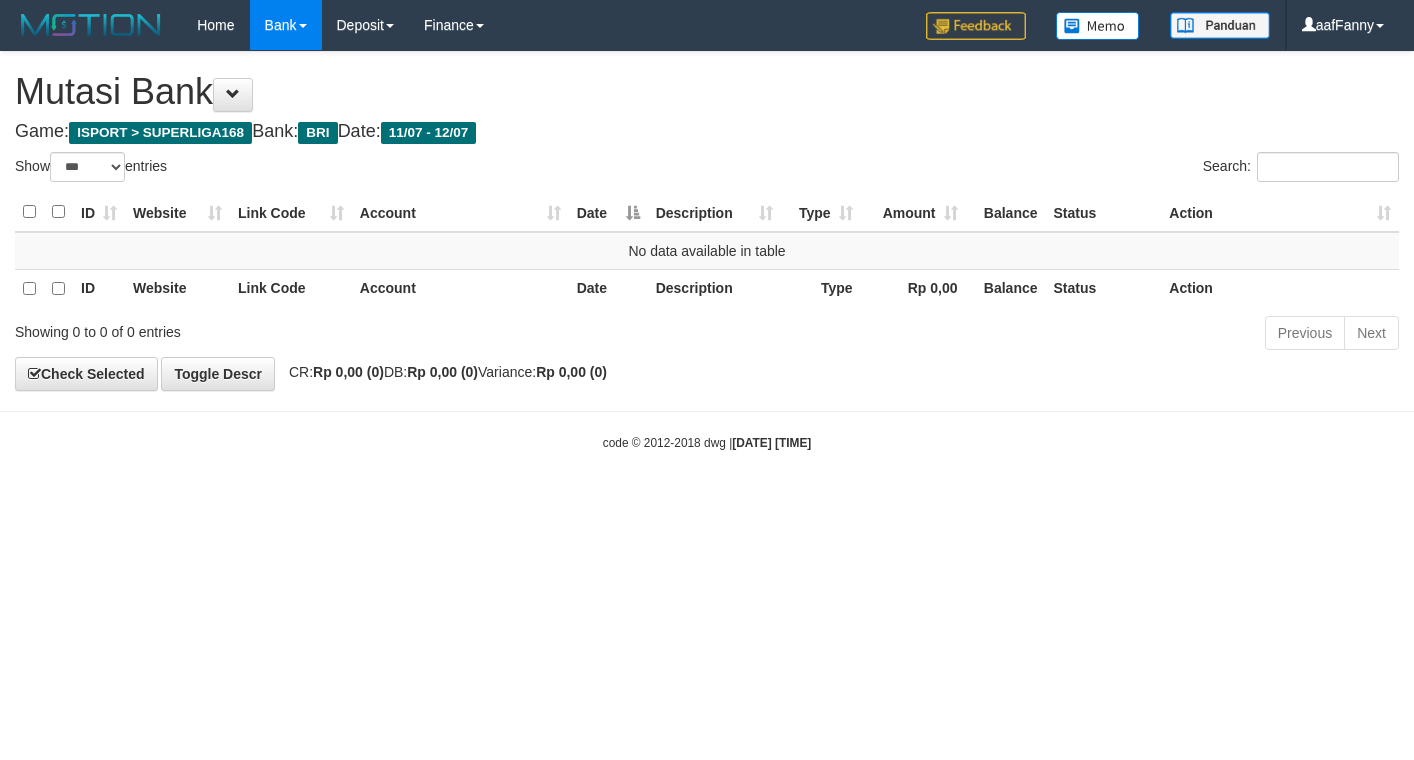 select on "***" 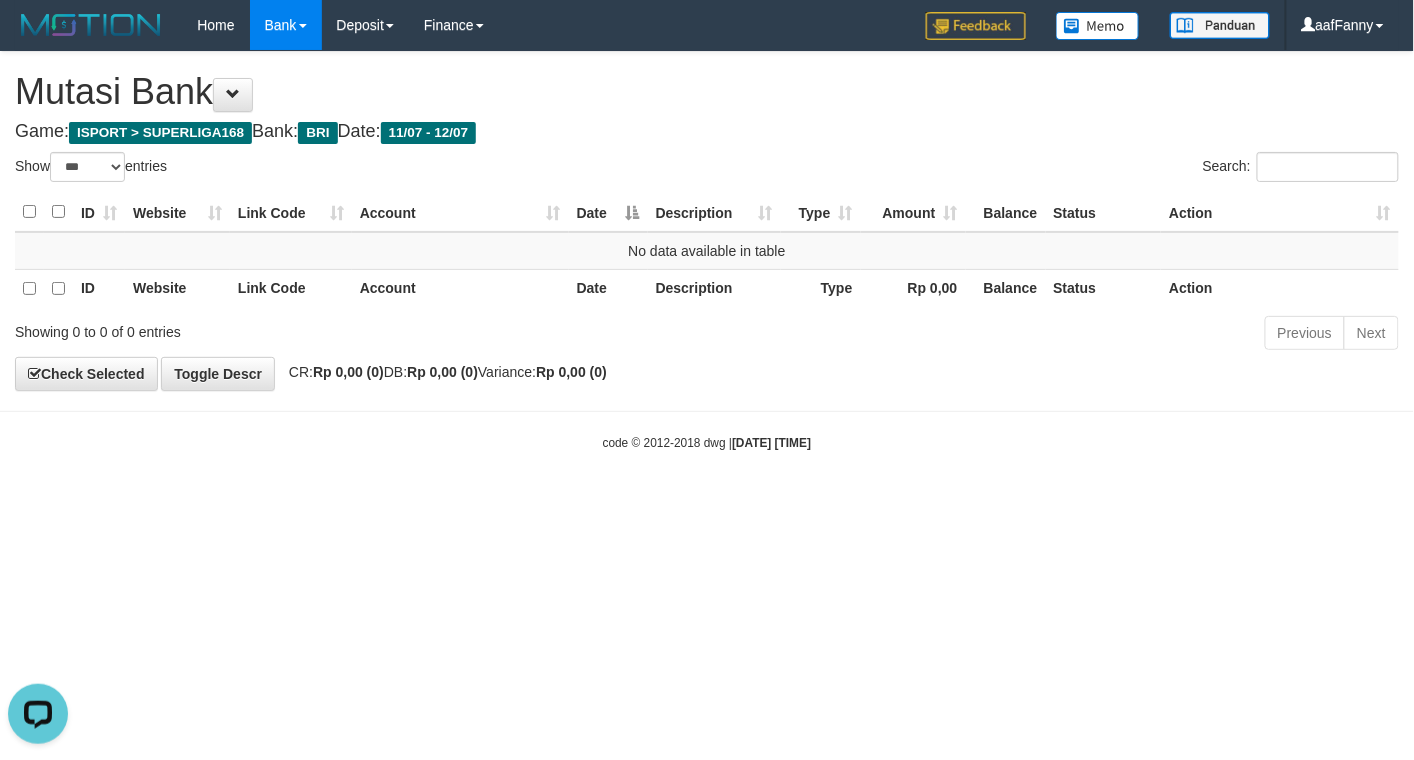scroll, scrollTop: 0, scrollLeft: 0, axis: both 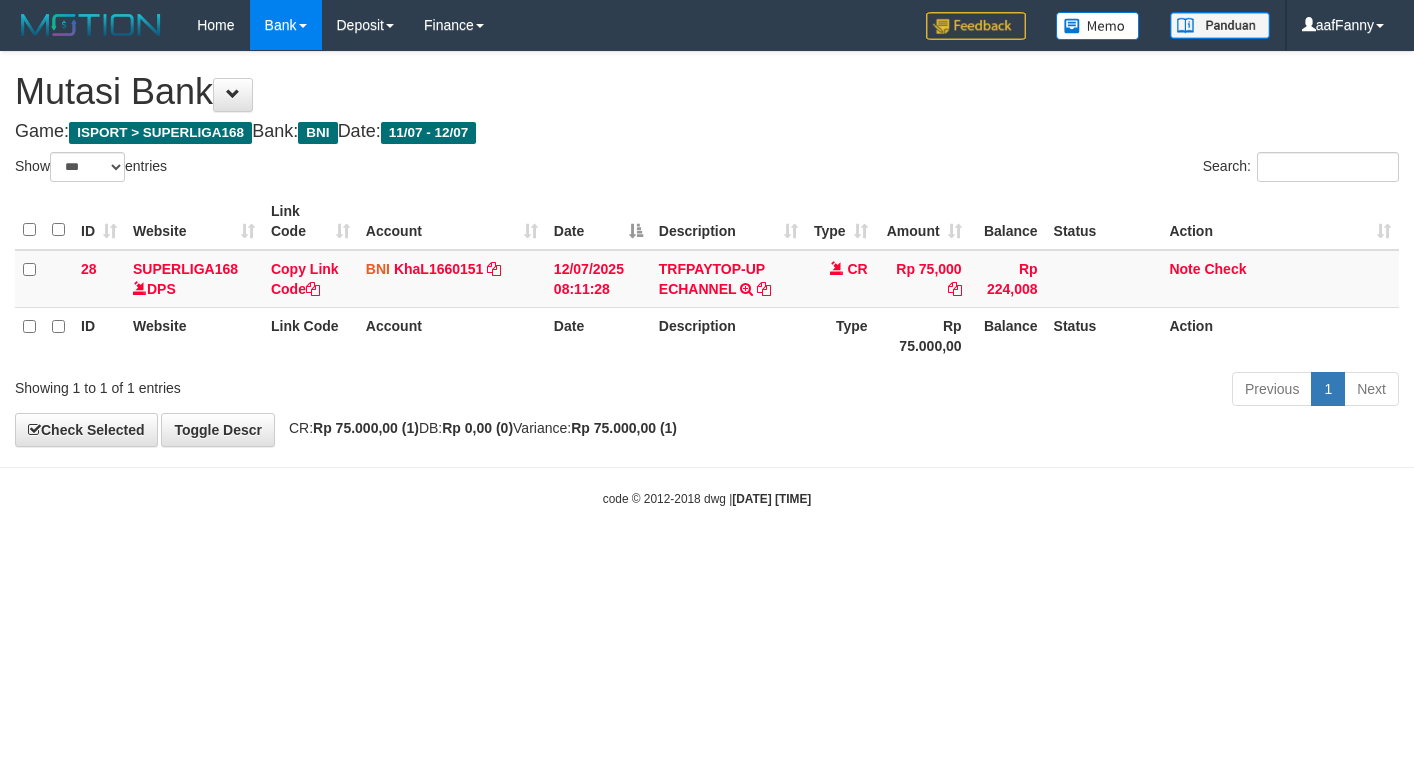 select on "***" 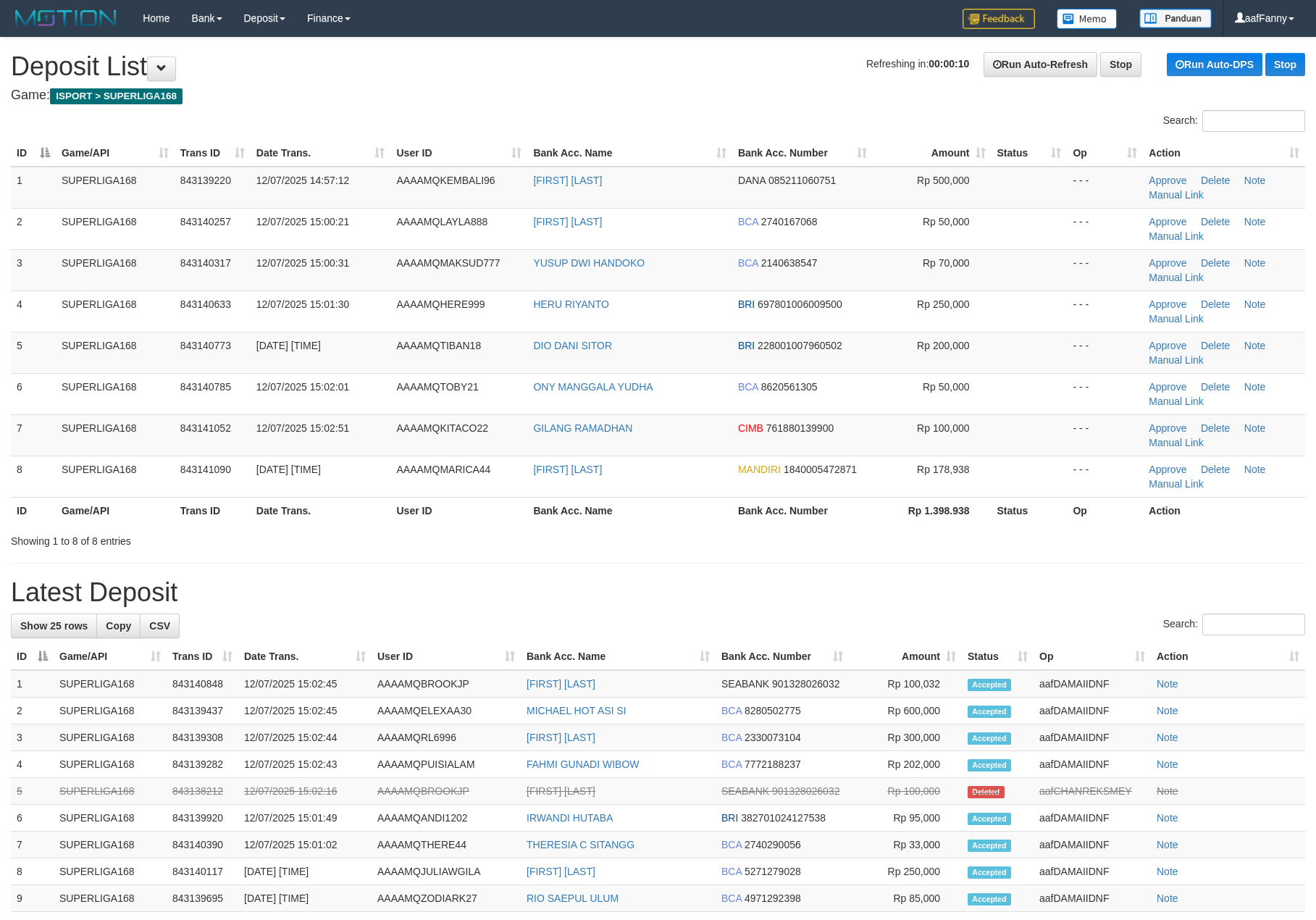 scroll, scrollTop: 0, scrollLeft: 0, axis: both 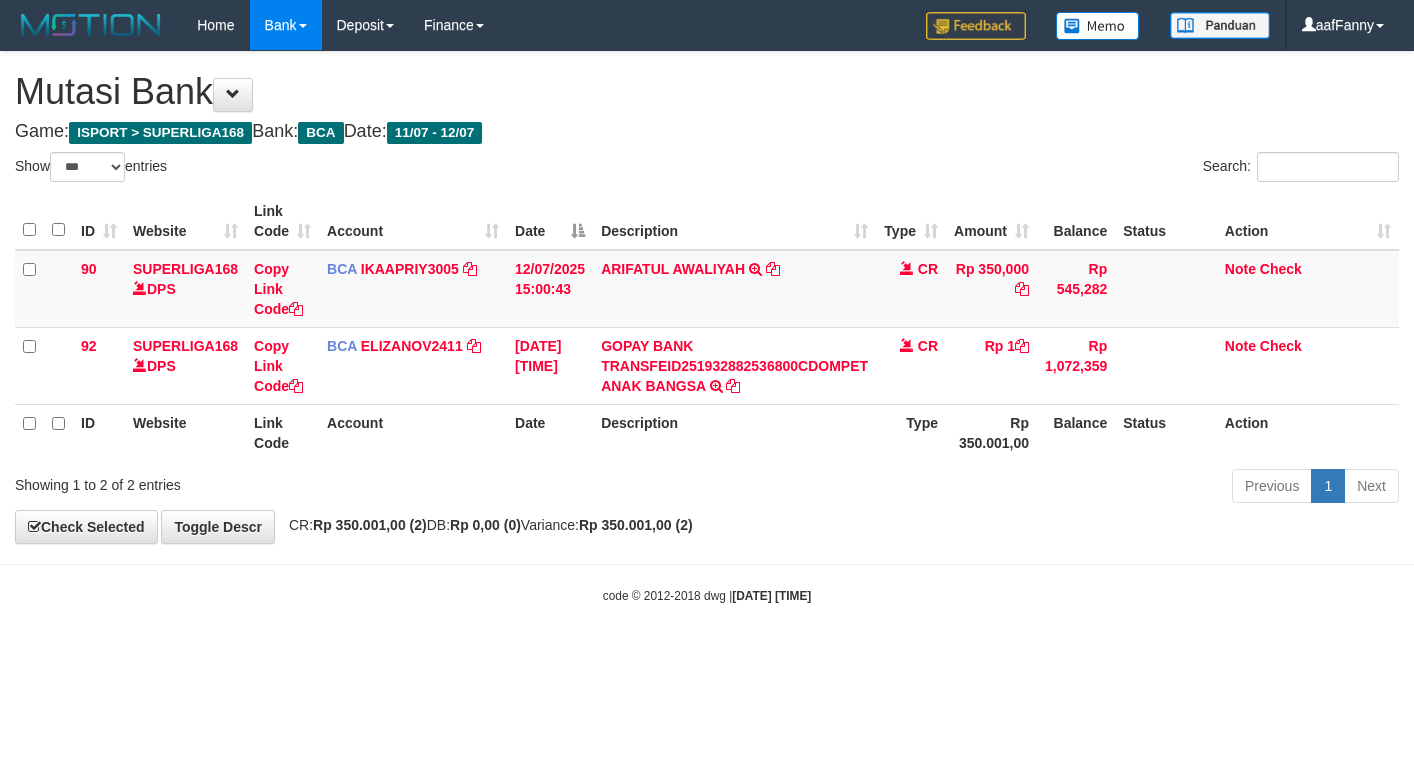 select on "***" 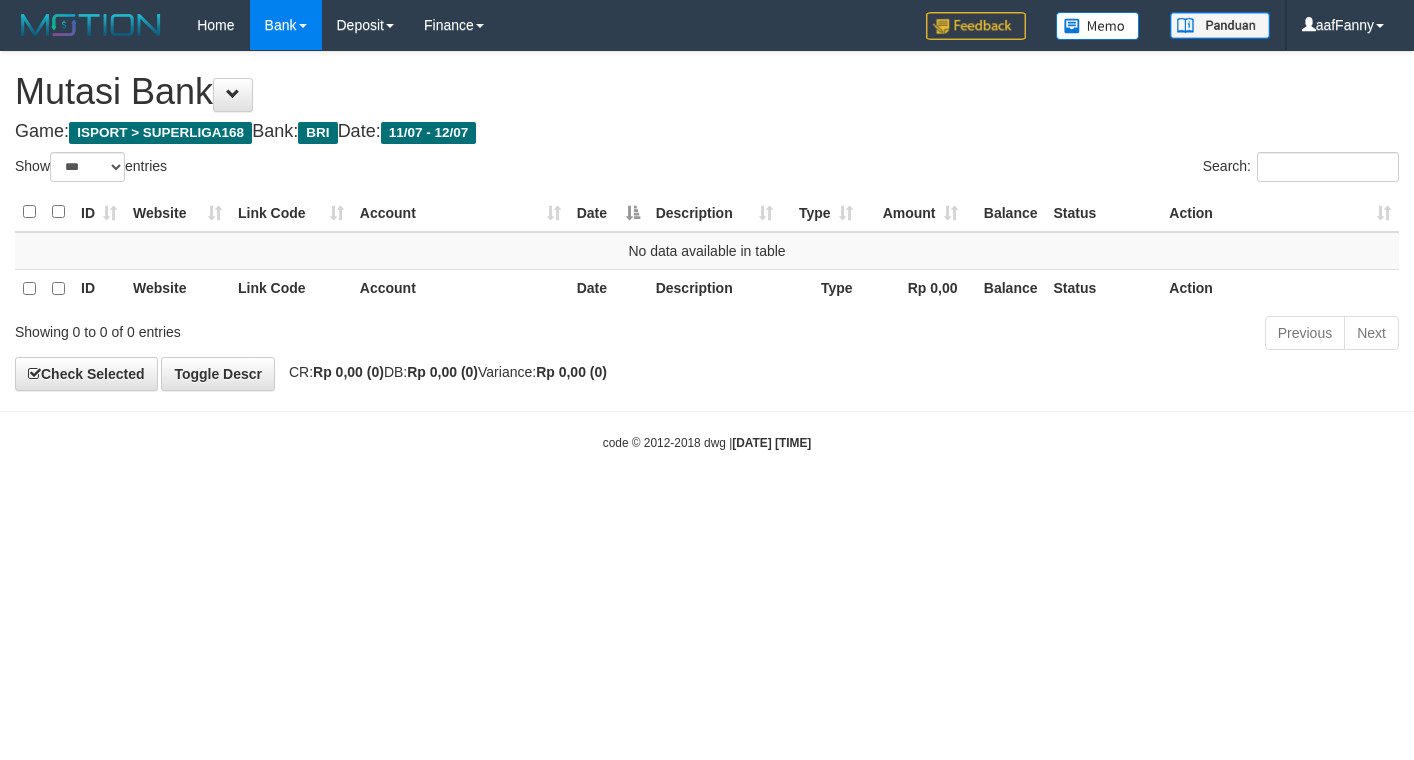 select on "***" 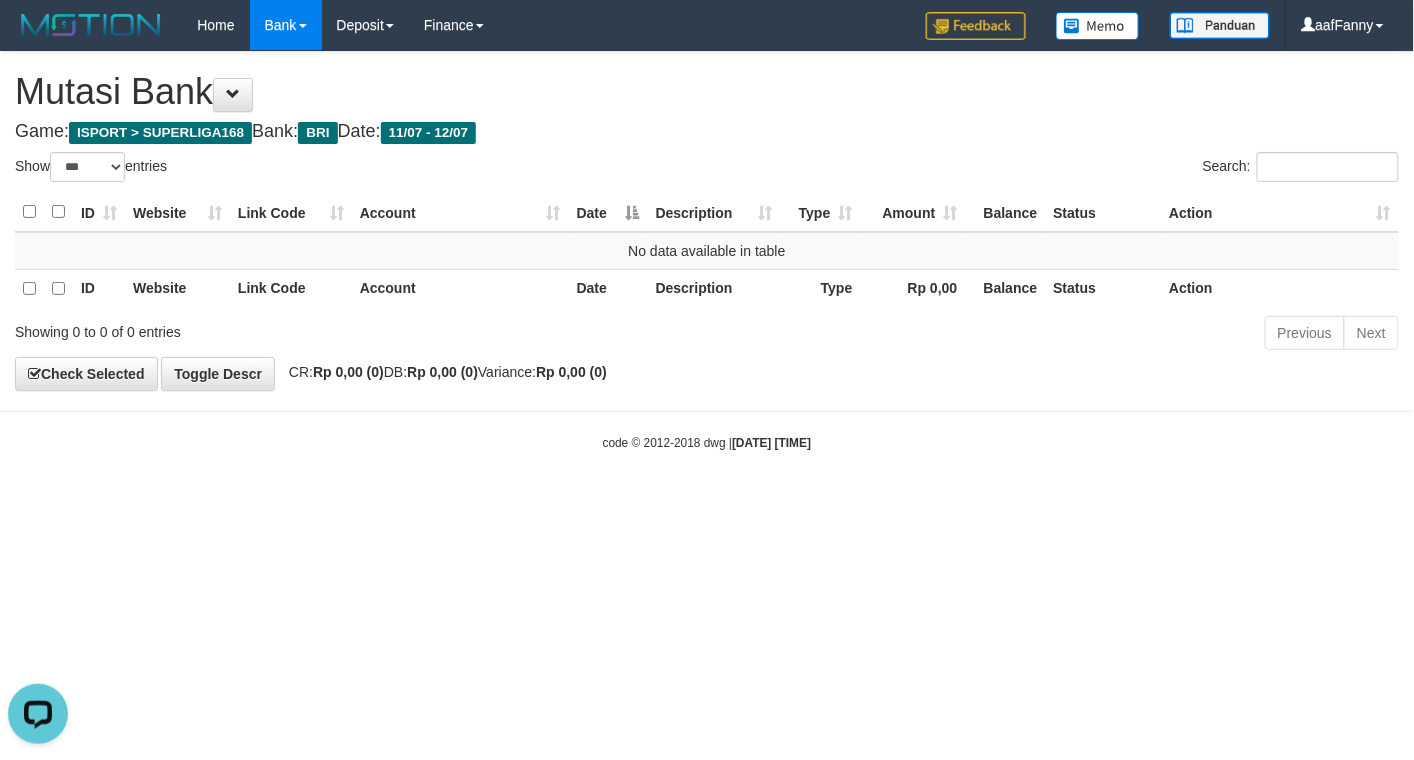 scroll, scrollTop: 0, scrollLeft: 0, axis: both 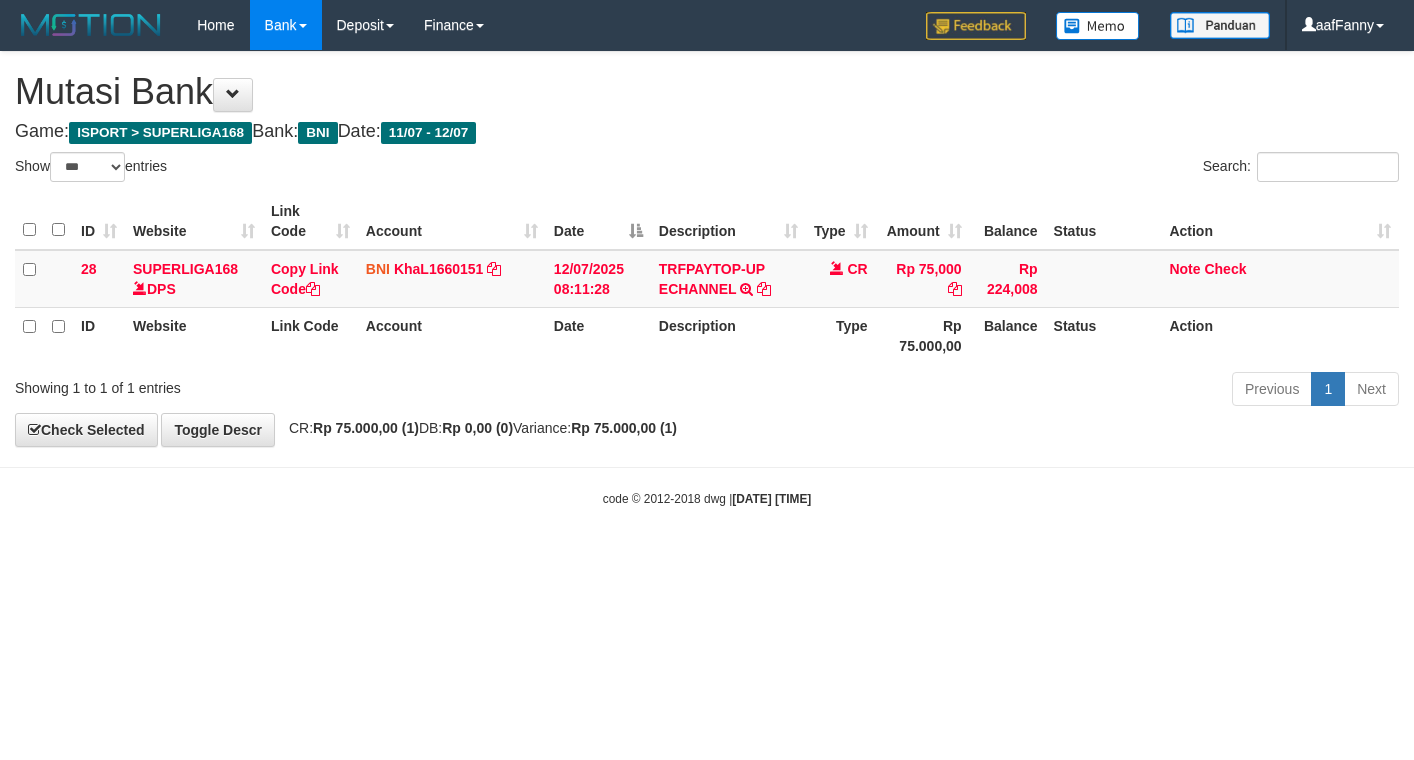 select on "***" 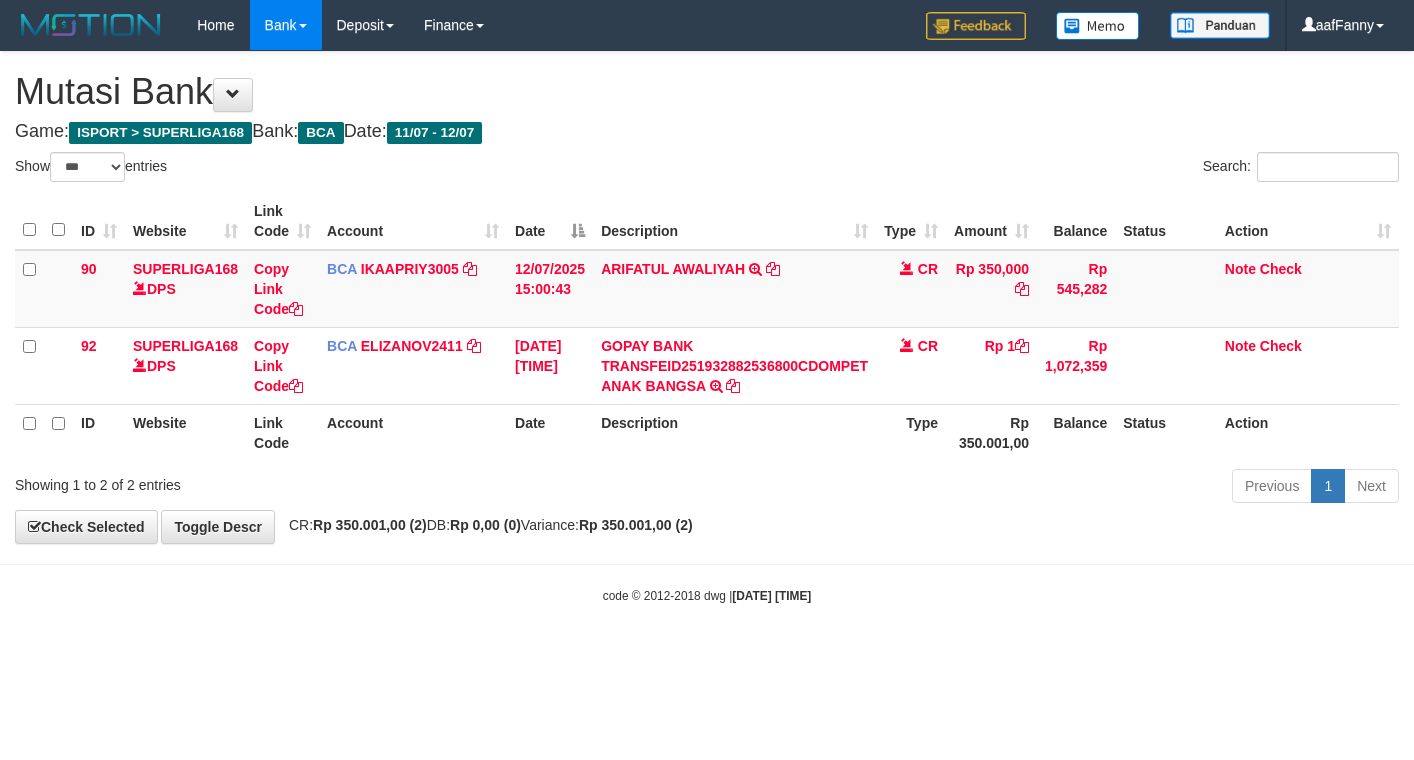 select on "***" 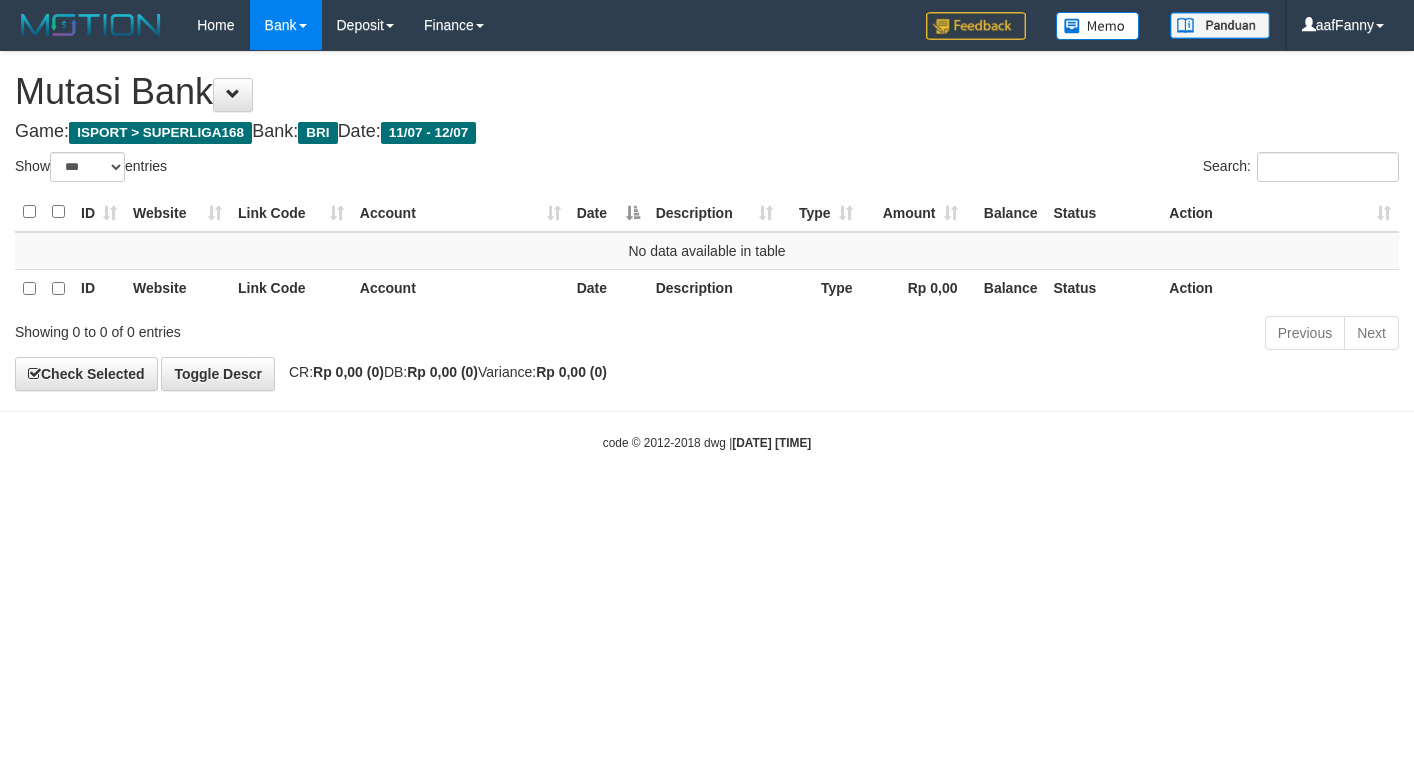 select on "***" 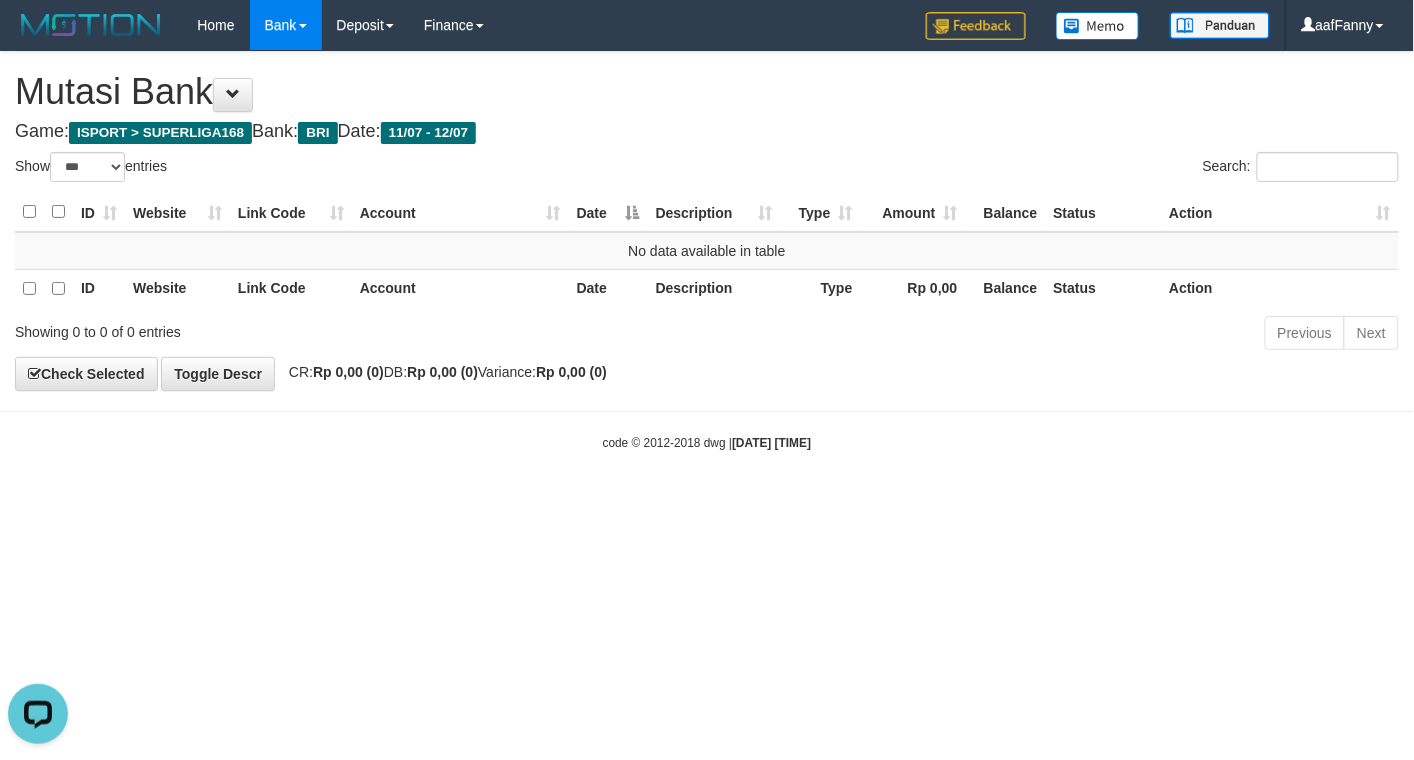 scroll, scrollTop: 0, scrollLeft: 0, axis: both 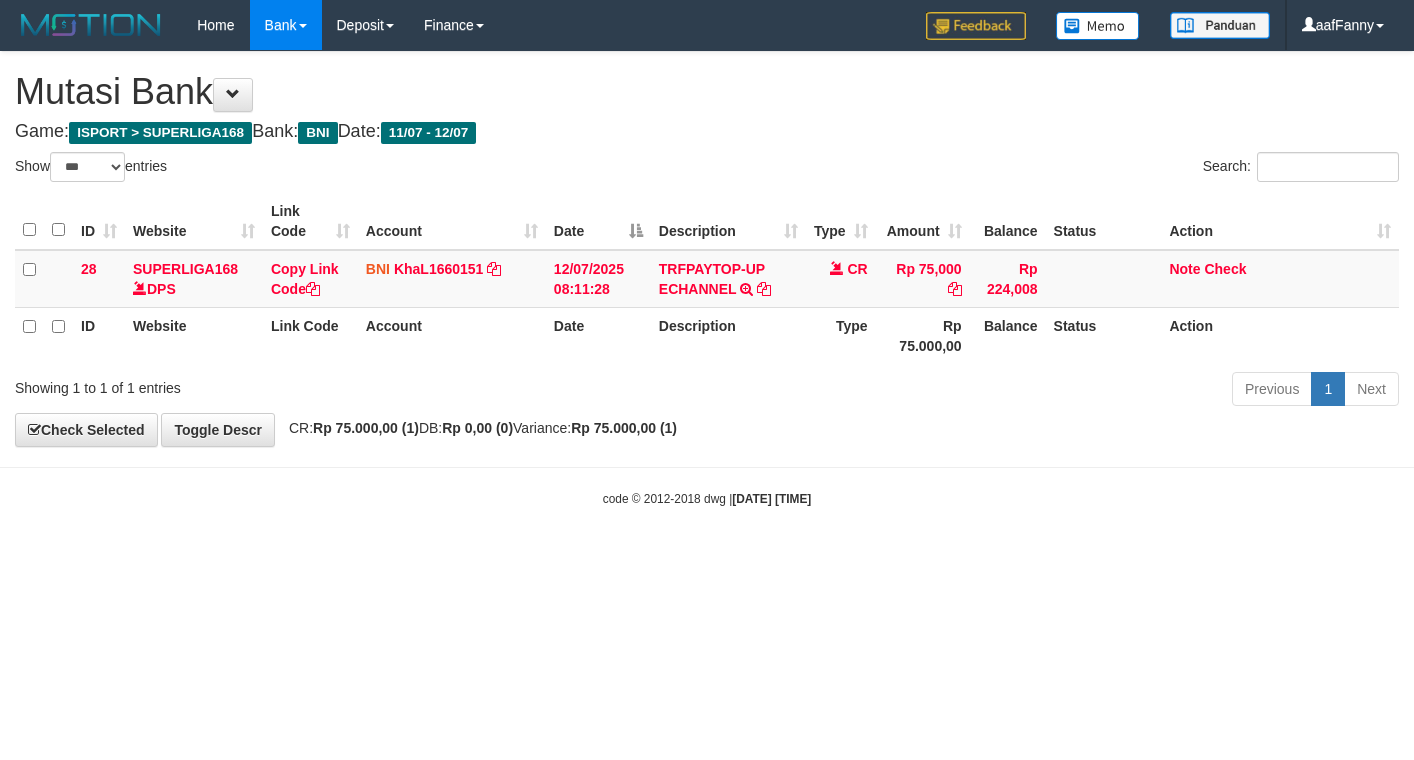 select on "***" 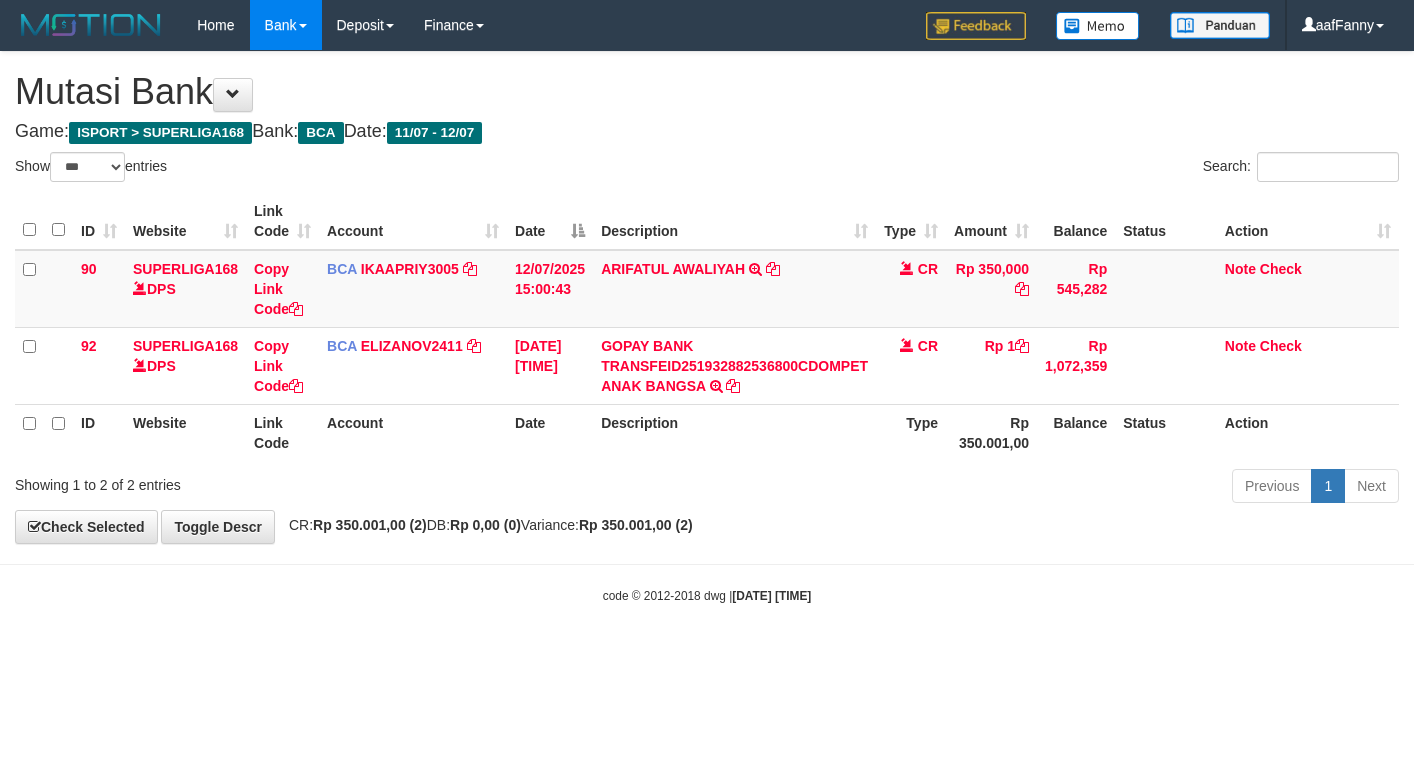 select on "***" 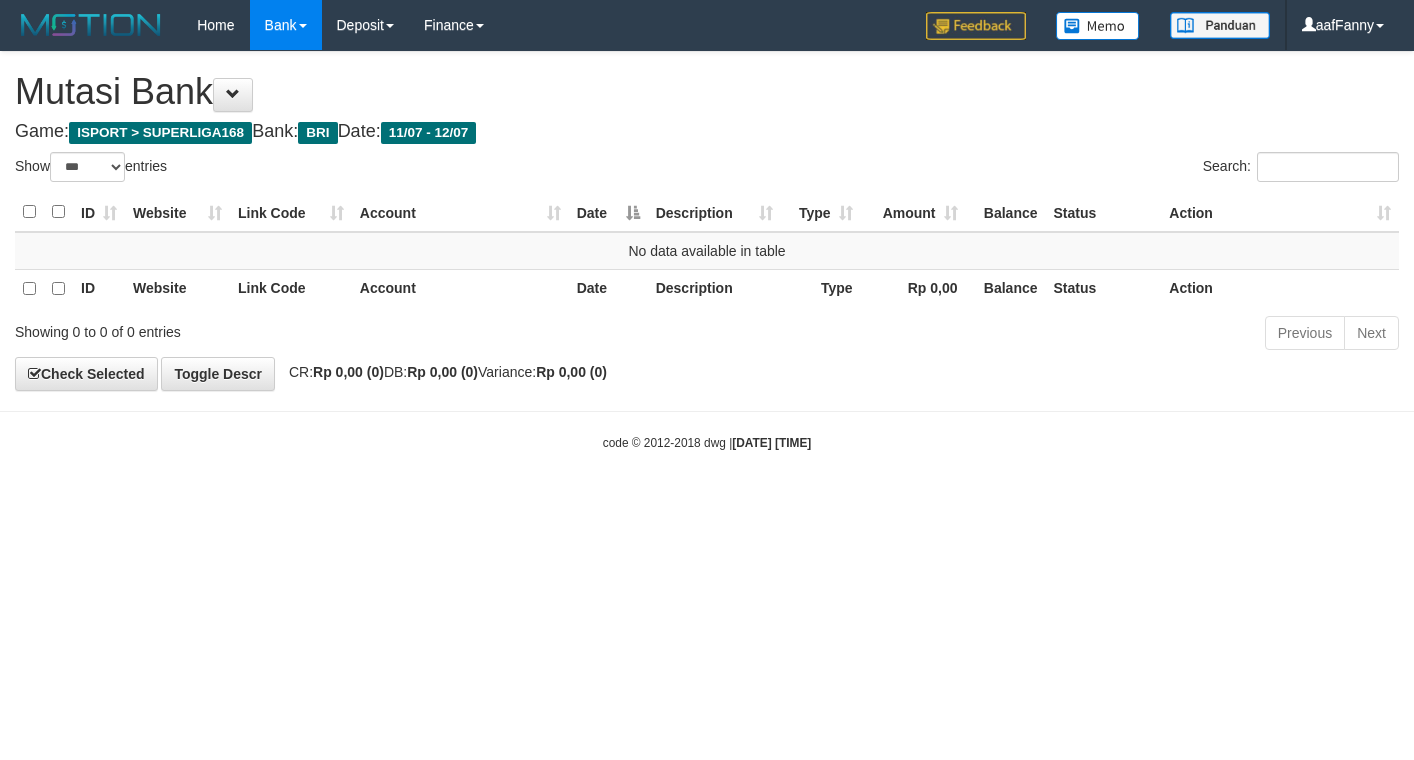 select on "***" 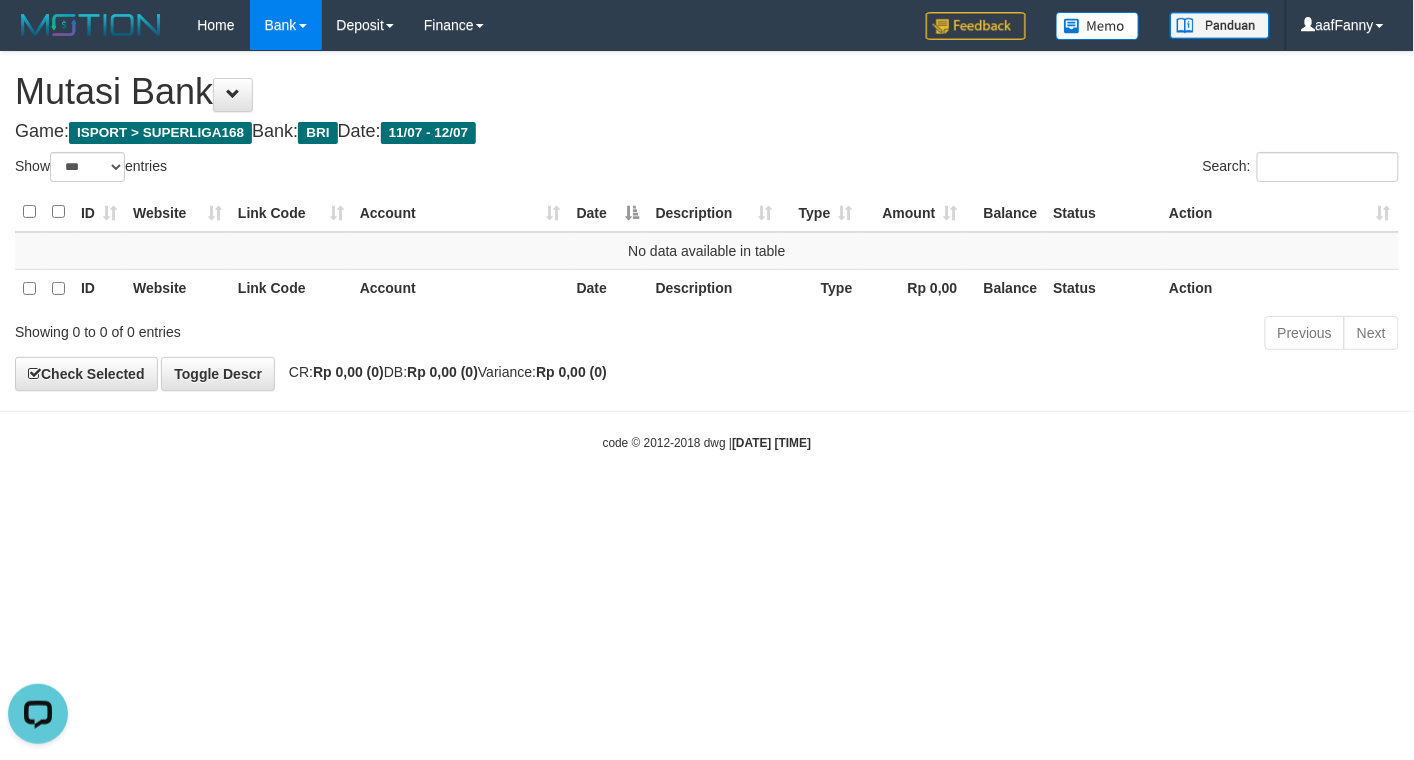 scroll, scrollTop: 0, scrollLeft: 0, axis: both 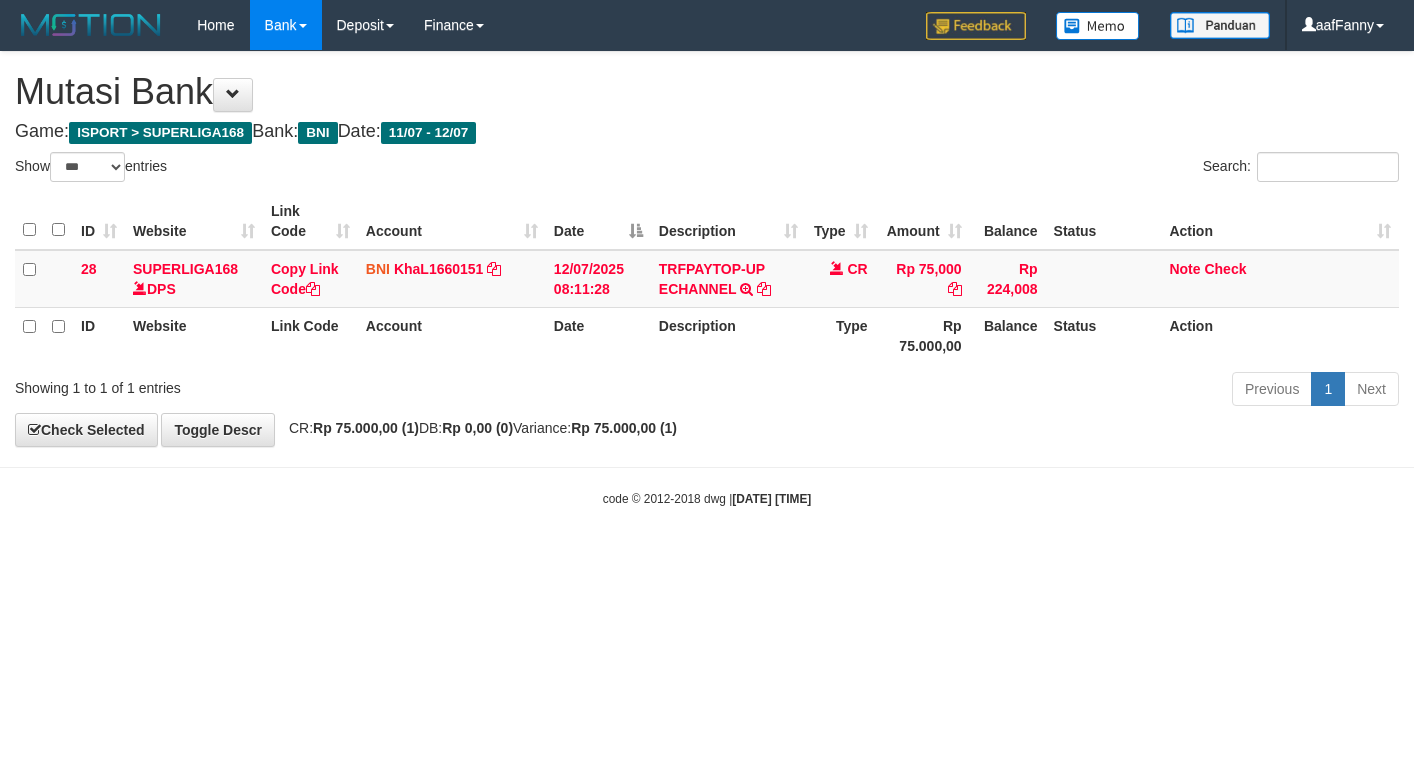 select on "***" 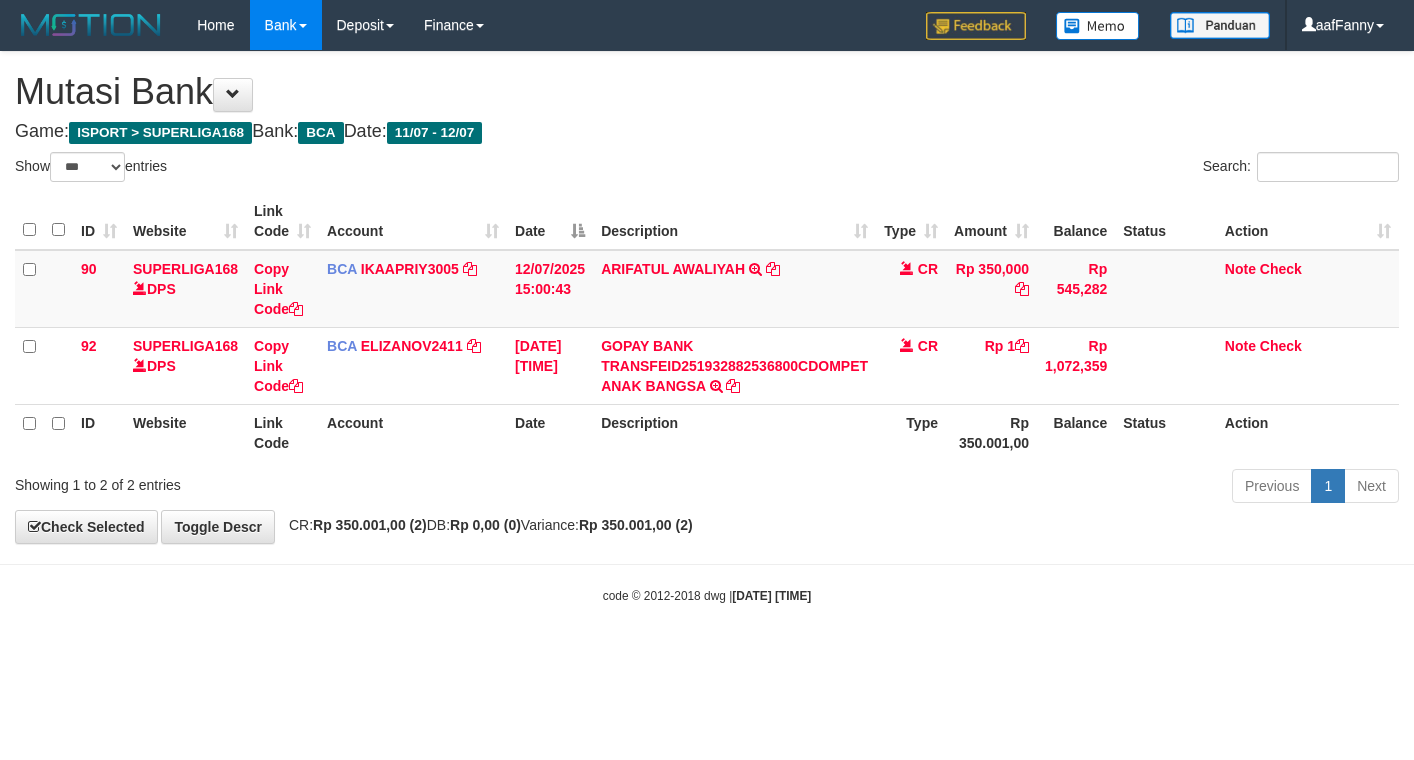 select on "***" 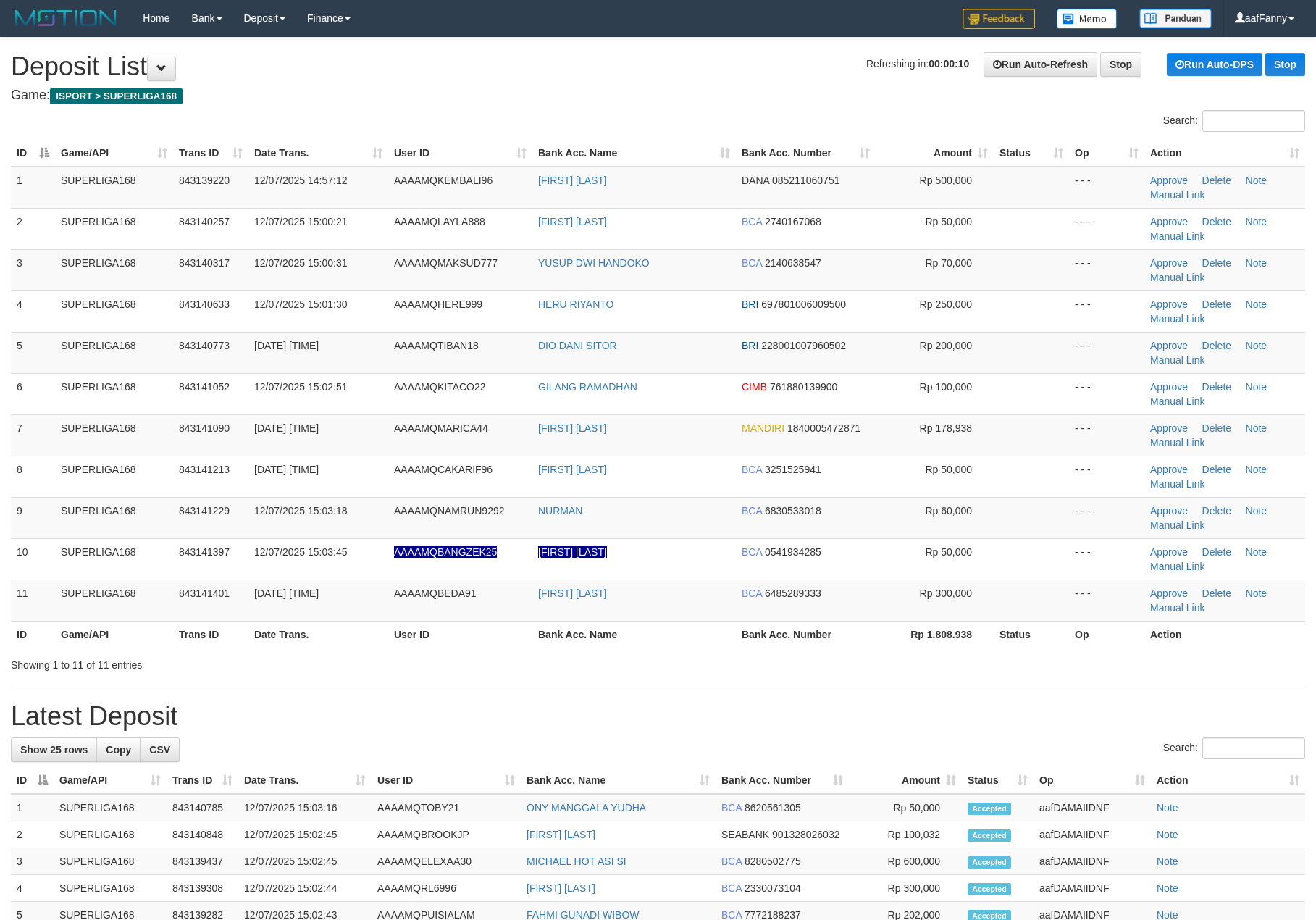 scroll, scrollTop: 0, scrollLeft: 0, axis: both 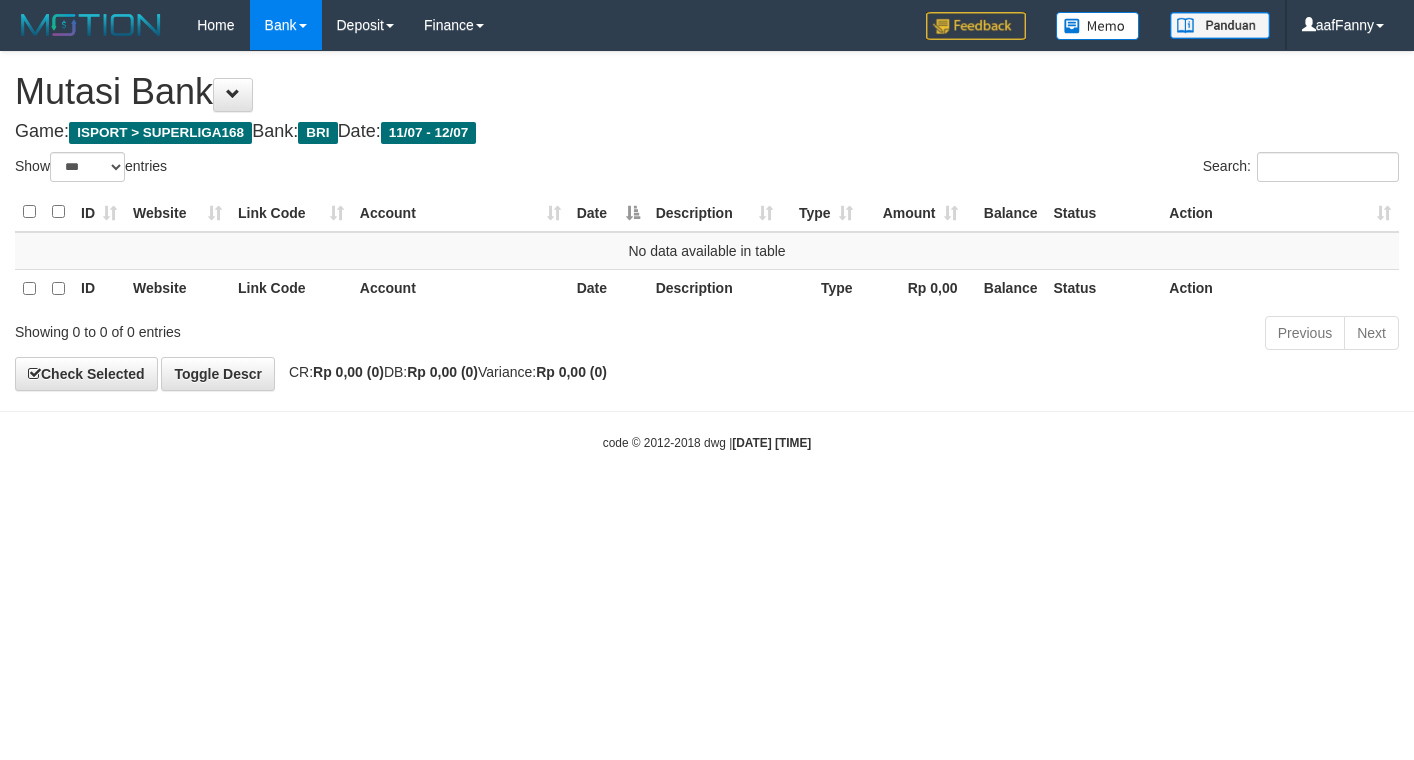 select on "***" 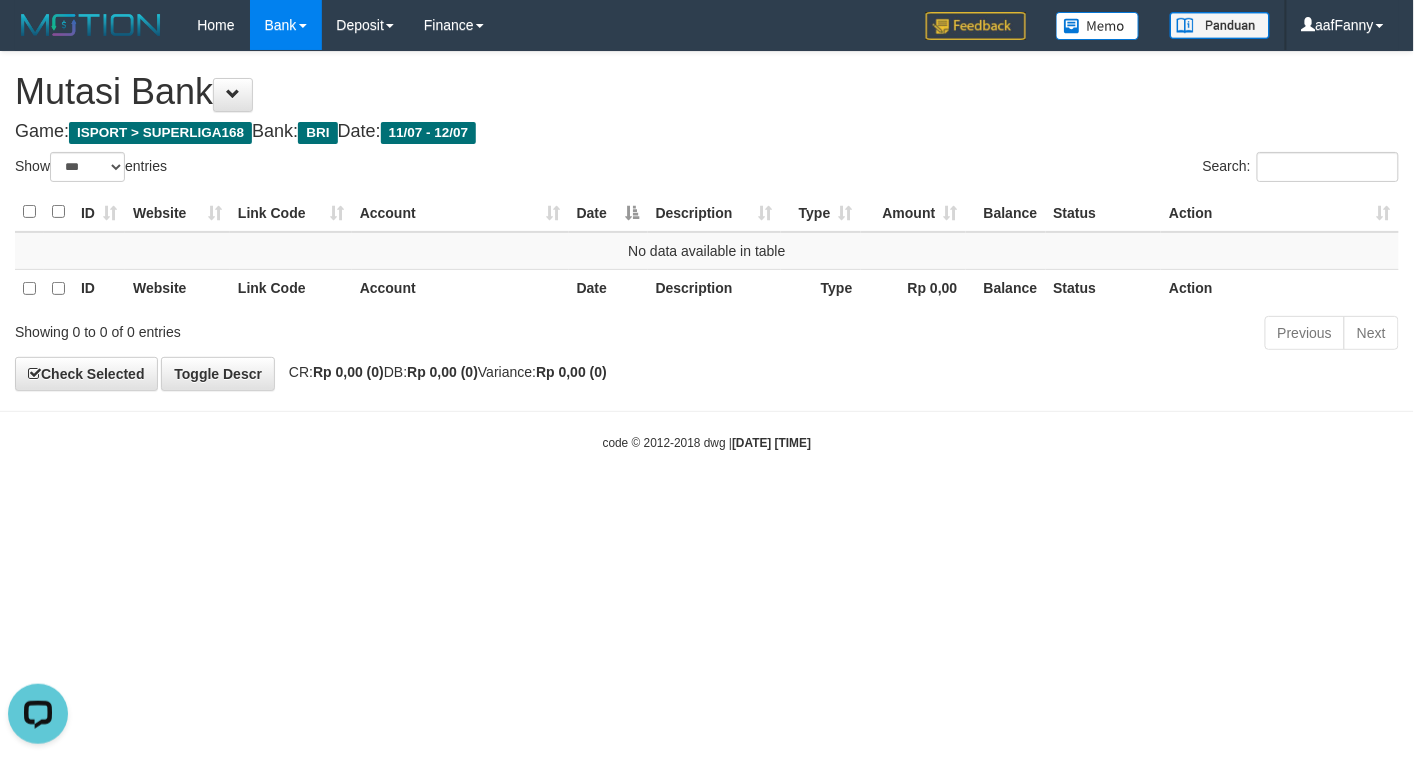scroll, scrollTop: 0, scrollLeft: 0, axis: both 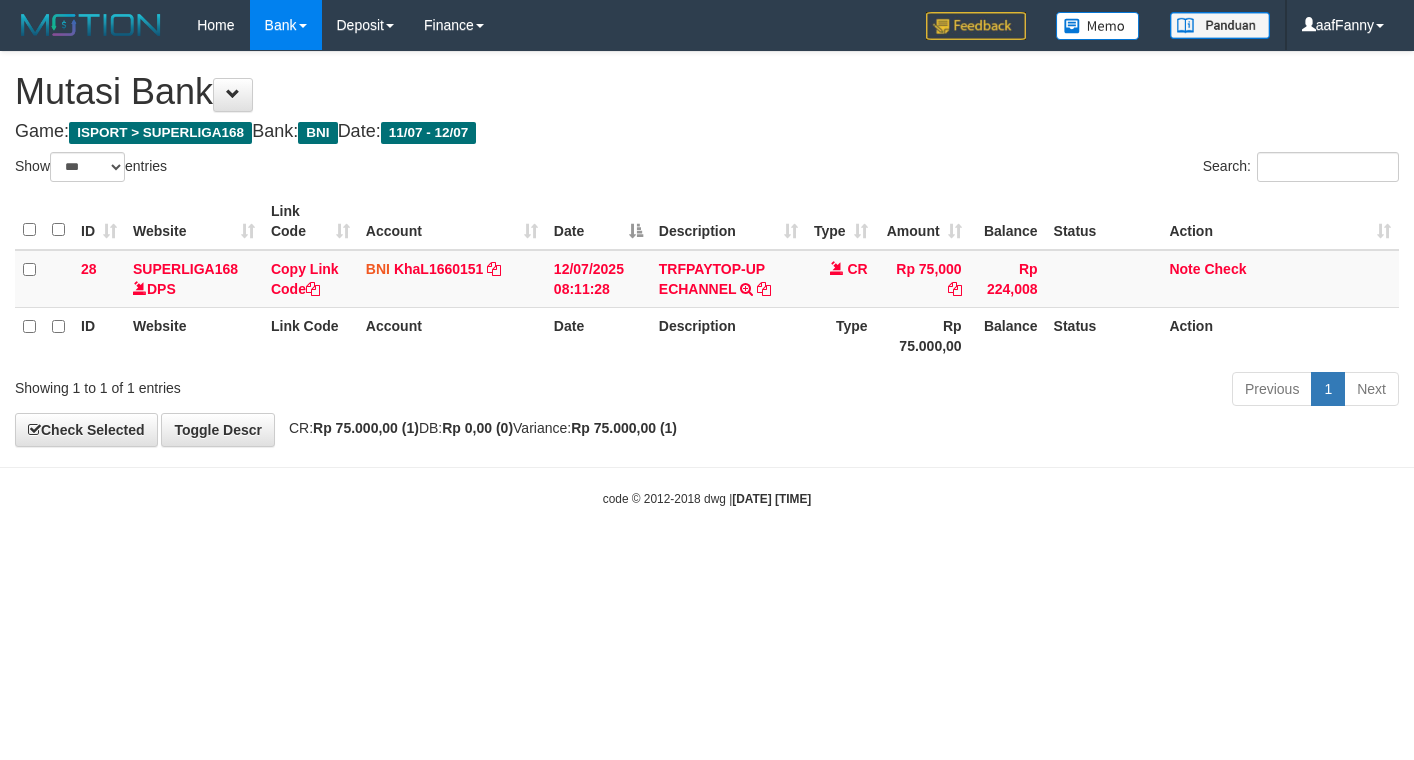 select on "***" 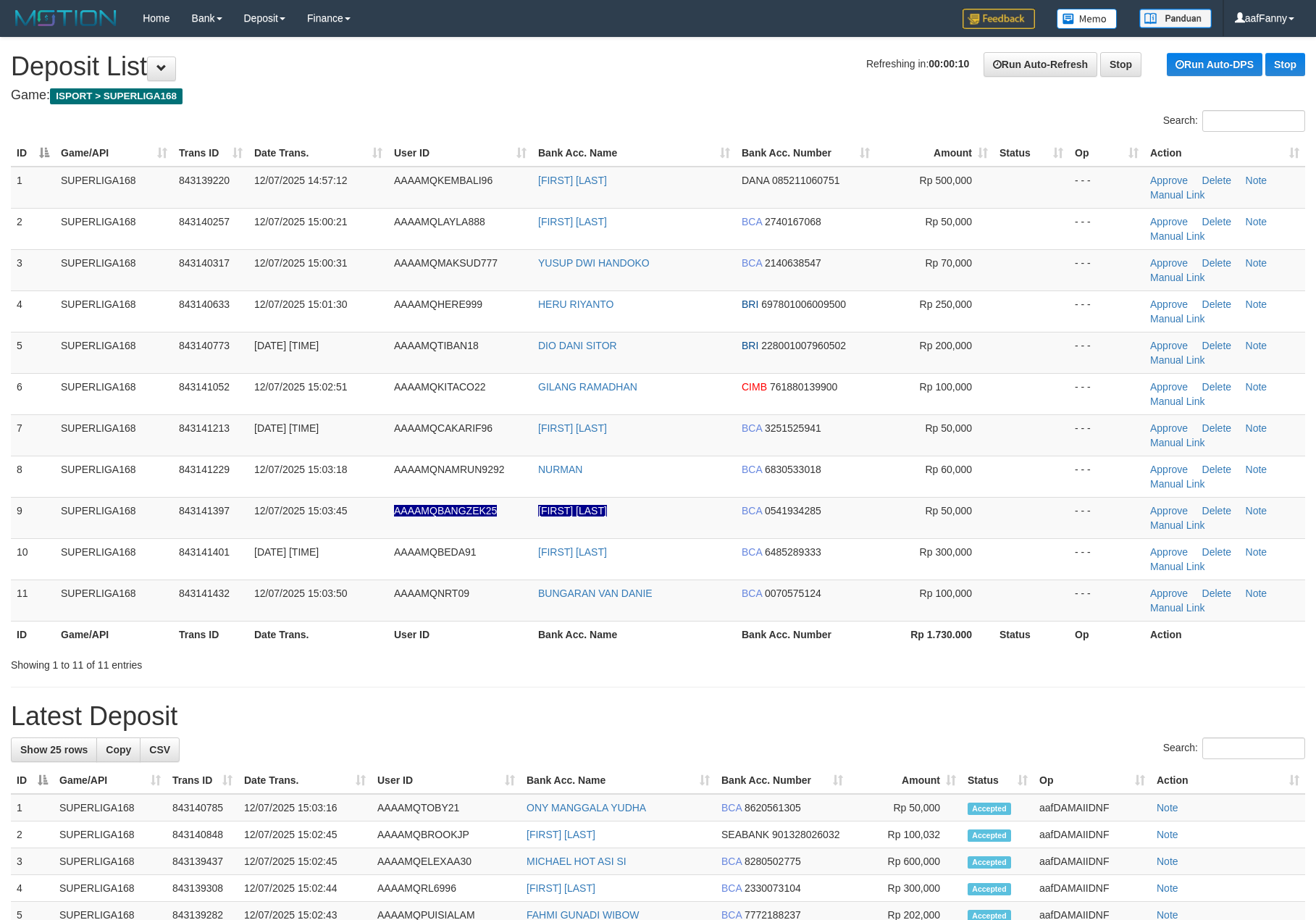 scroll, scrollTop: 0, scrollLeft: 0, axis: both 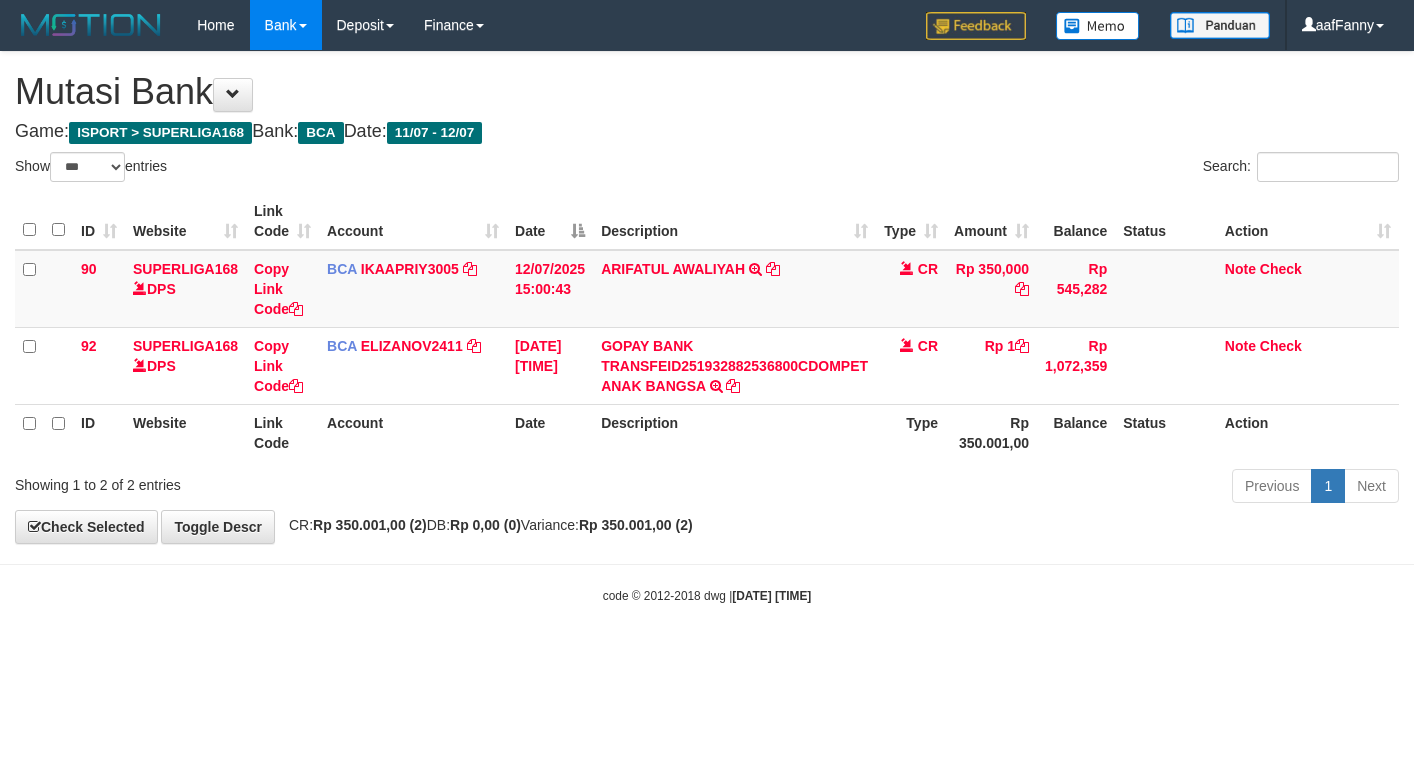 select on "***" 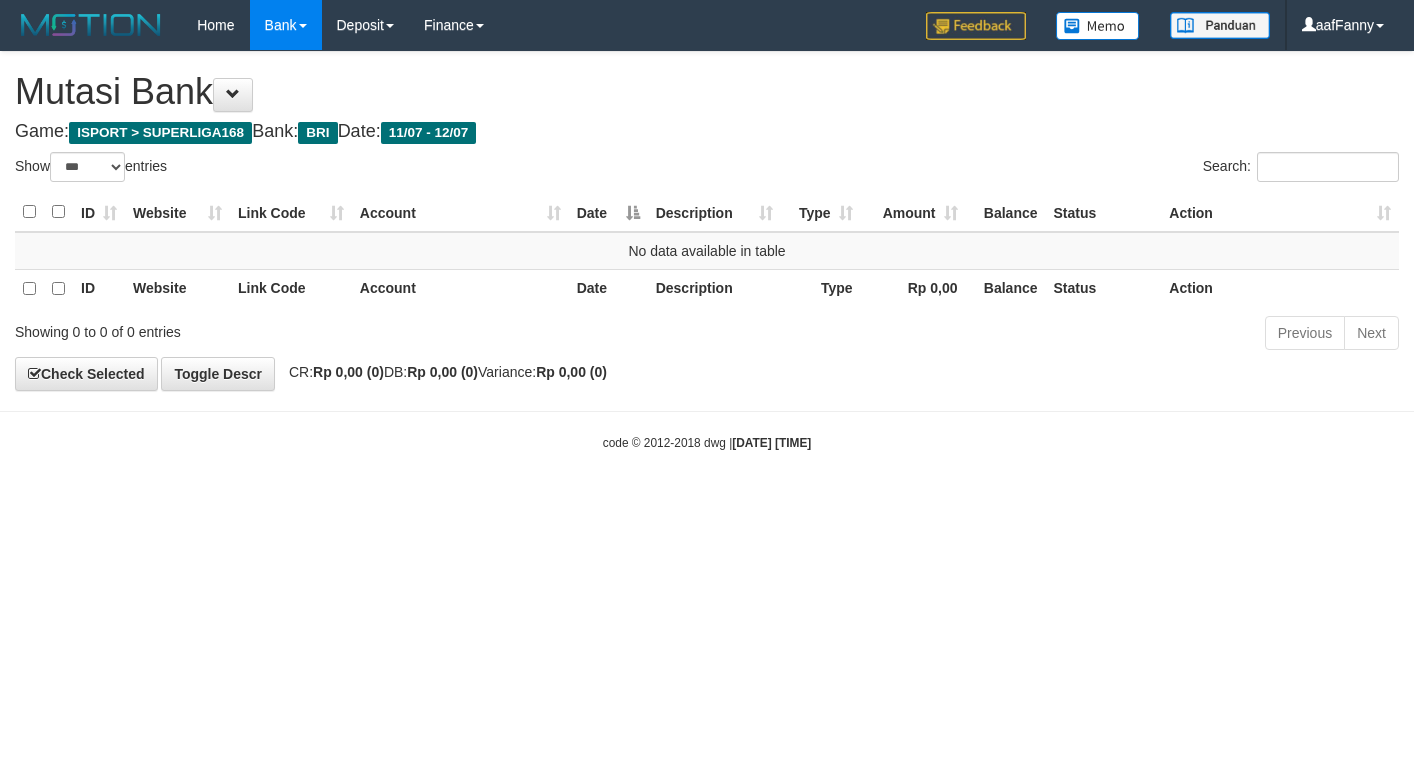 select on "***" 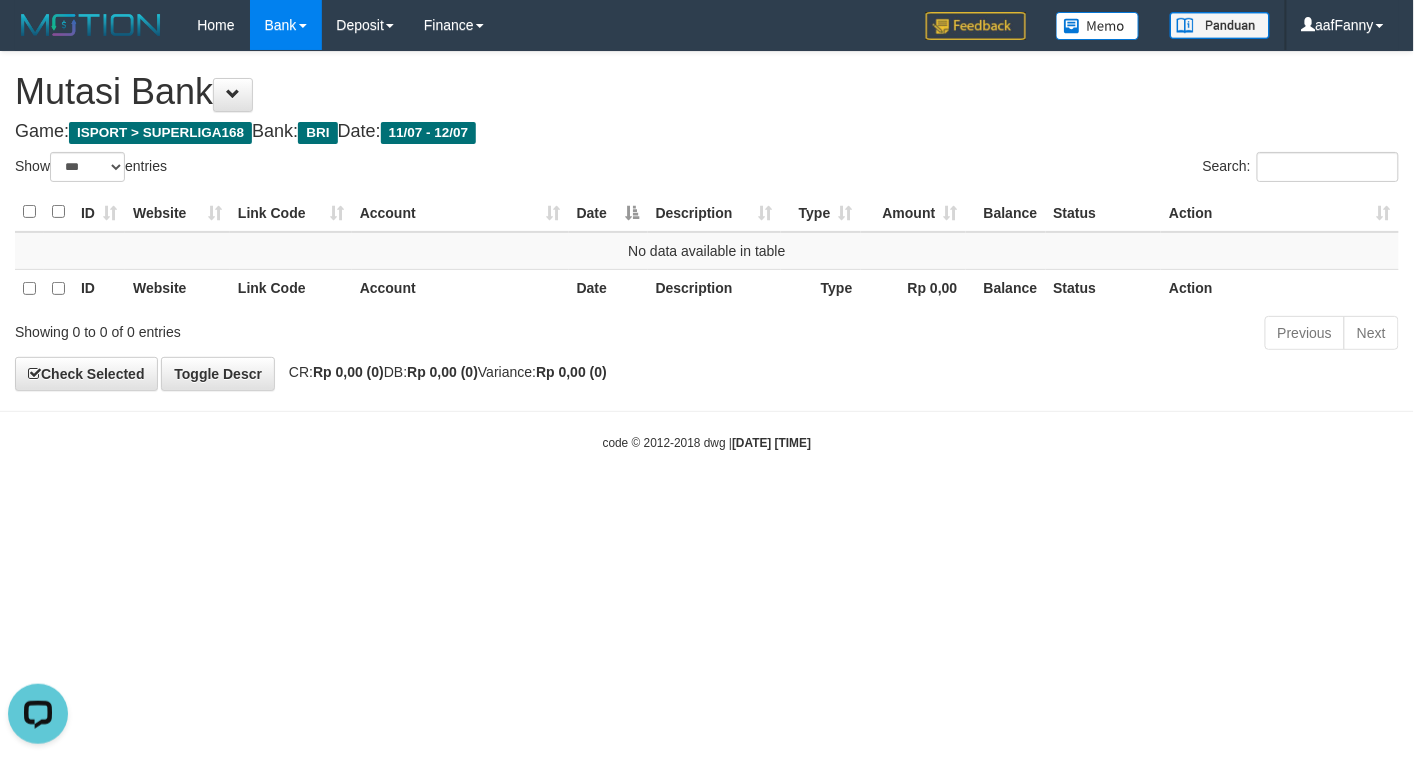scroll, scrollTop: 0, scrollLeft: 0, axis: both 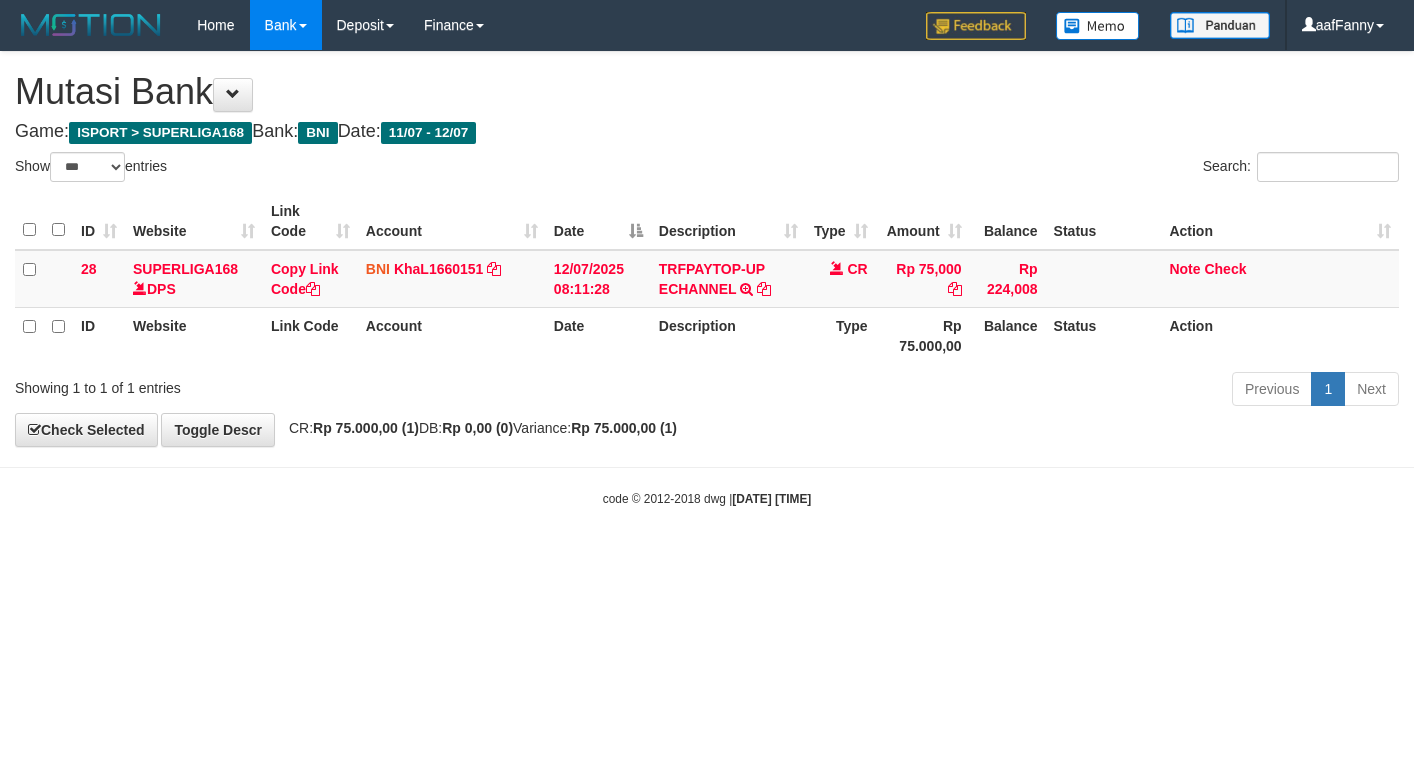 select on "***" 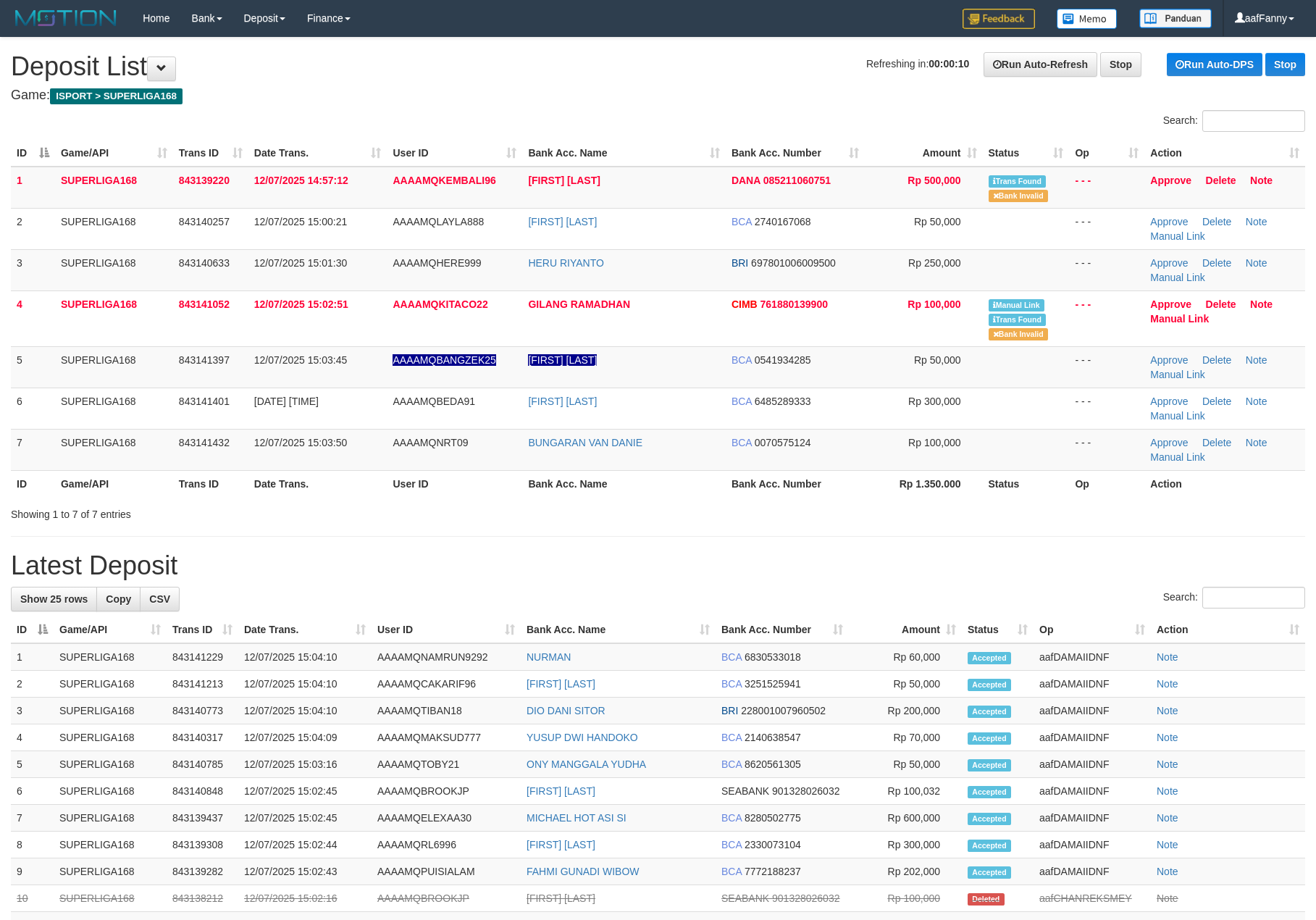 scroll, scrollTop: 0, scrollLeft: 0, axis: both 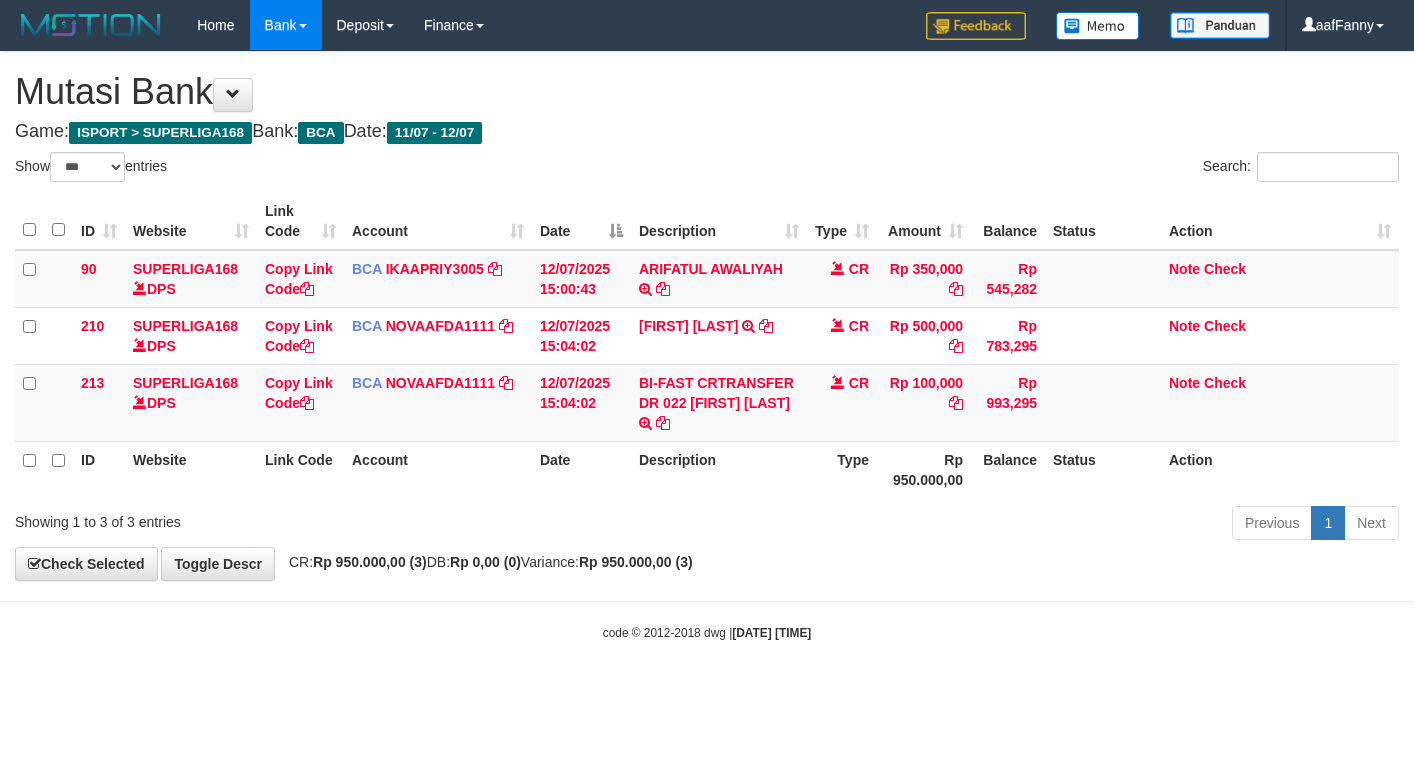 select on "***" 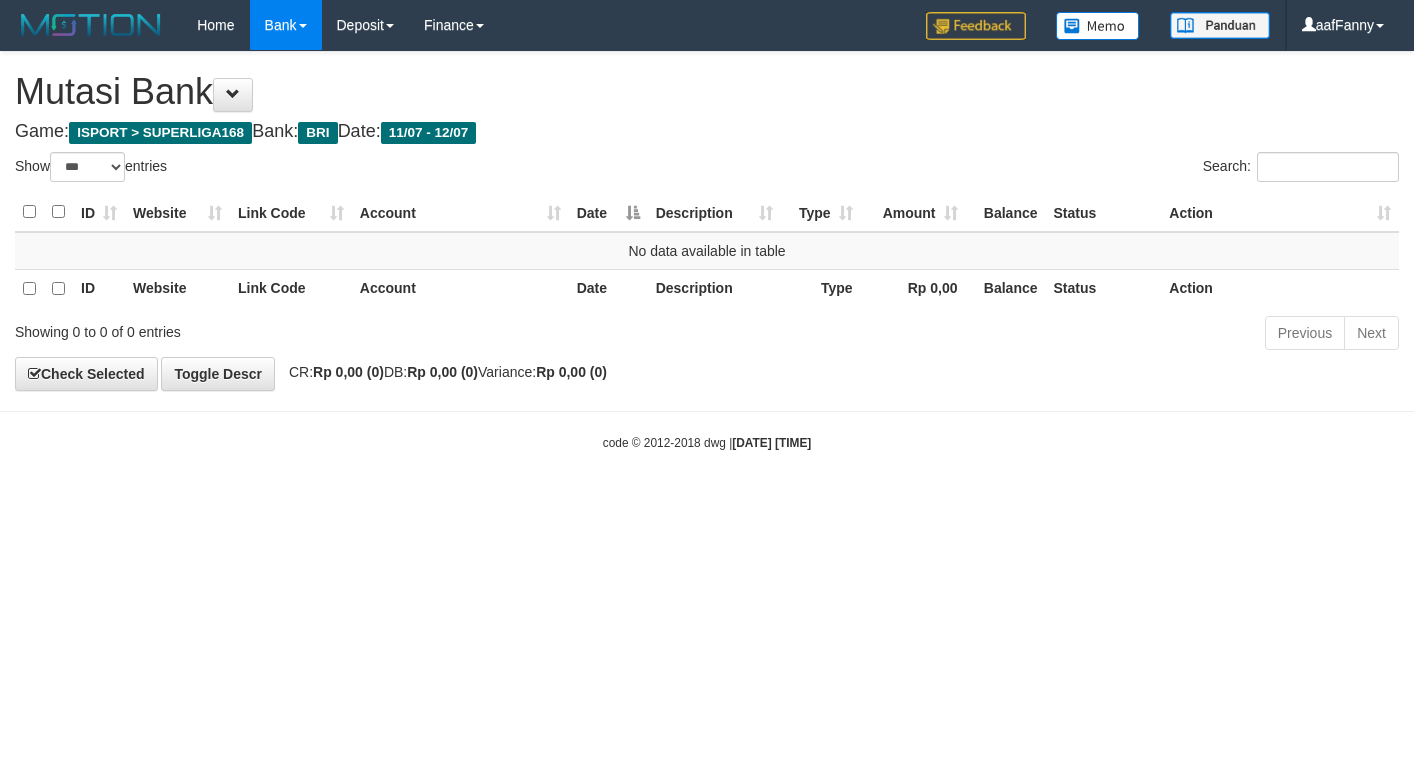 select on "***" 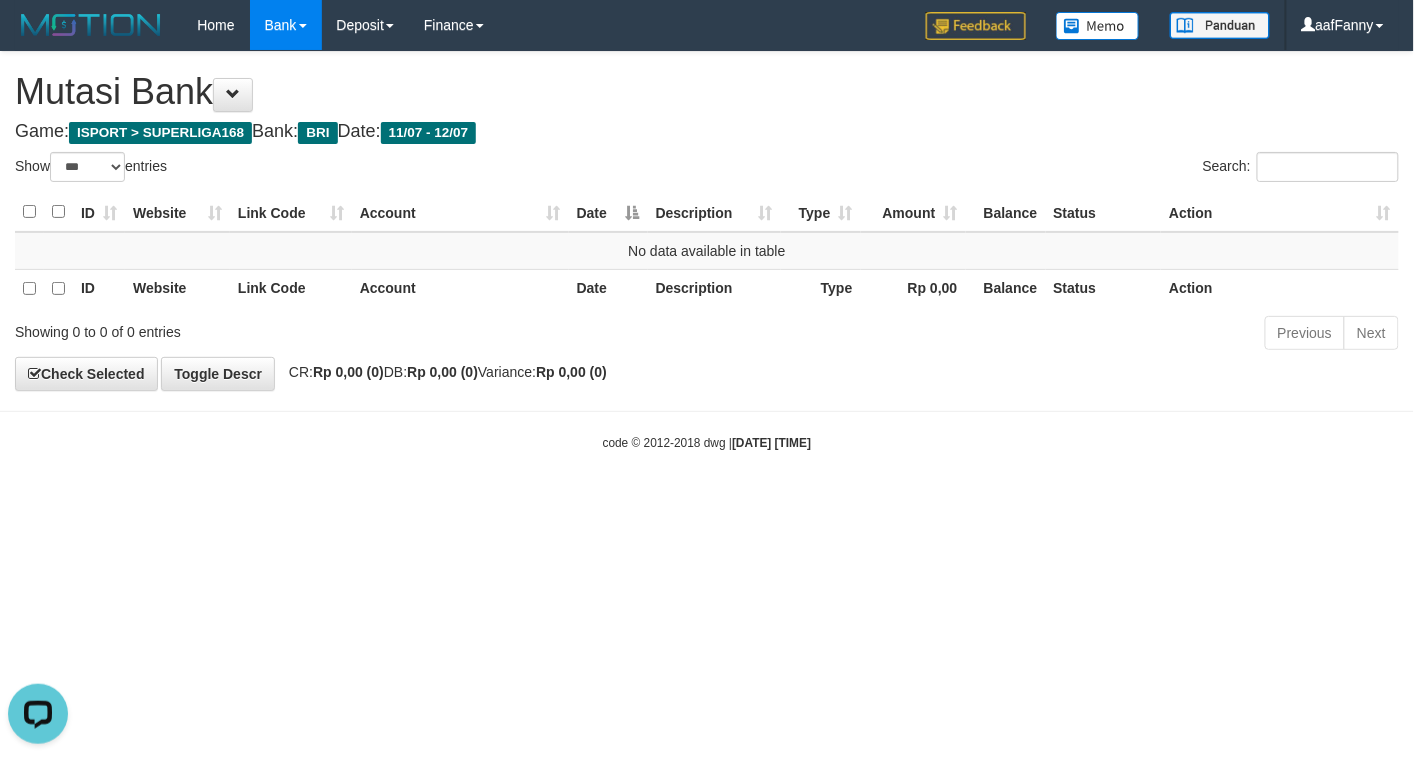 scroll, scrollTop: 0, scrollLeft: 0, axis: both 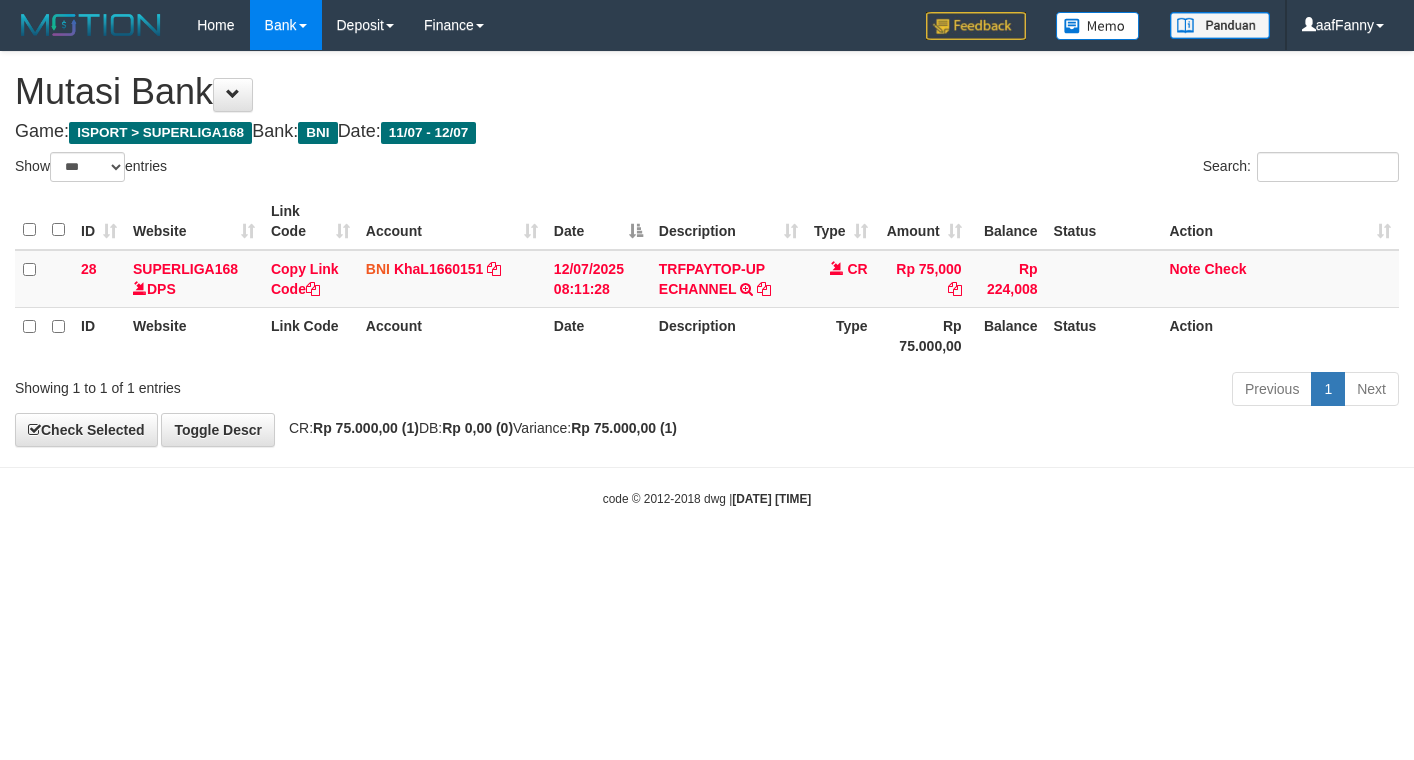 select on "***" 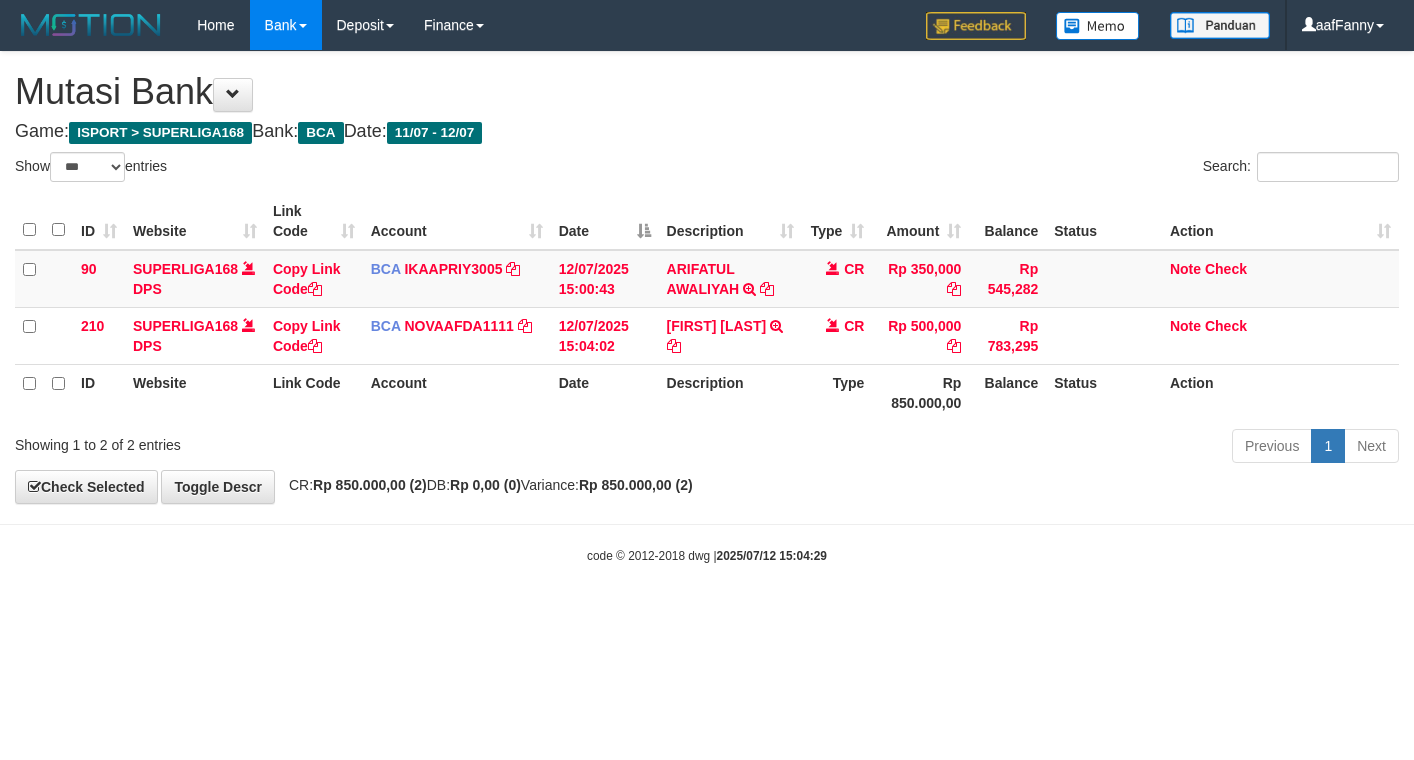 select on "***" 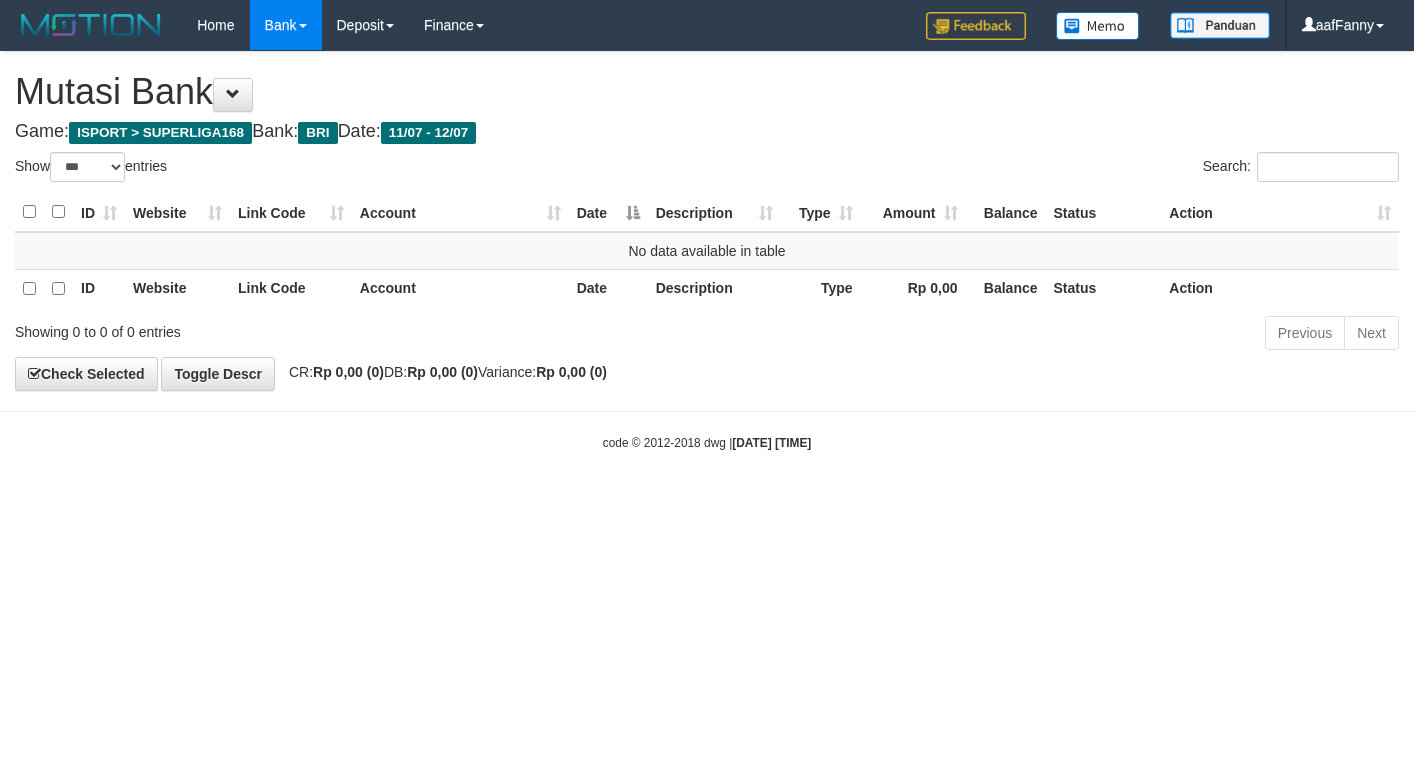 select on "***" 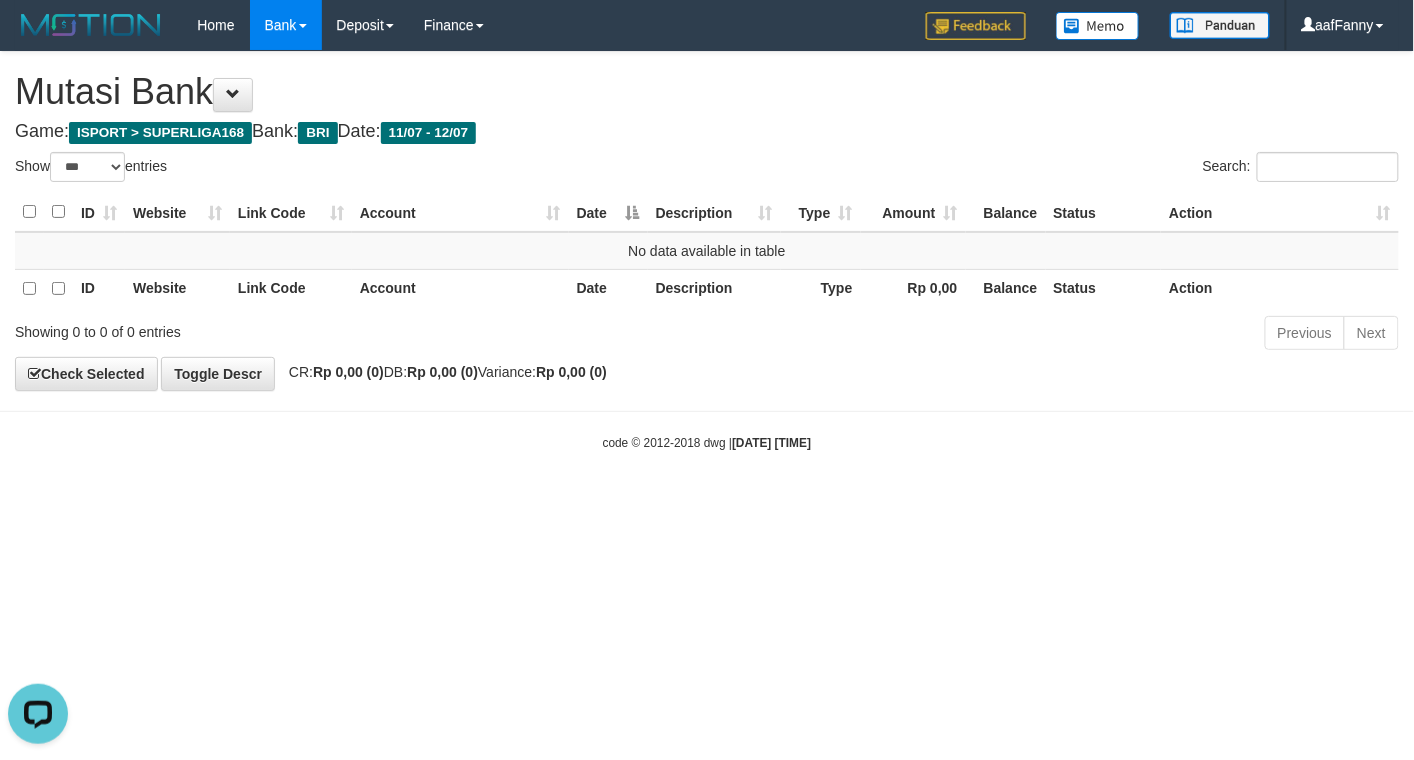scroll, scrollTop: 0, scrollLeft: 0, axis: both 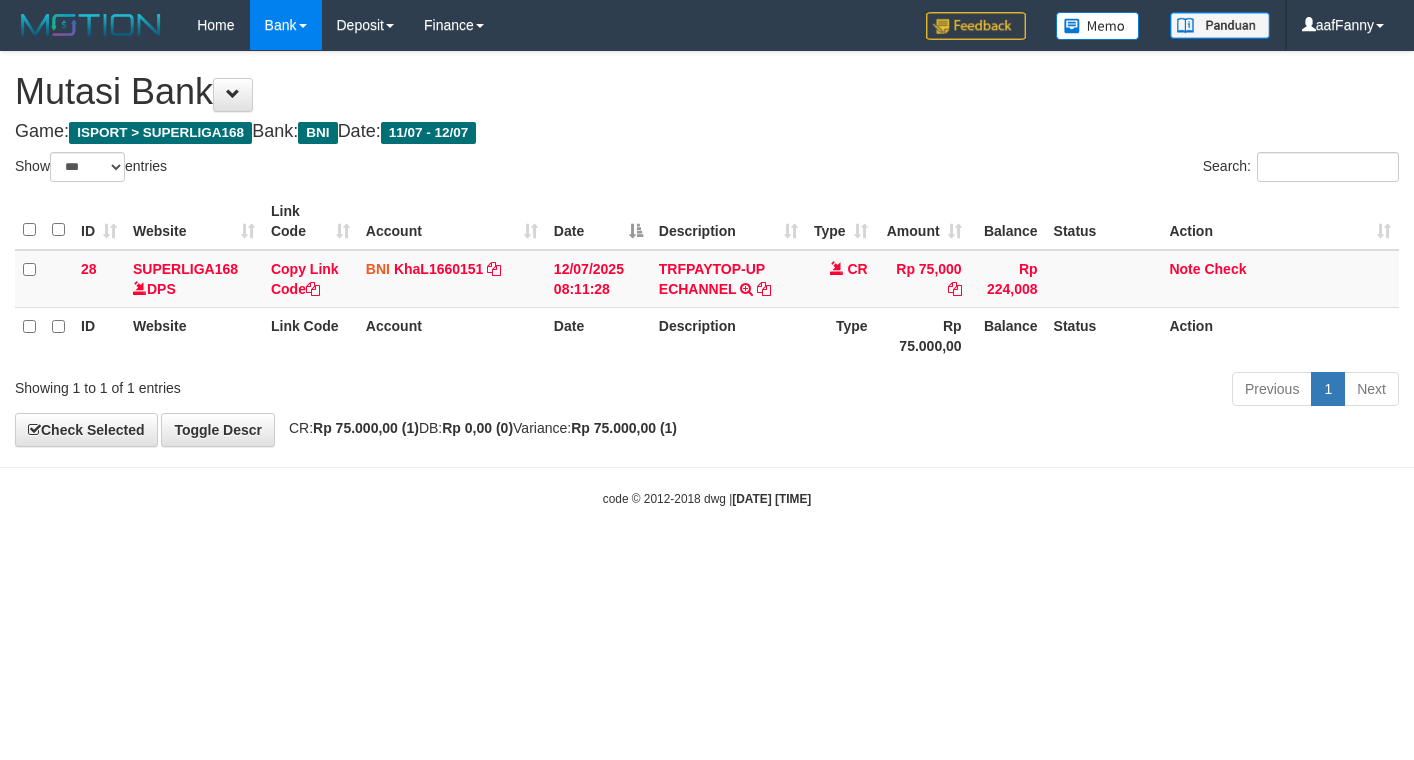 select on "***" 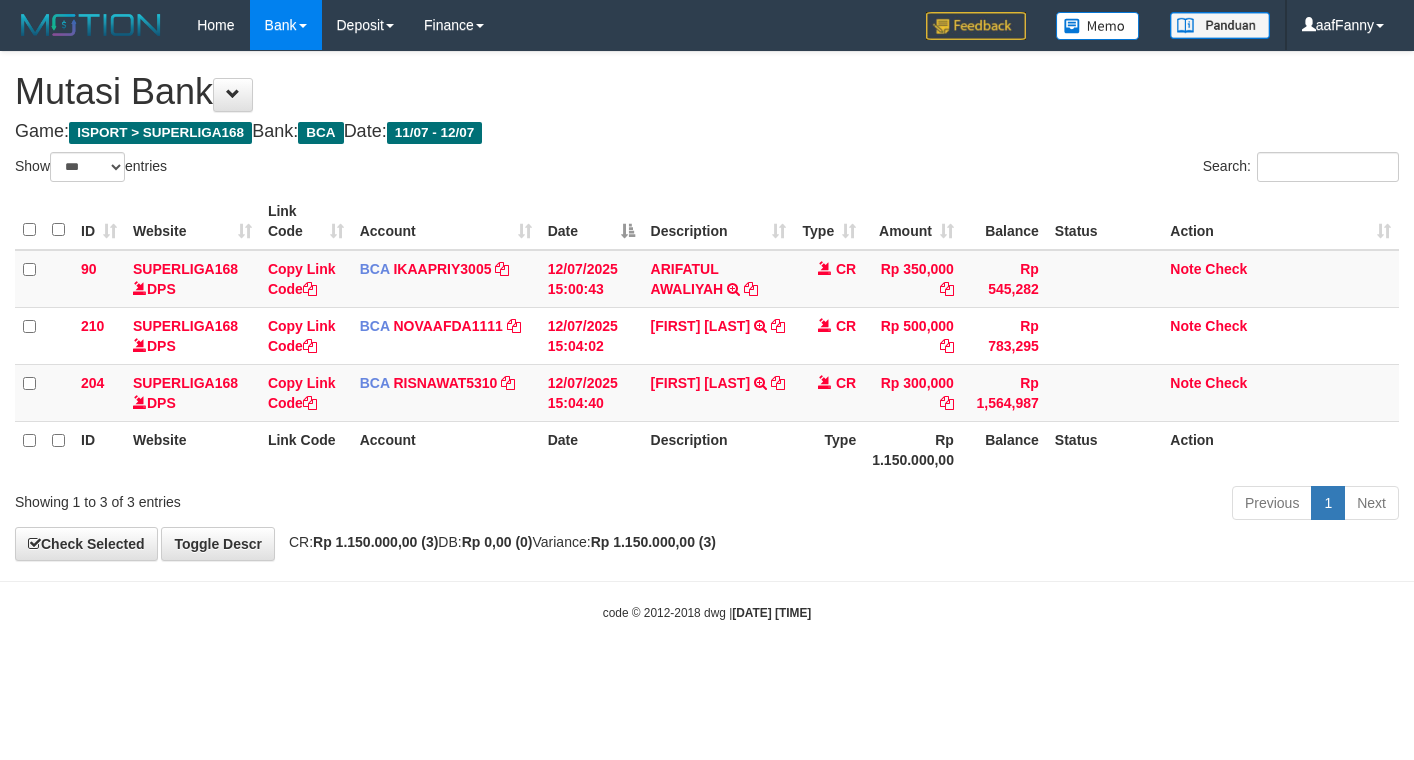 select on "***" 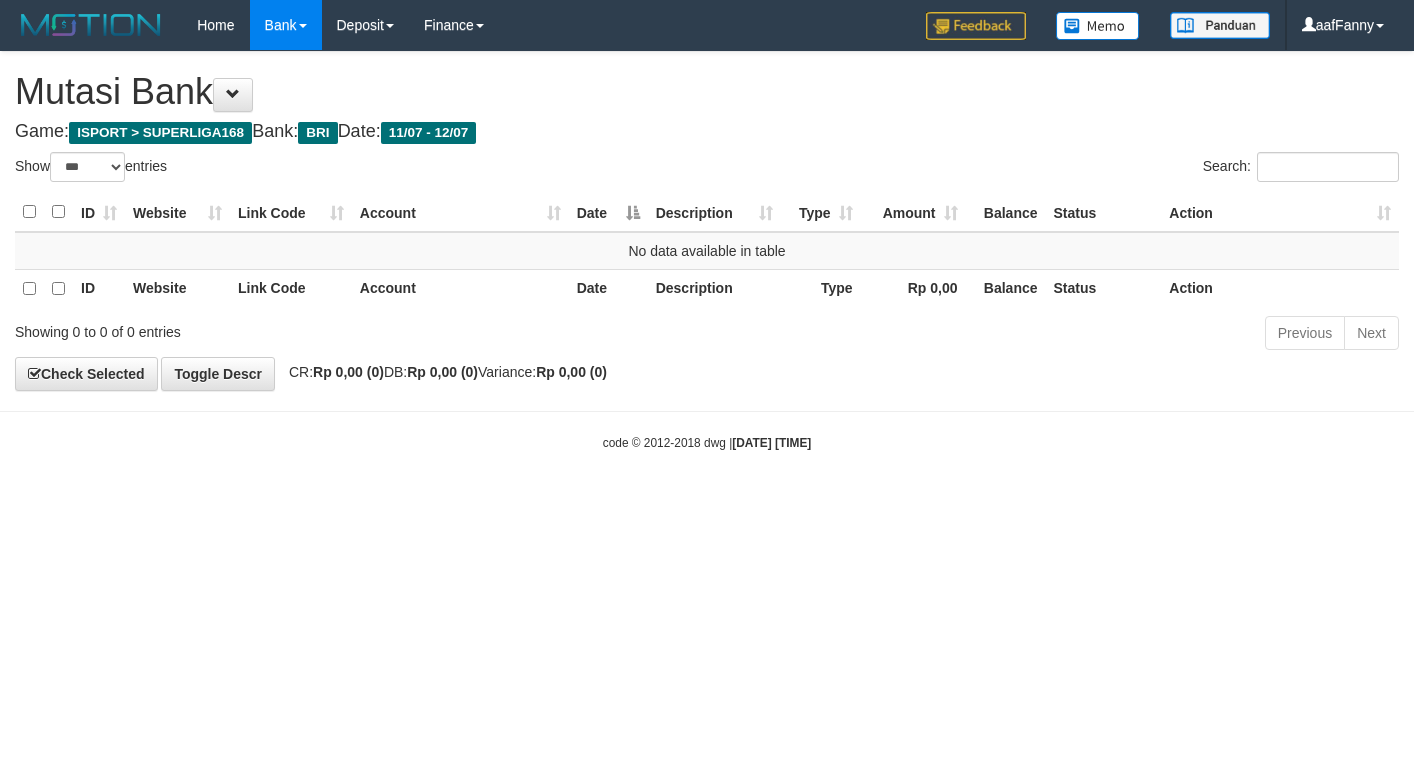 select on "***" 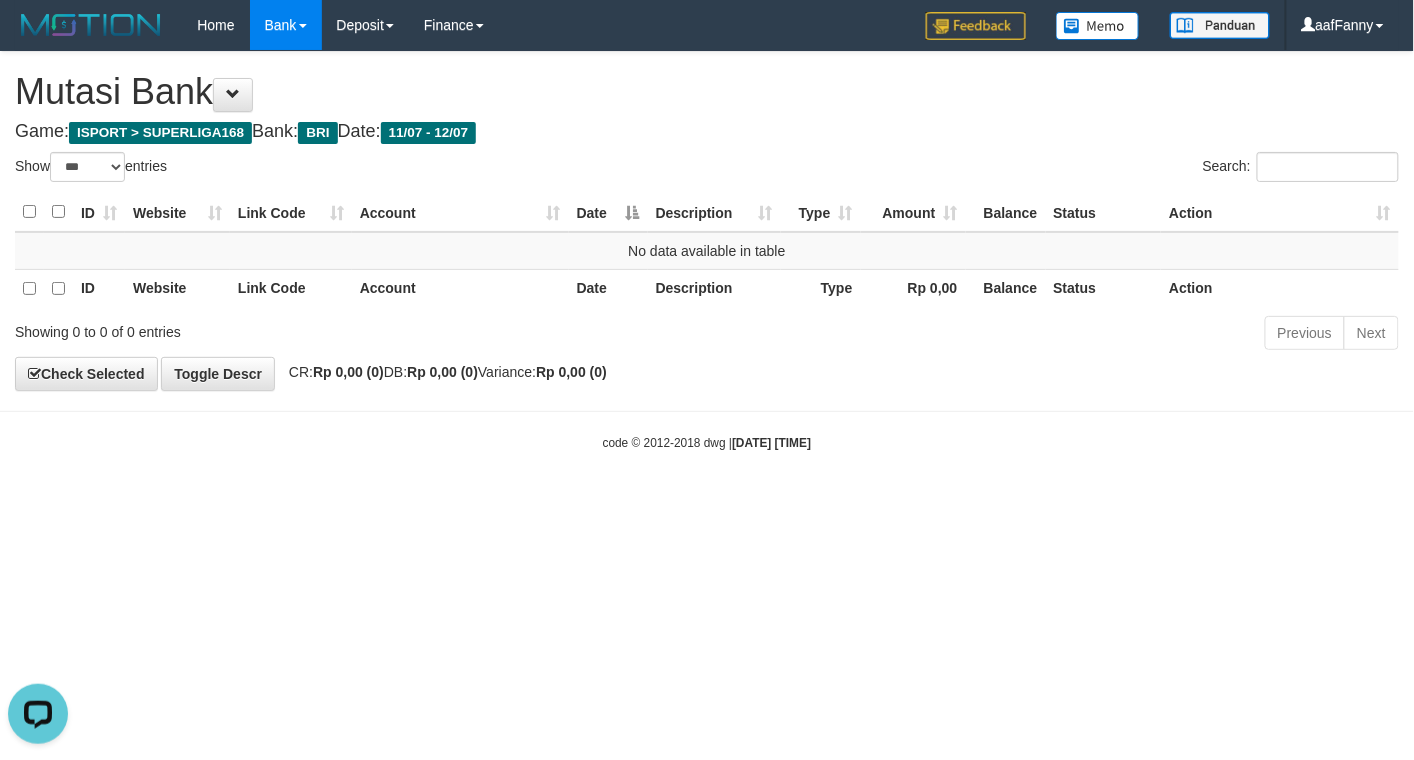 scroll, scrollTop: 0, scrollLeft: 0, axis: both 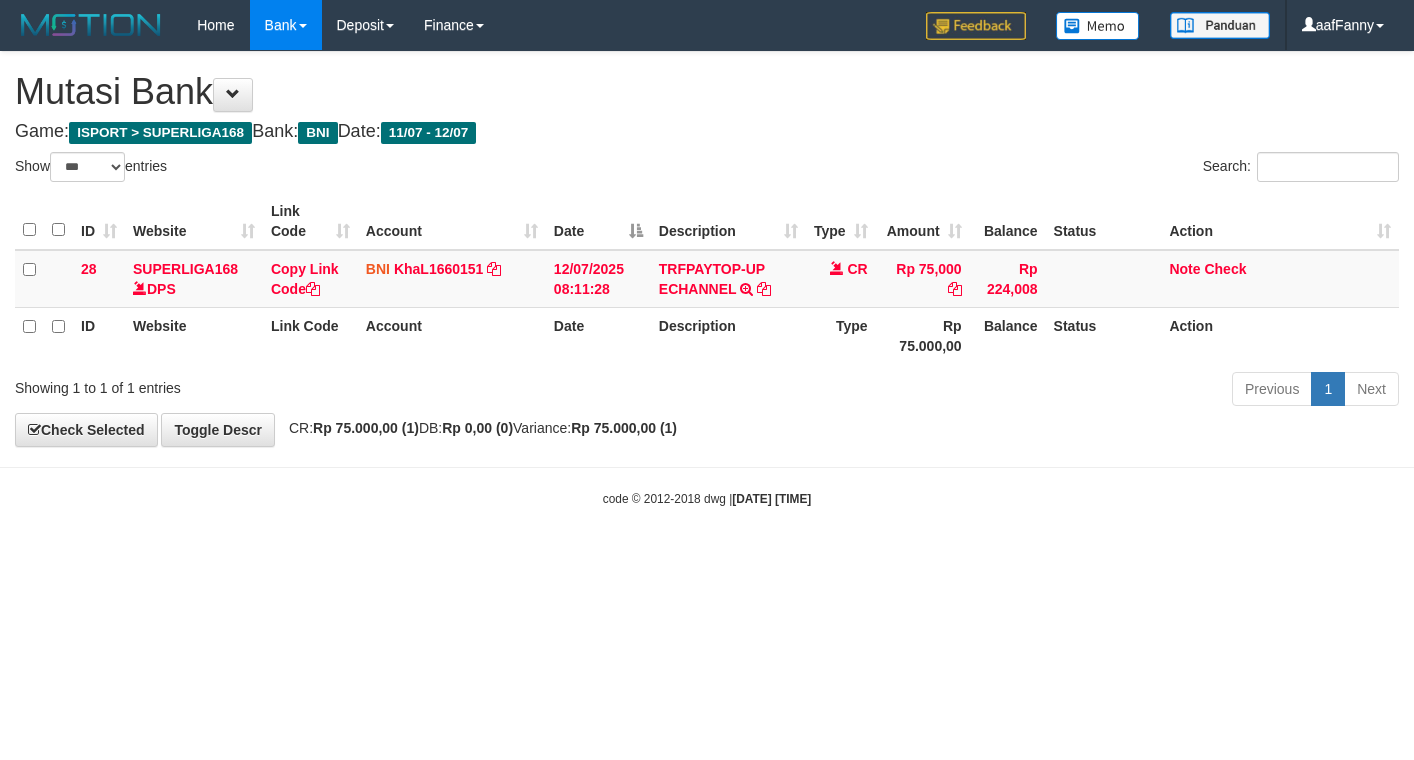 select on "***" 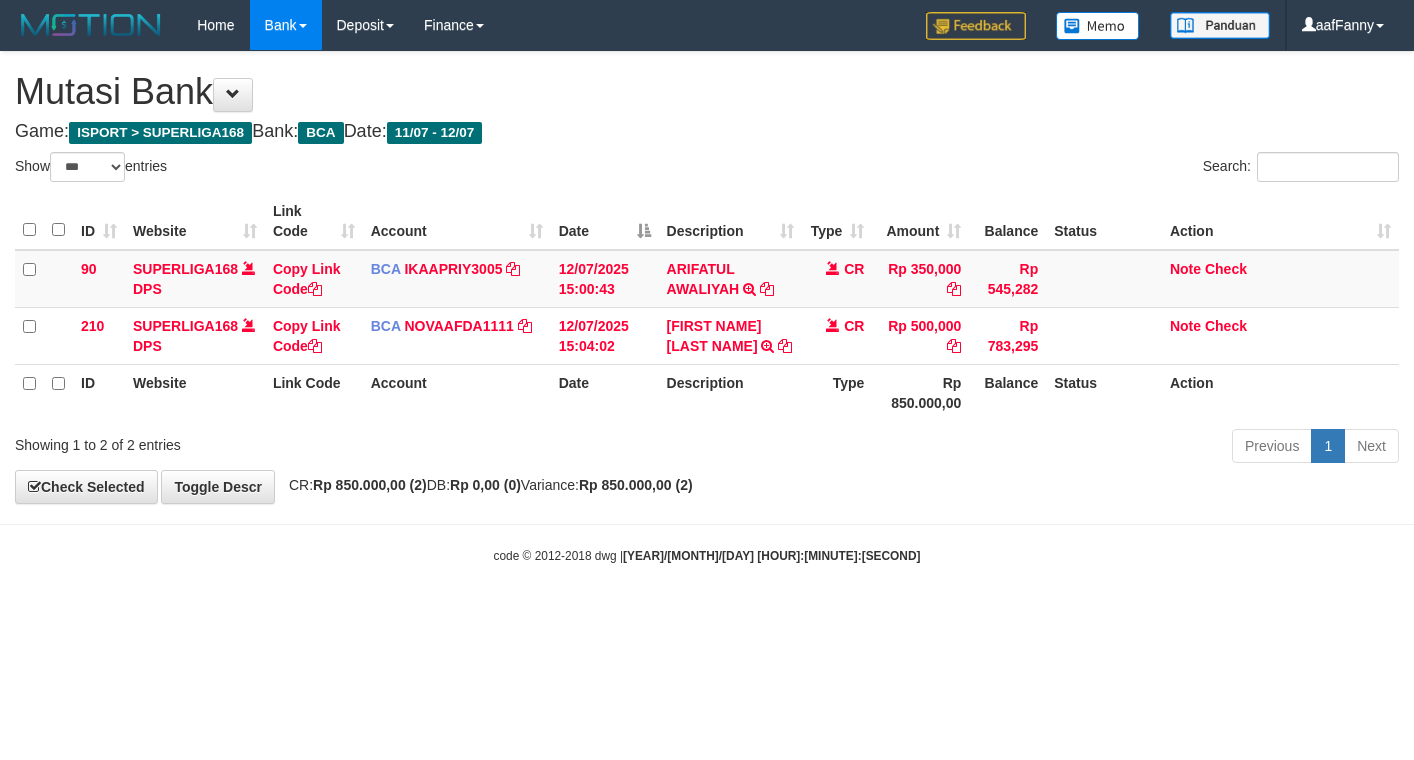 select on "***" 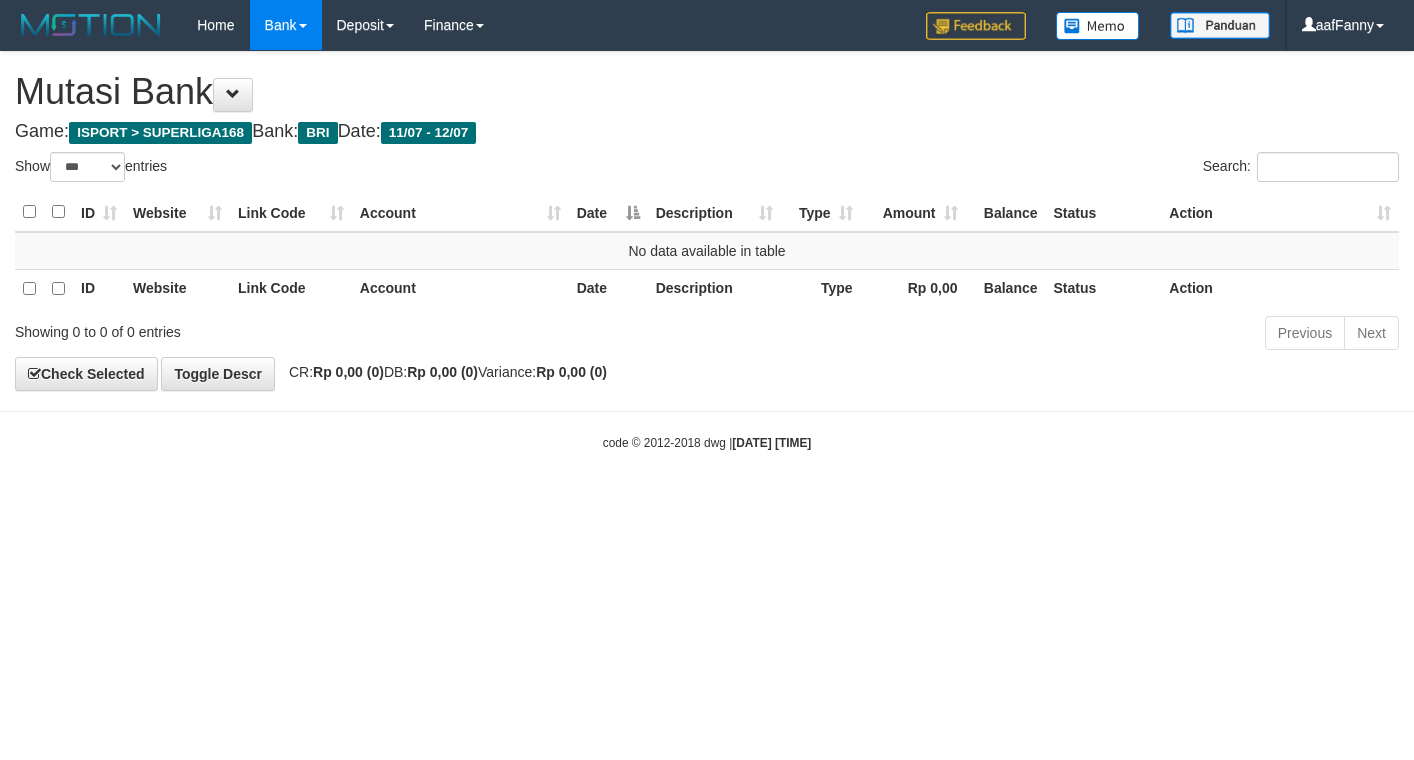 select on "***" 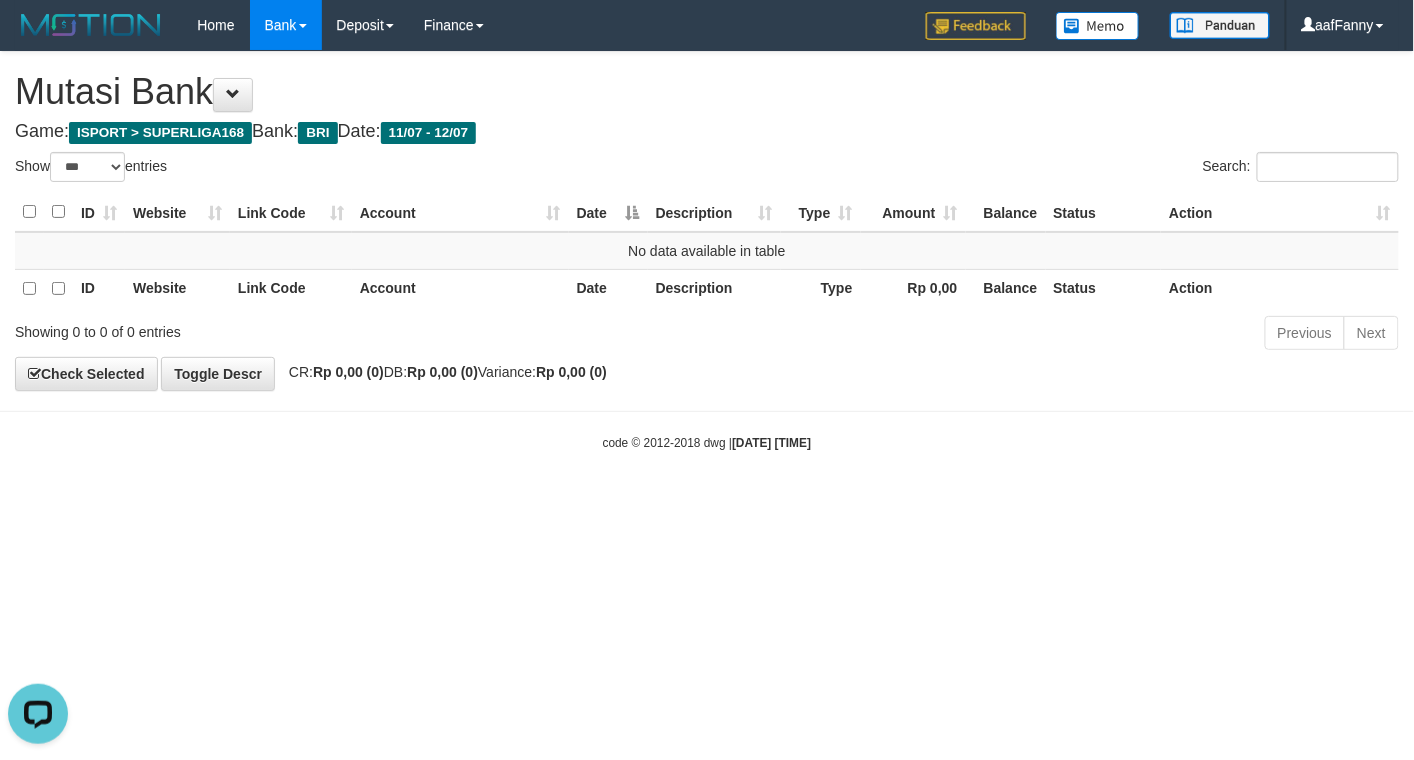 scroll, scrollTop: 0, scrollLeft: 0, axis: both 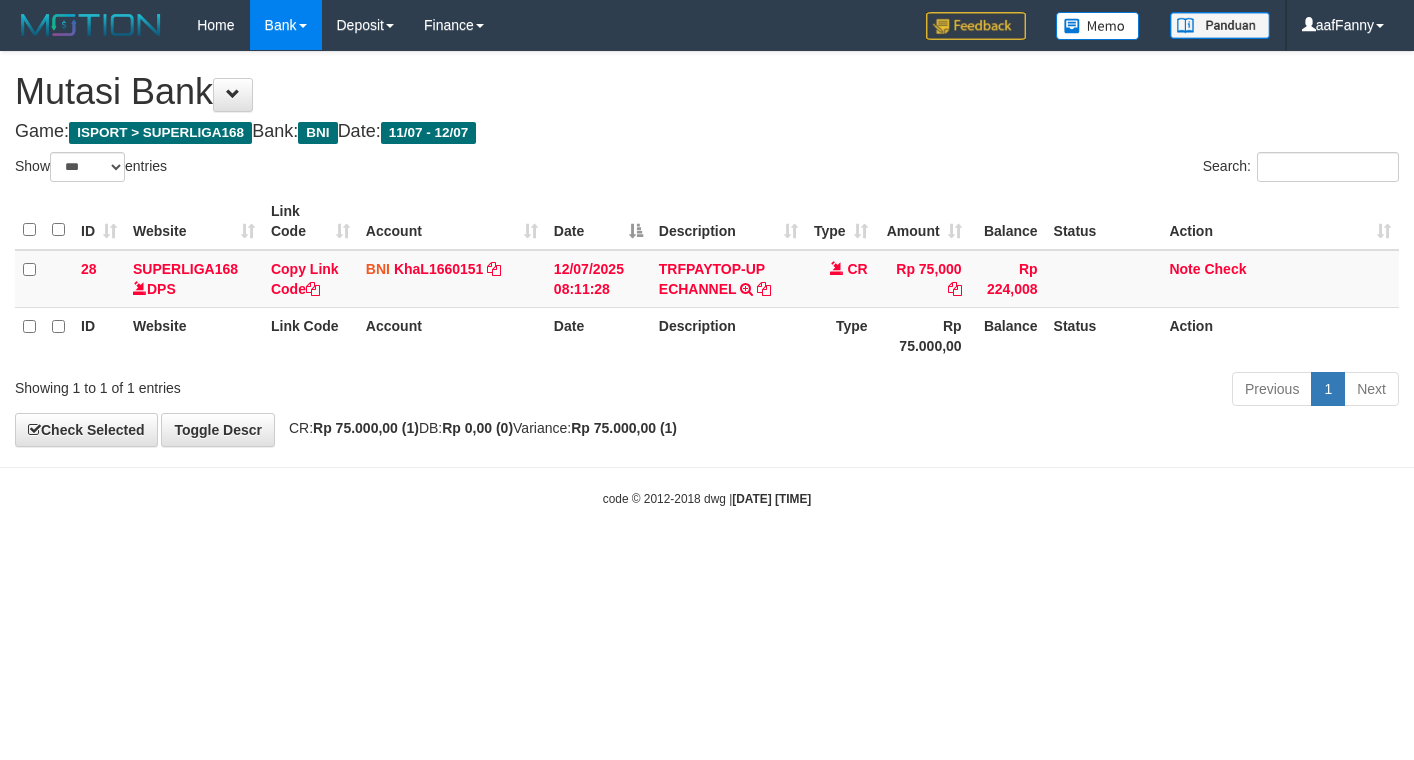 select on "***" 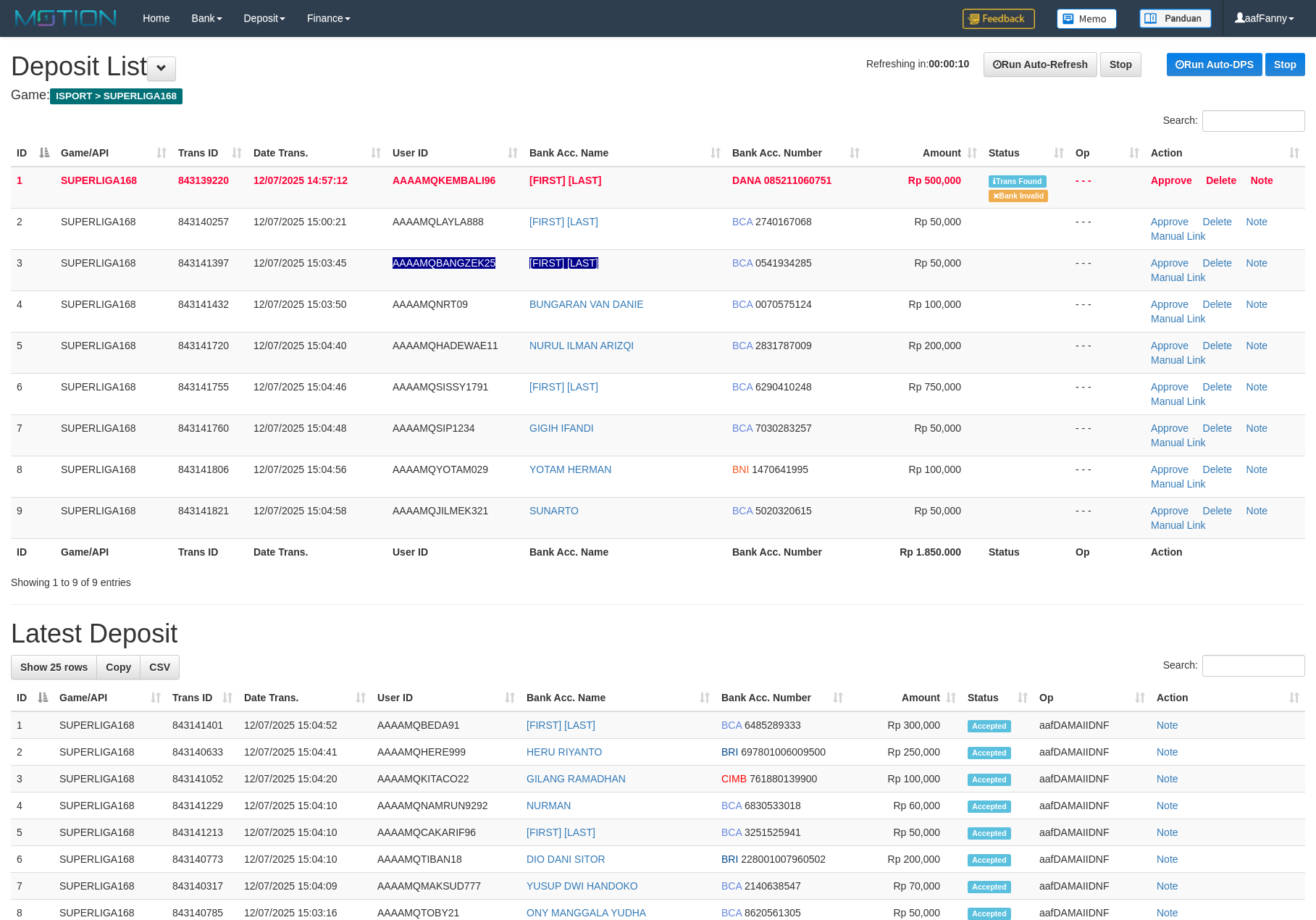 scroll, scrollTop: 0, scrollLeft: 0, axis: both 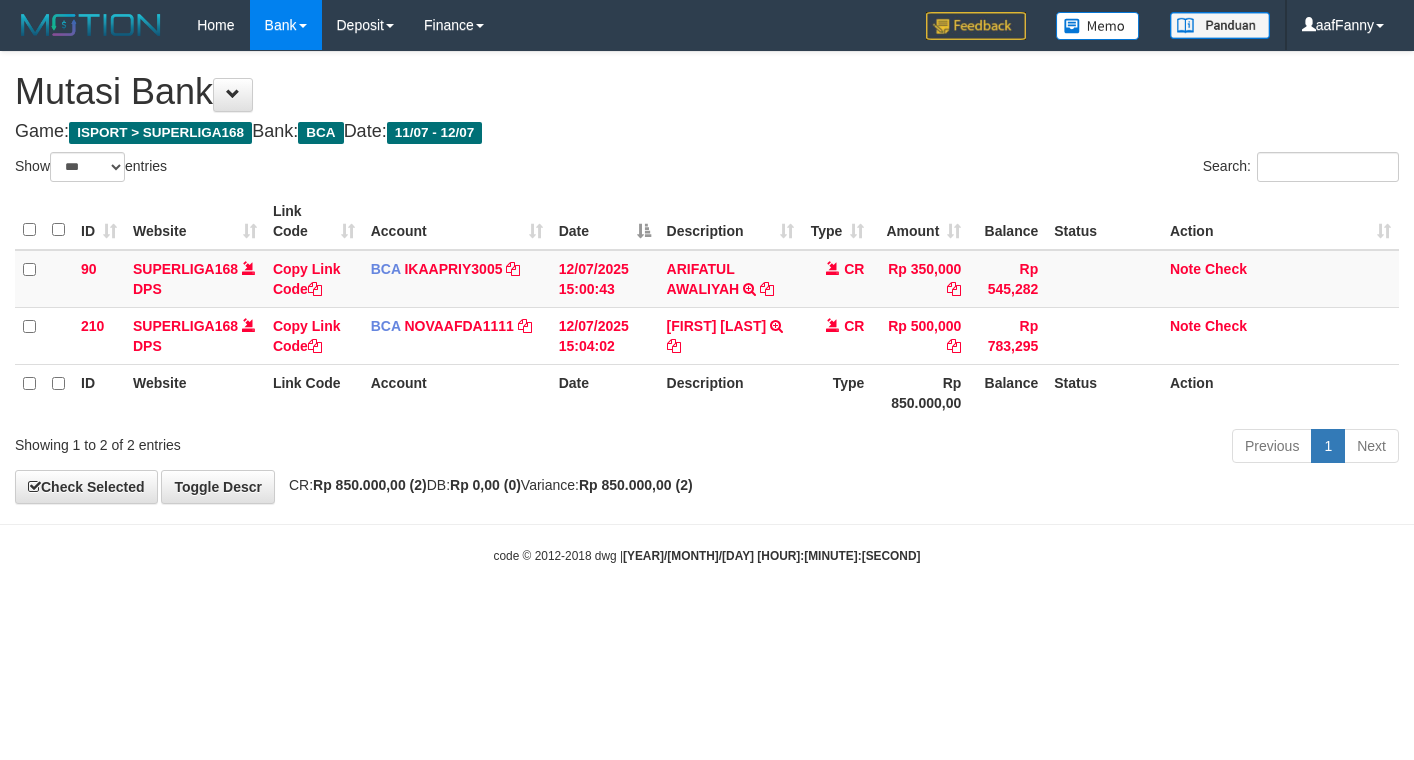 select on "***" 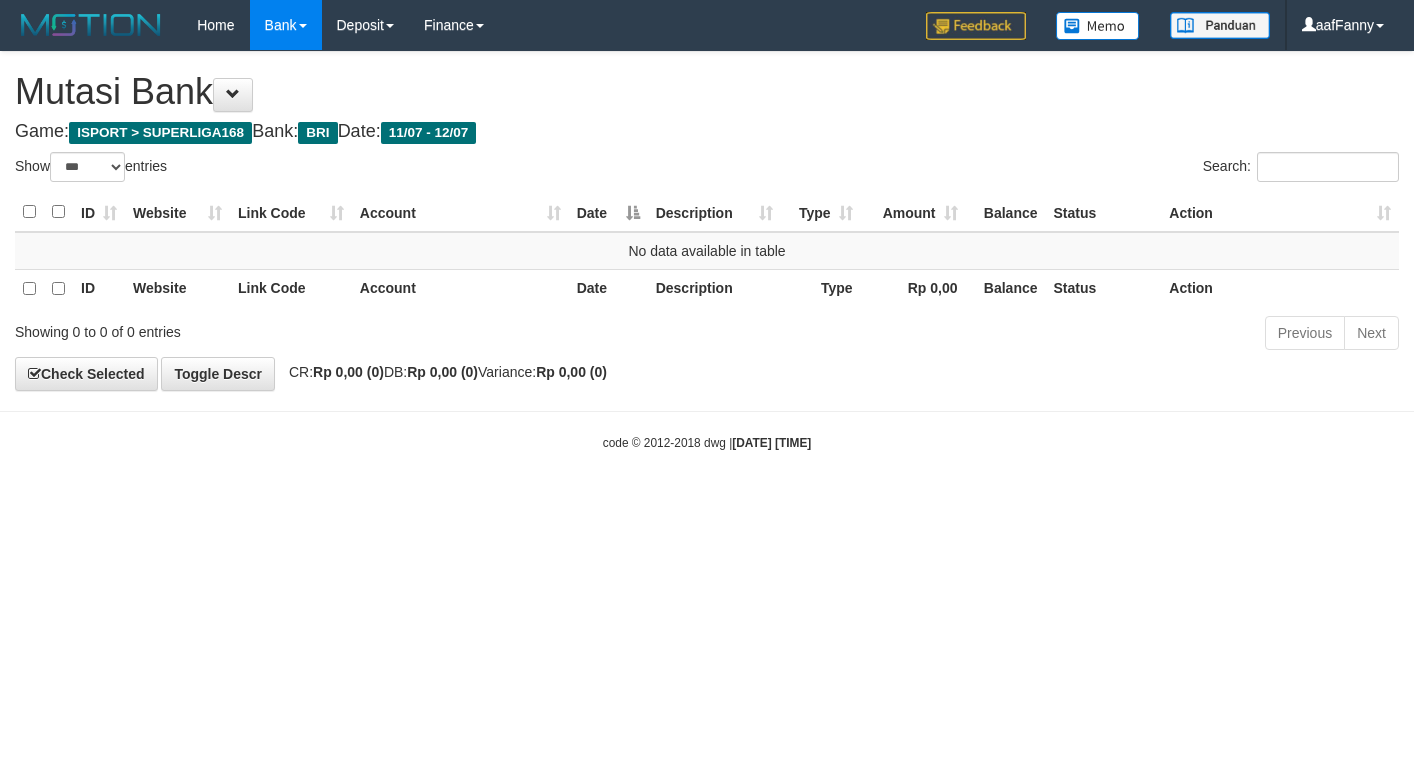 select on "***" 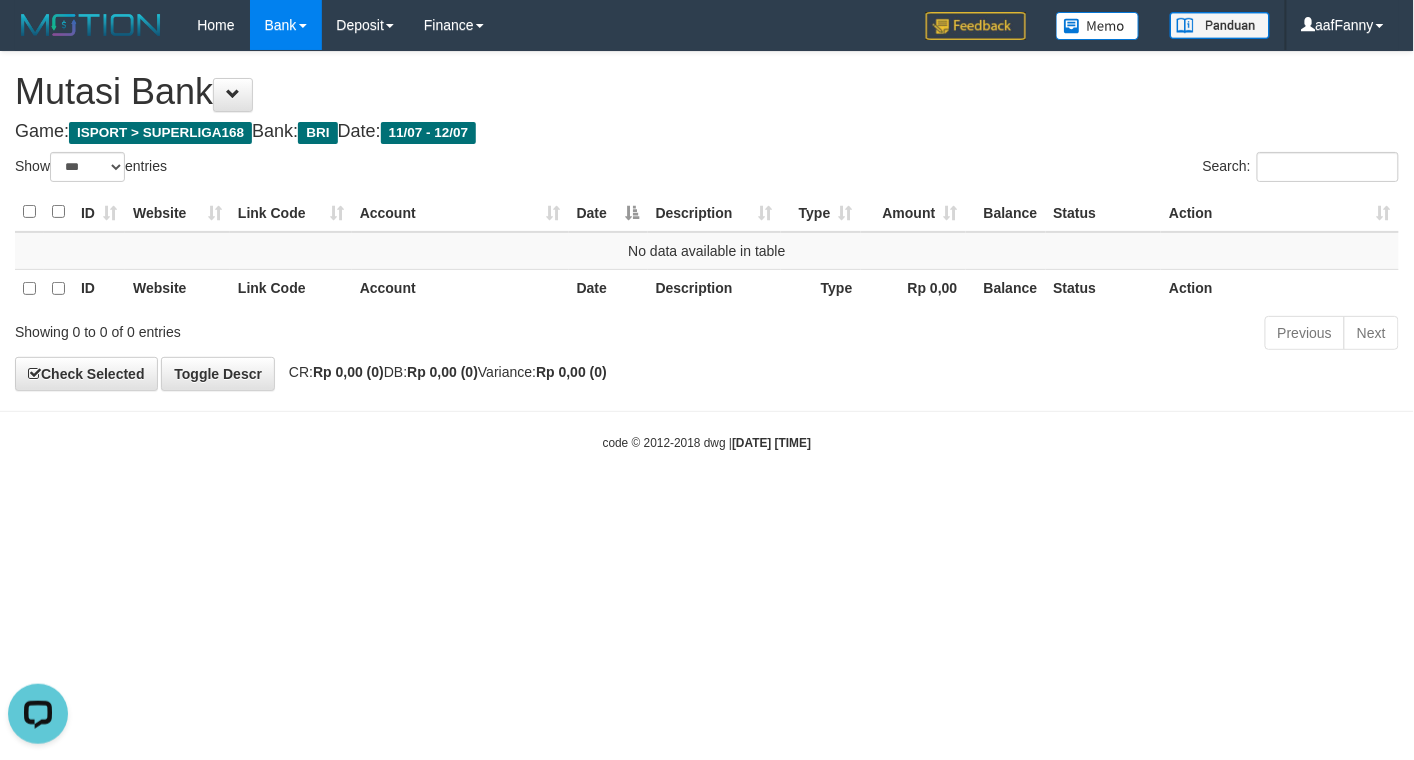 scroll, scrollTop: 0, scrollLeft: 0, axis: both 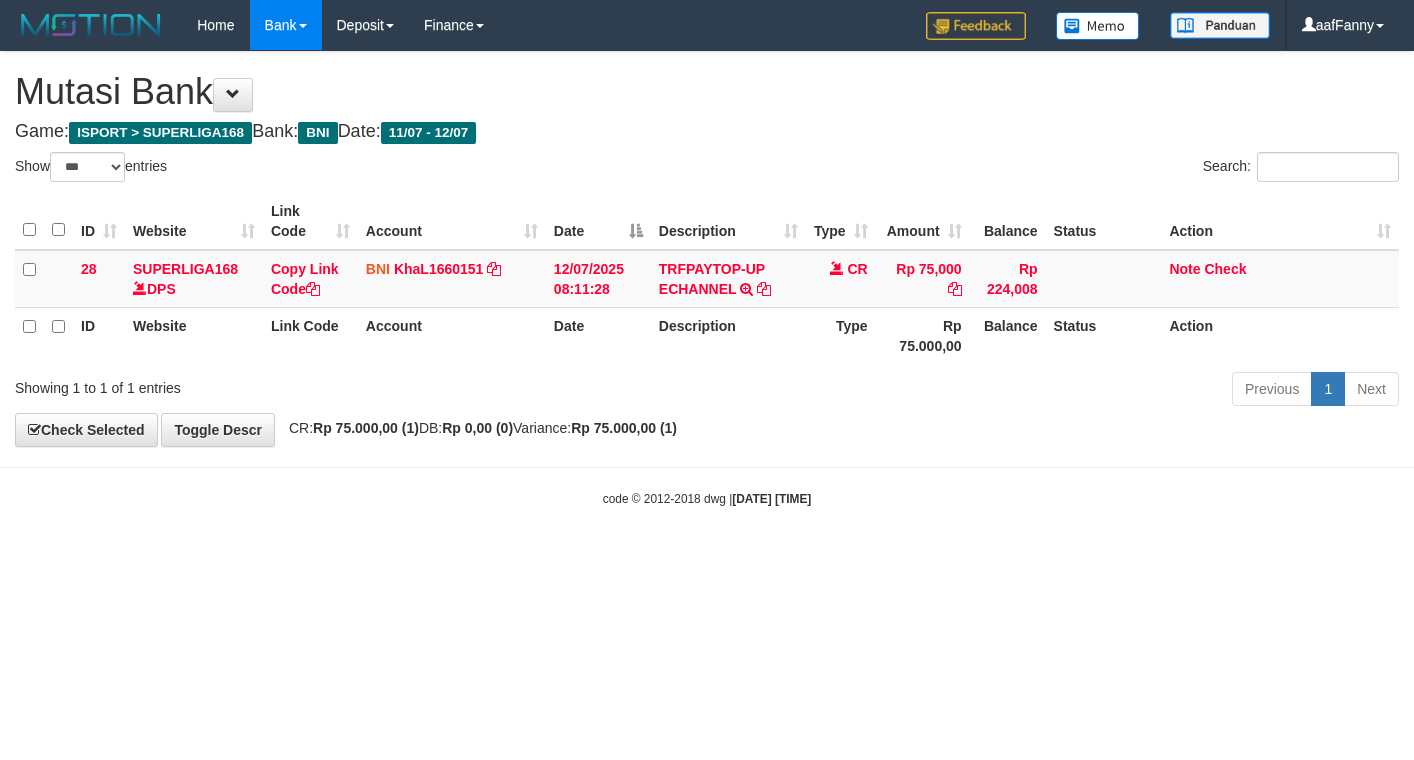 select on "***" 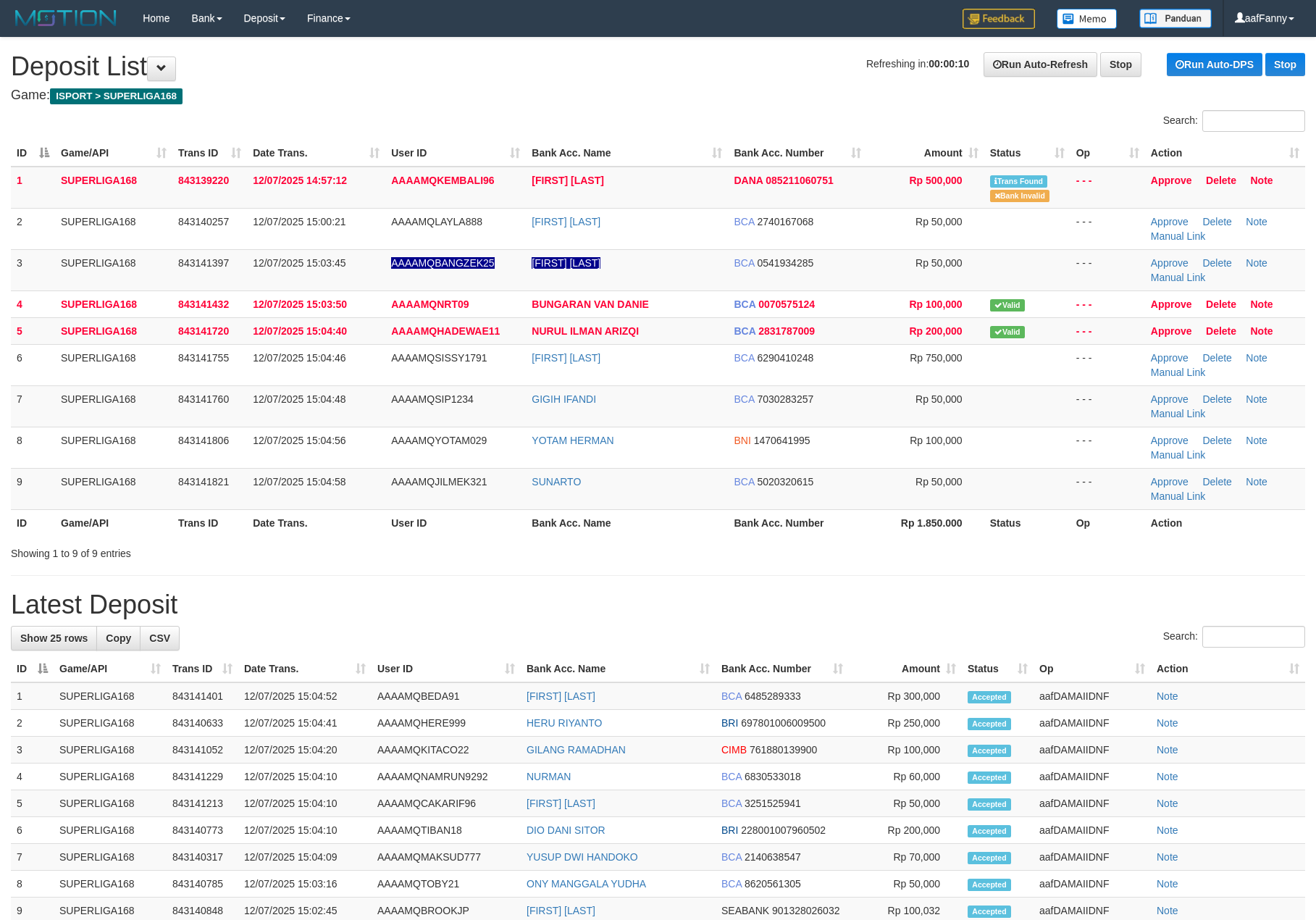 scroll, scrollTop: 0, scrollLeft: 0, axis: both 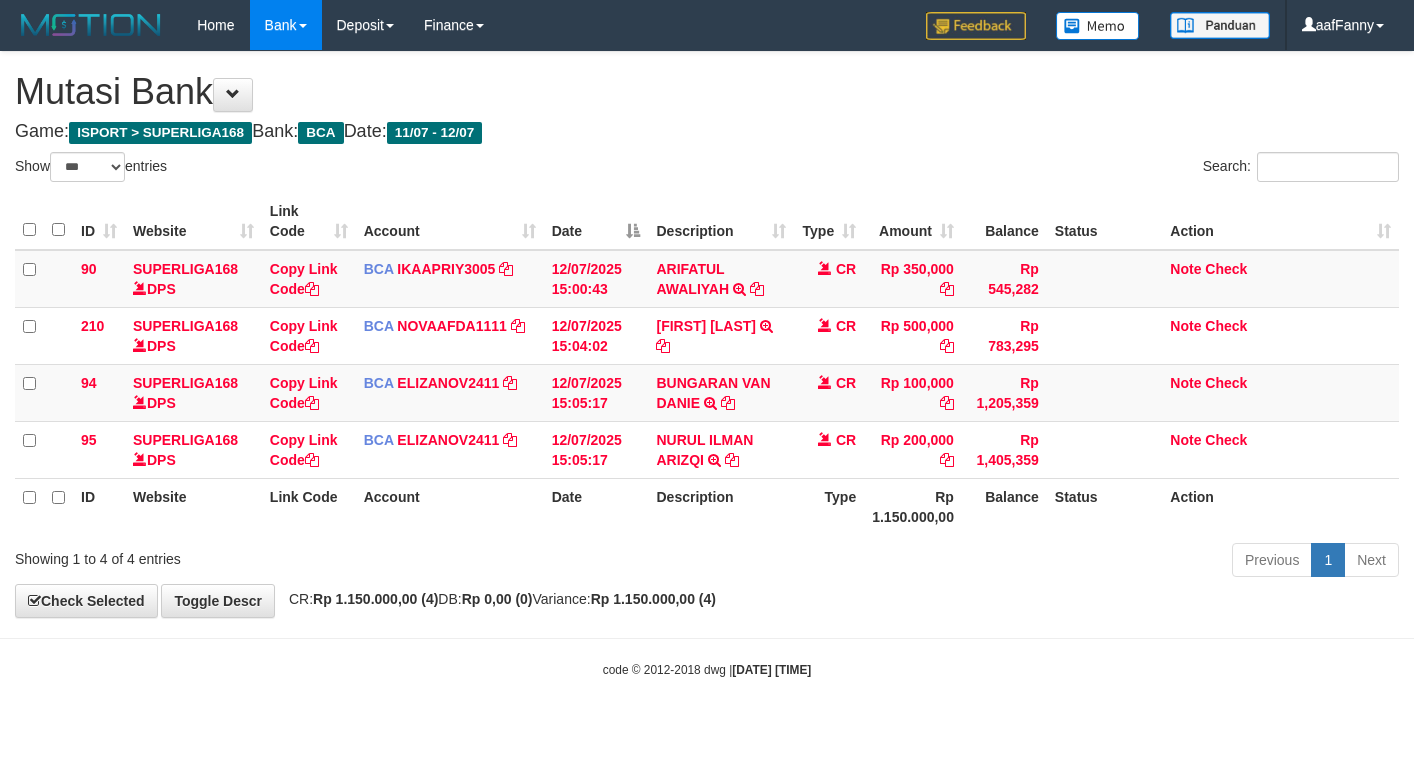 select on "***" 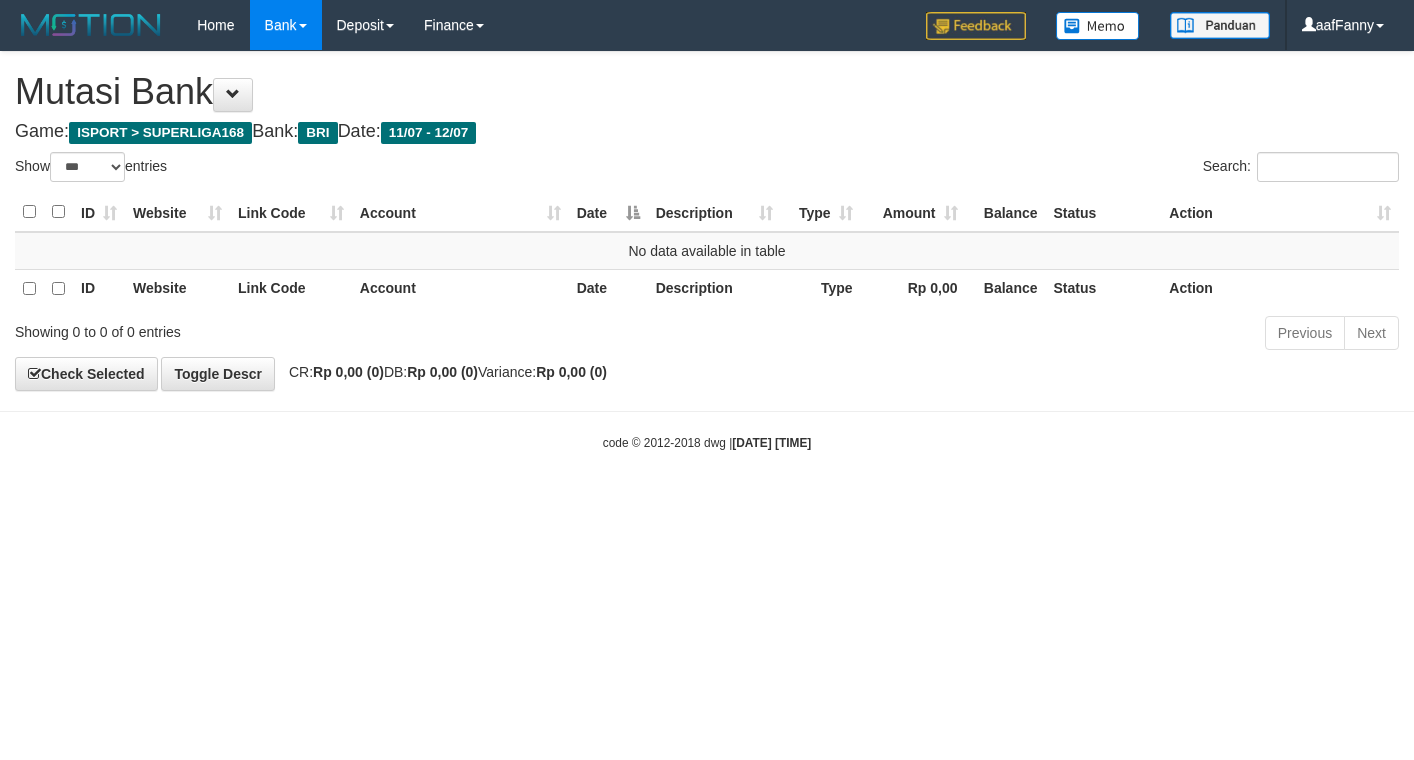select on "***" 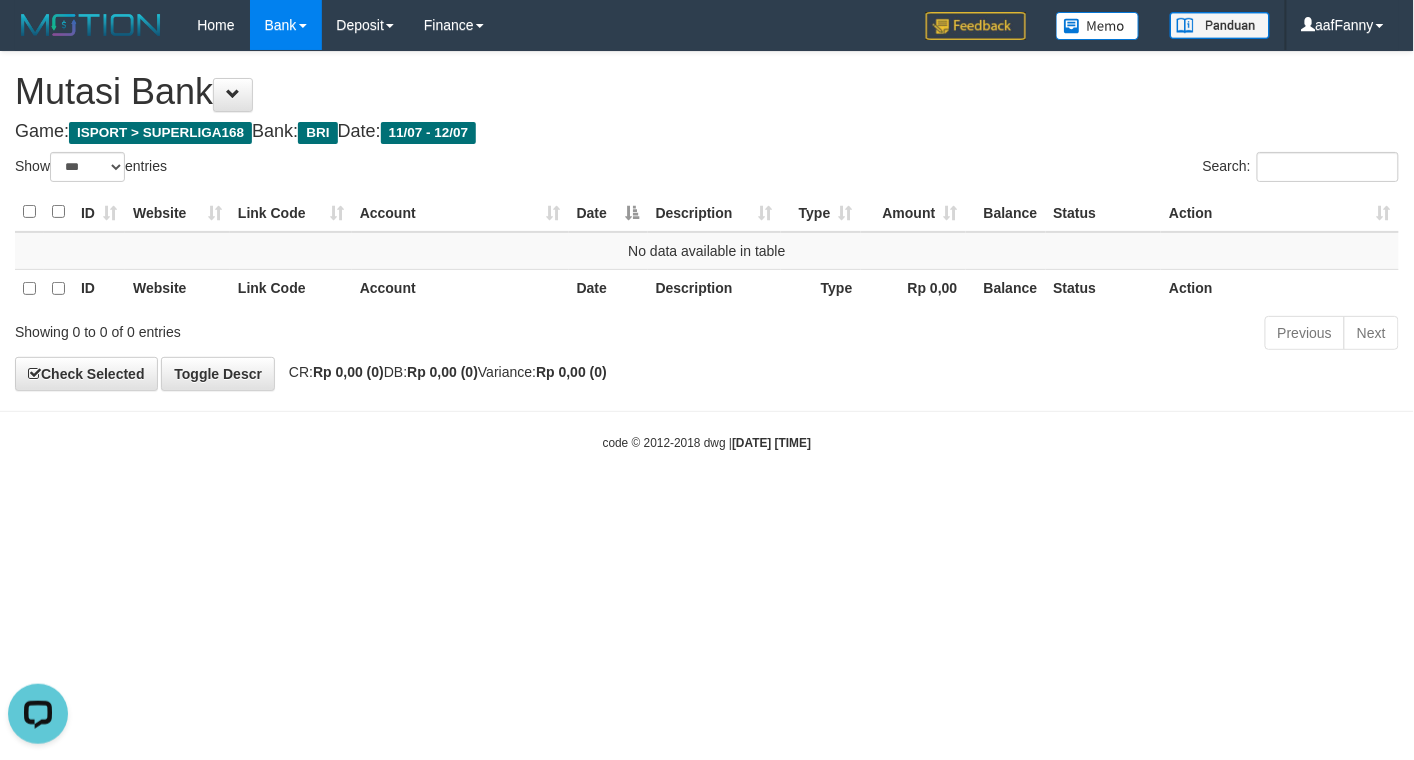 scroll, scrollTop: 0, scrollLeft: 0, axis: both 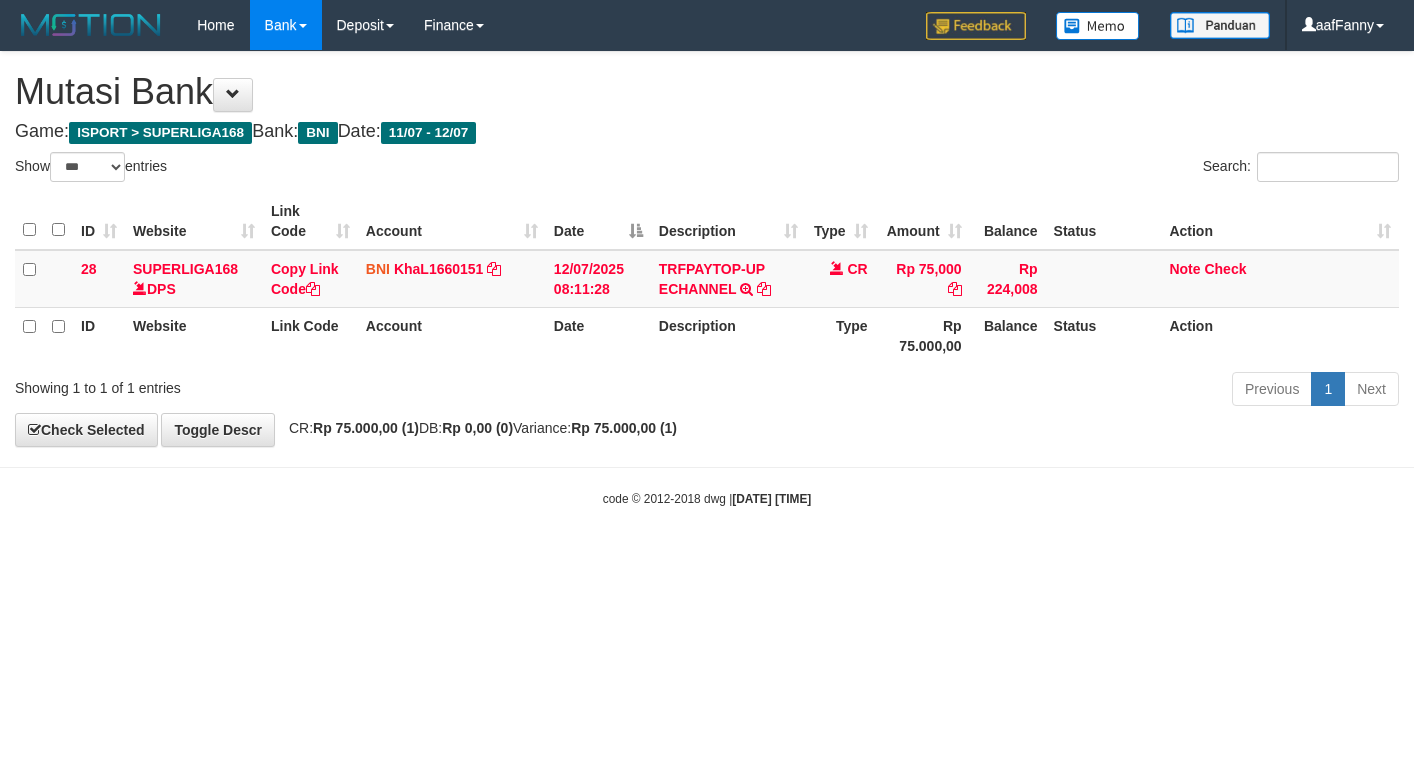 select on "***" 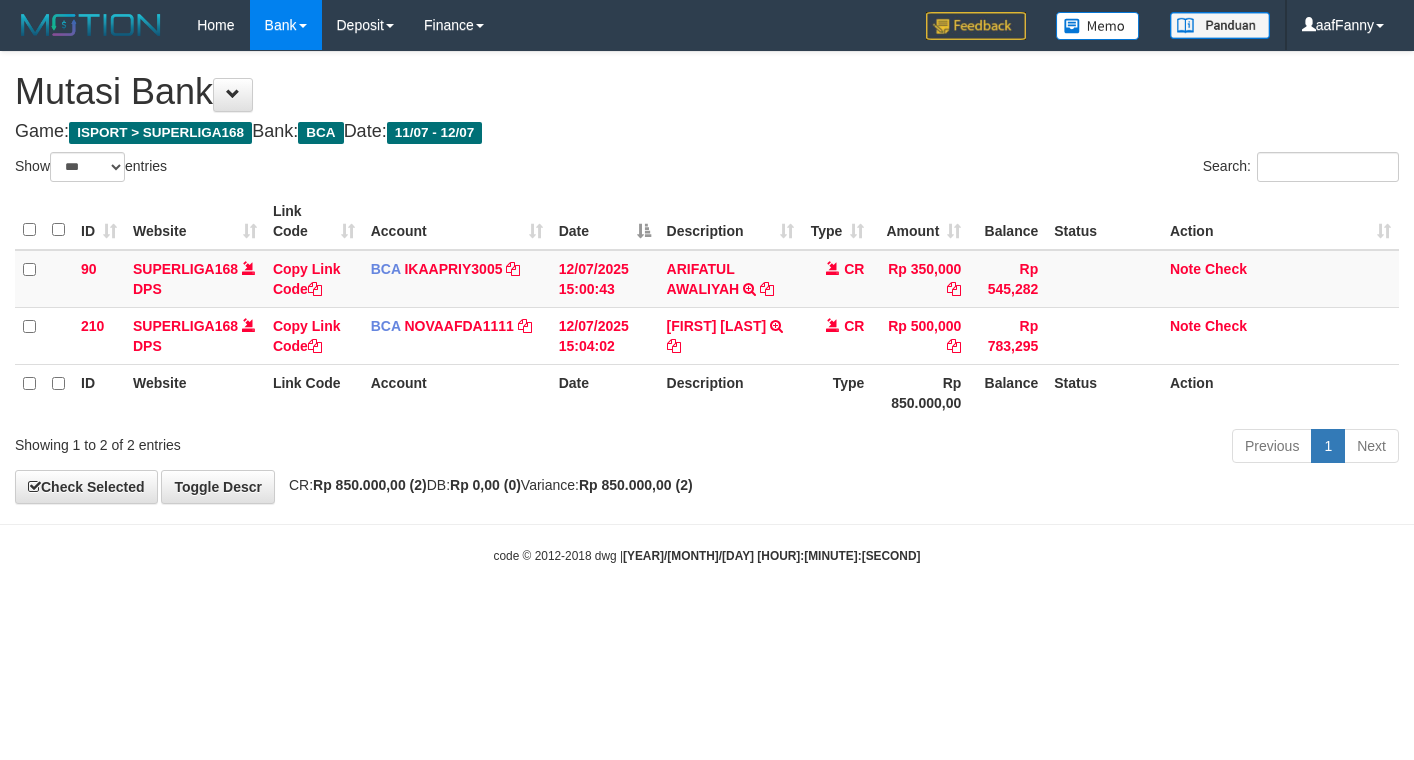 select on "***" 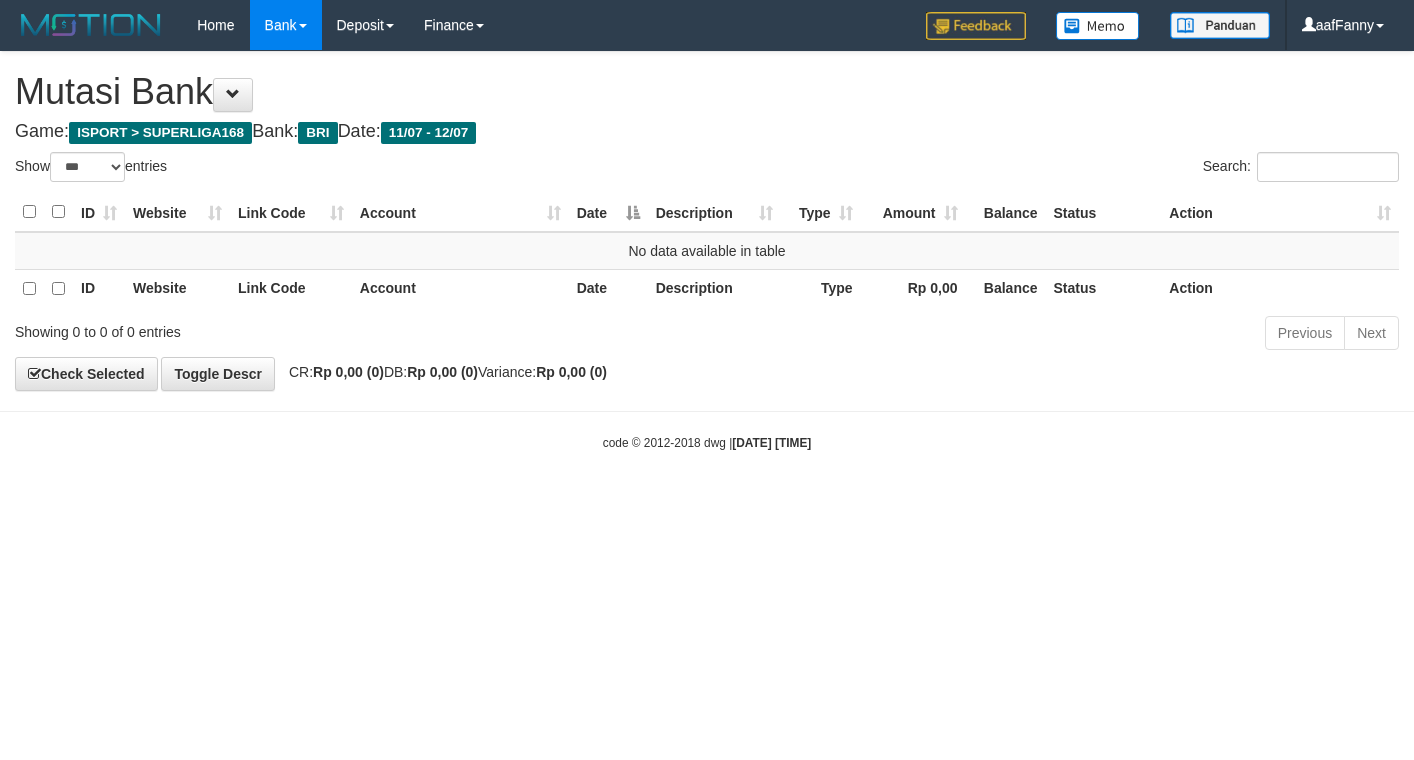 select on "***" 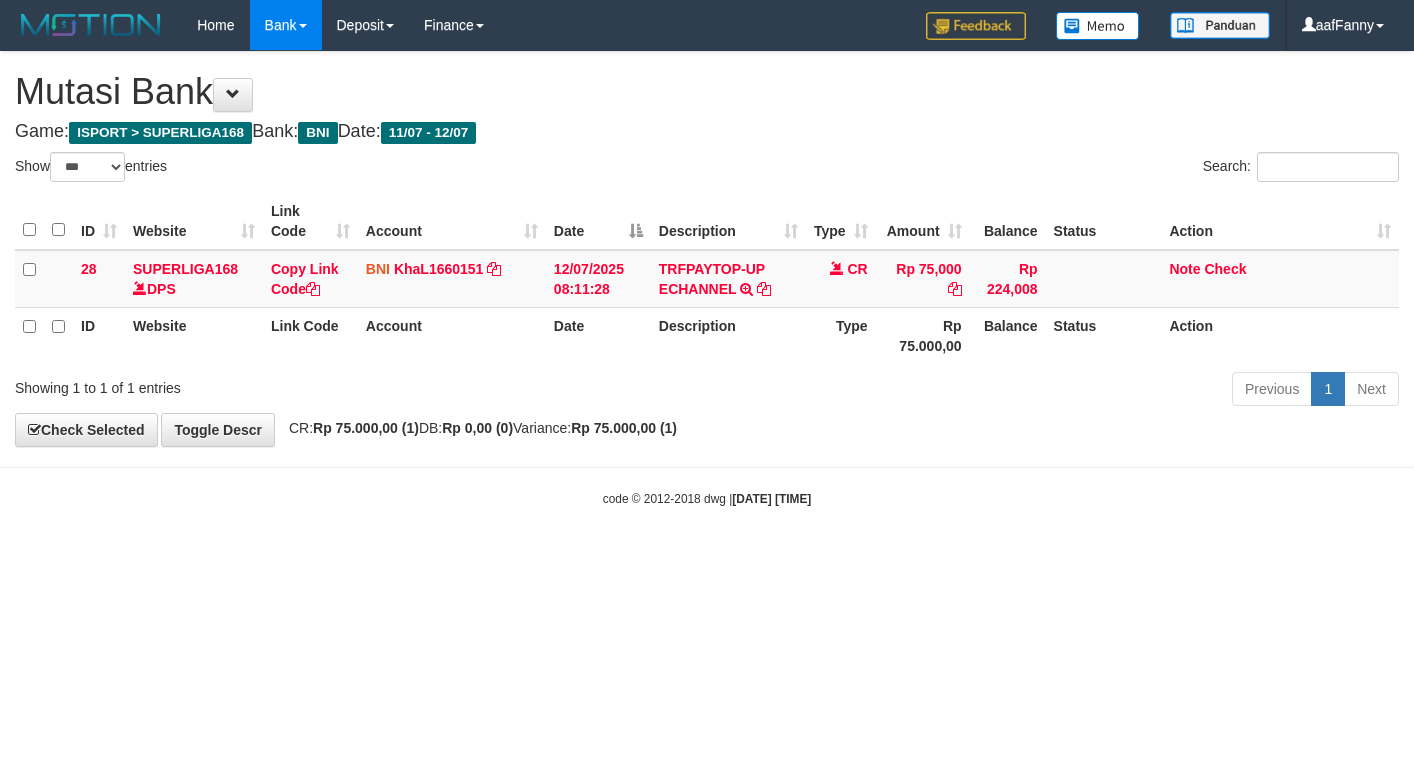 select on "***" 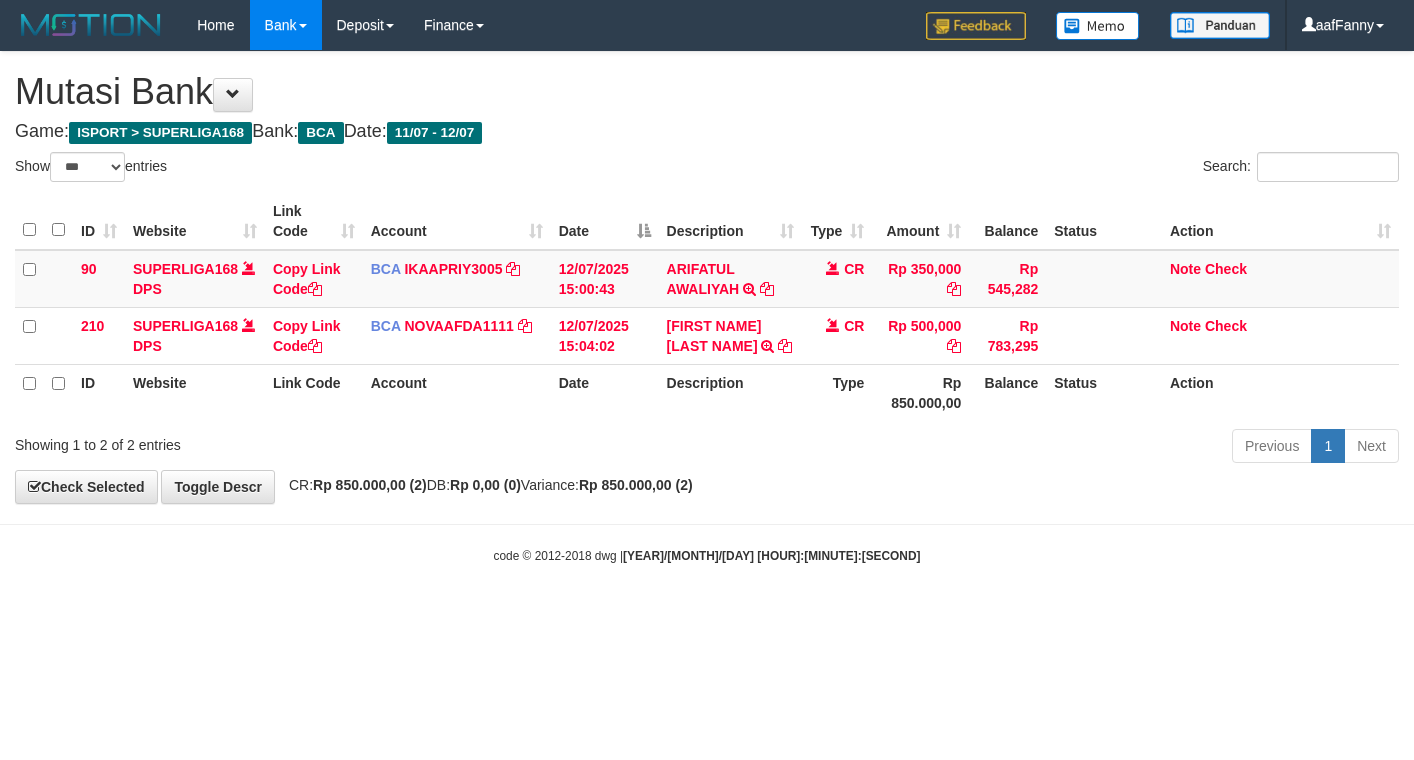 select on "***" 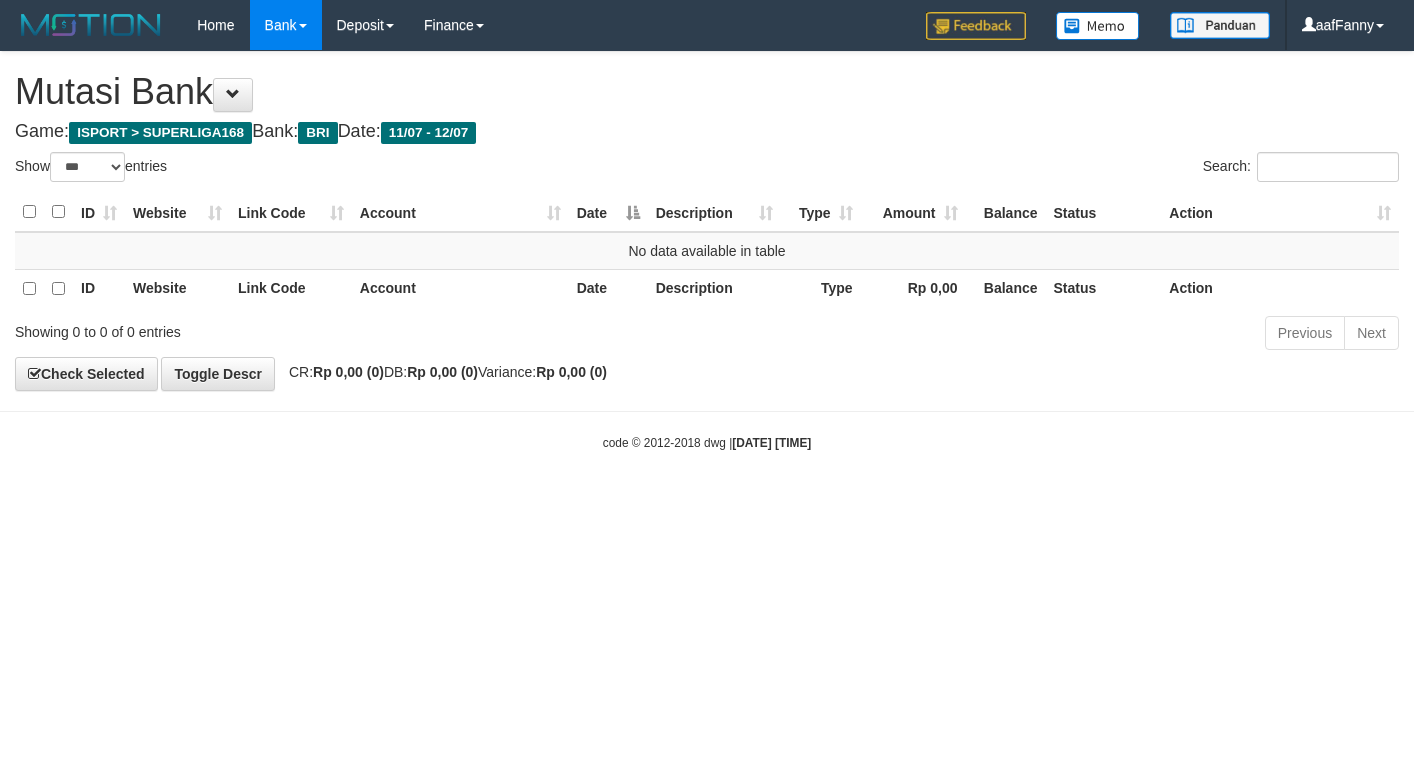 select on "***" 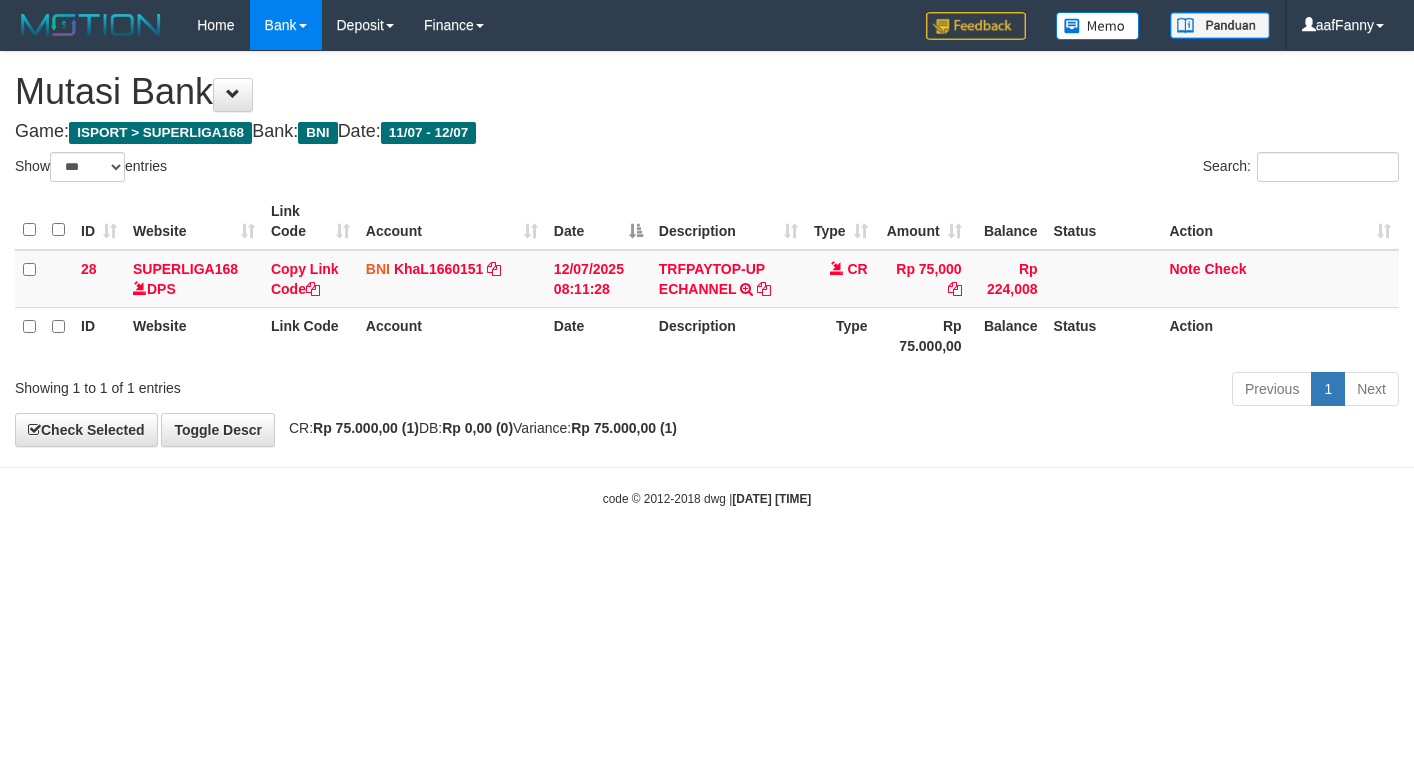 select on "***" 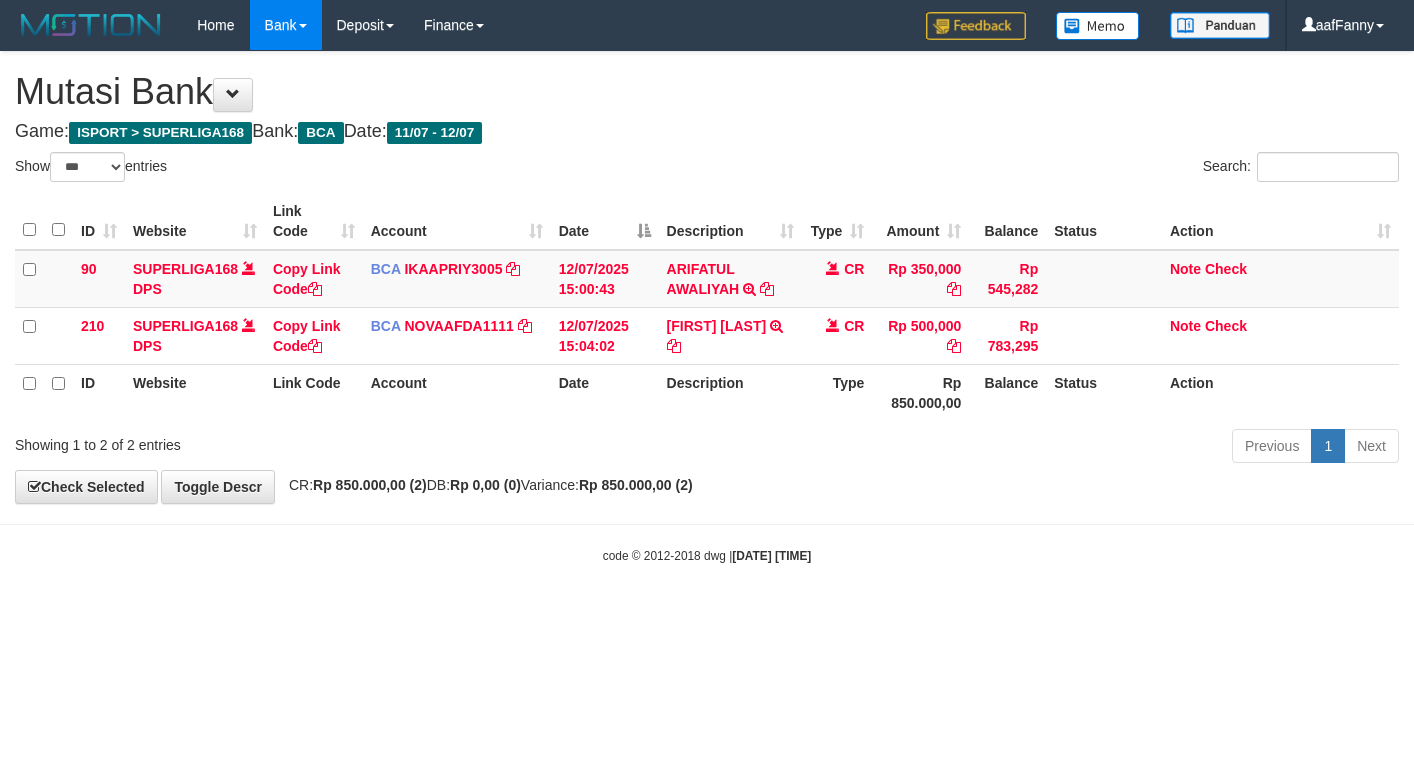 select on "***" 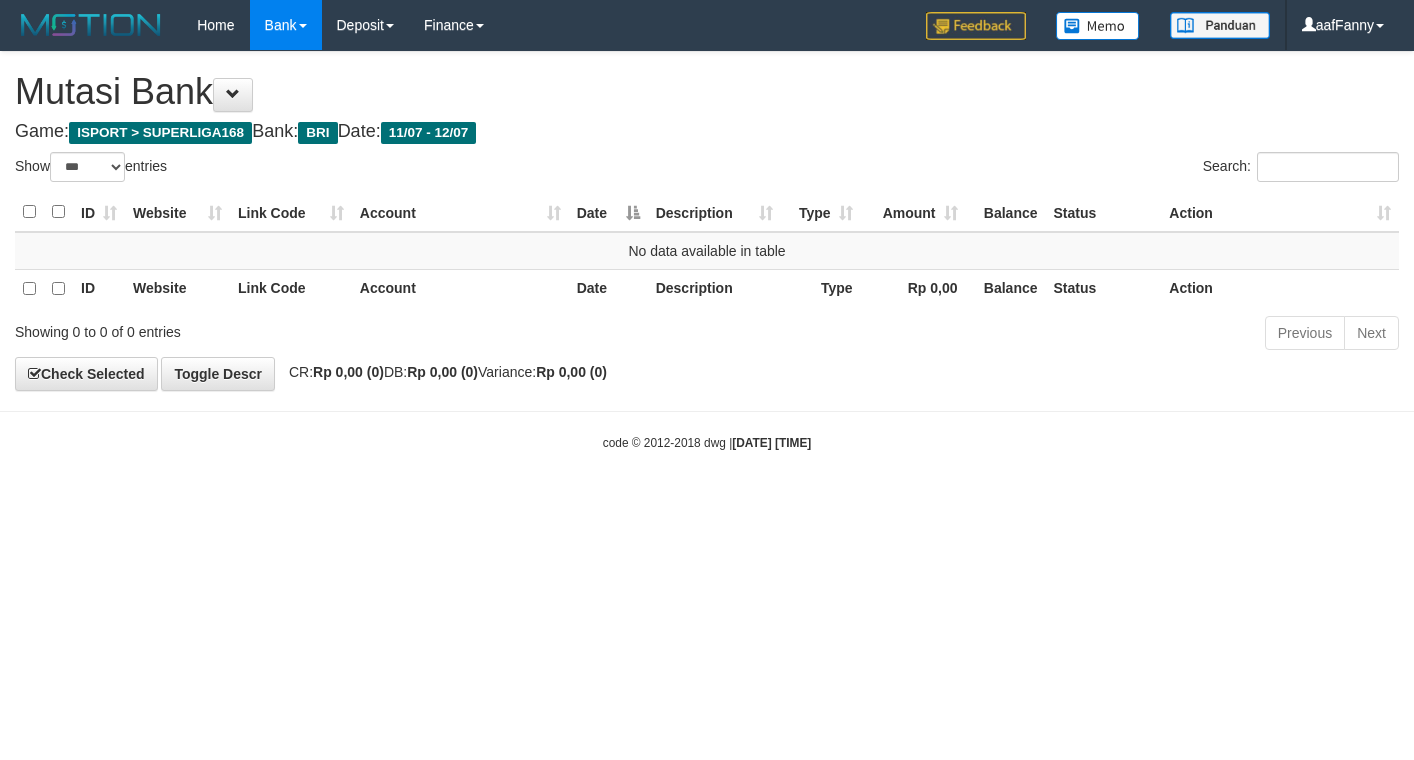 select on "***" 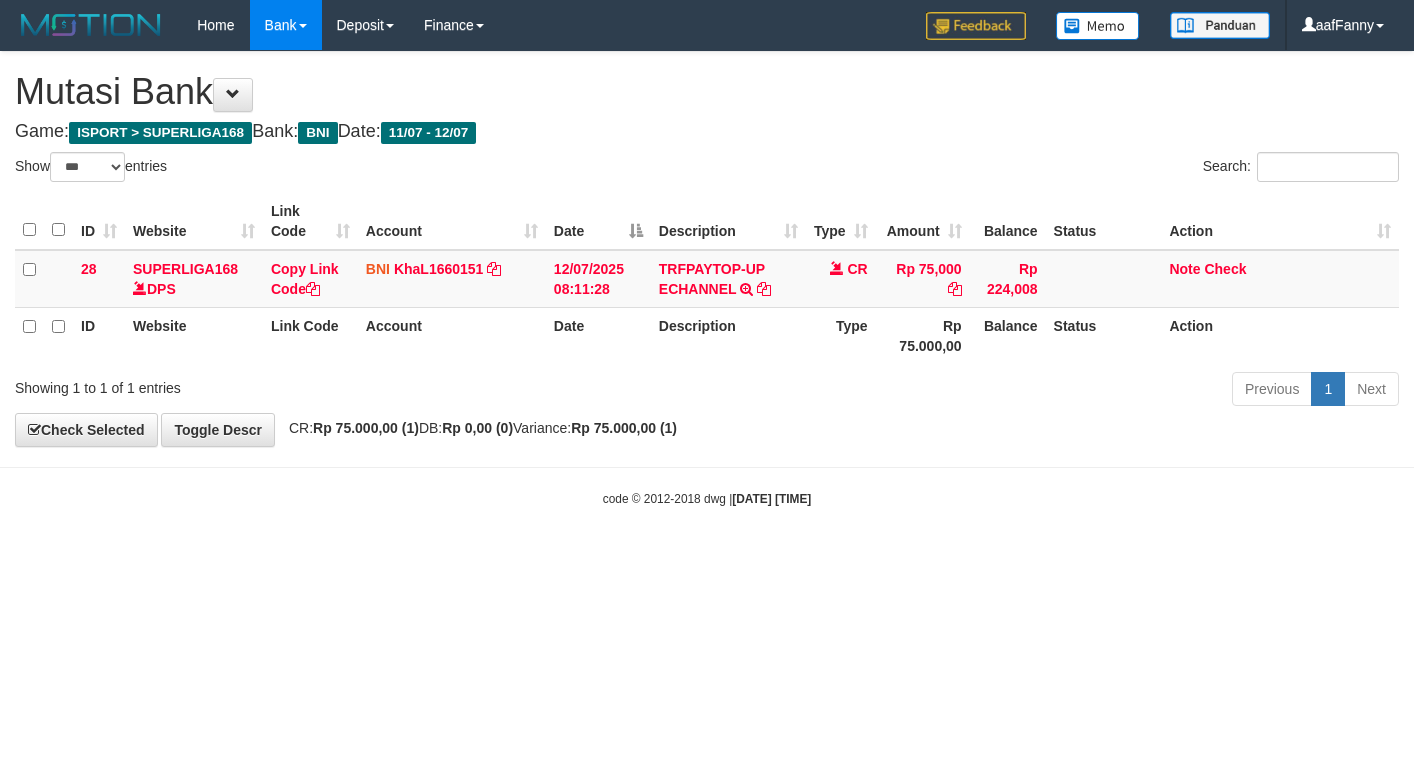 select on "***" 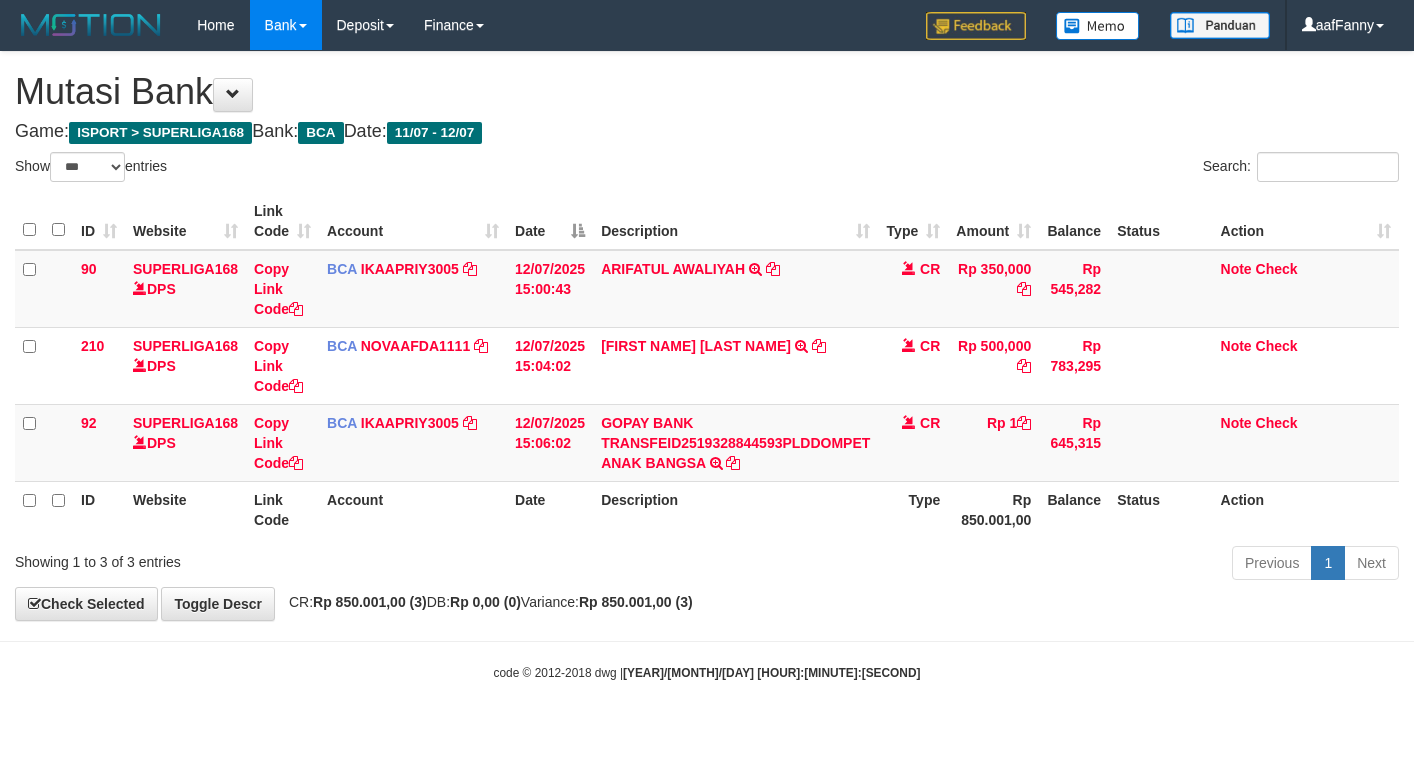 select on "***" 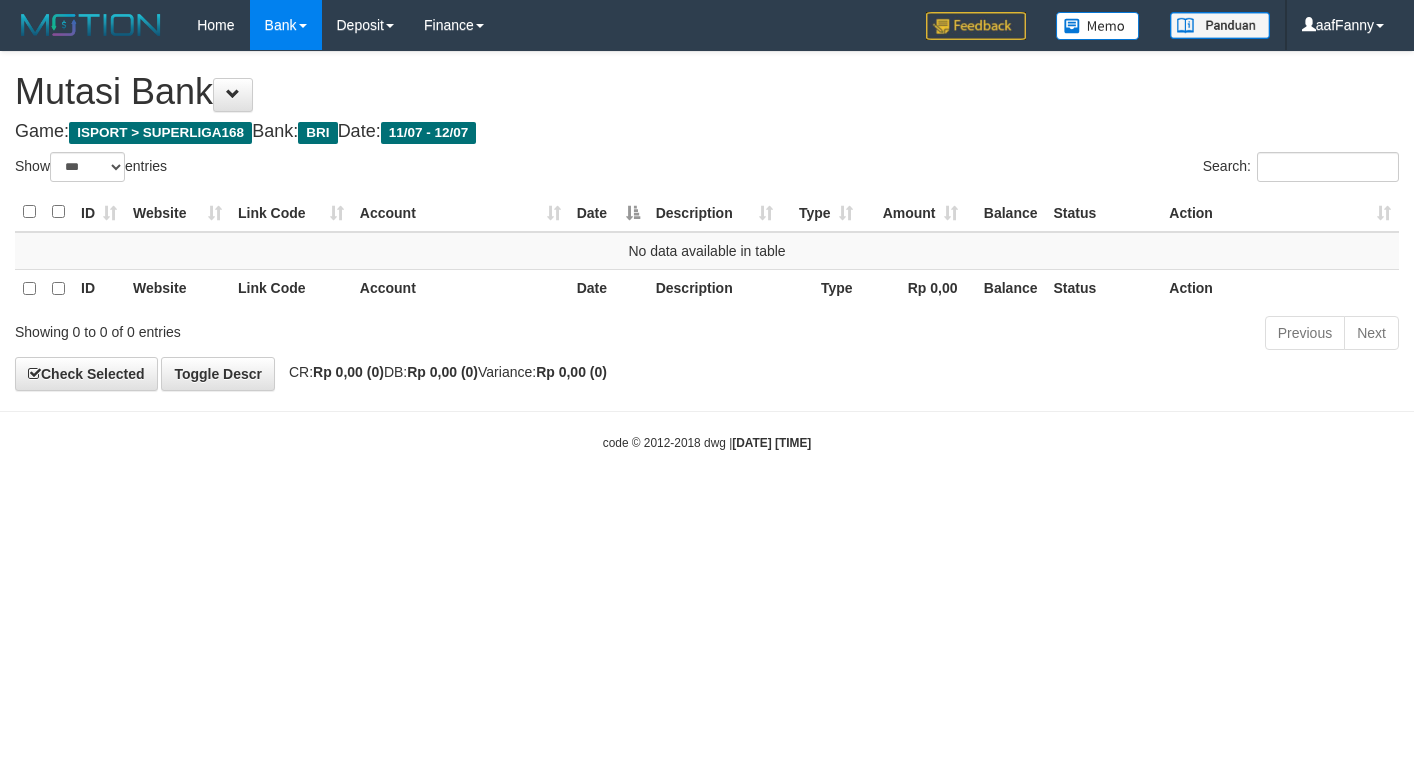 select on "***" 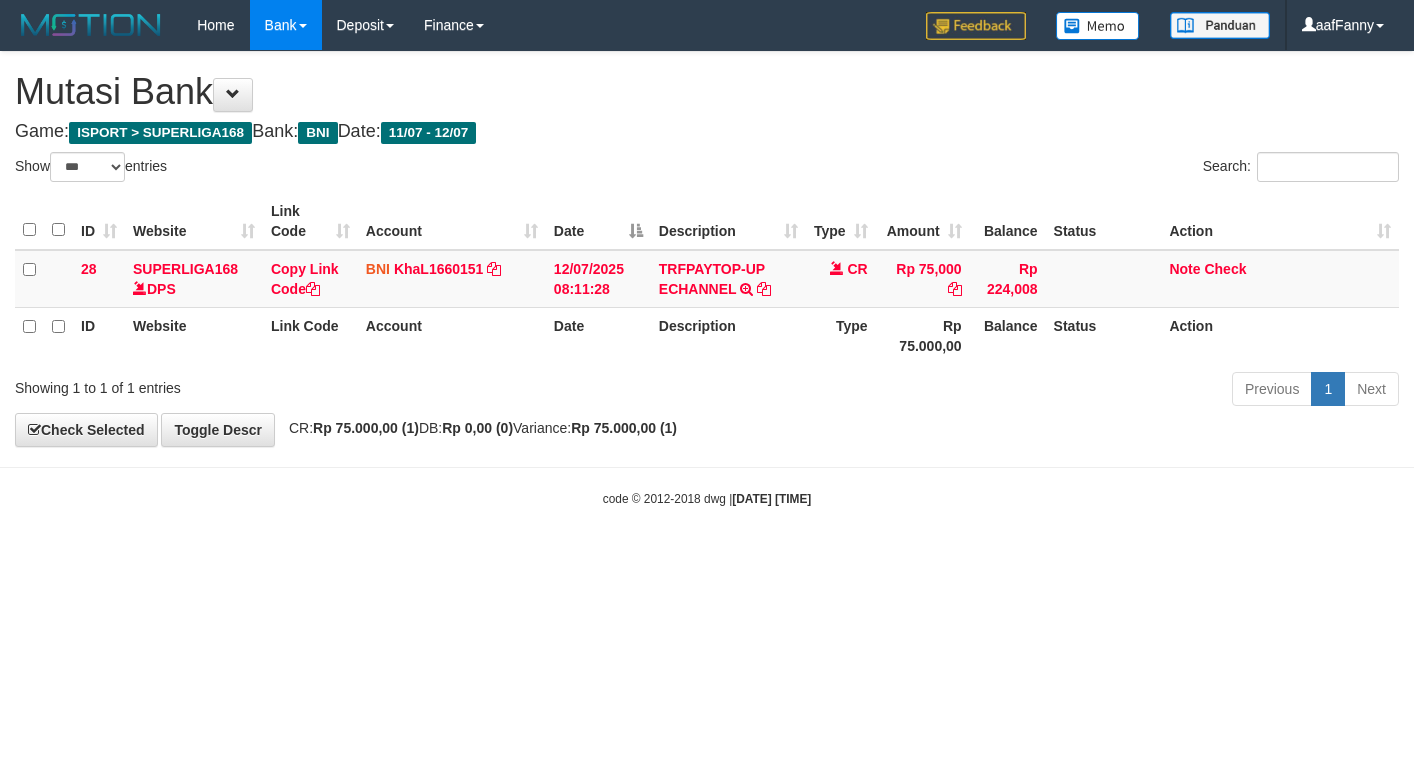 select on "***" 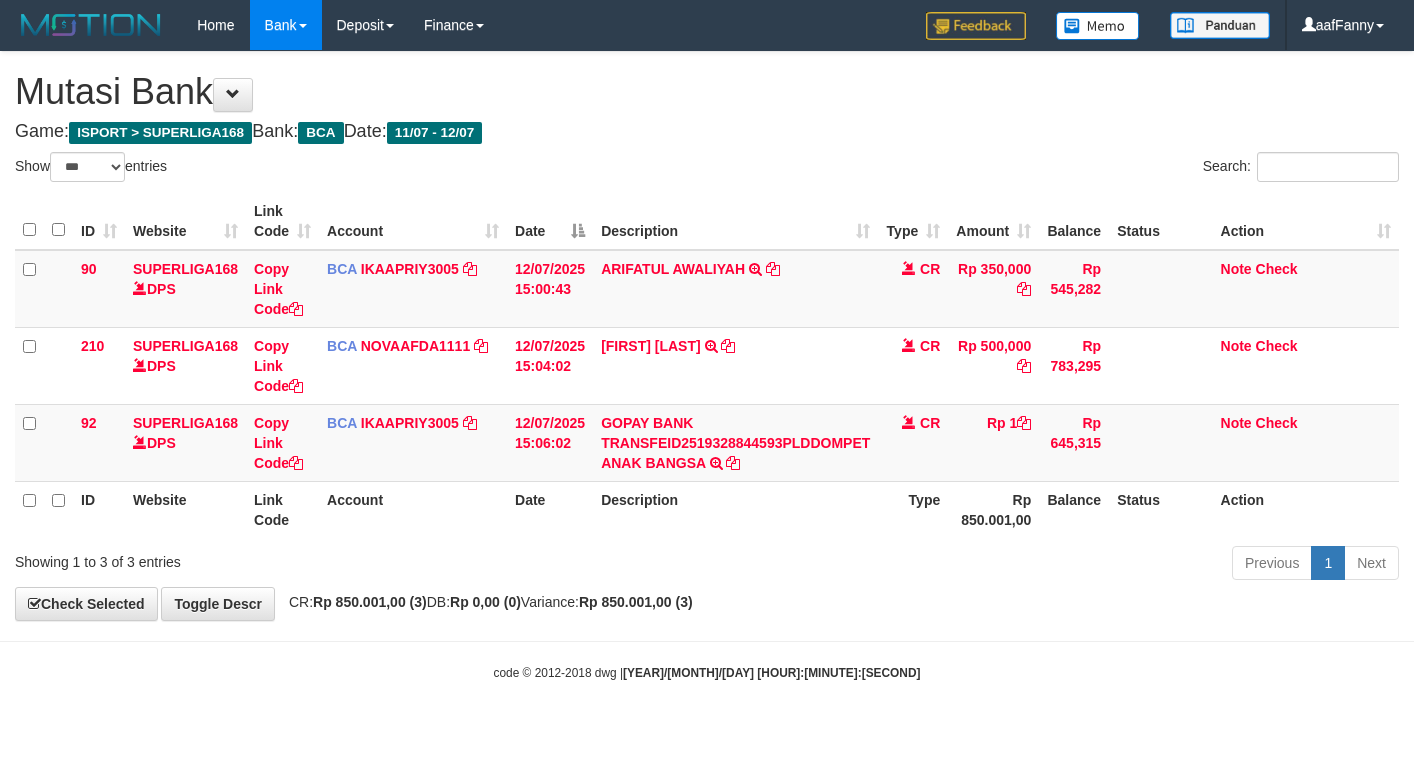 select on "***" 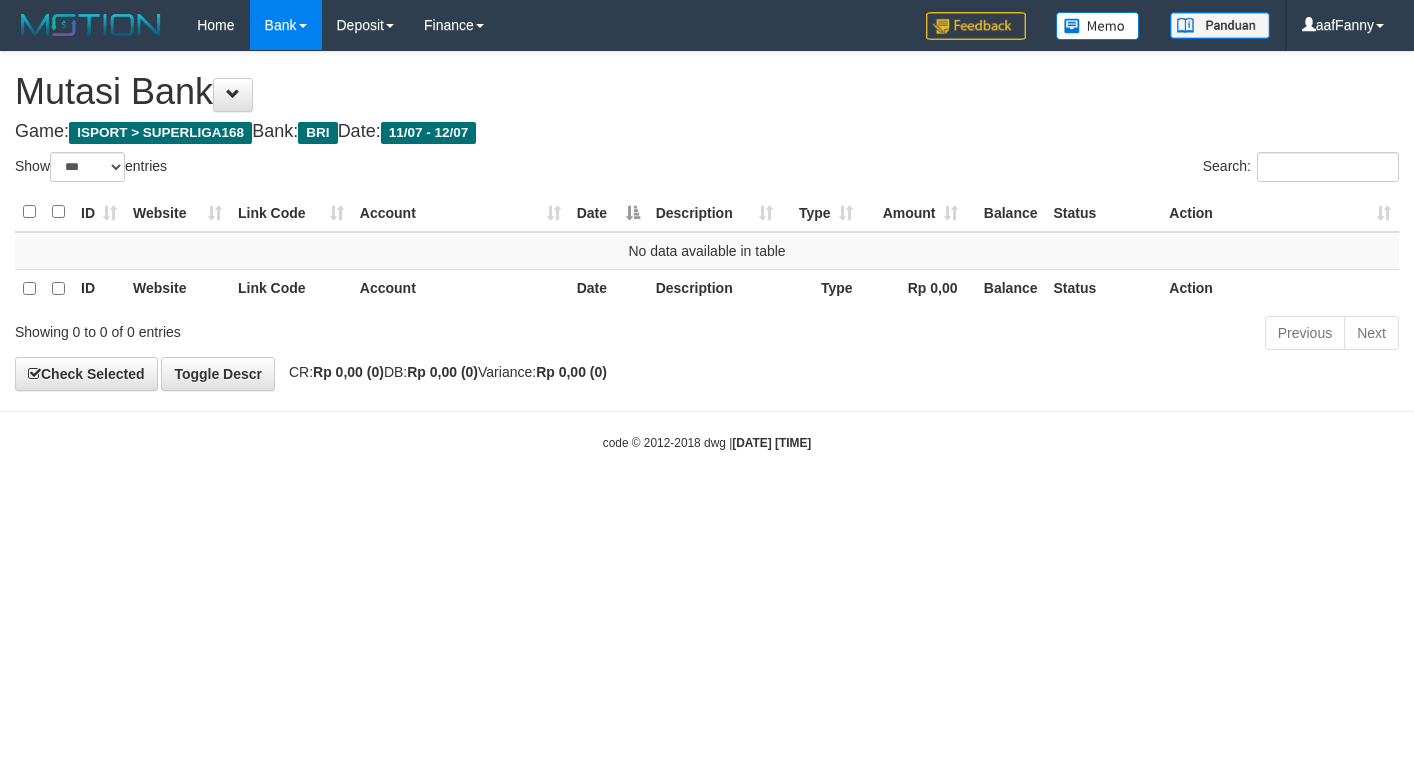 select on "***" 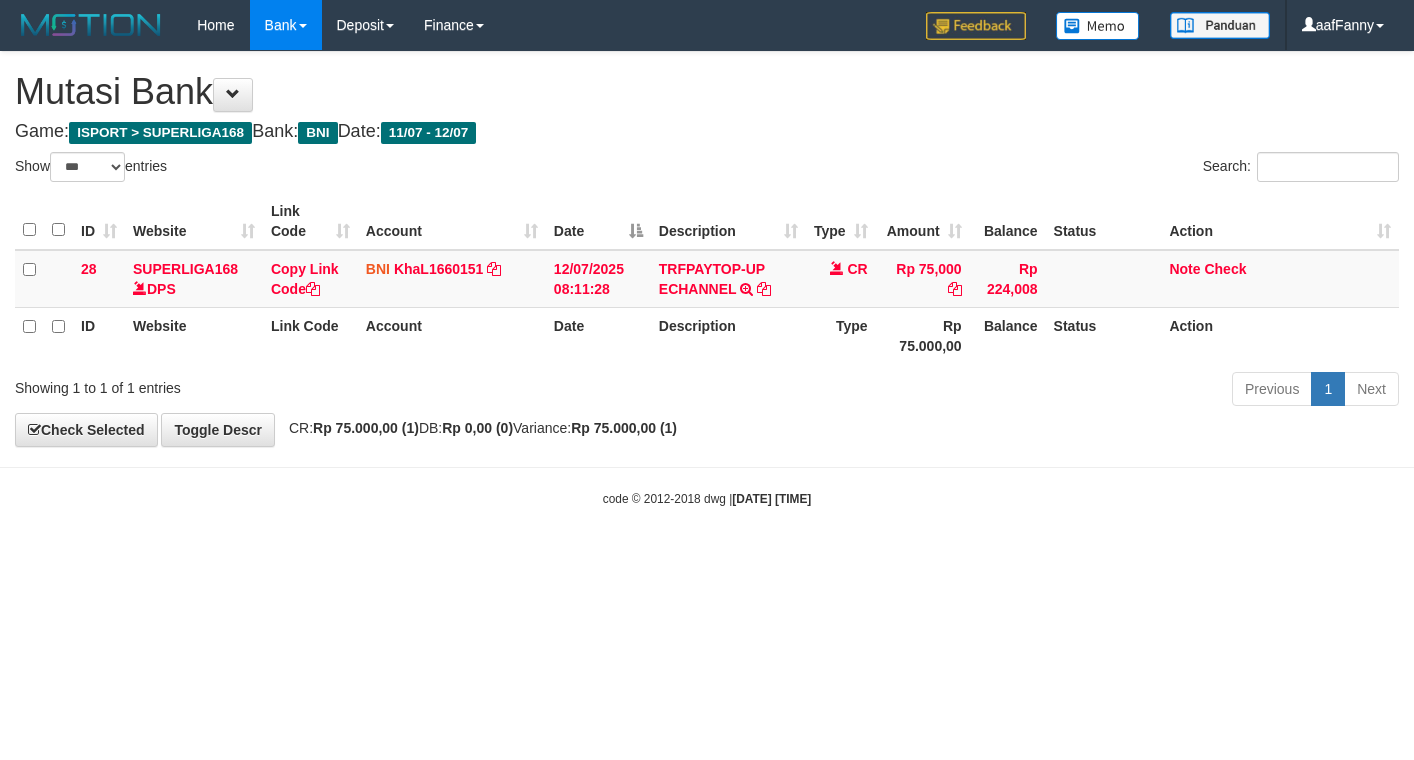 select on "***" 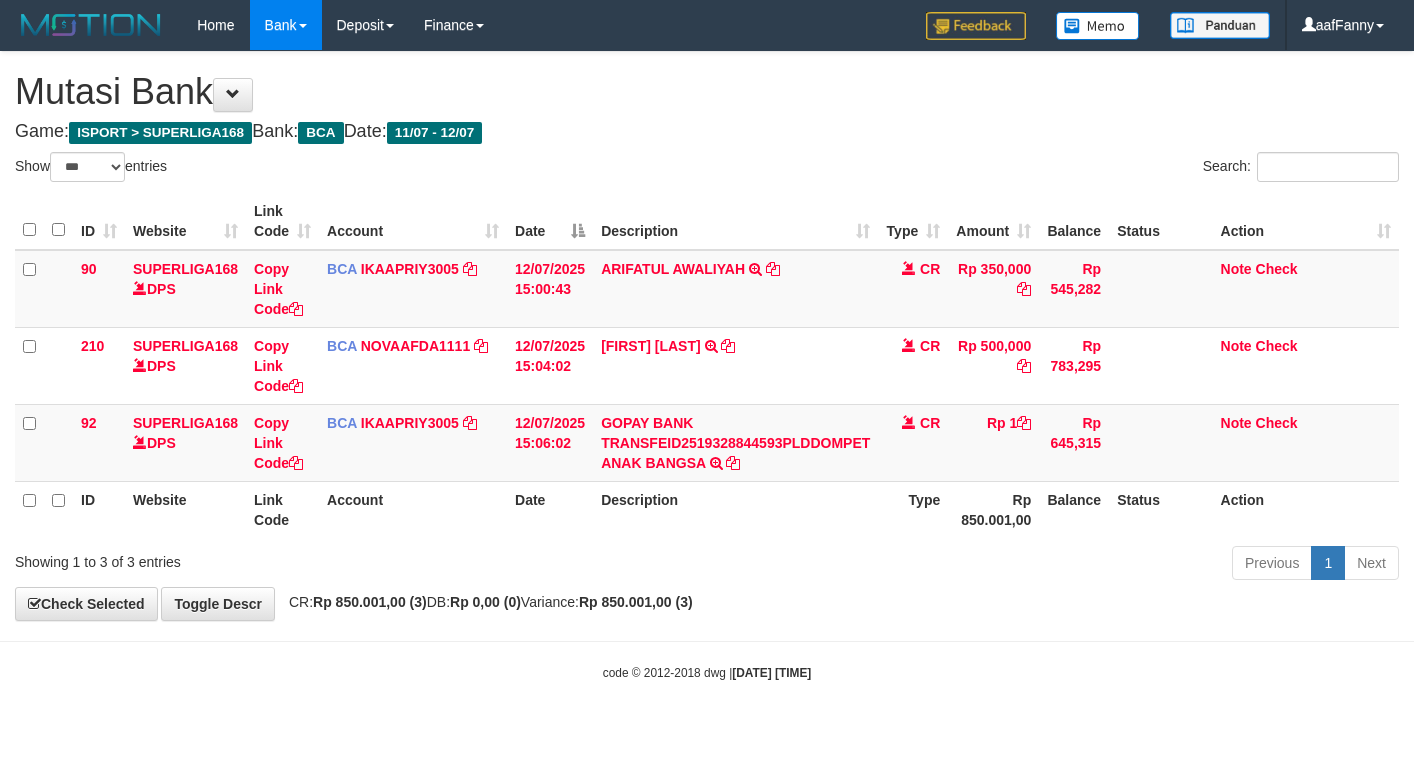 select on "***" 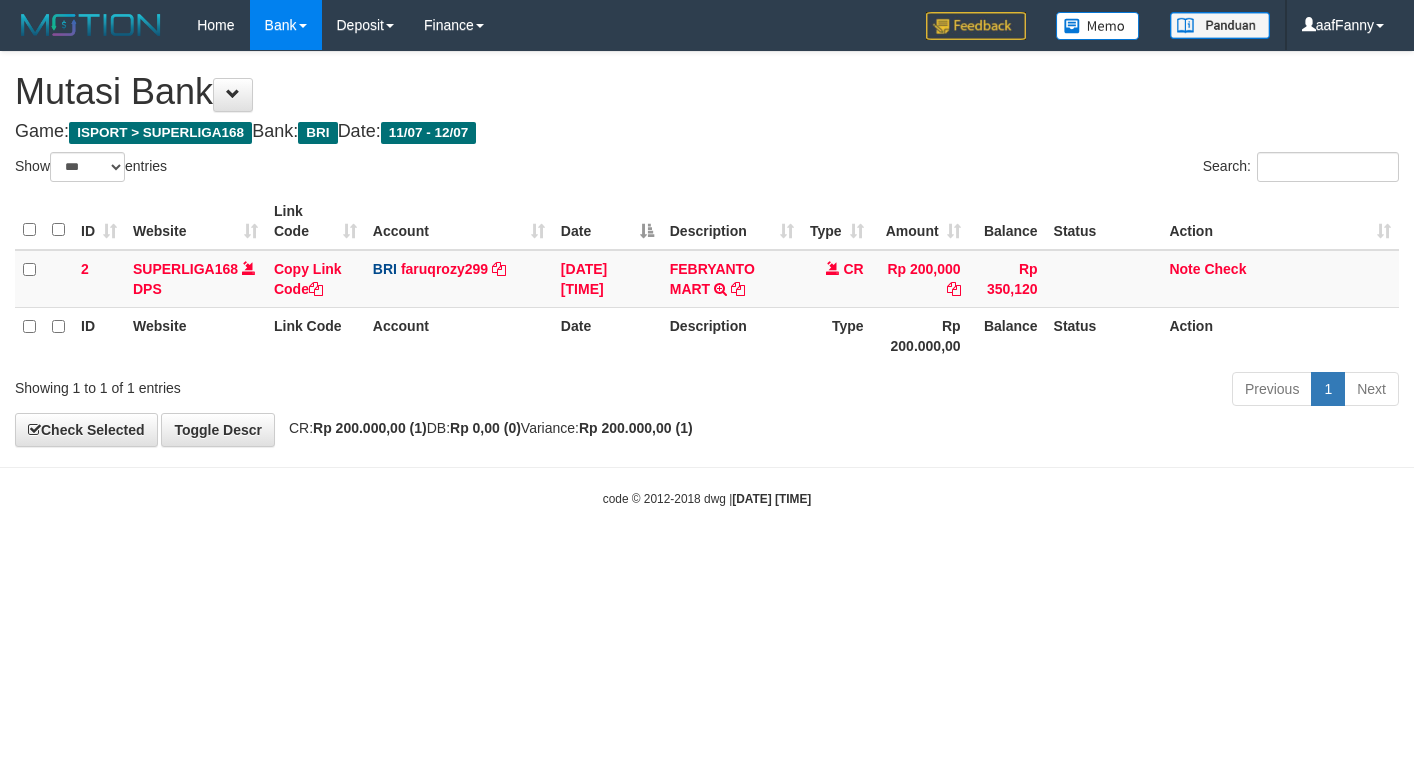 select on "***" 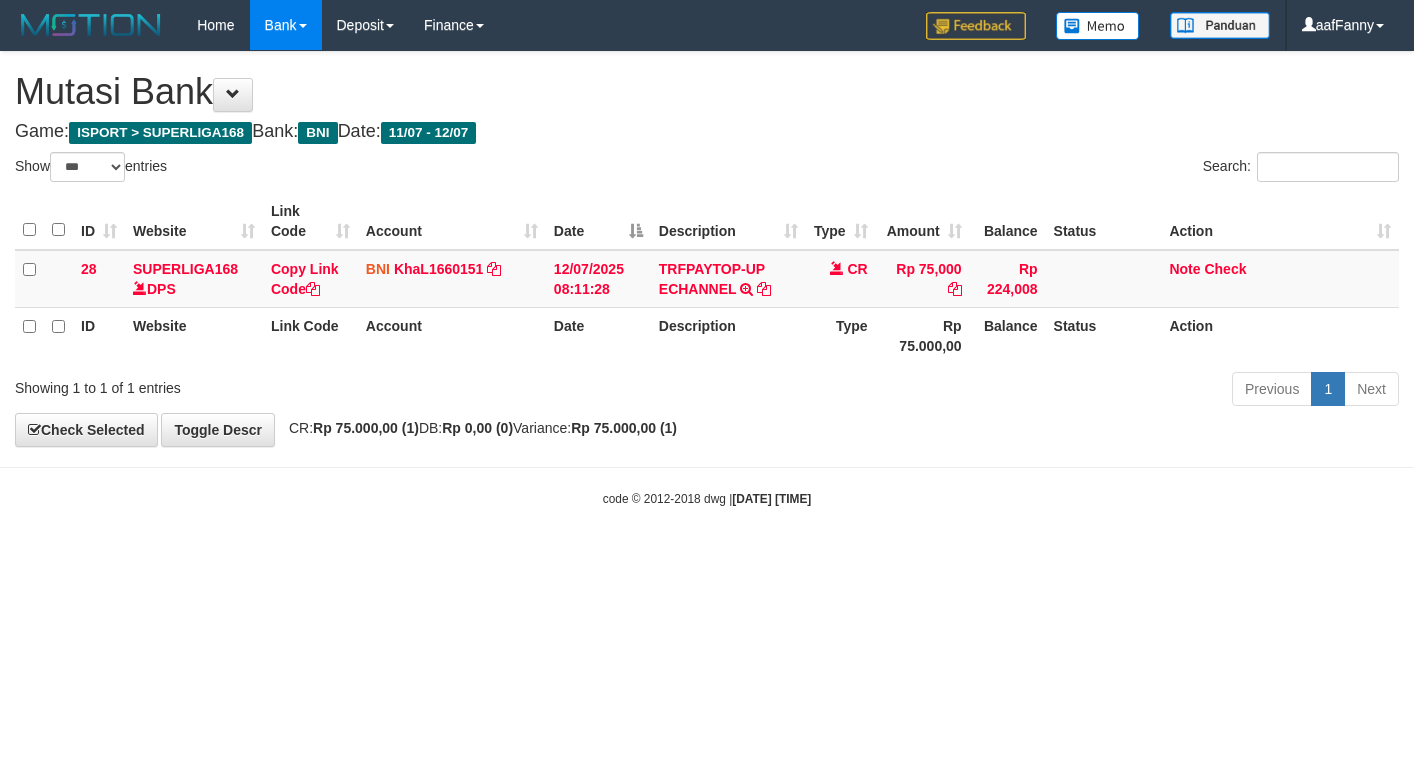 select on "***" 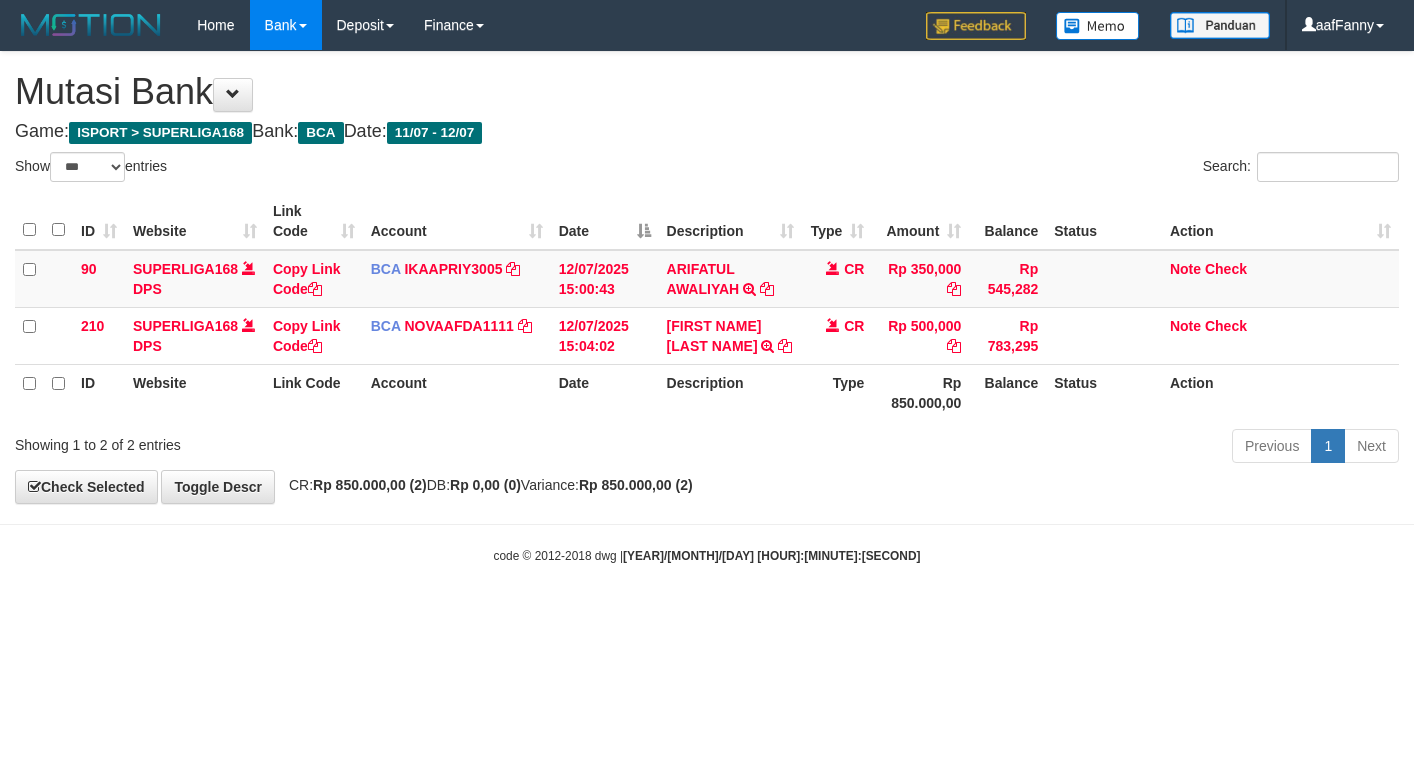 select on "***" 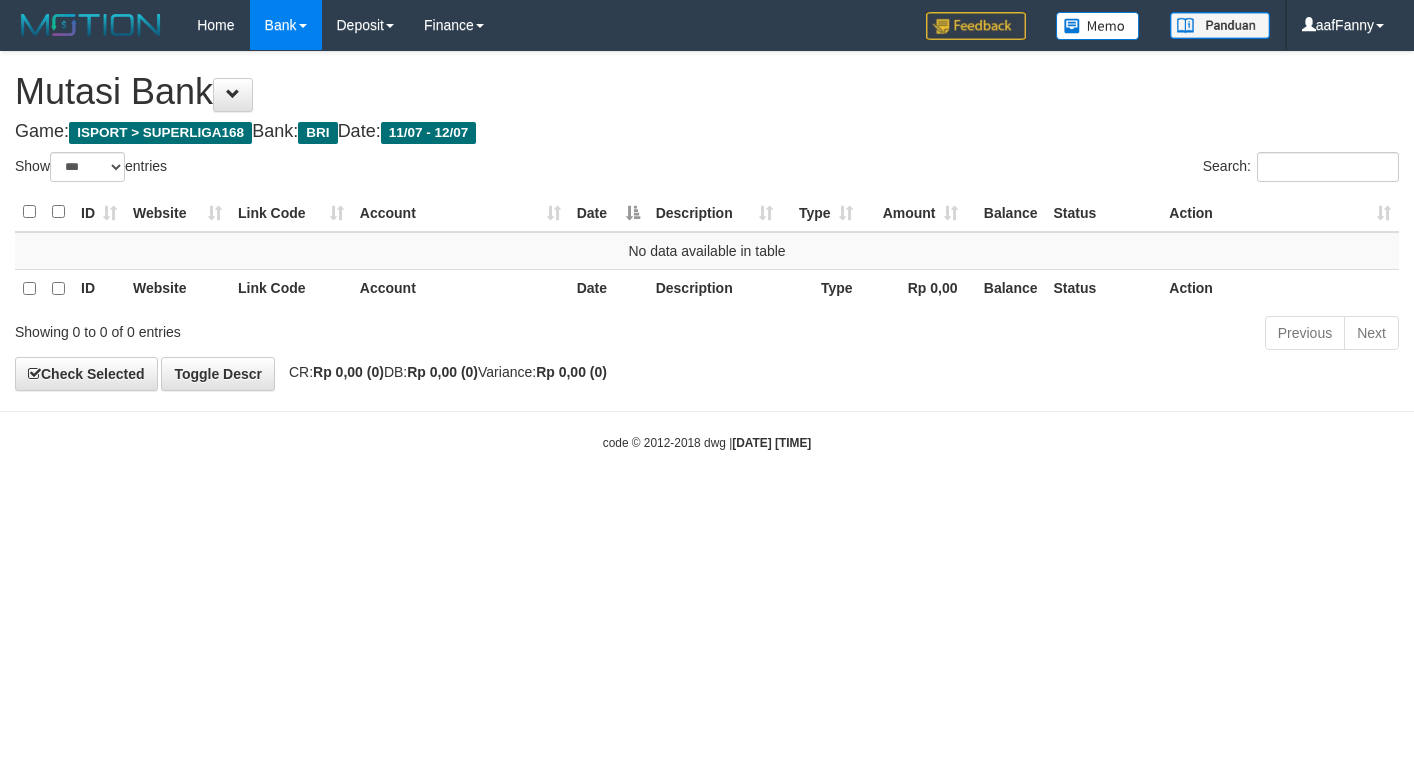 select on "***" 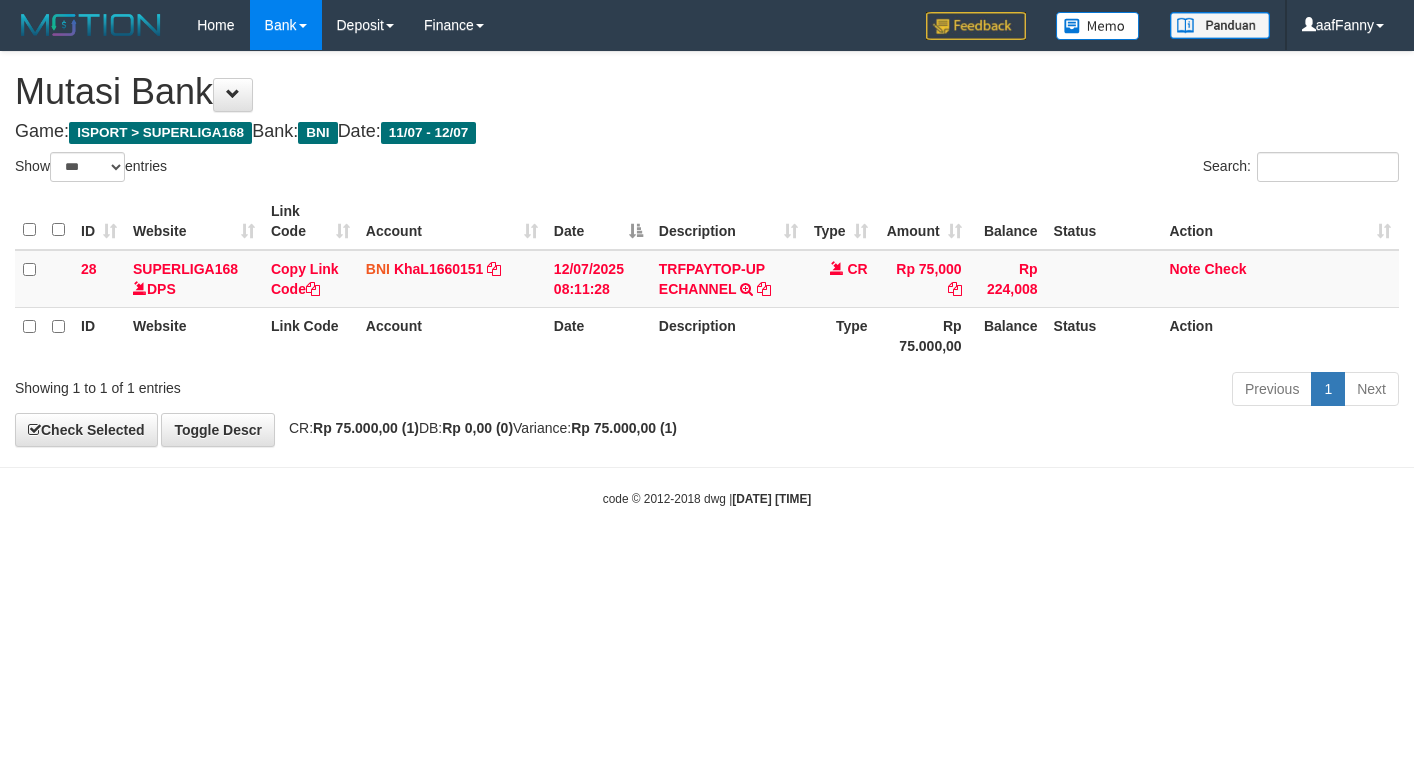 select on "***" 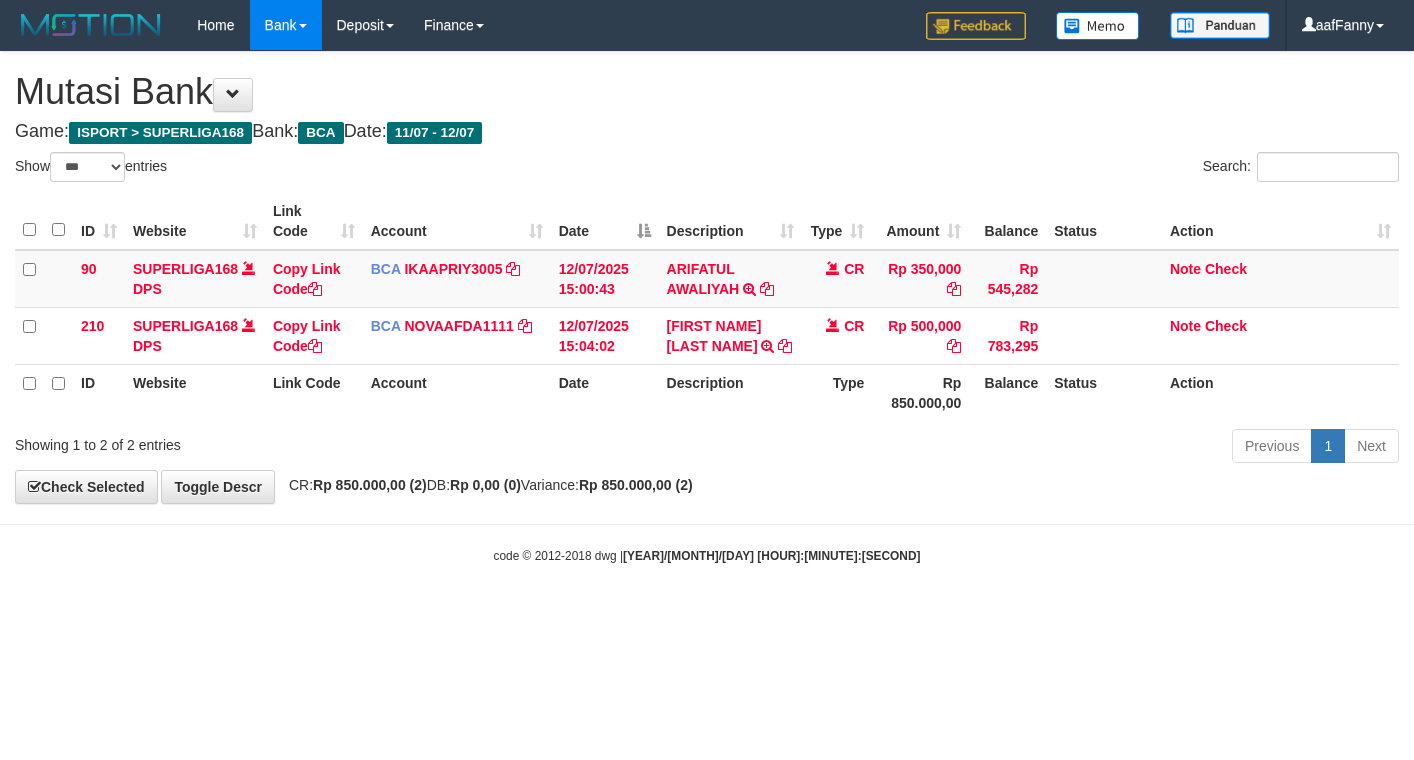 select on "***" 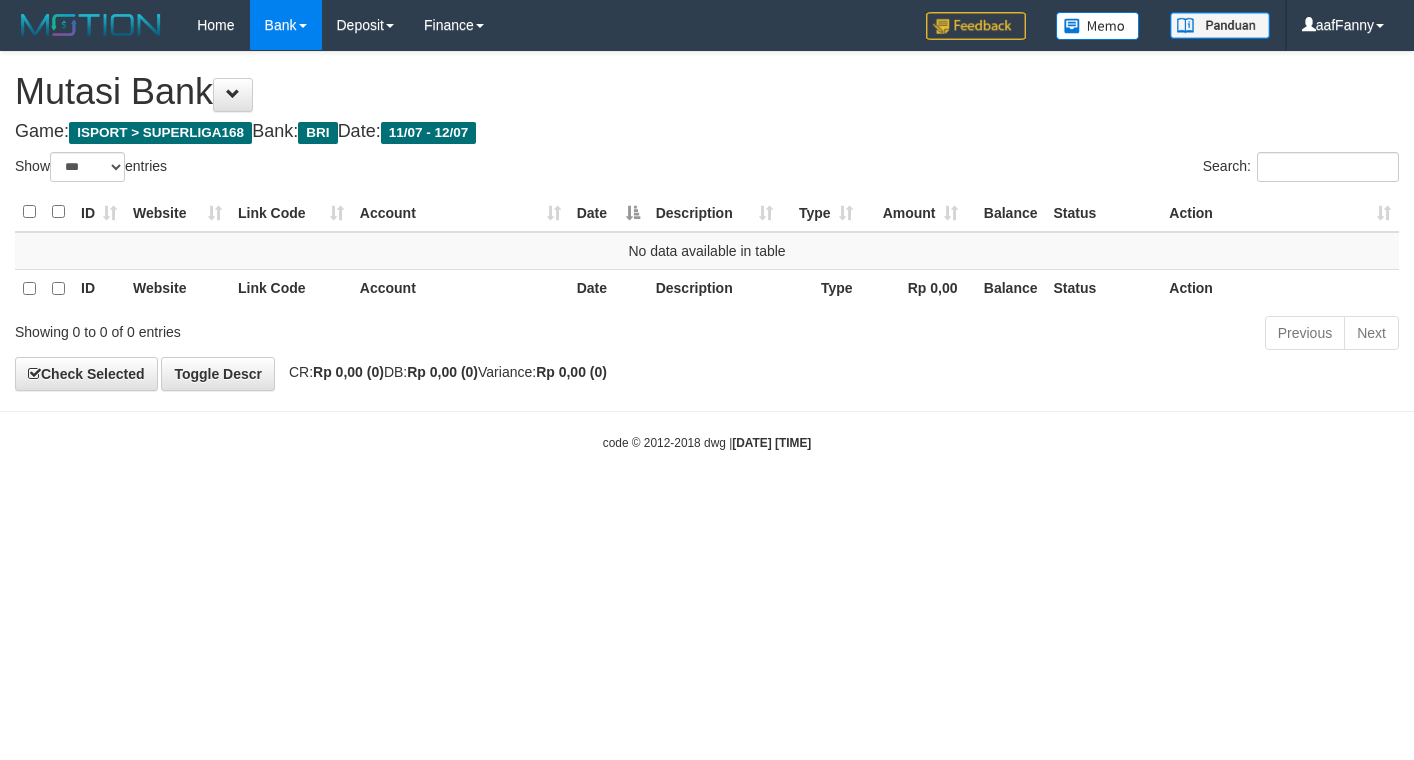 select on "***" 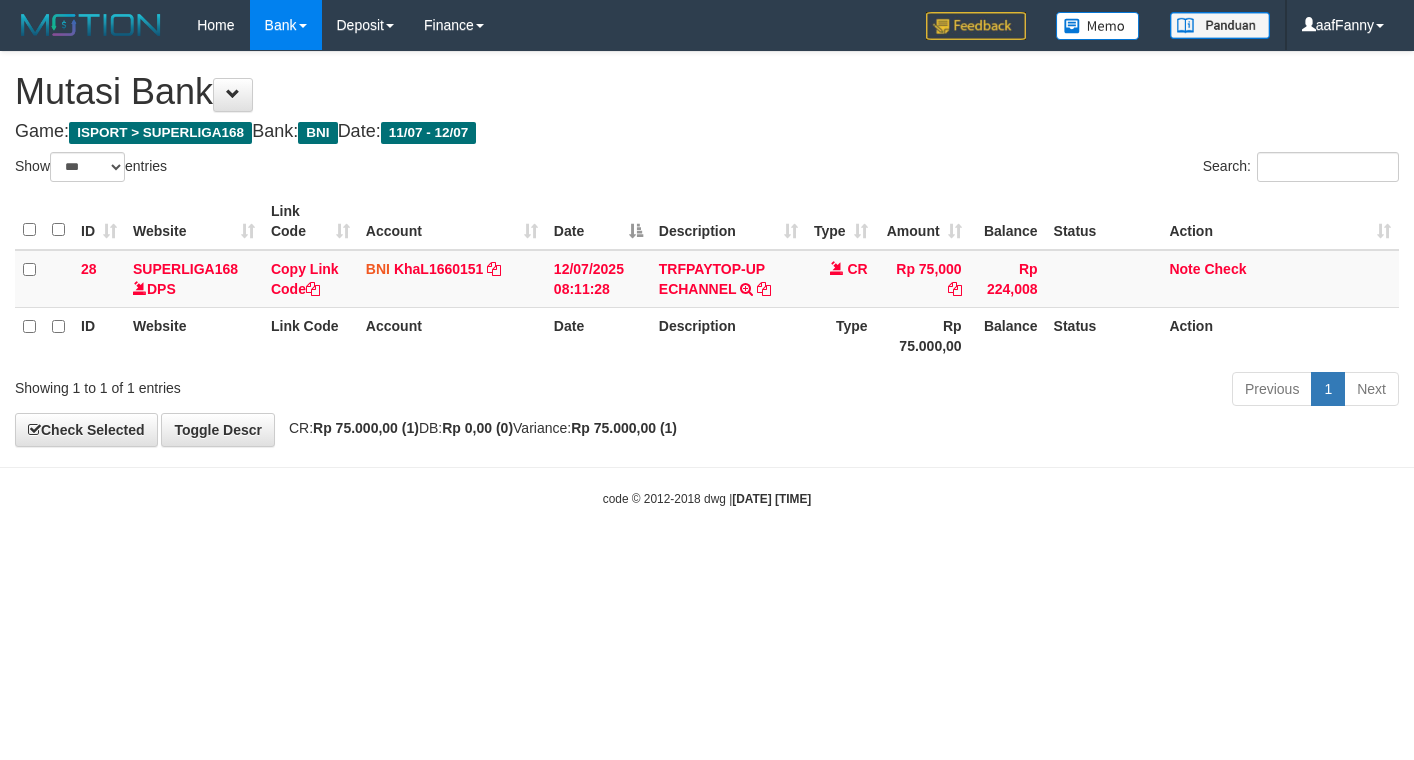 select on "***" 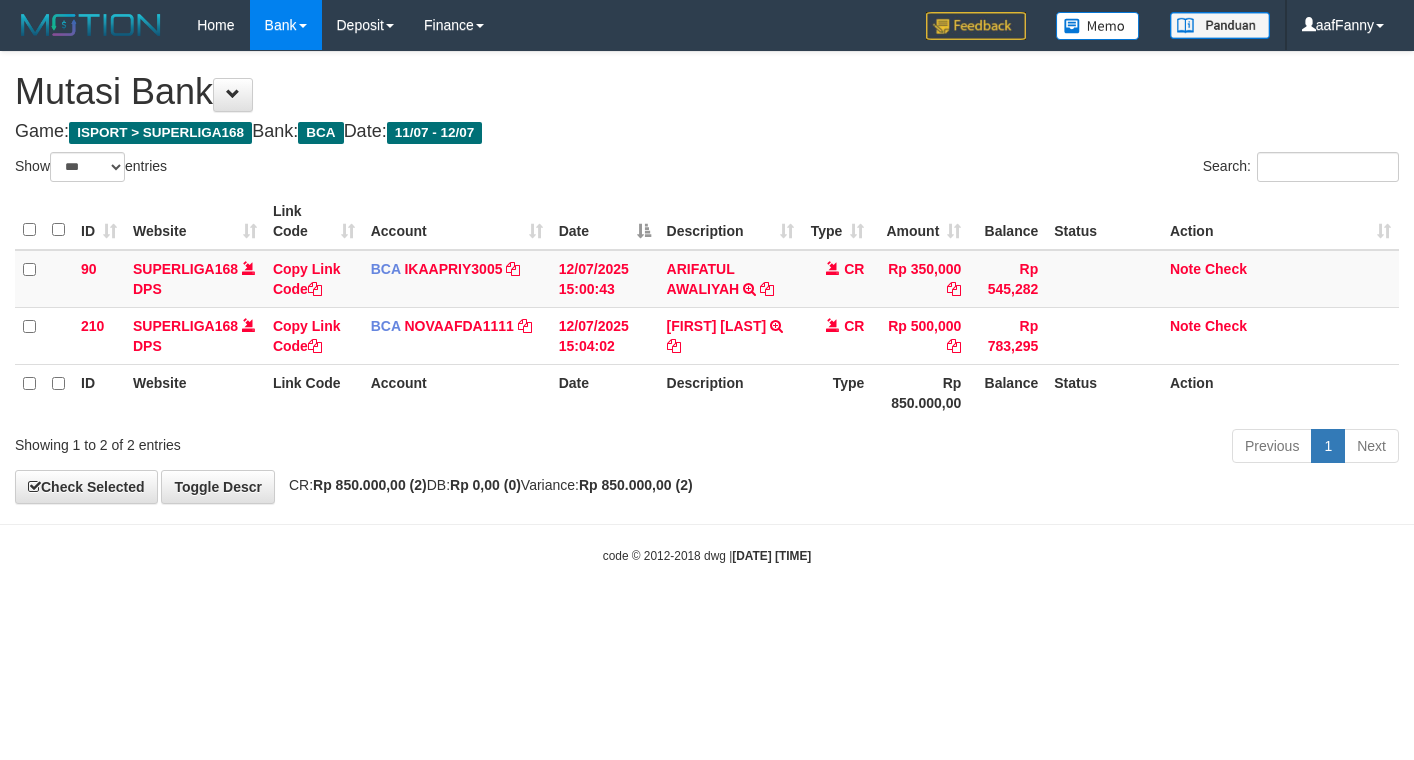 select on "***" 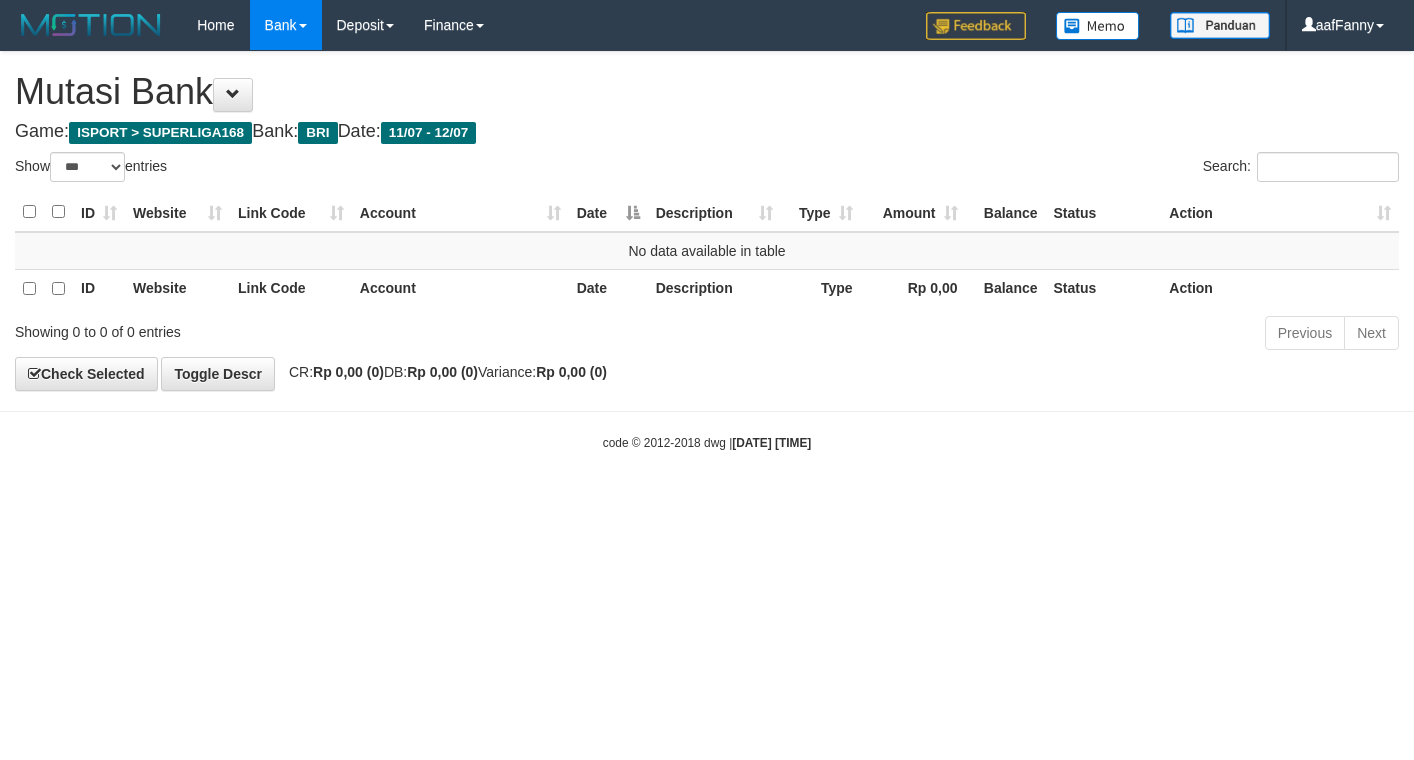 select on "***" 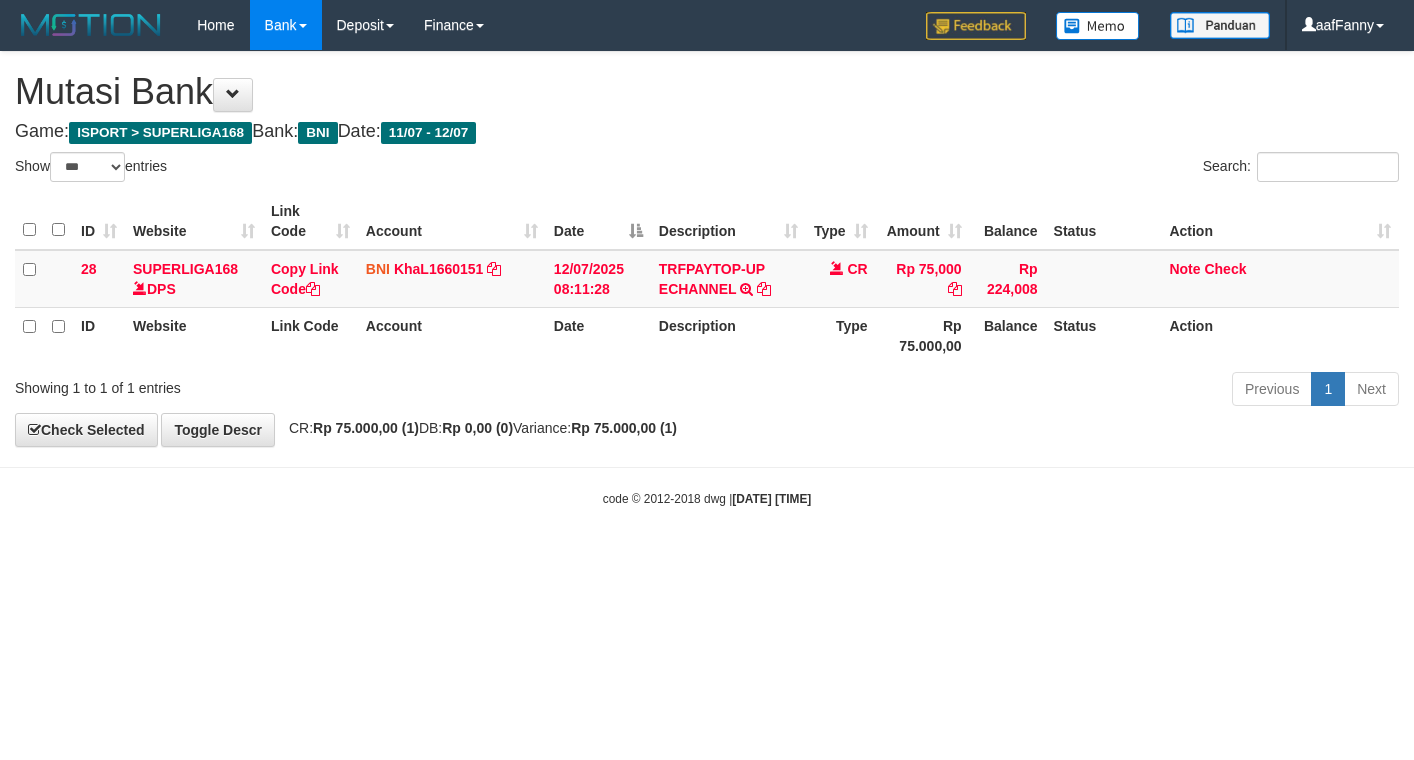 select on "***" 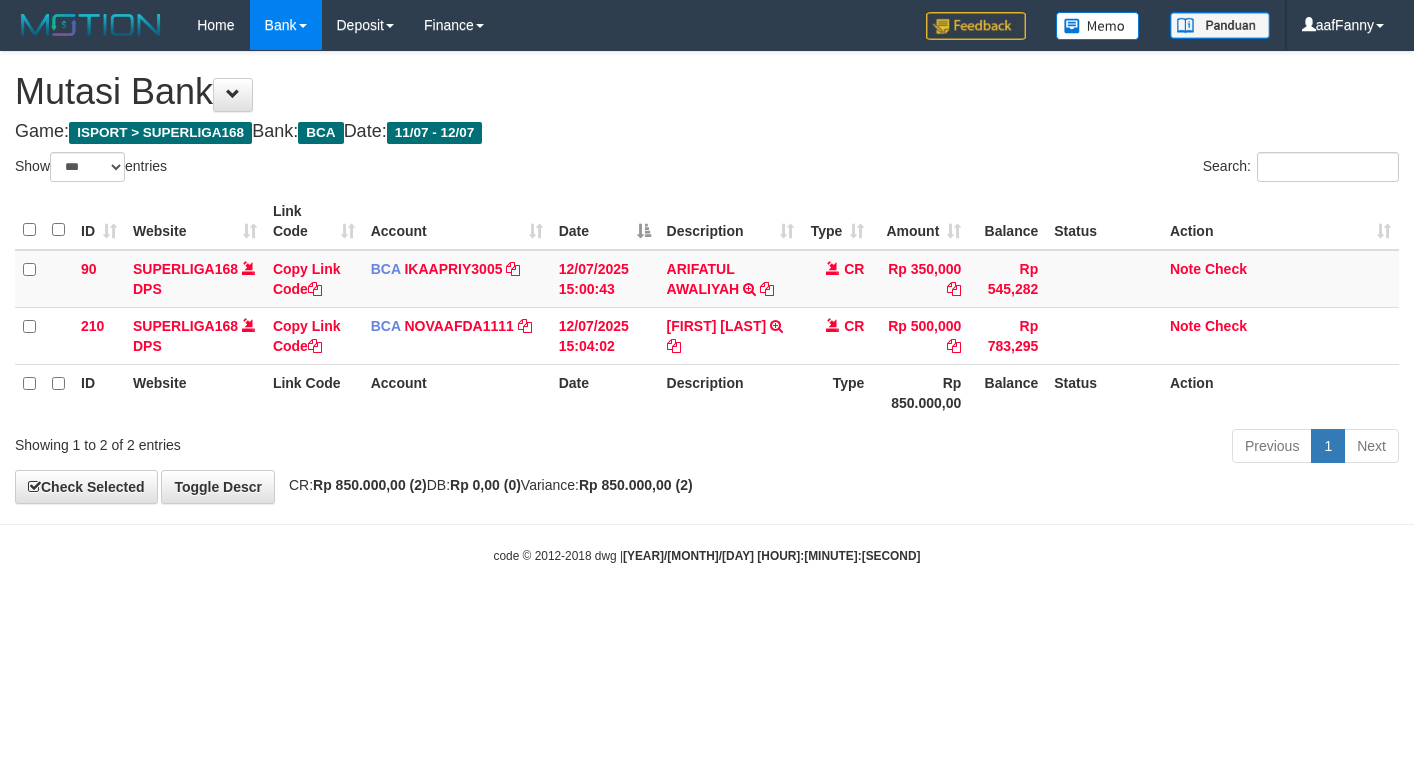 select on "***" 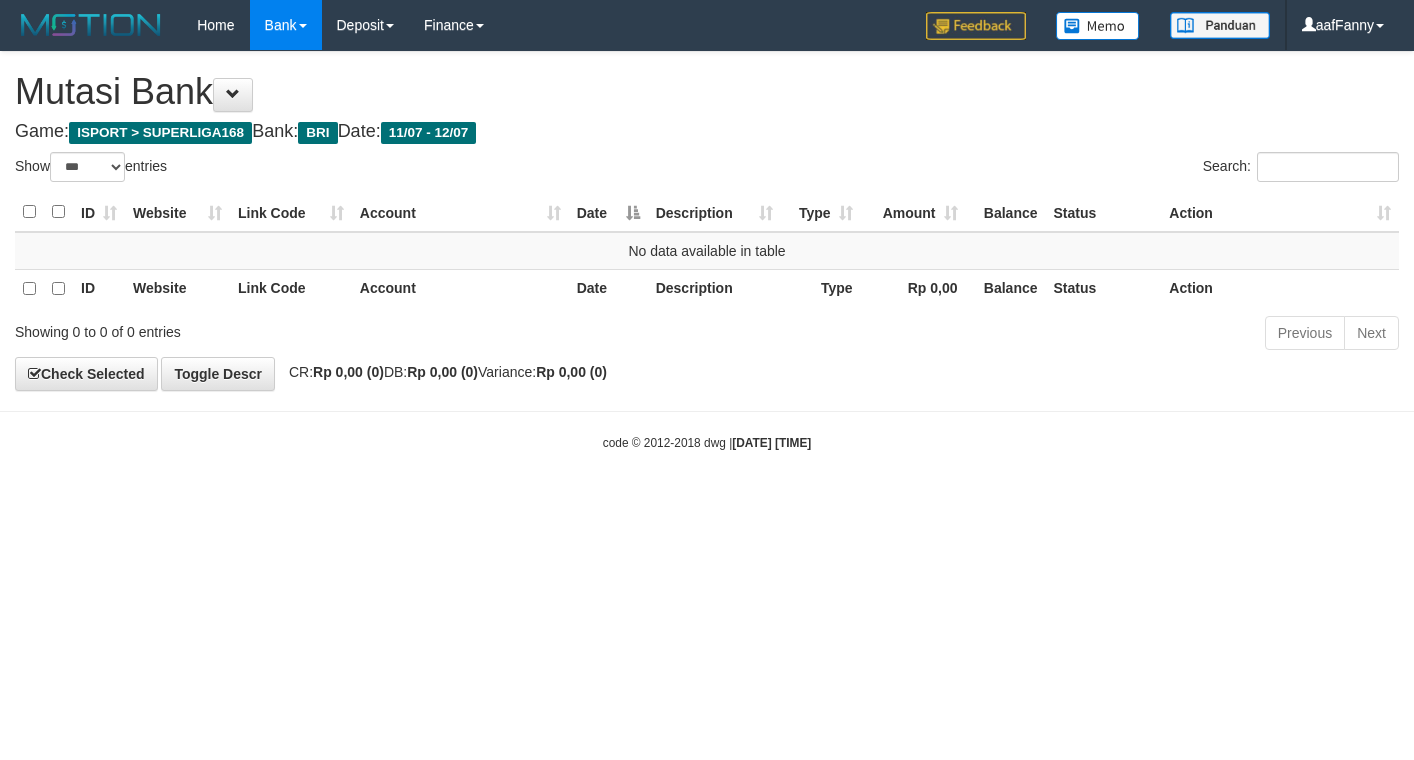 select on "***" 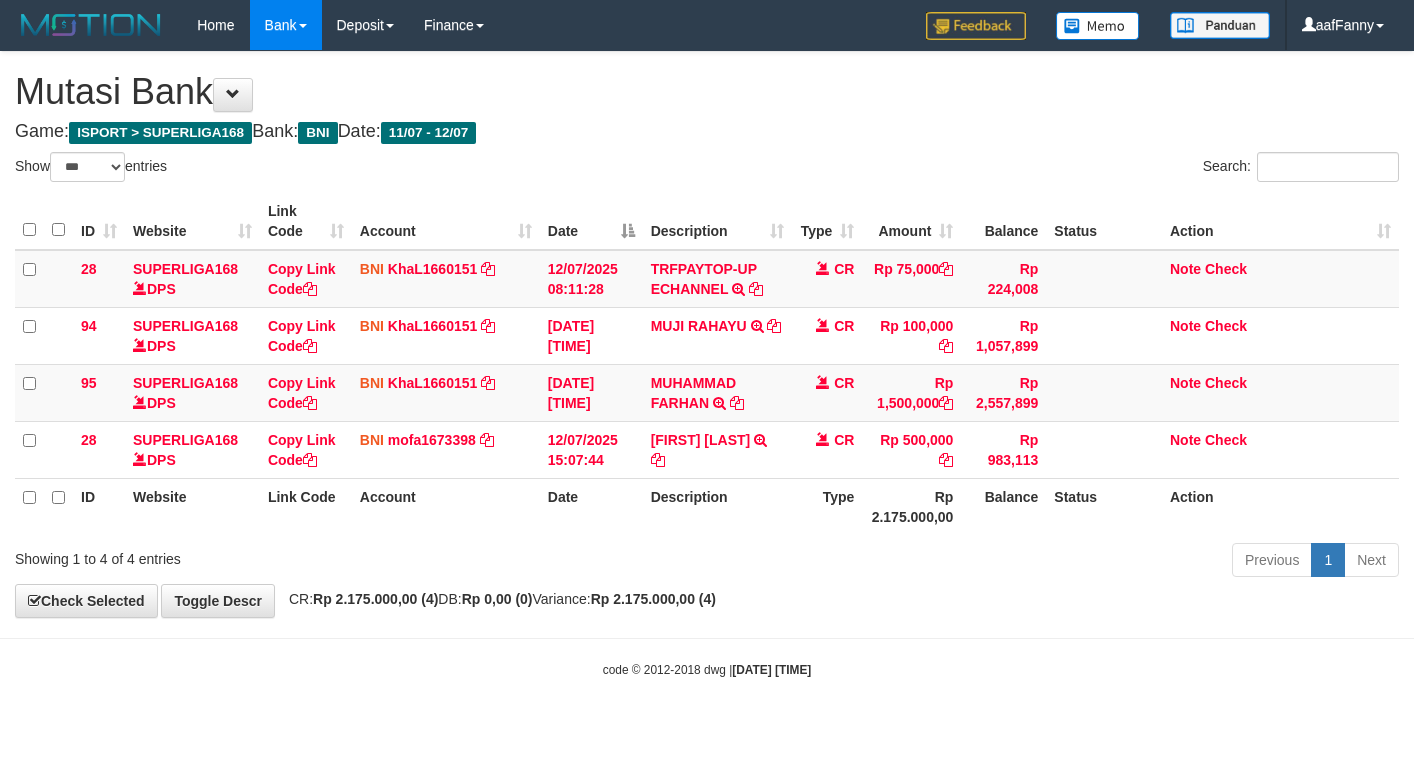 select on "***" 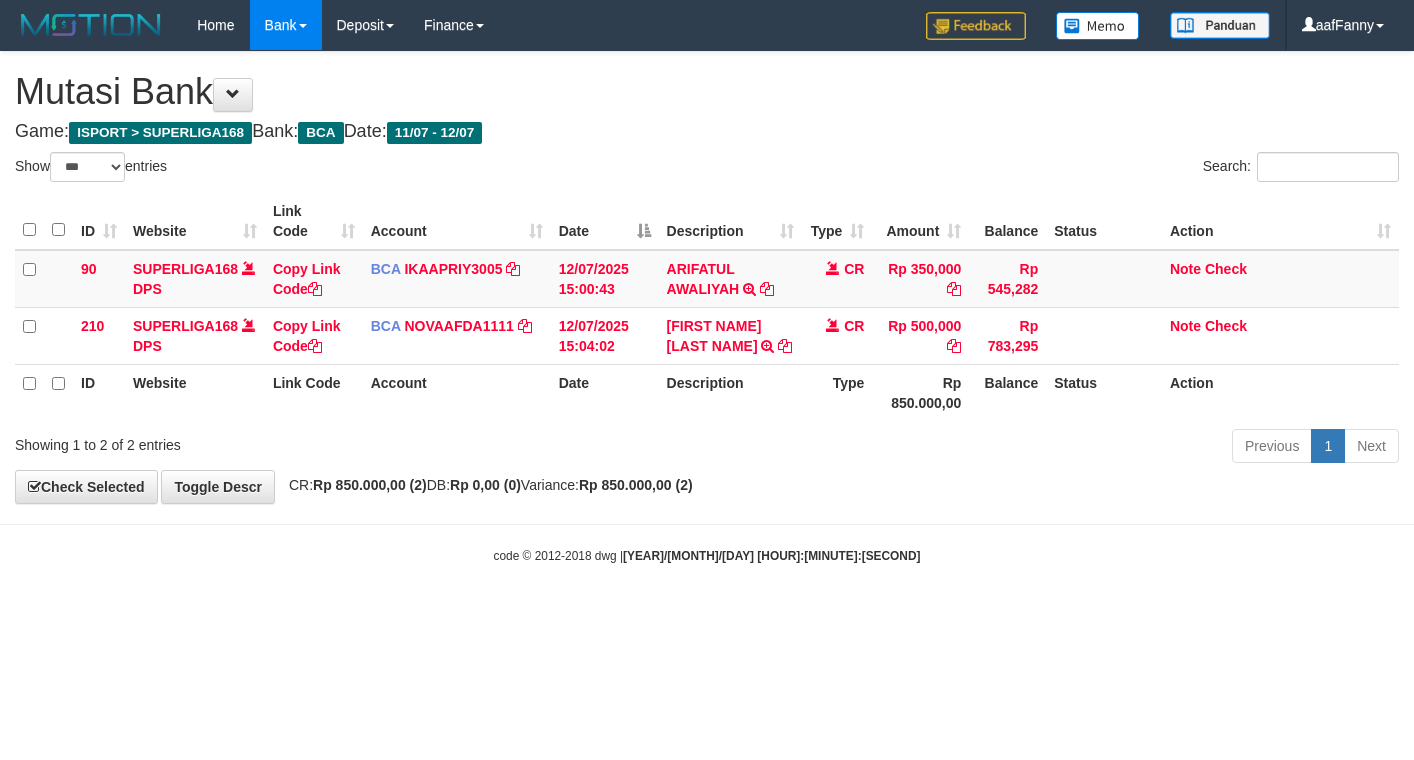 select on "***" 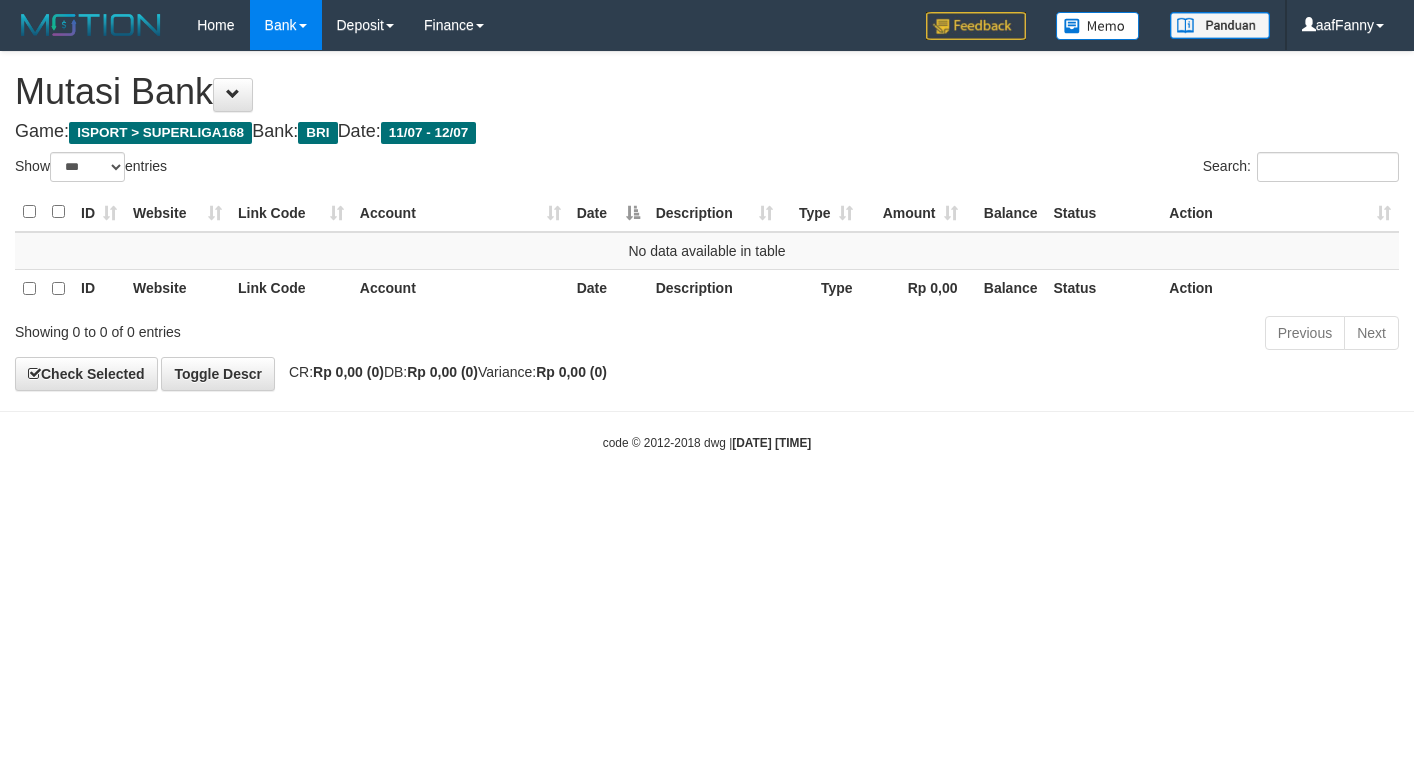 select on "***" 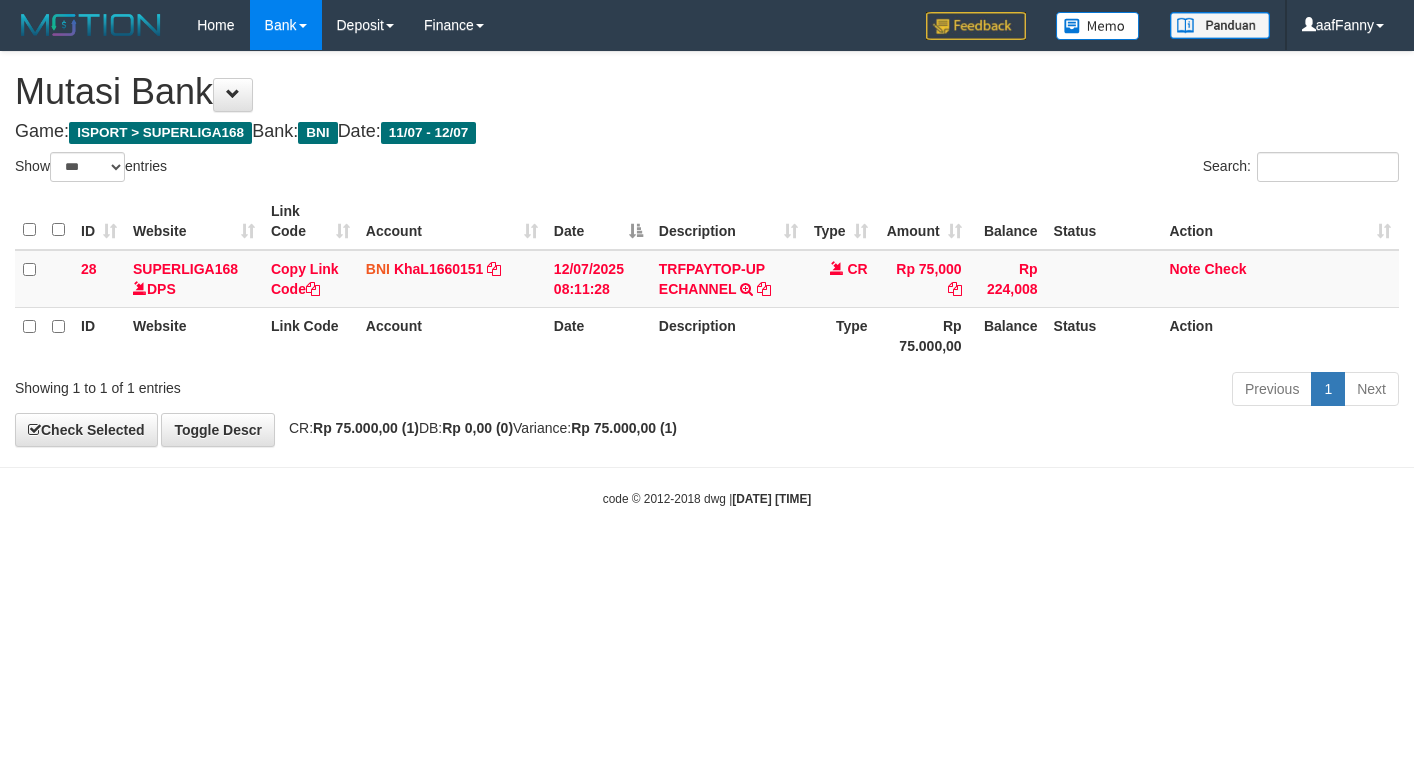 select on "***" 